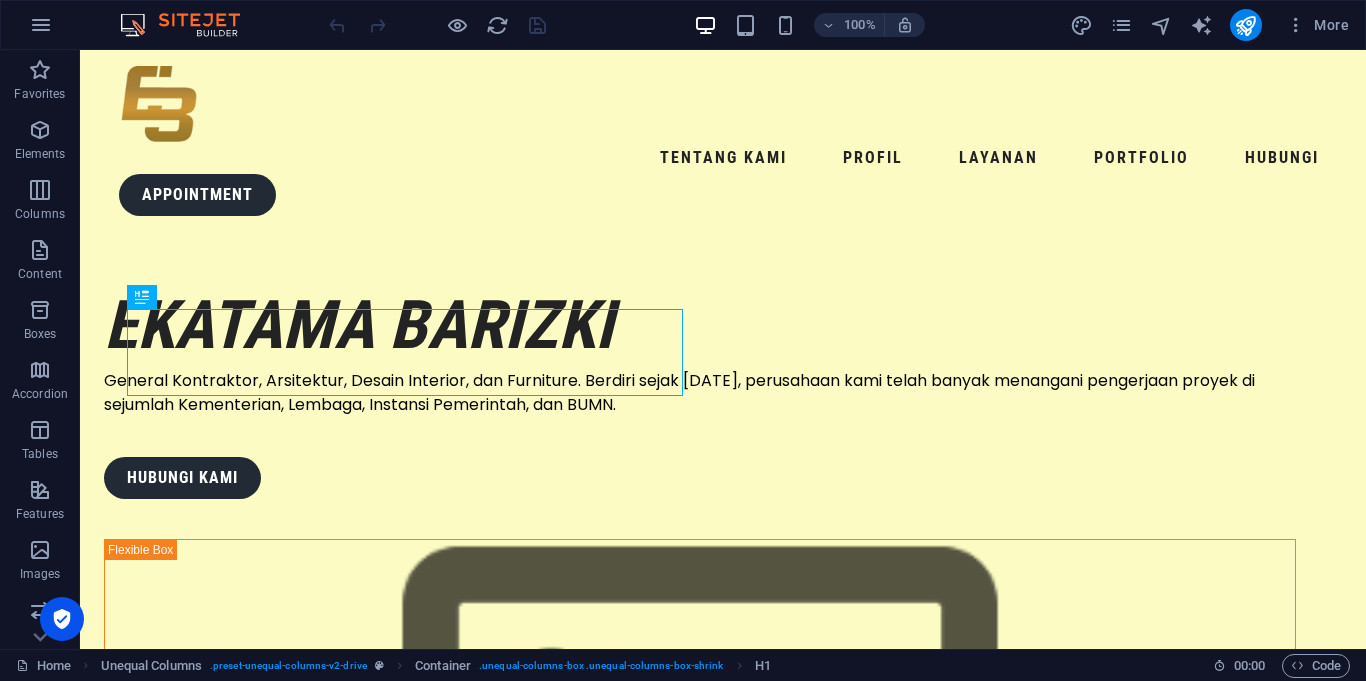 scroll, scrollTop: 0, scrollLeft: 0, axis: both 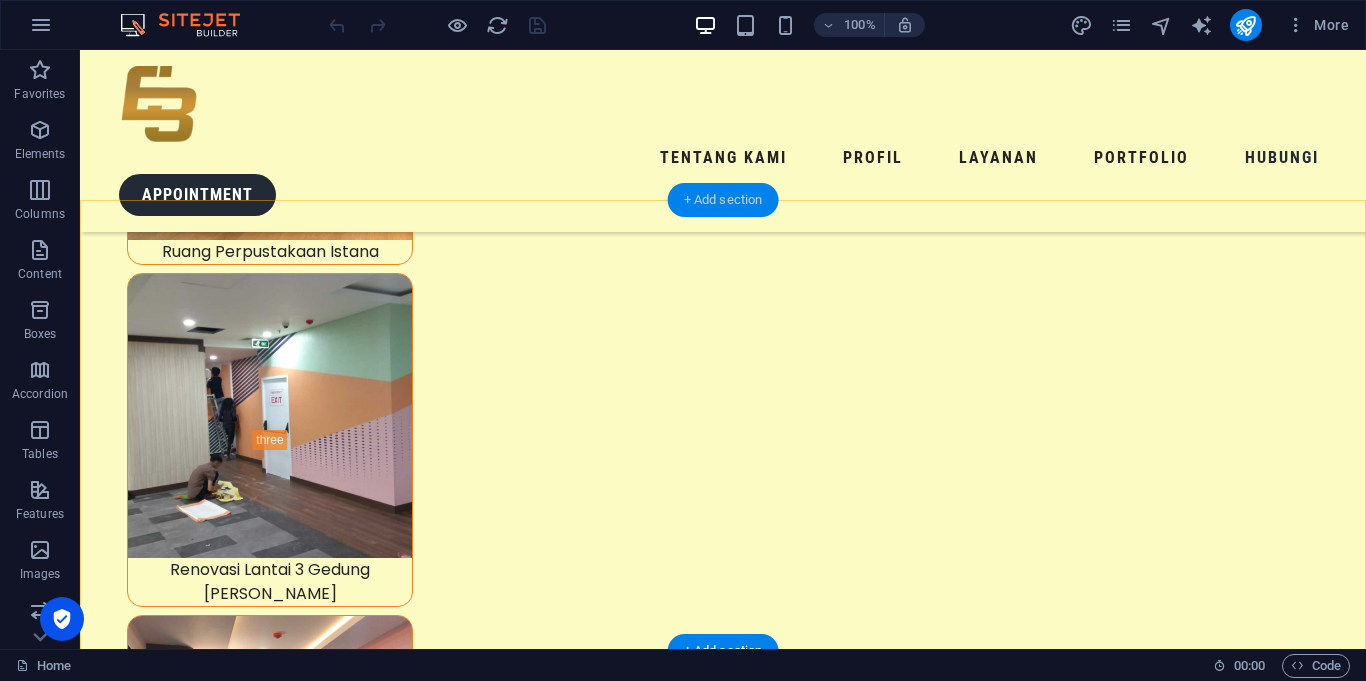 click on "+ Add section" at bounding box center [723, 200] 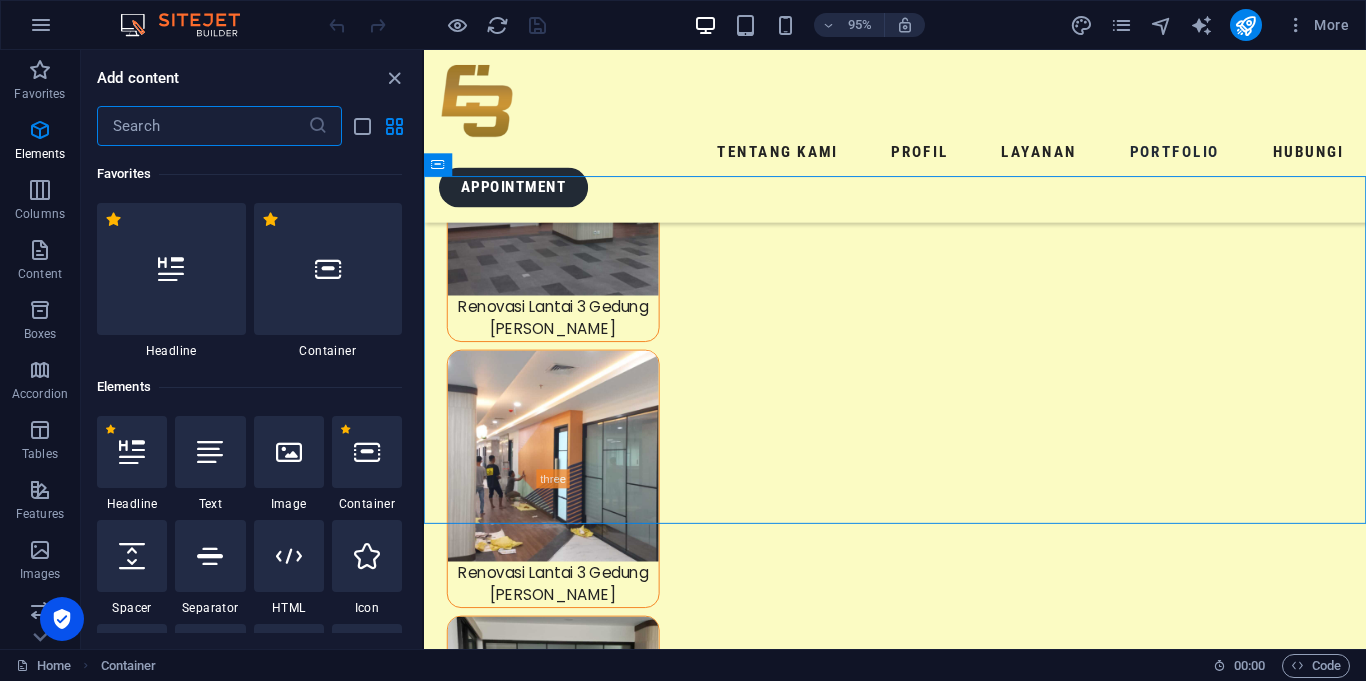 scroll, scrollTop: 8053, scrollLeft: 0, axis: vertical 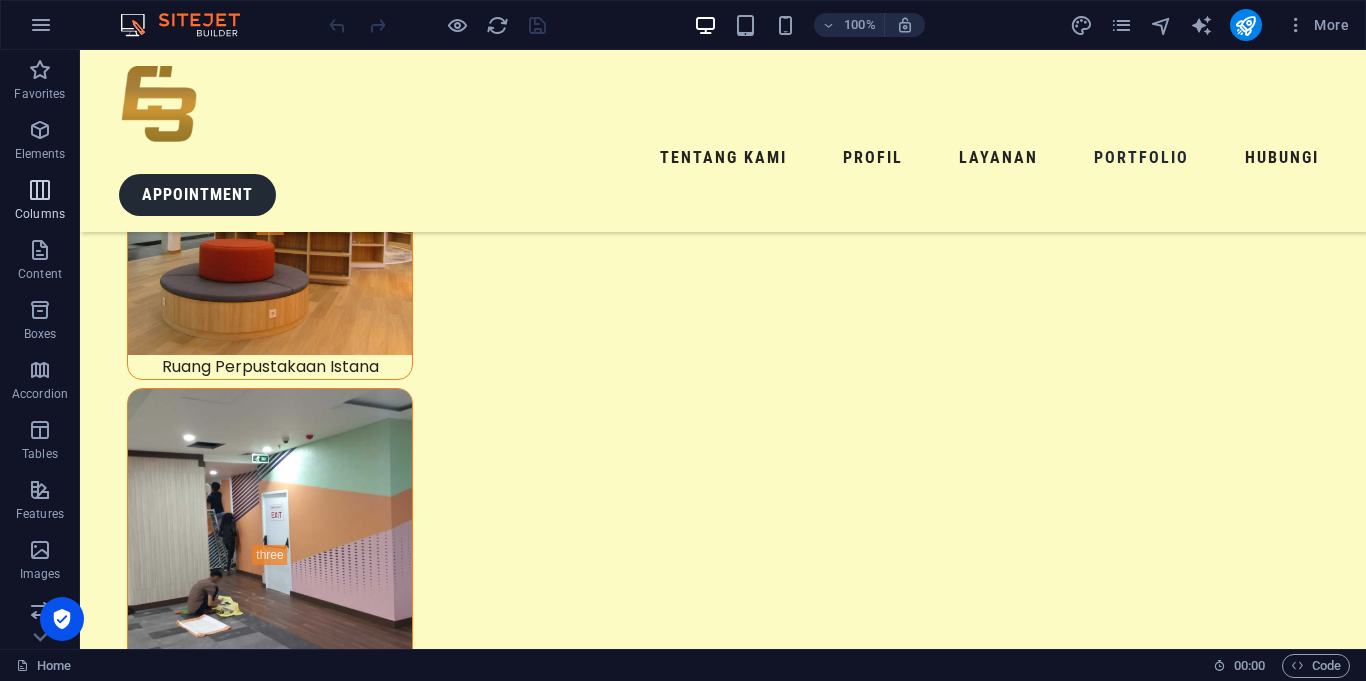 click on "Columns" at bounding box center (40, 214) 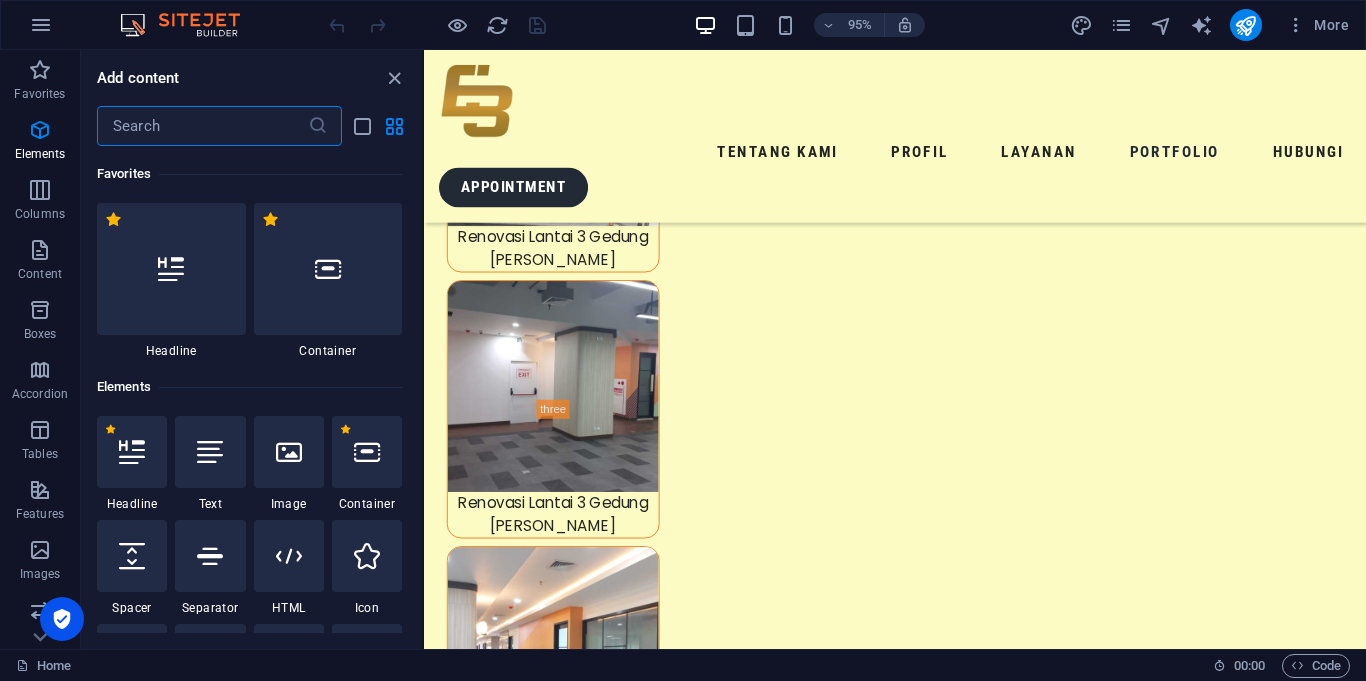 scroll, scrollTop: 990, scrollLeft: 0, axis: vertical 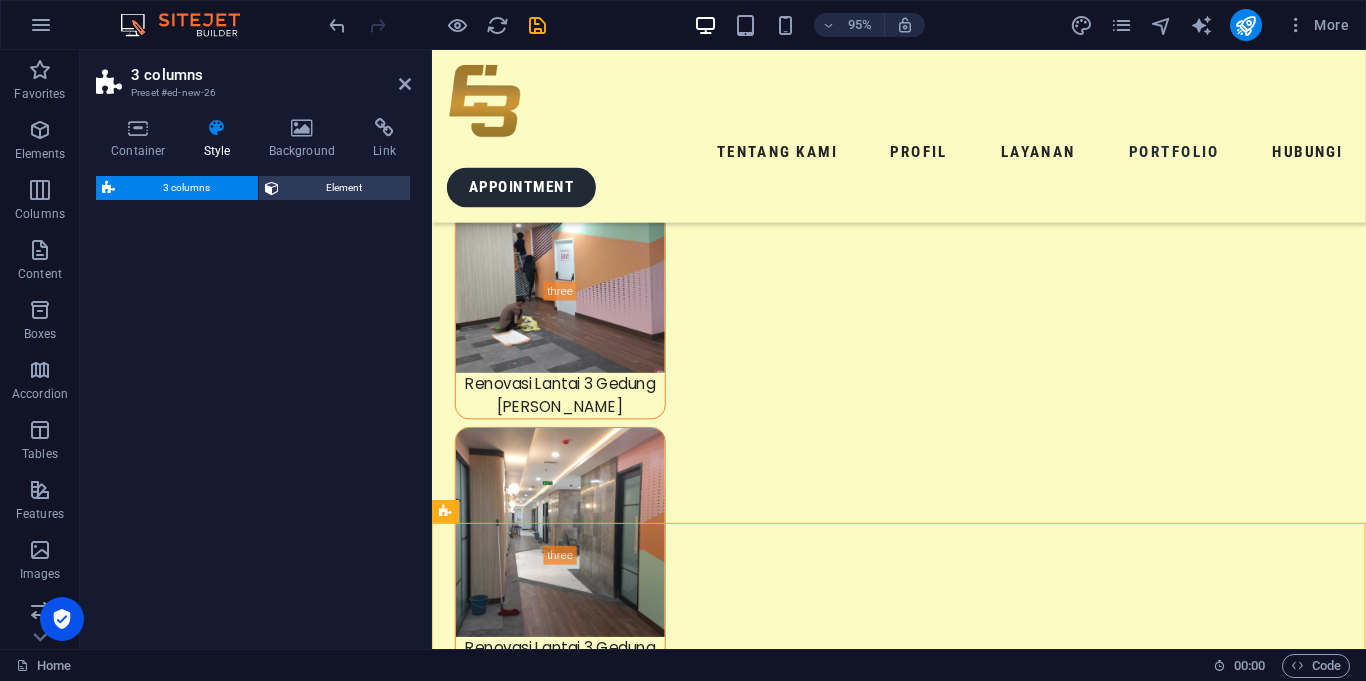 select on "rem" 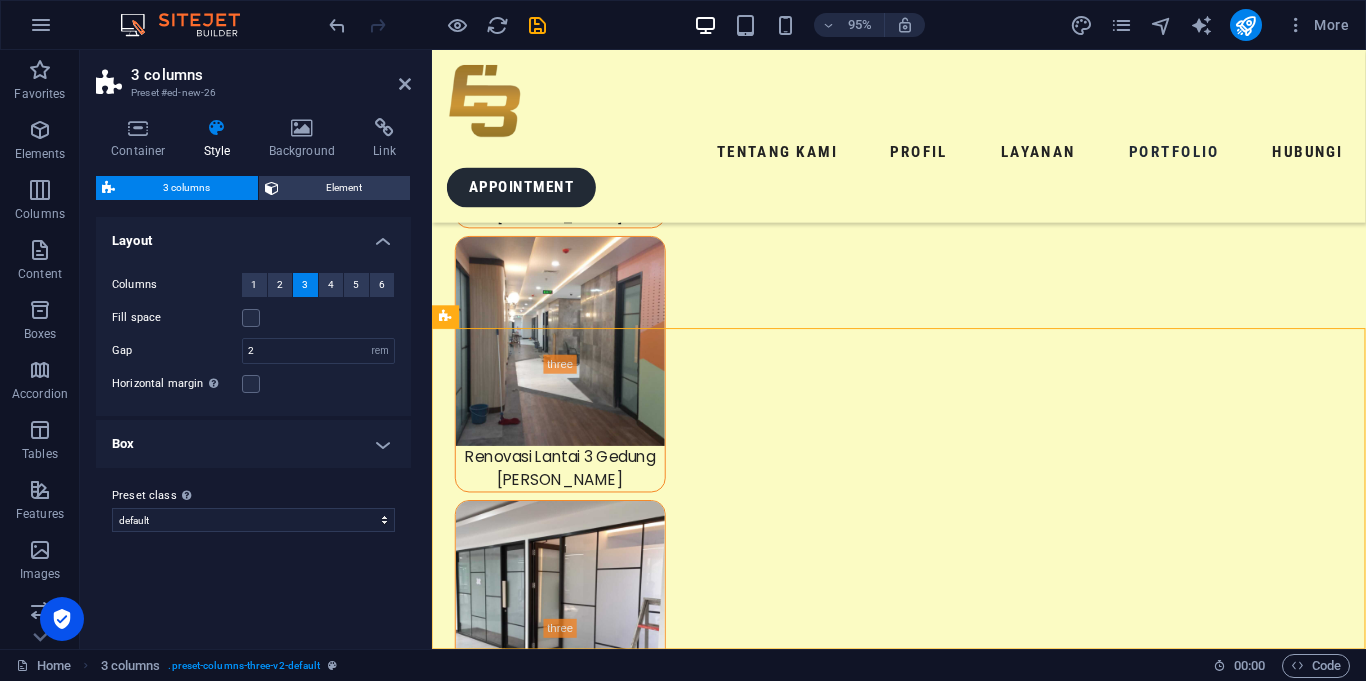 scroll, scrollTop: 8270, scrollLeft: 0, axis: vertical 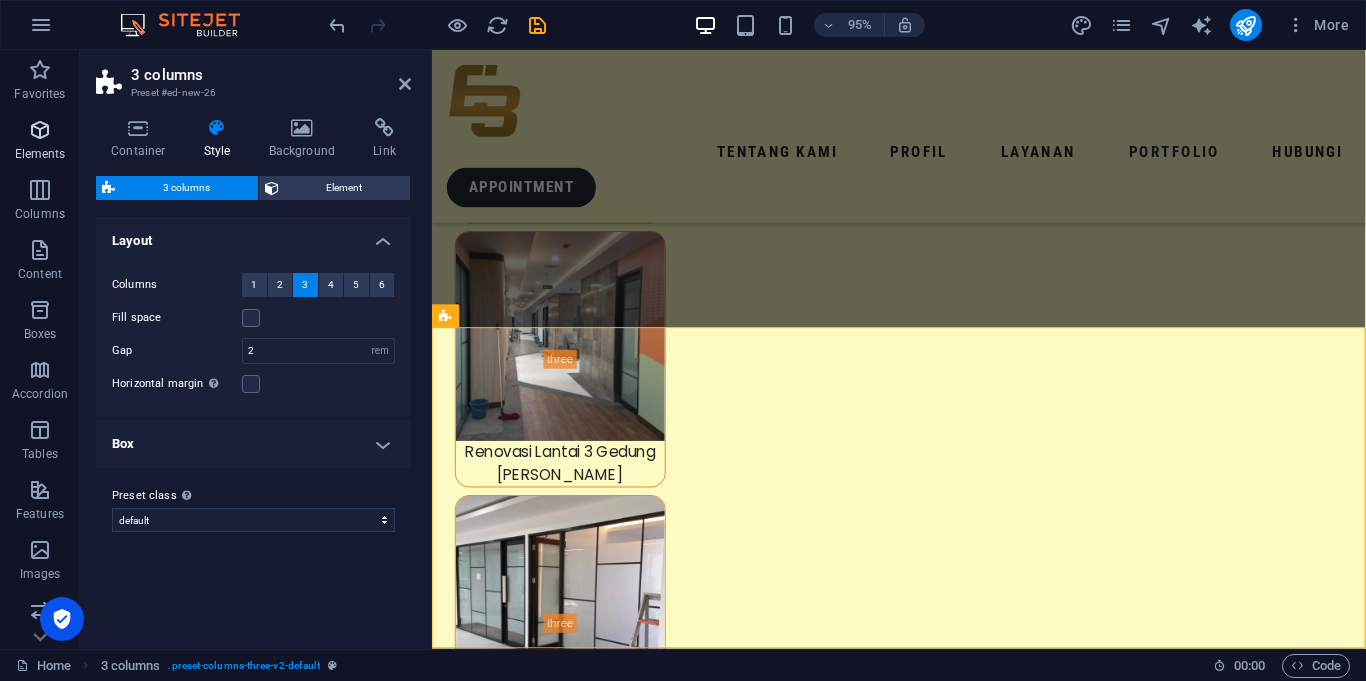 click at bounding box center (40, 130) 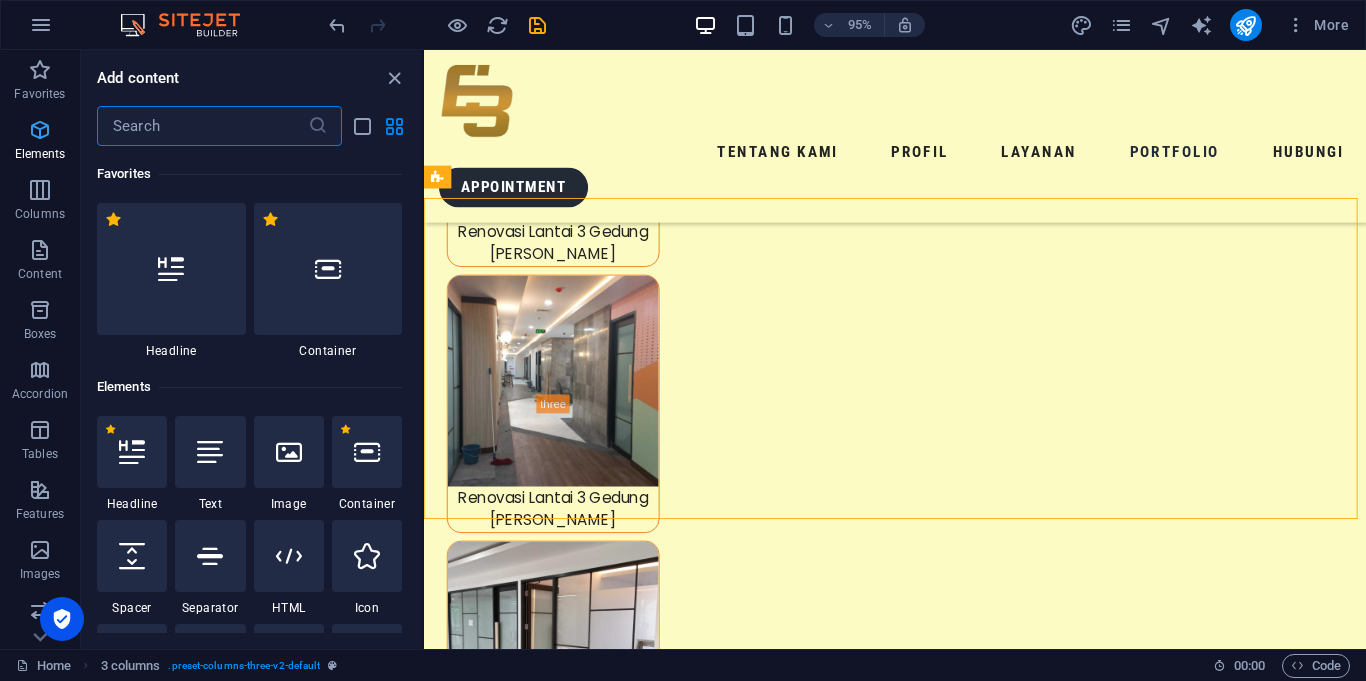scroll, scrollTop: 8406, scrollLeft: 0, axis: vertical 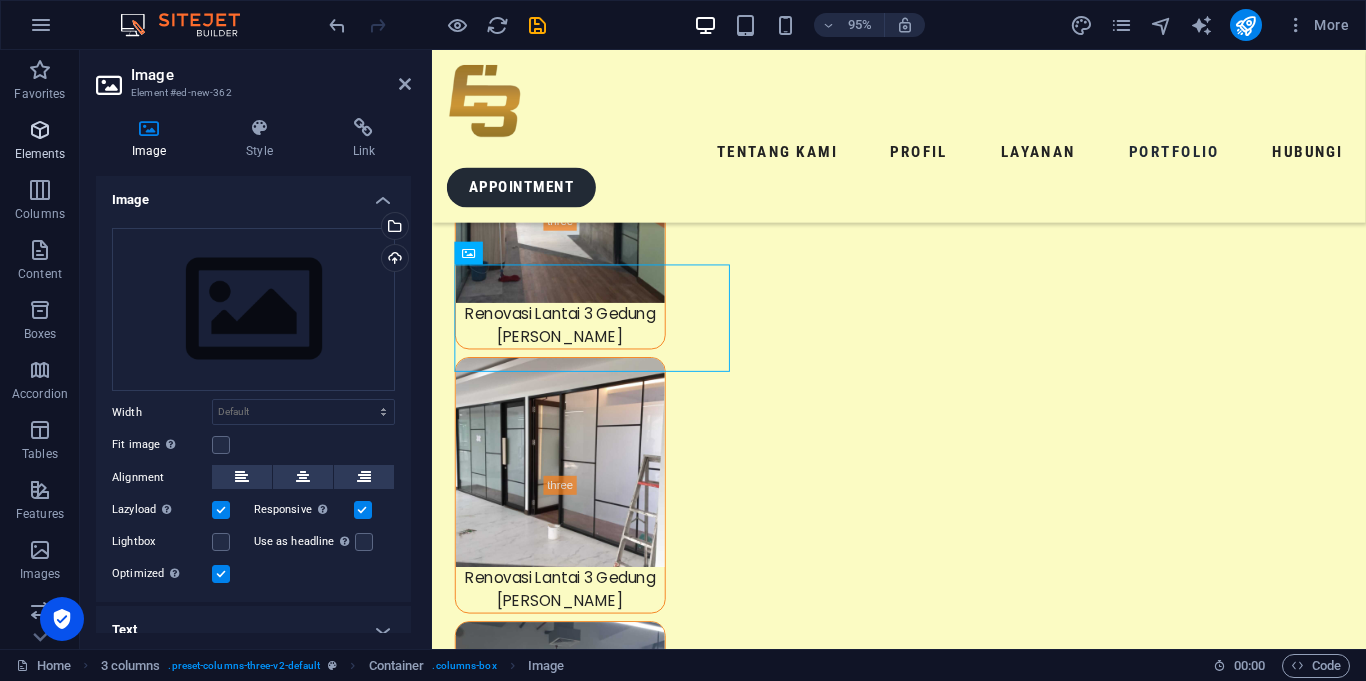 click on "Elements" at bounding box center [40, 154] 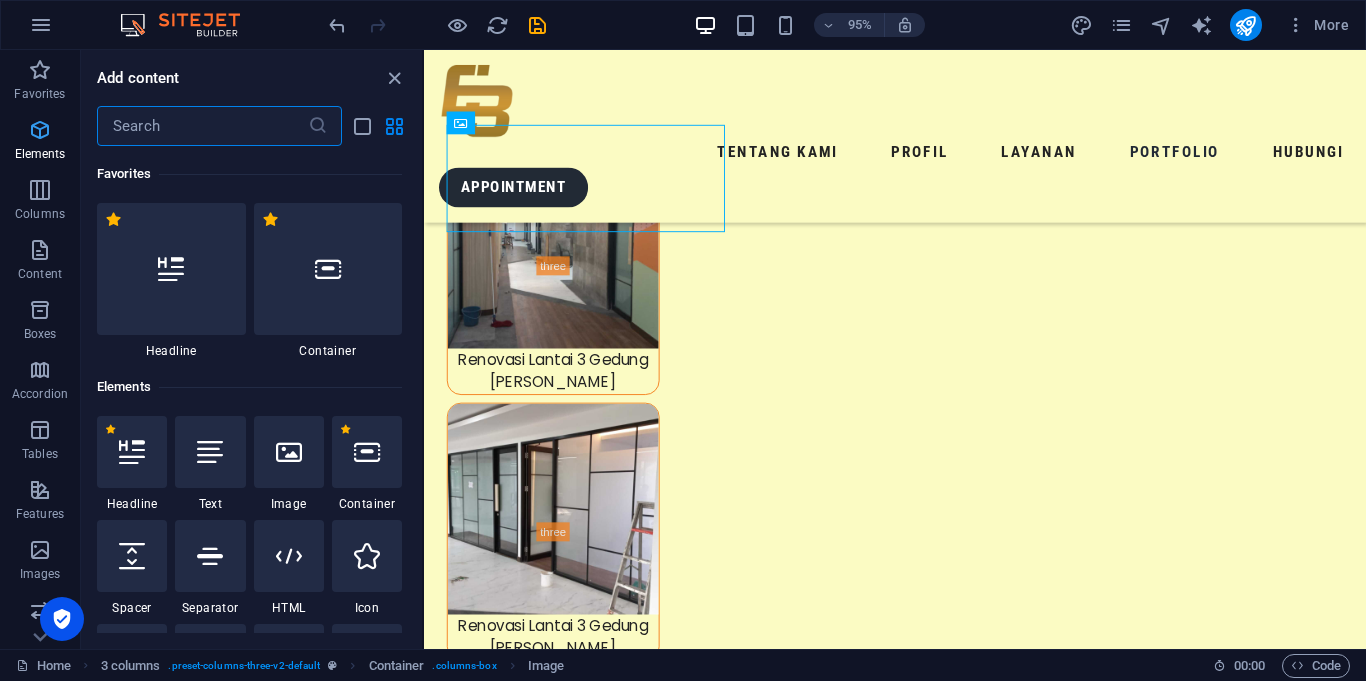 scroll, scrollTop: 8553, scrollLeft: 0, axis: vertical 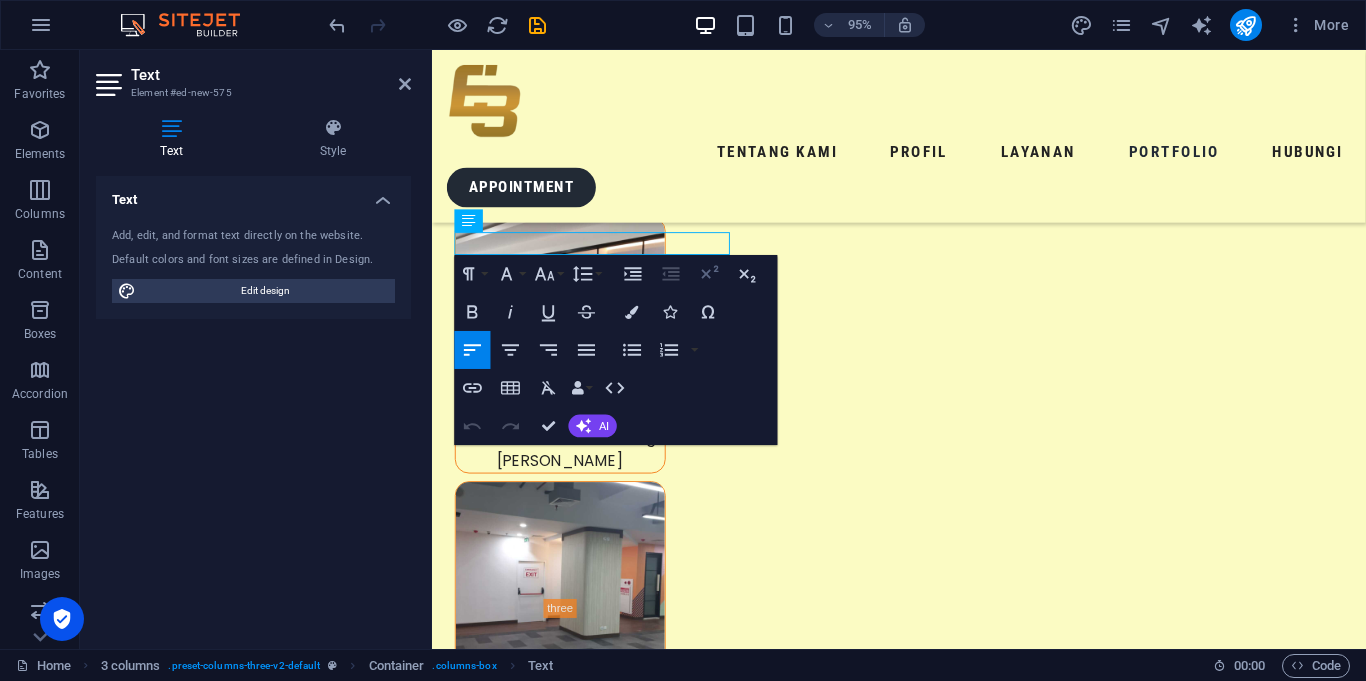 type 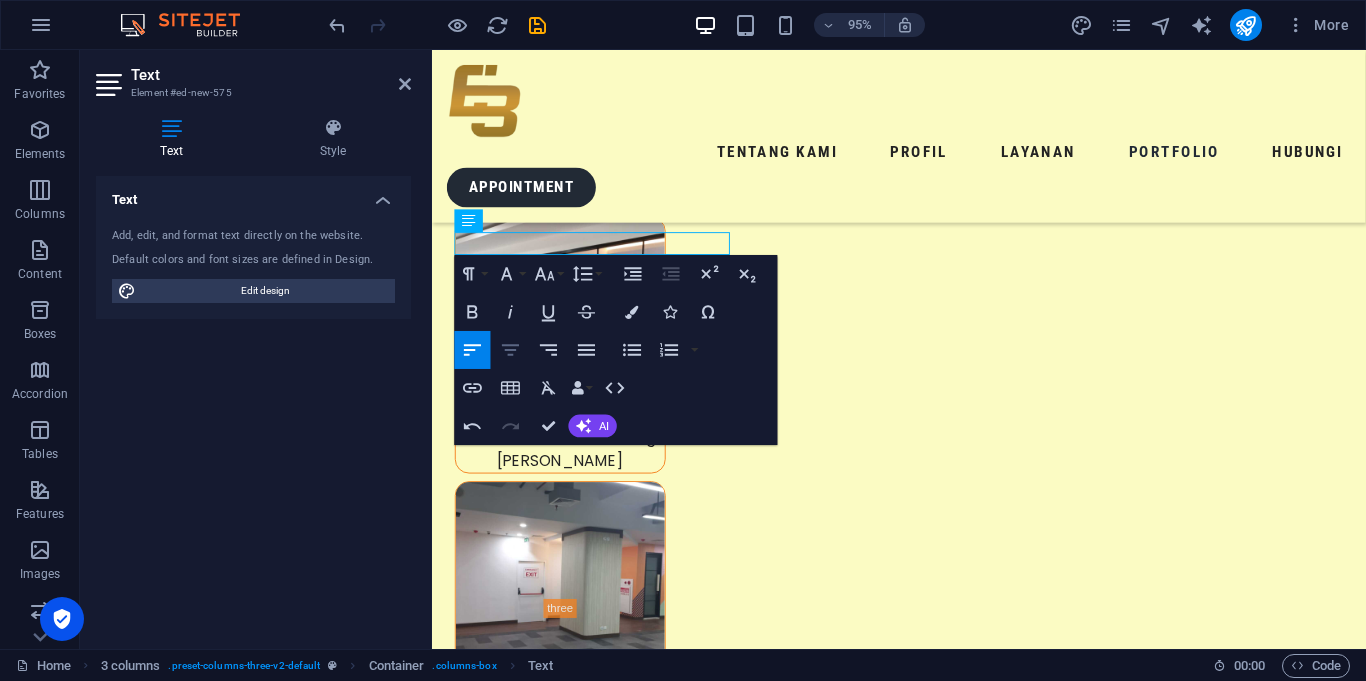 click 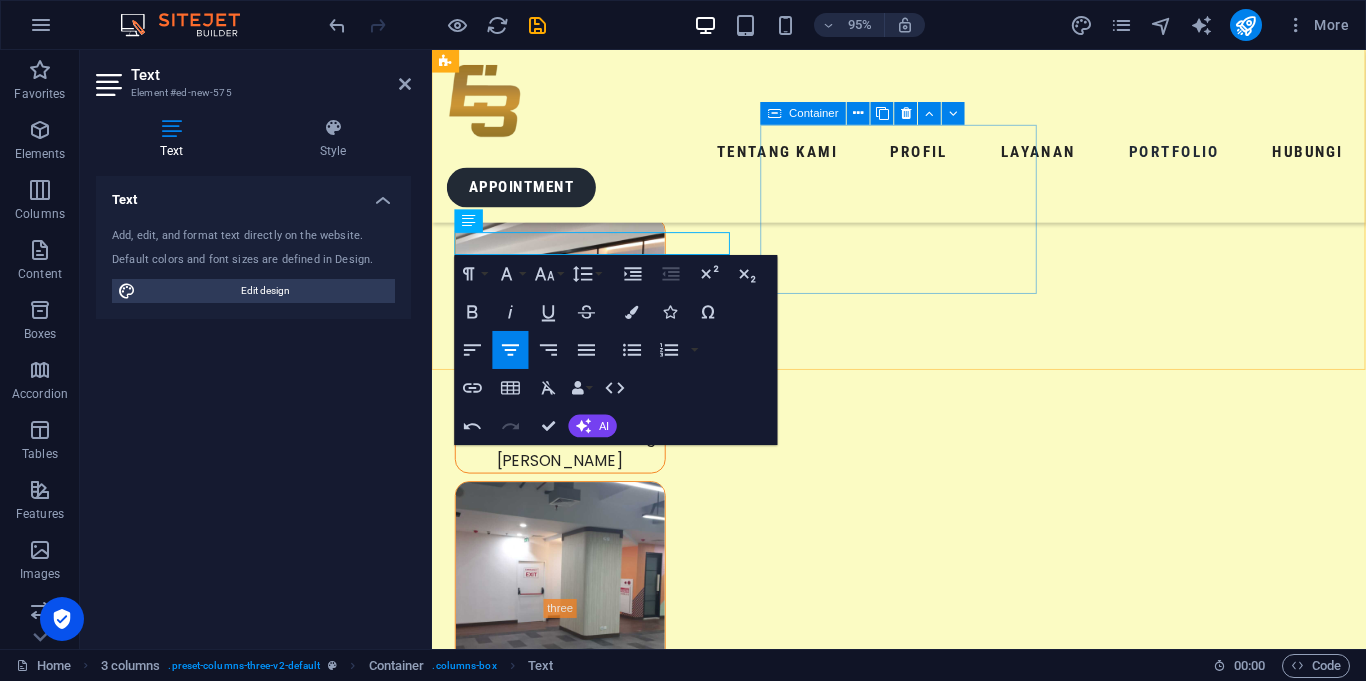 click on "Drop content here or  Add elements  Paste clipboard" at bounding box center [601, 15500] 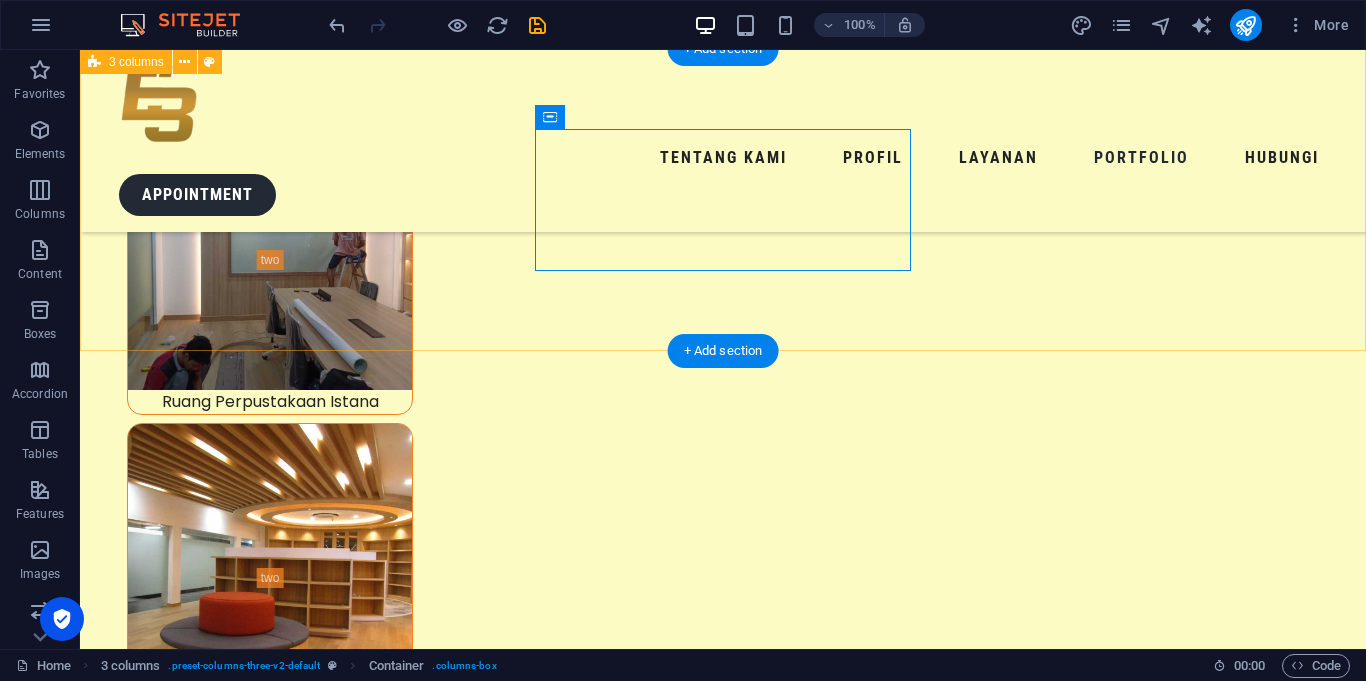 scroll, scrollTop: 9182, scrollLeft: 0, axis: vertical 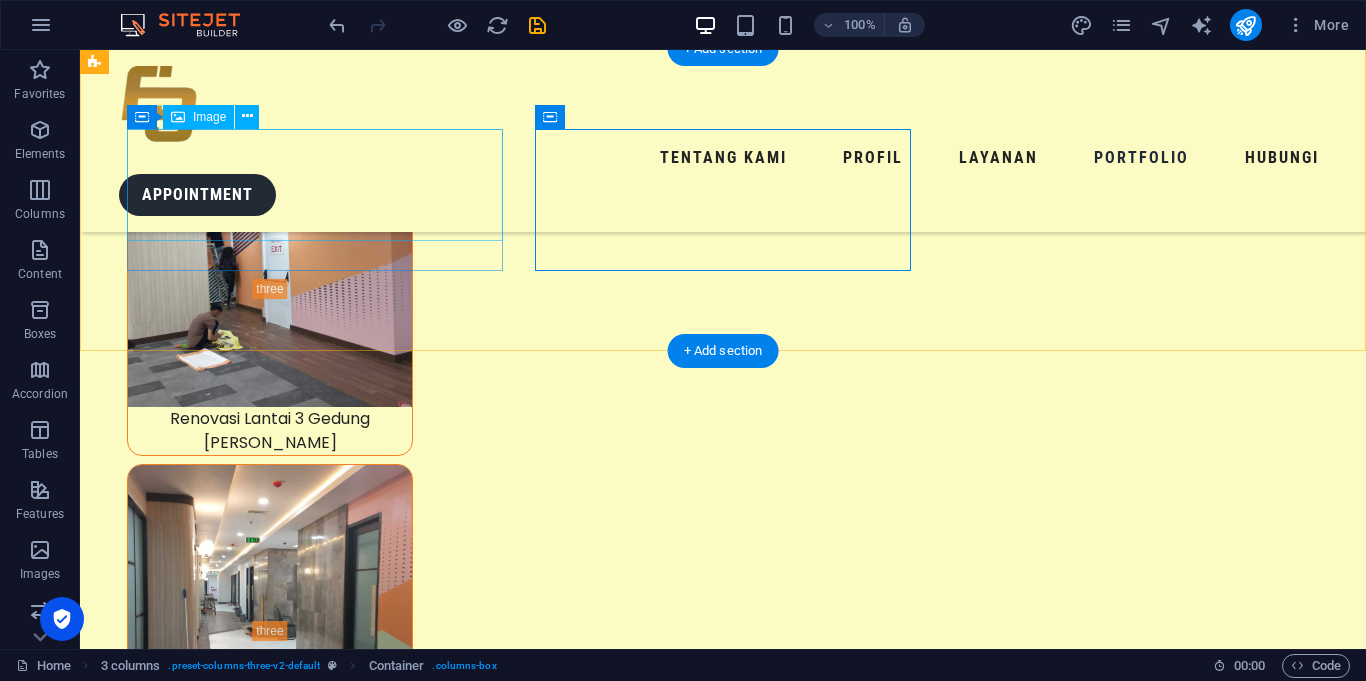 click at bounding box center [292, 19255] 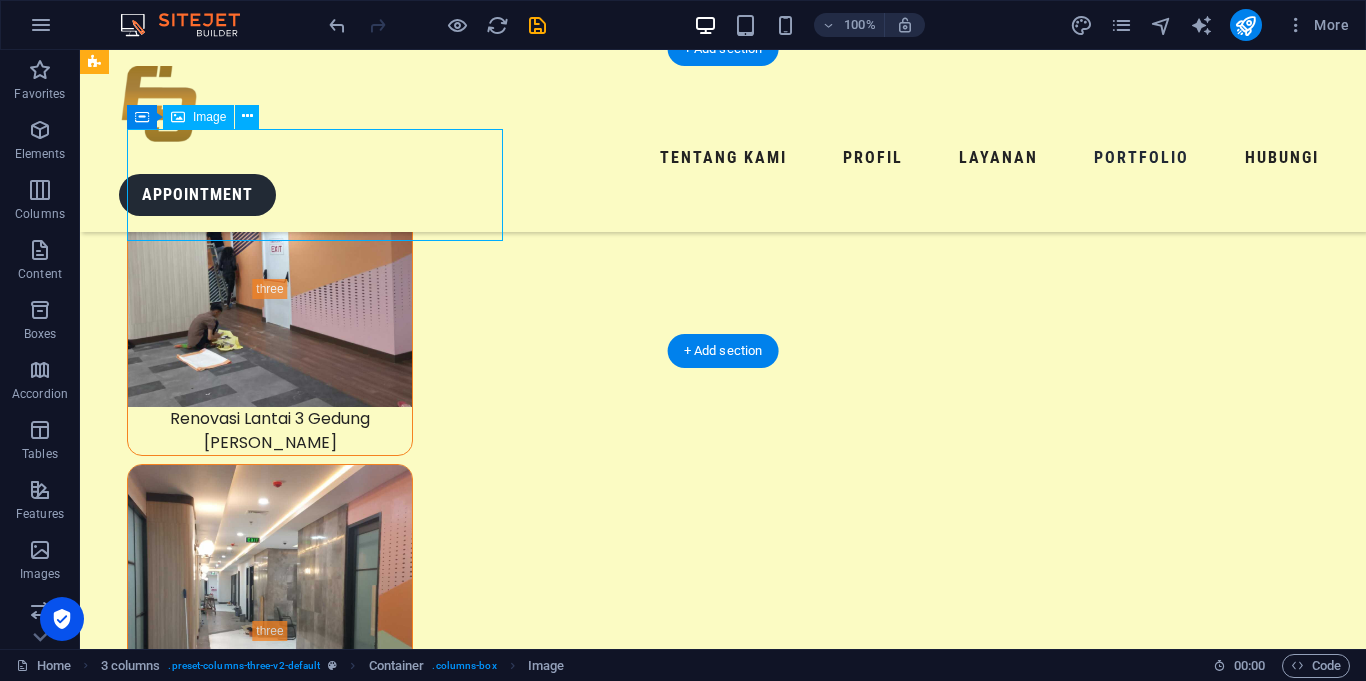 click at bounding box center [292, 19255] 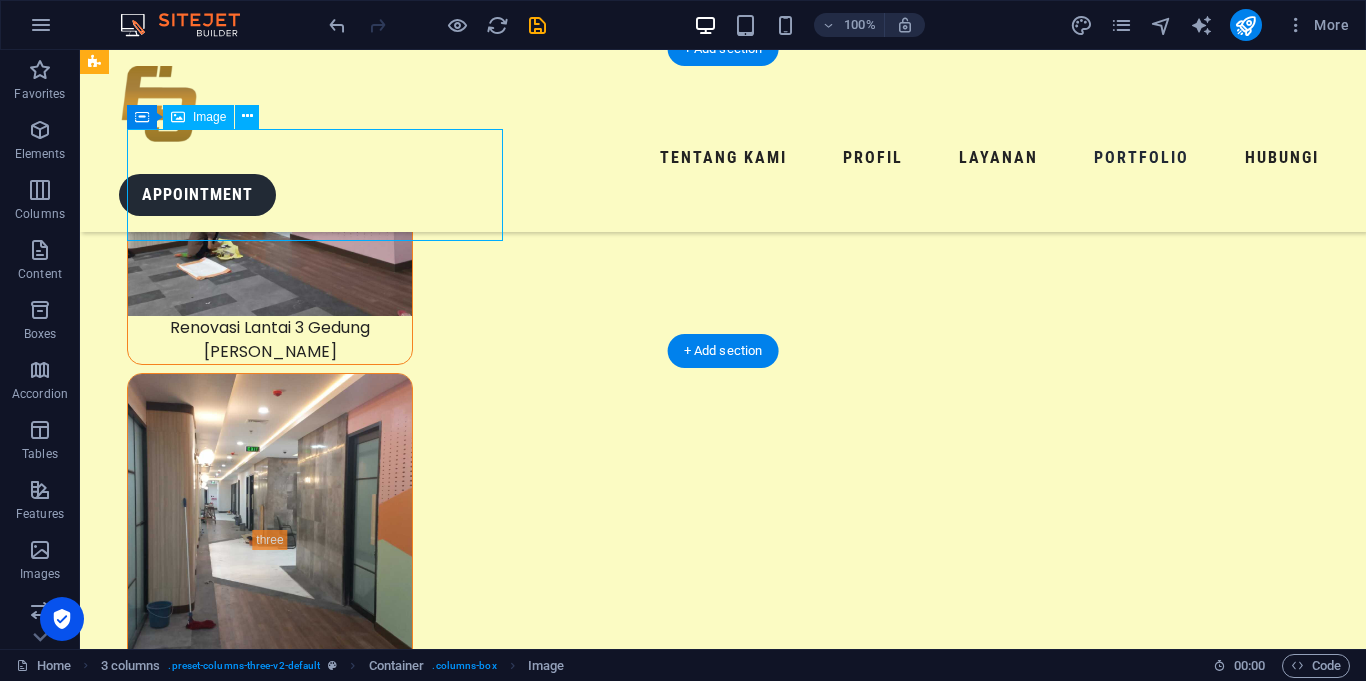 scroll, scrollTop: 8563, scrollLeft: 0, axis: vertical 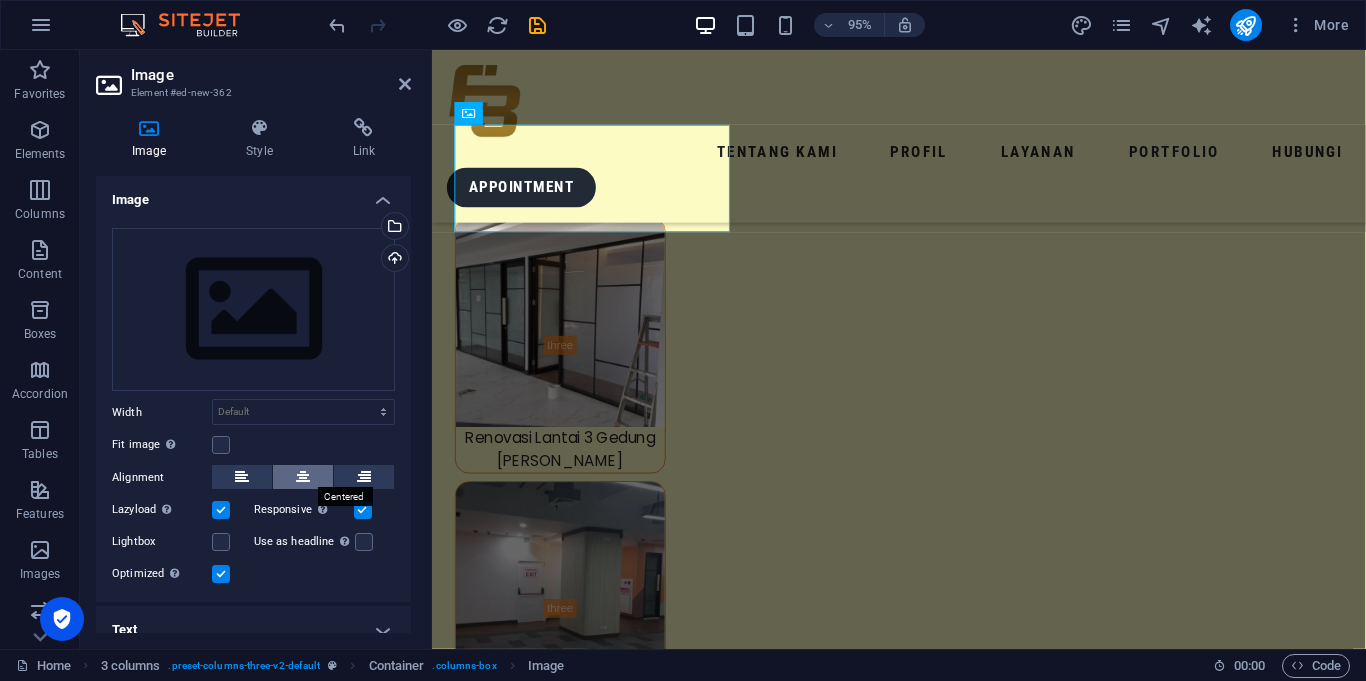 click at bounding box center (303, 477) 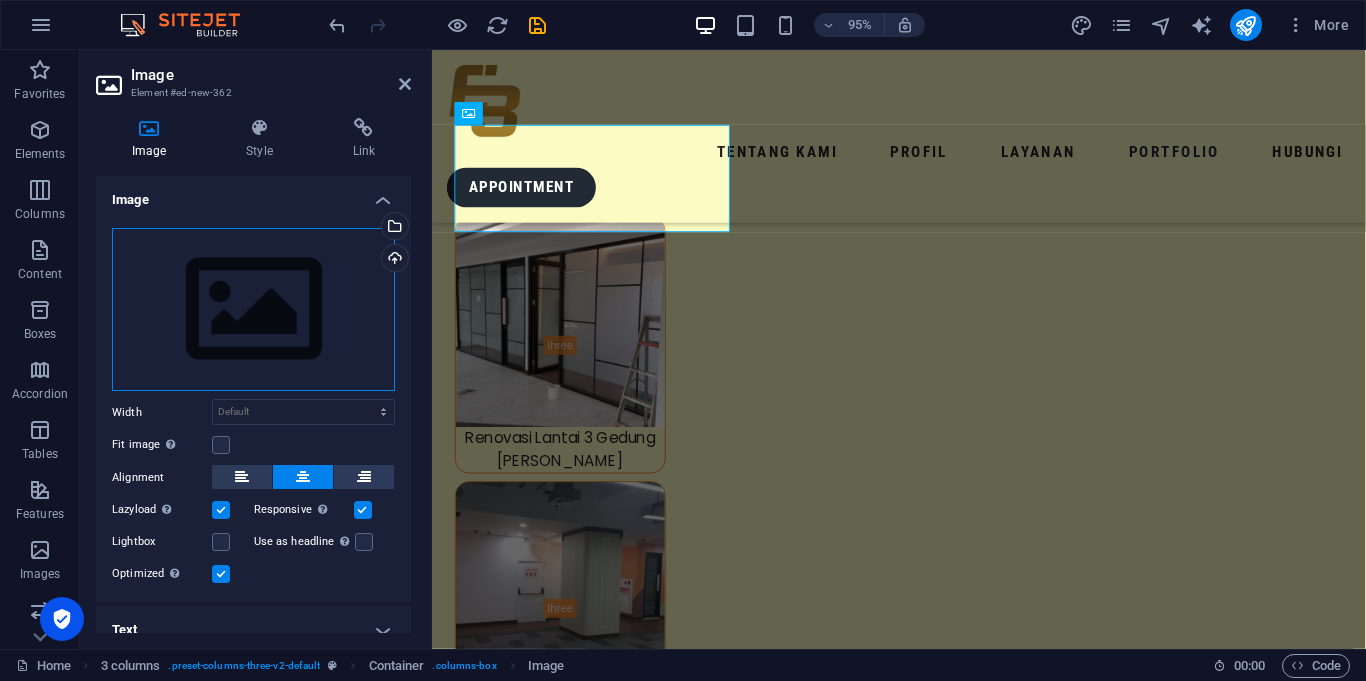 click on "Drag files here, click to choose files or select files from Files or our free stock photos & videos" at bounding box center (253, 310) 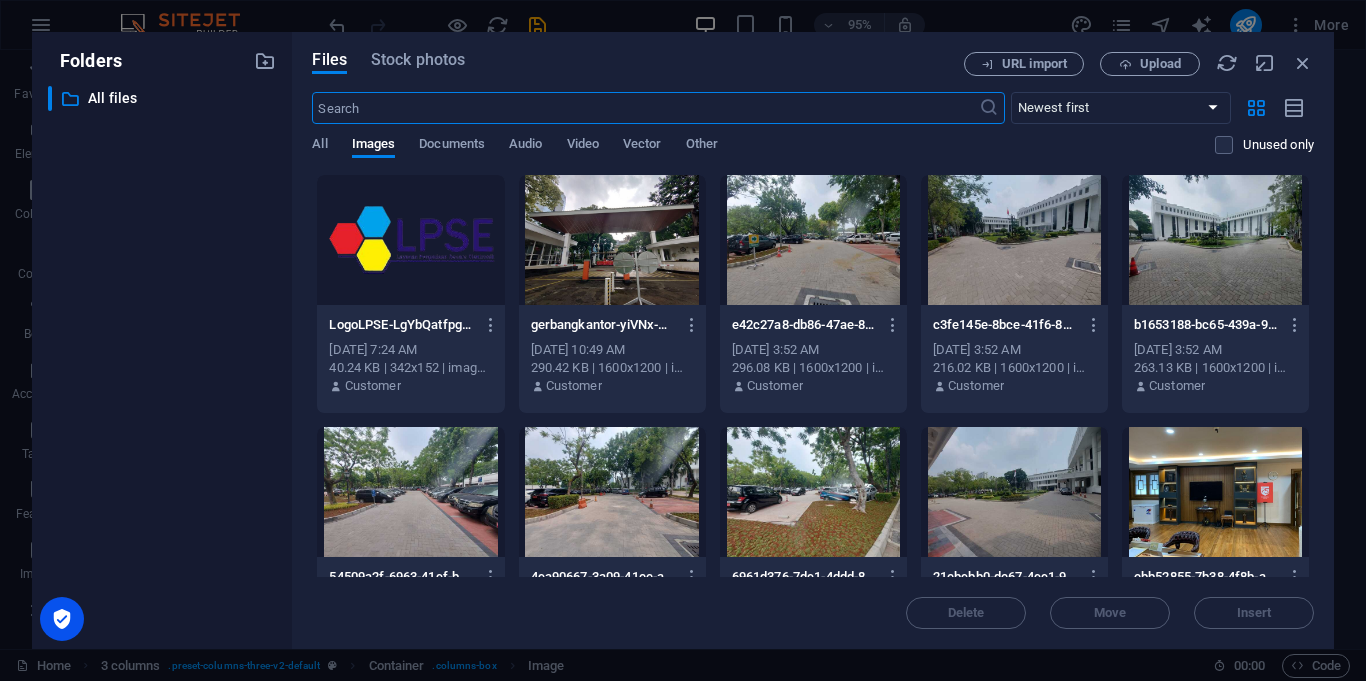 scroll, scrollTop: 8580, scrollLeft: 0, axis: vertical 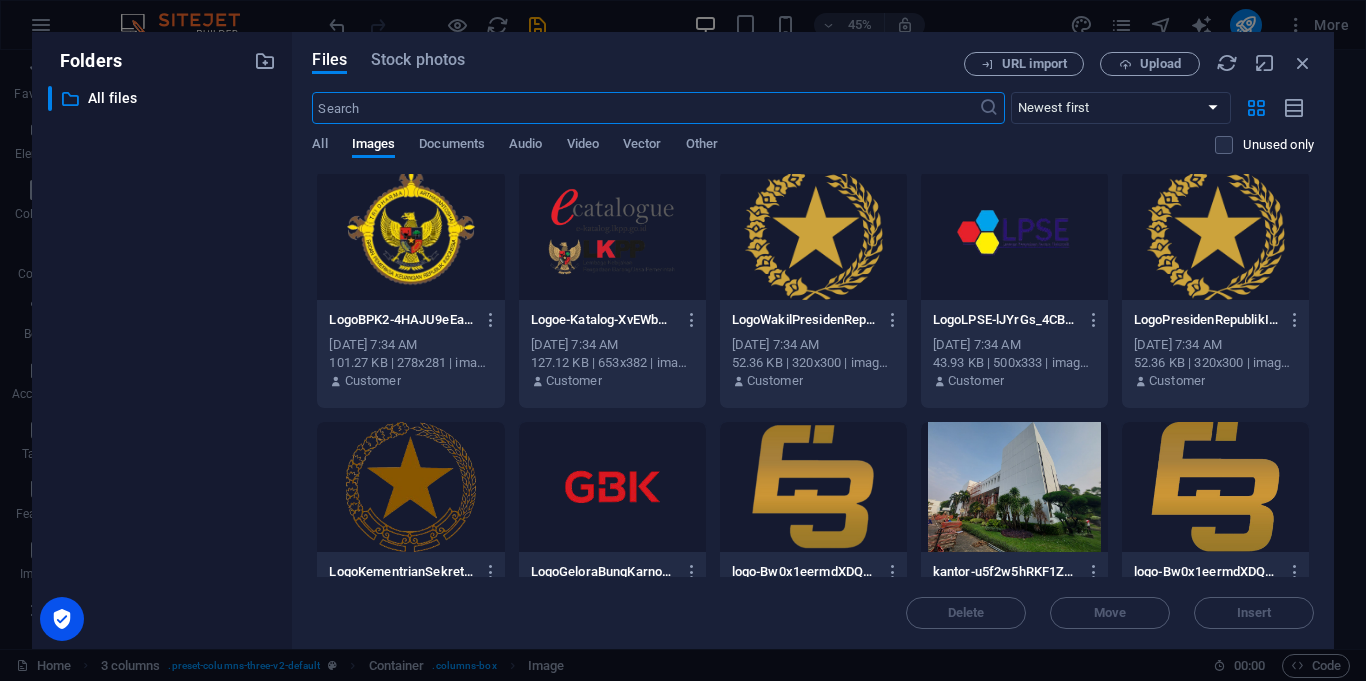click at bounding box center (1215, 235) 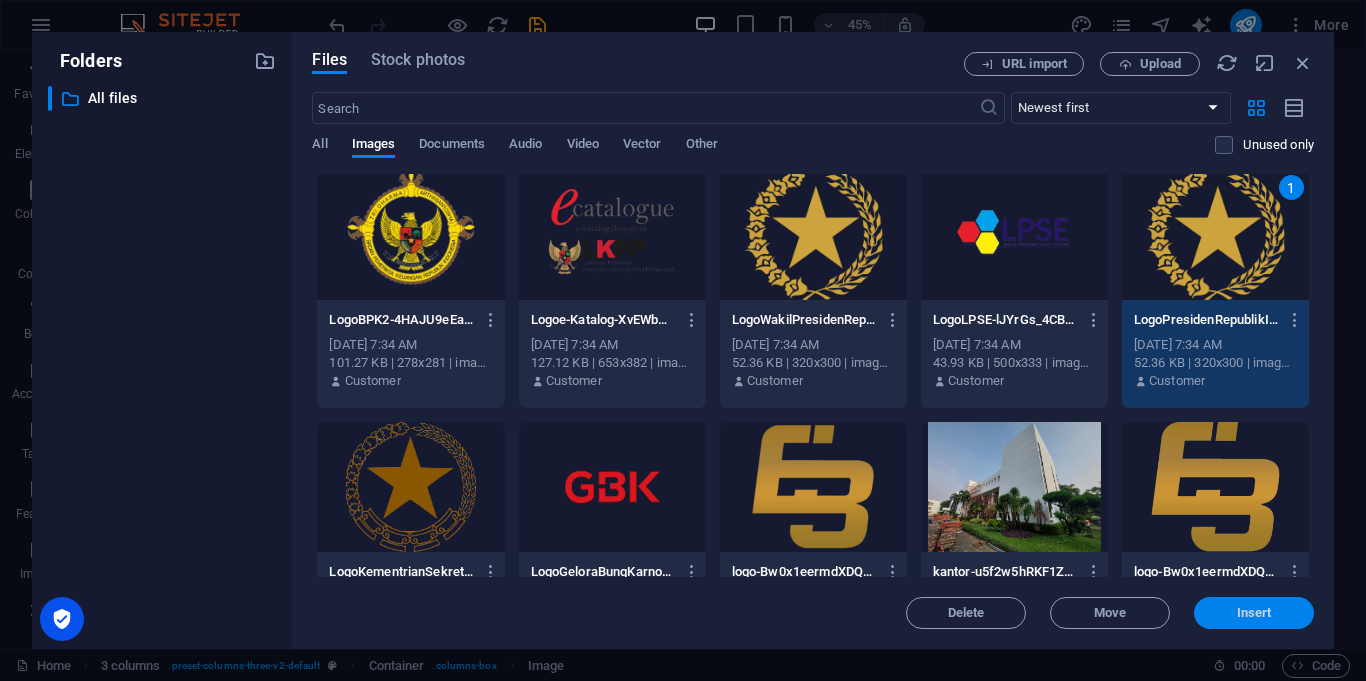 click on "Insert" at bounding box center (1254, 613) 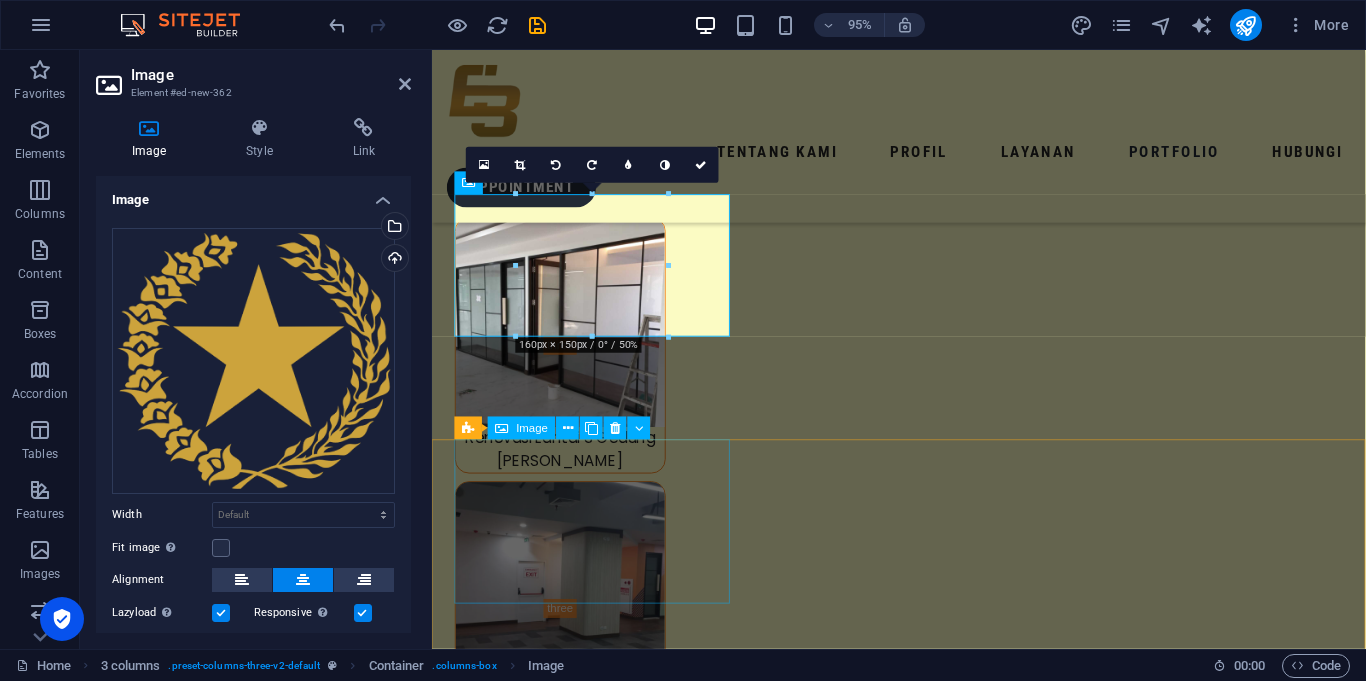 scroll, scrollTop: 8398, scrollLeft: 0, axis: vertical 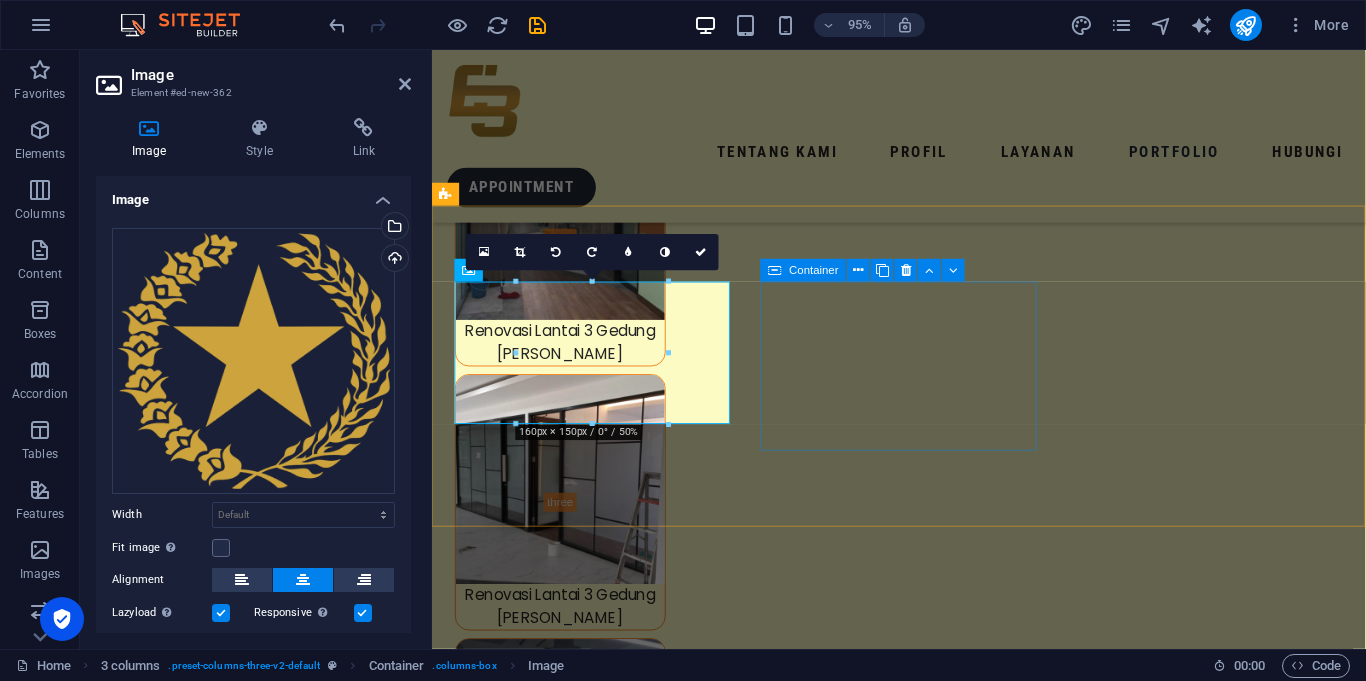 click on "Add elements" at bounding box center (542, 15732) 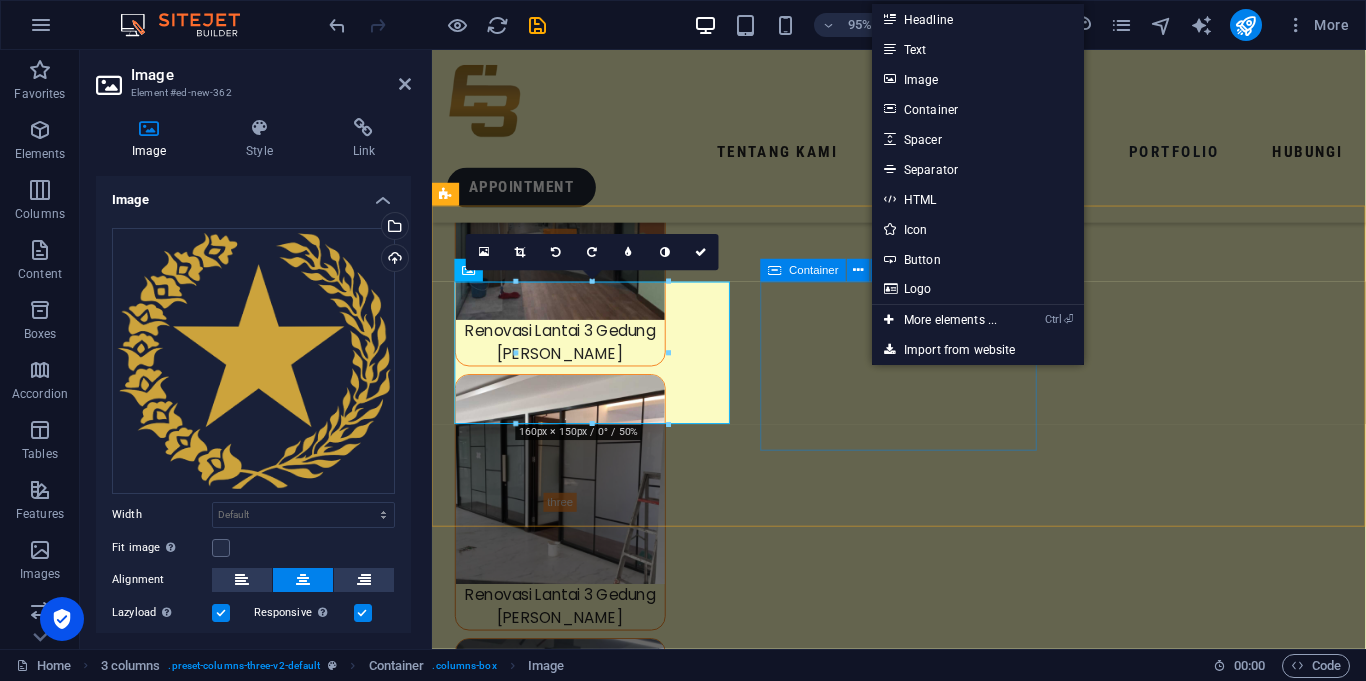 click on "Drop content here or  Add elements  Paste clipboard" at bounding box center [601, 15702] 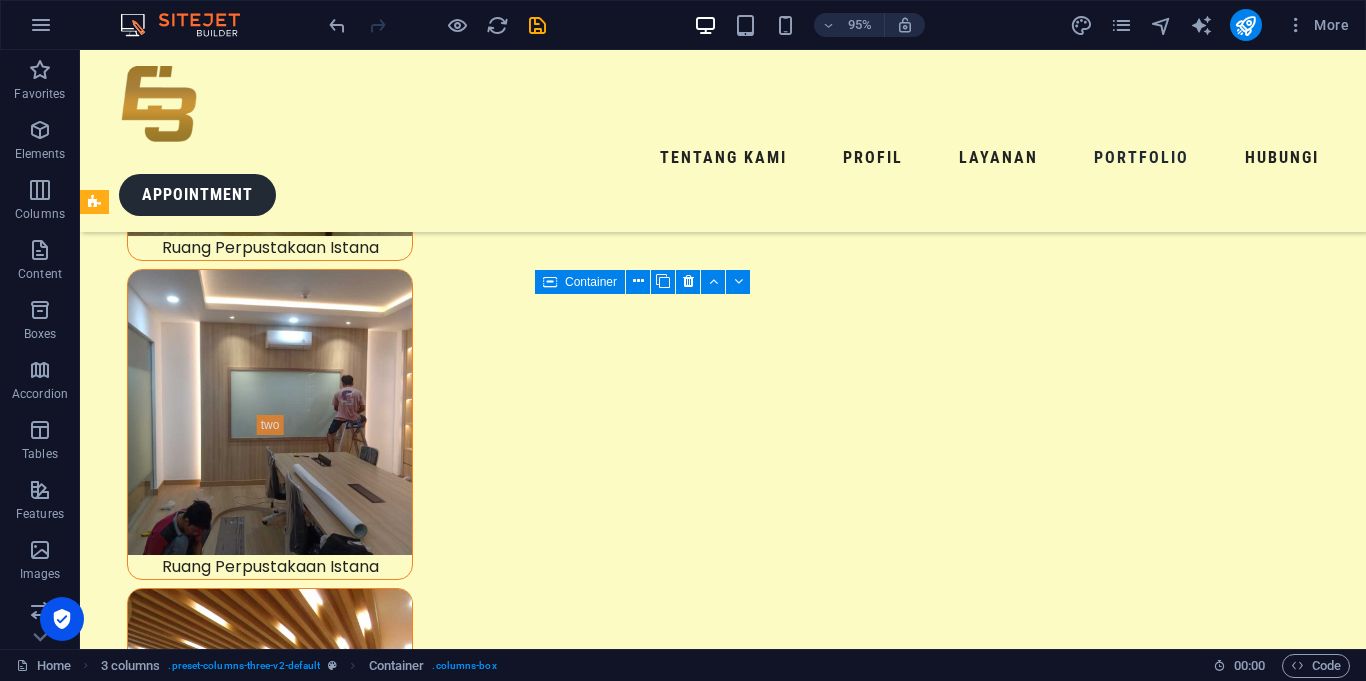 scroll, scrollTop: 9017, scrollLeft: 0, axis: vertical 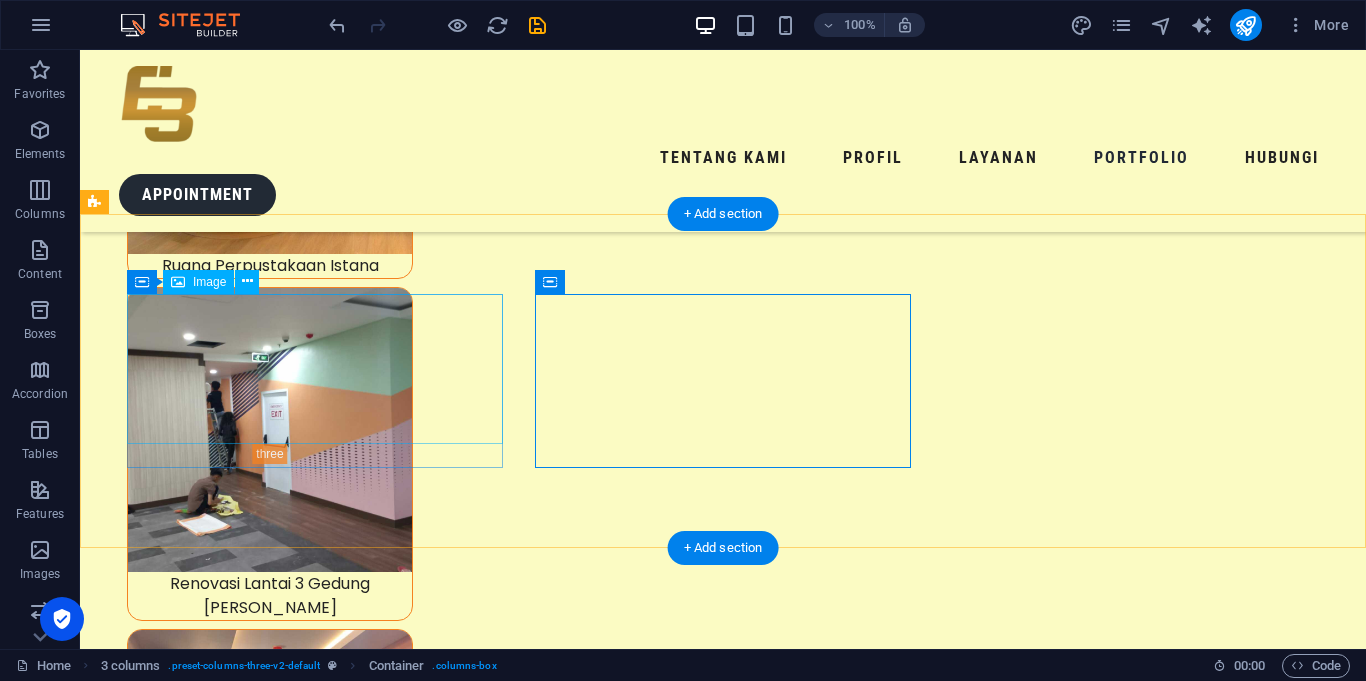 click at bounding box center [292, 19439] 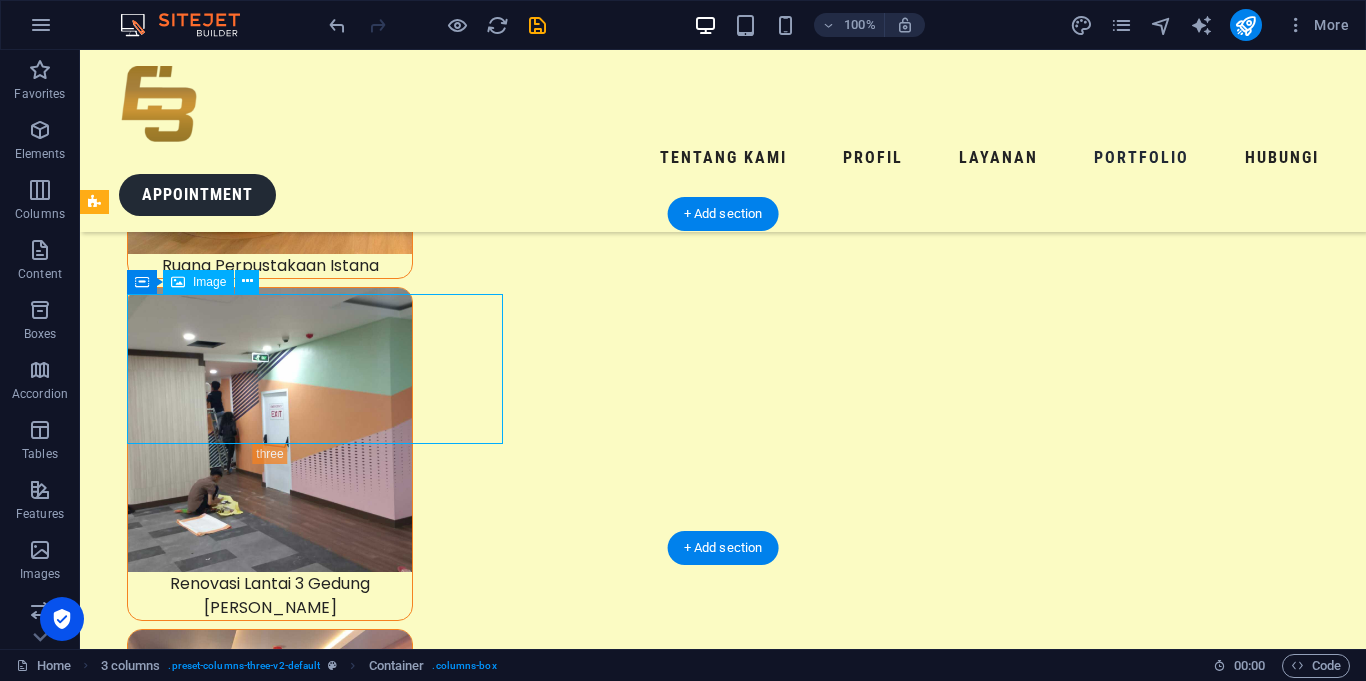 click at bounding box center [292, 19439] 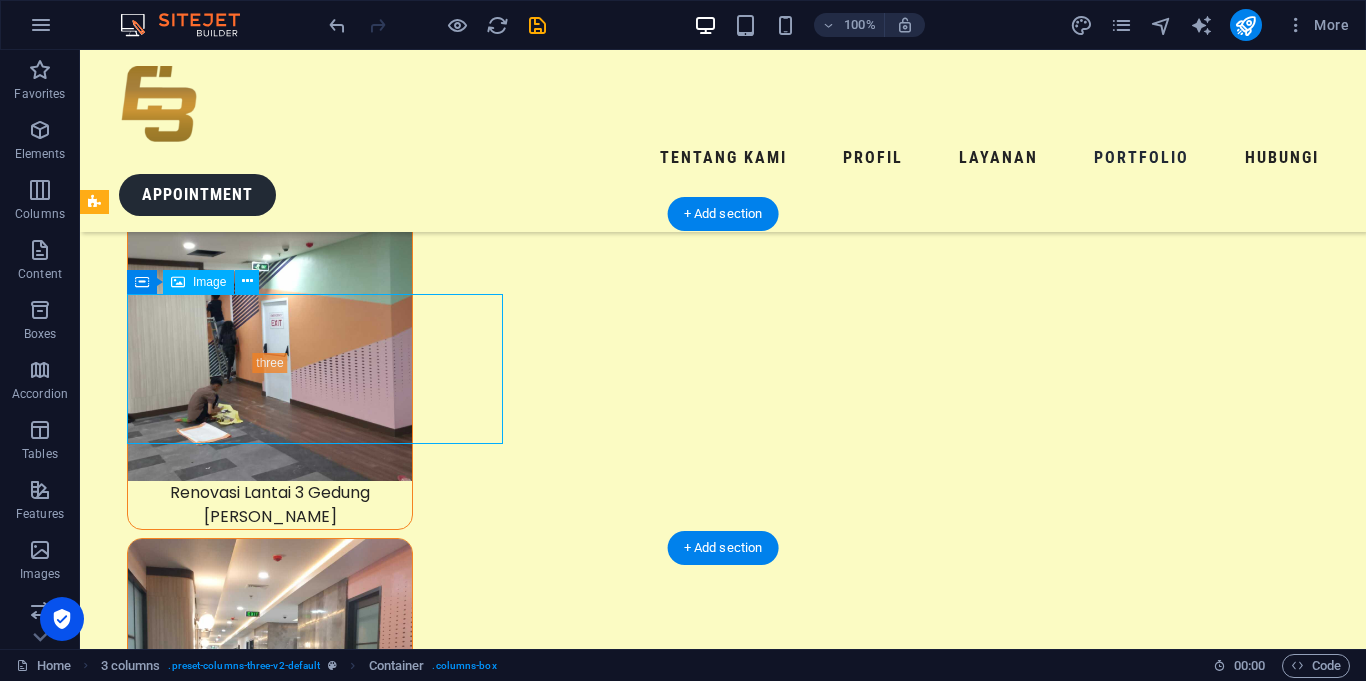 scroll, scrollTop: 8398, scrollLeft: 0, axis: vertical 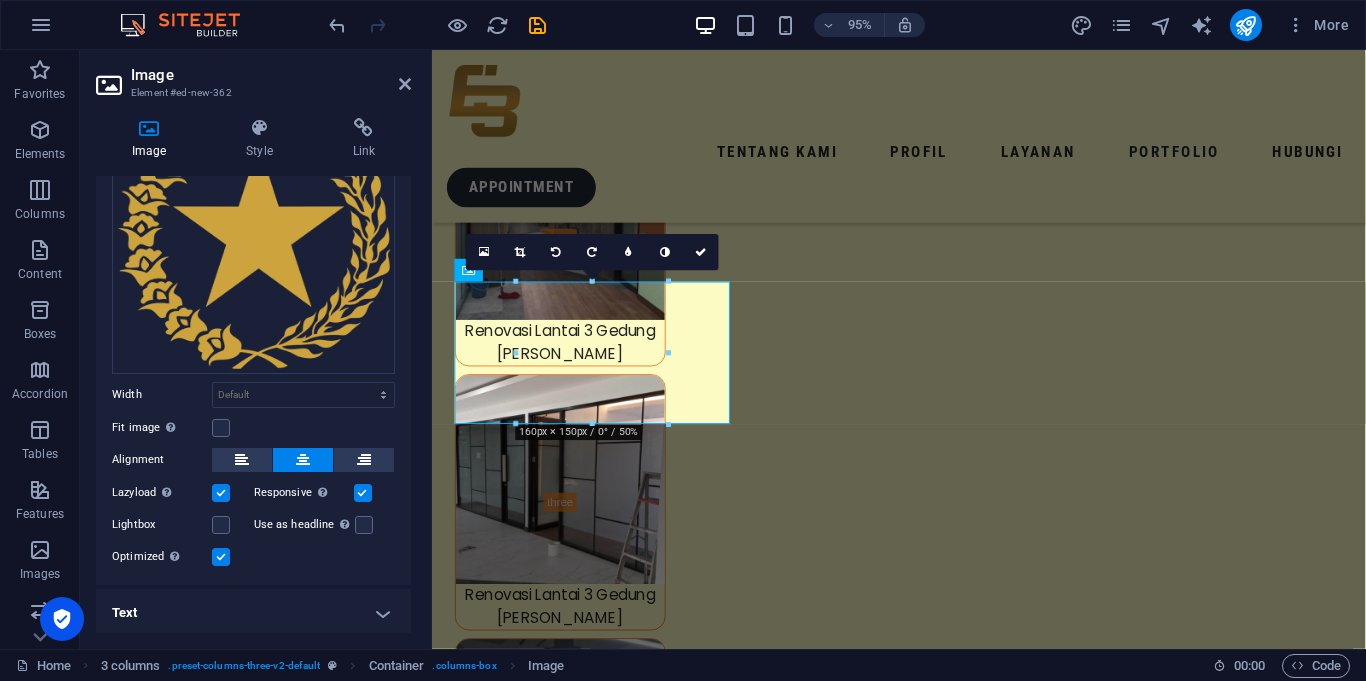 click on "Text" at bounding box center [253, 613] 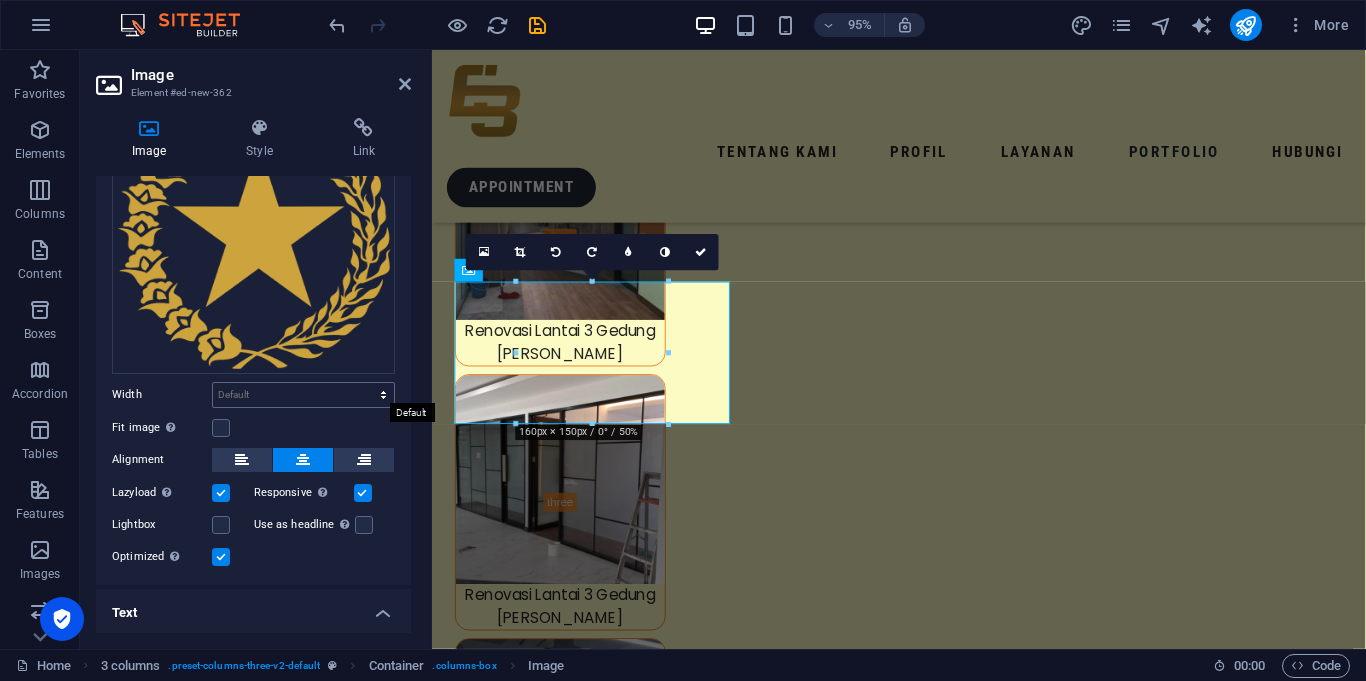 scroll, scrollTop: 308, scrollLeft: 0, axis: vertical 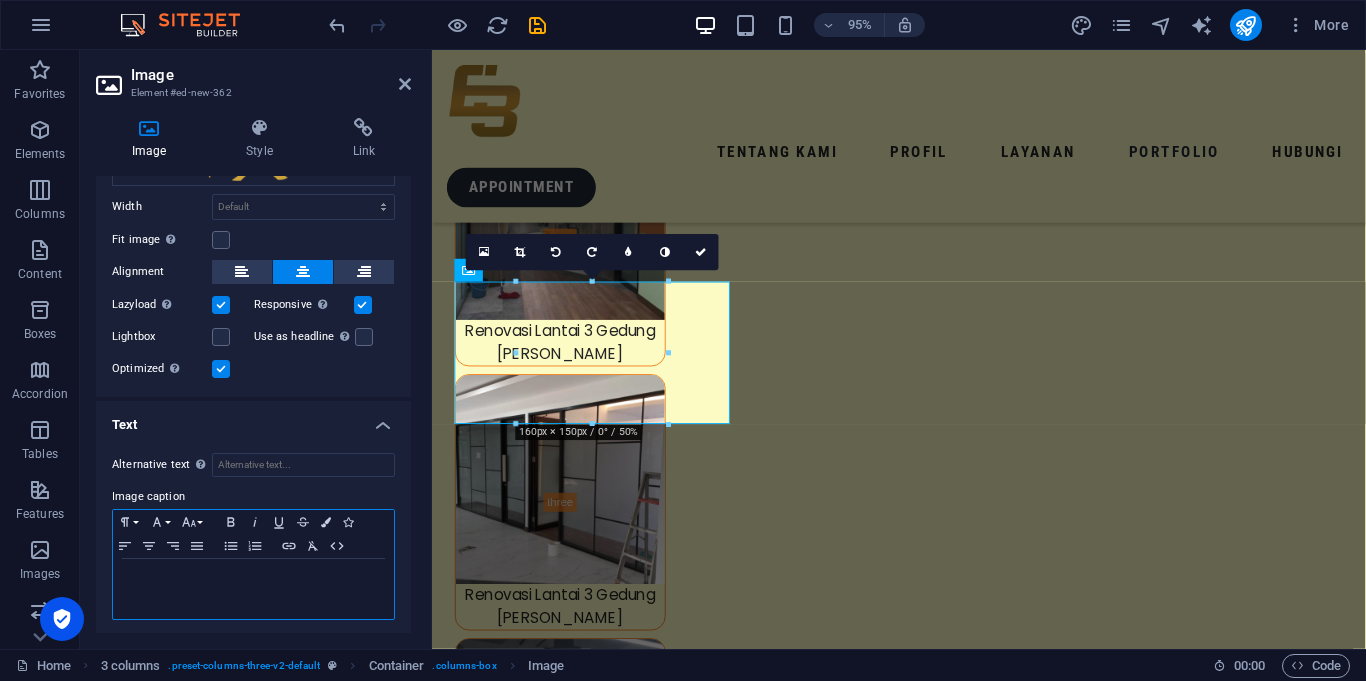 click at bounding box center [253, 578] 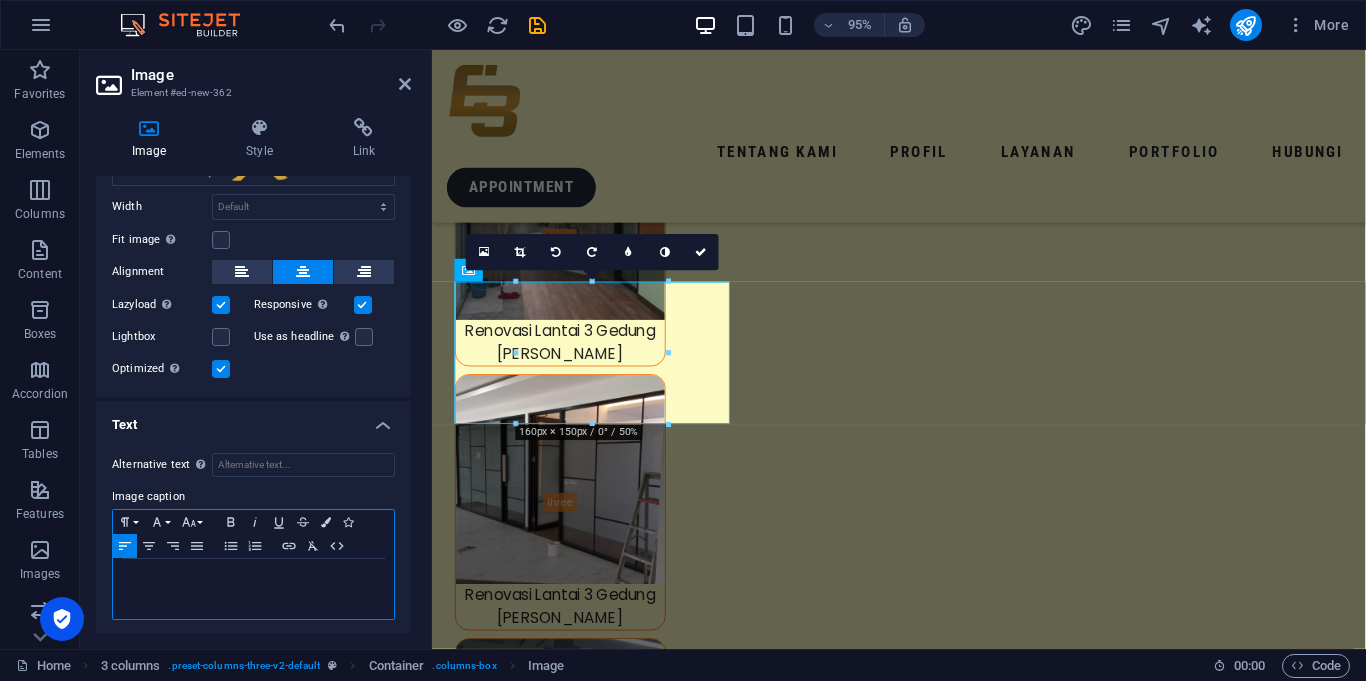 type 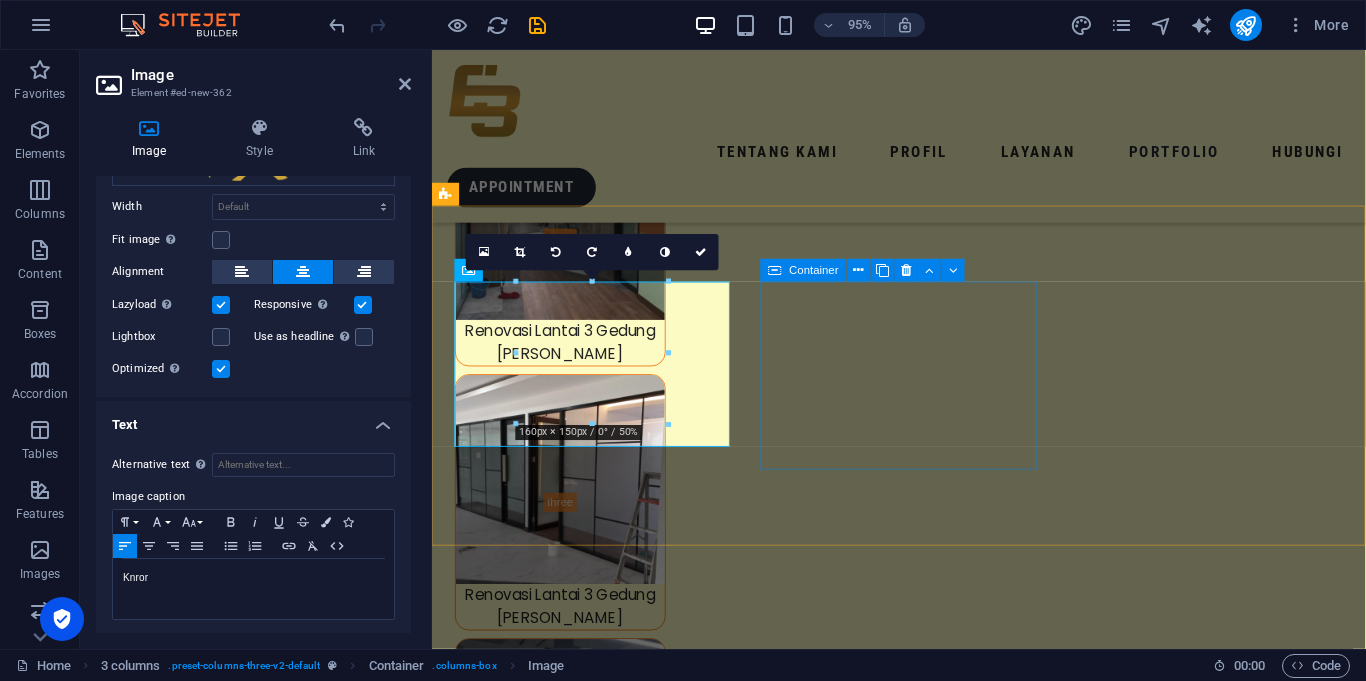 click on "Drop content here or  Add elements  Paste clipboard" at bounding box center (601, 15726) 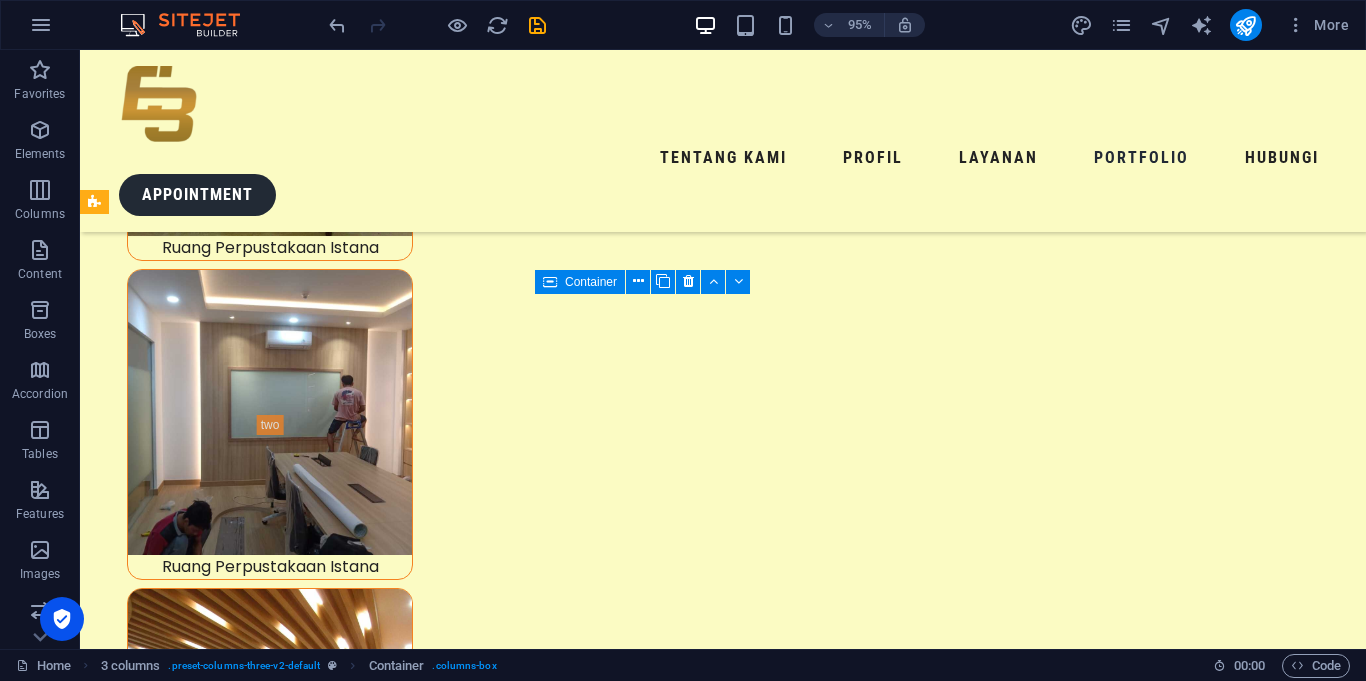 scroll, scrollTop: 9017, scrollLeft: 0, axis: vertical 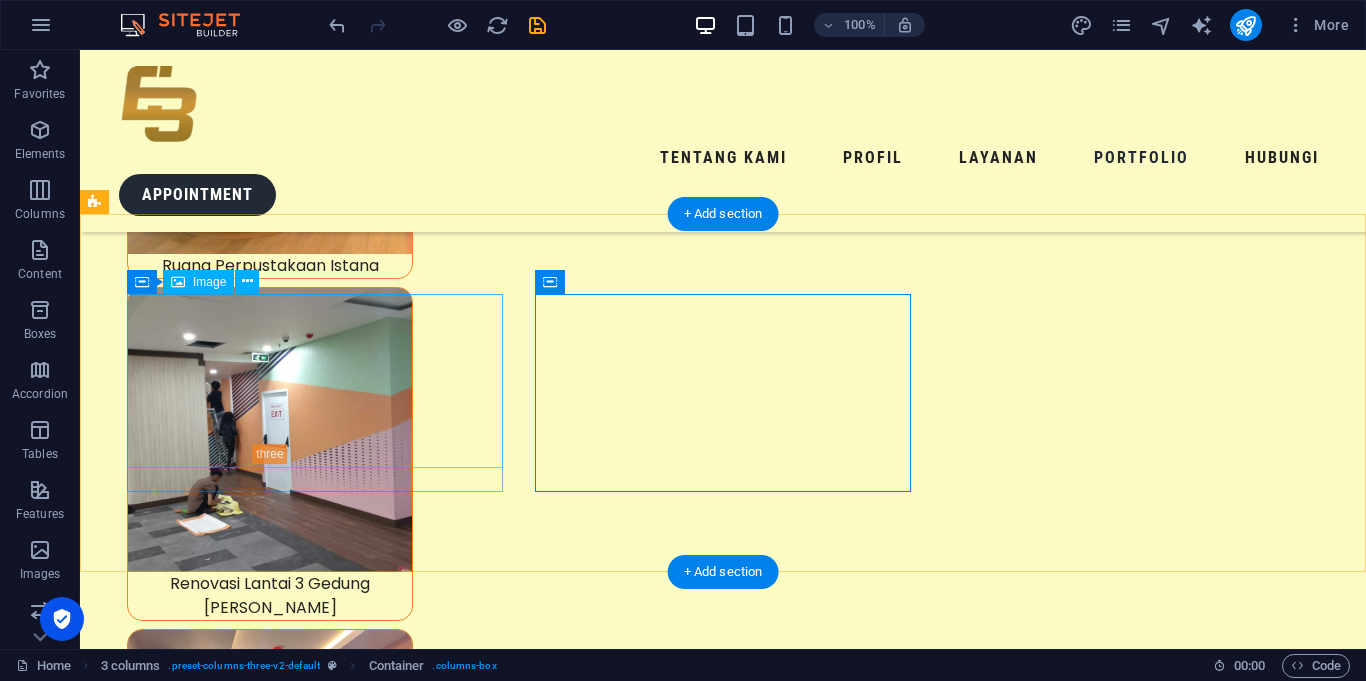 click on "Knror" at bounding box center (292, 19451) 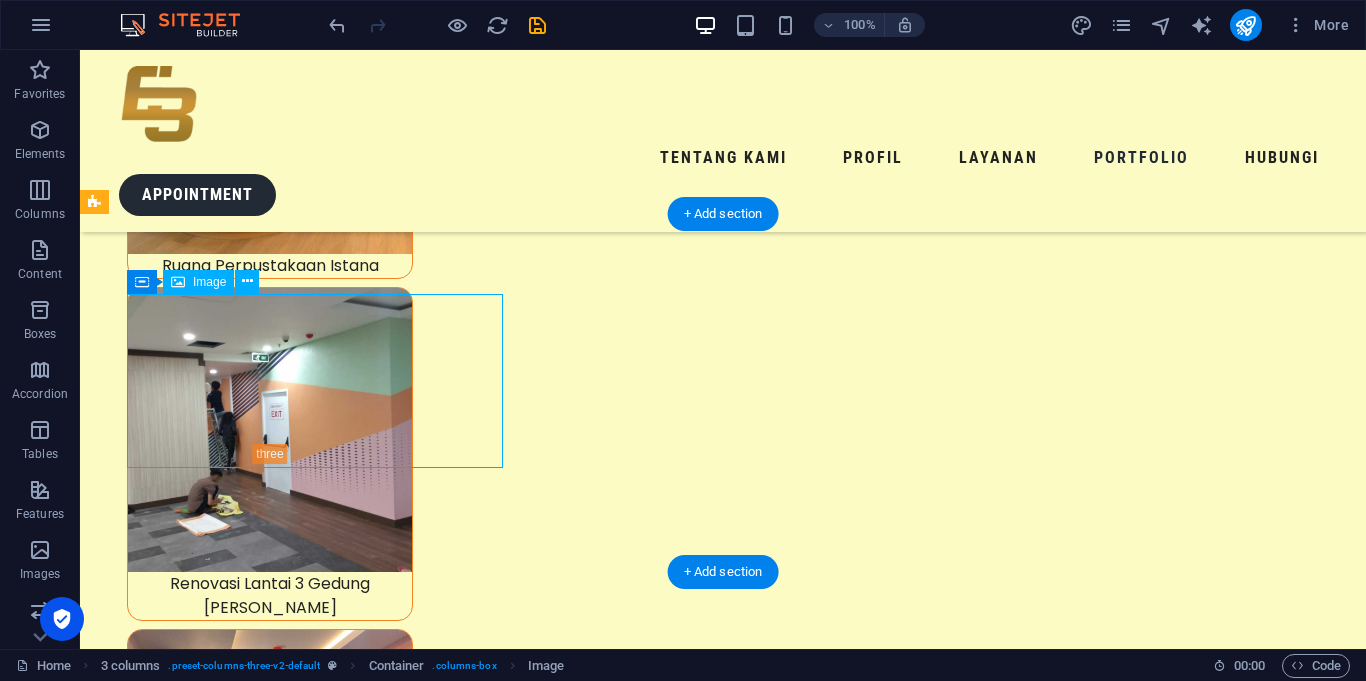 click on "Knror" at bounding box center (292, 19451) 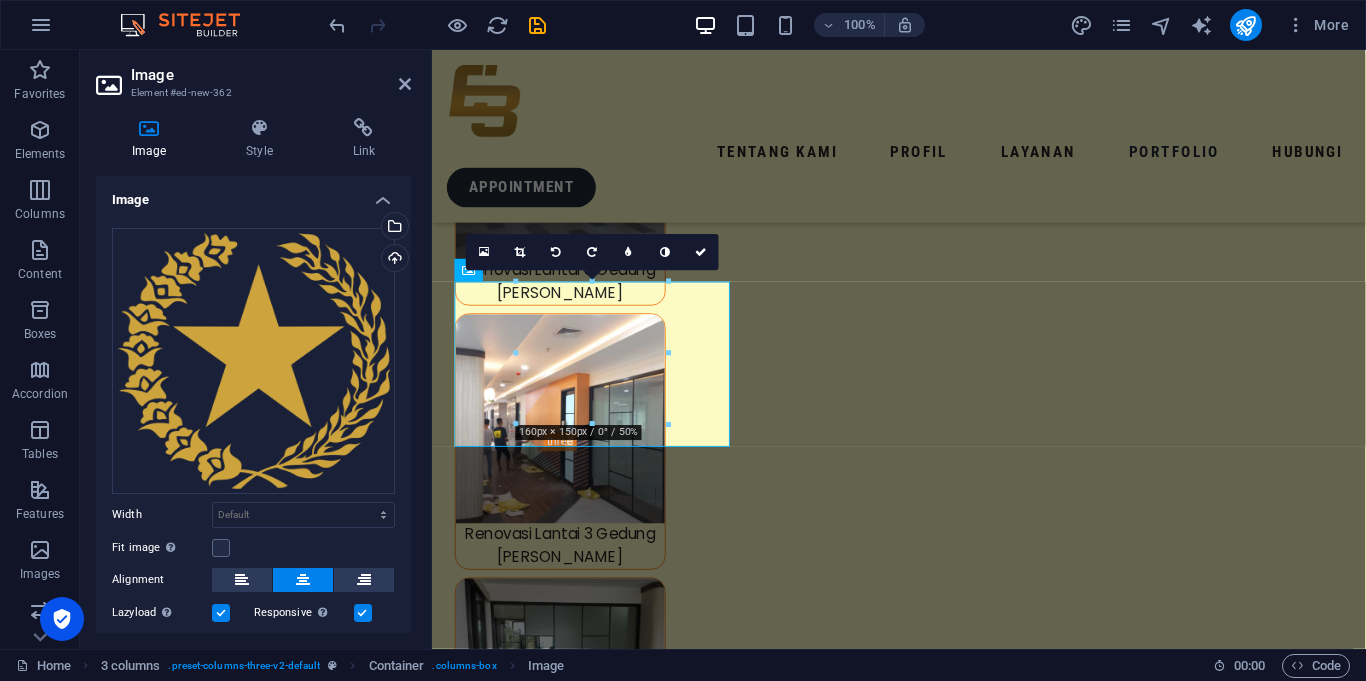 scroll, scrollTop: 8398, scrollLeft: 0, axis: vertical 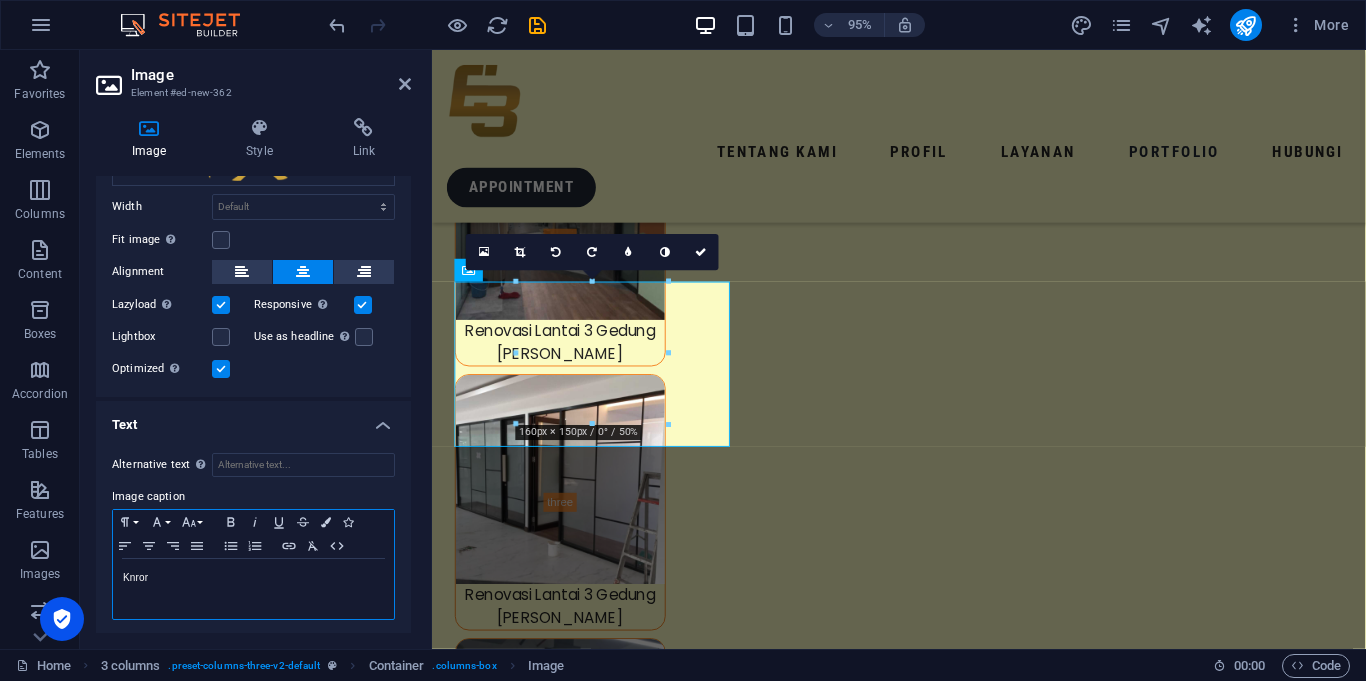 click on "Knror" at bounding box center [253, 578] 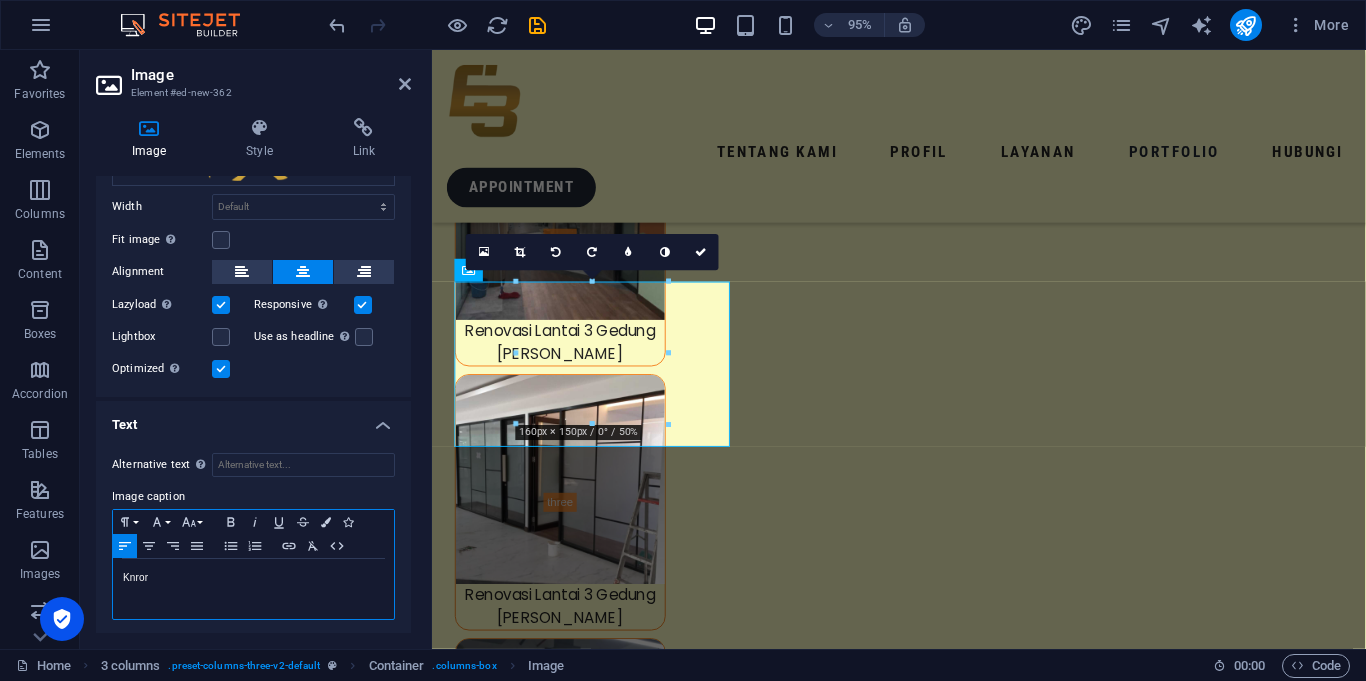 click on "Knror" at bounding box center [253, 578] 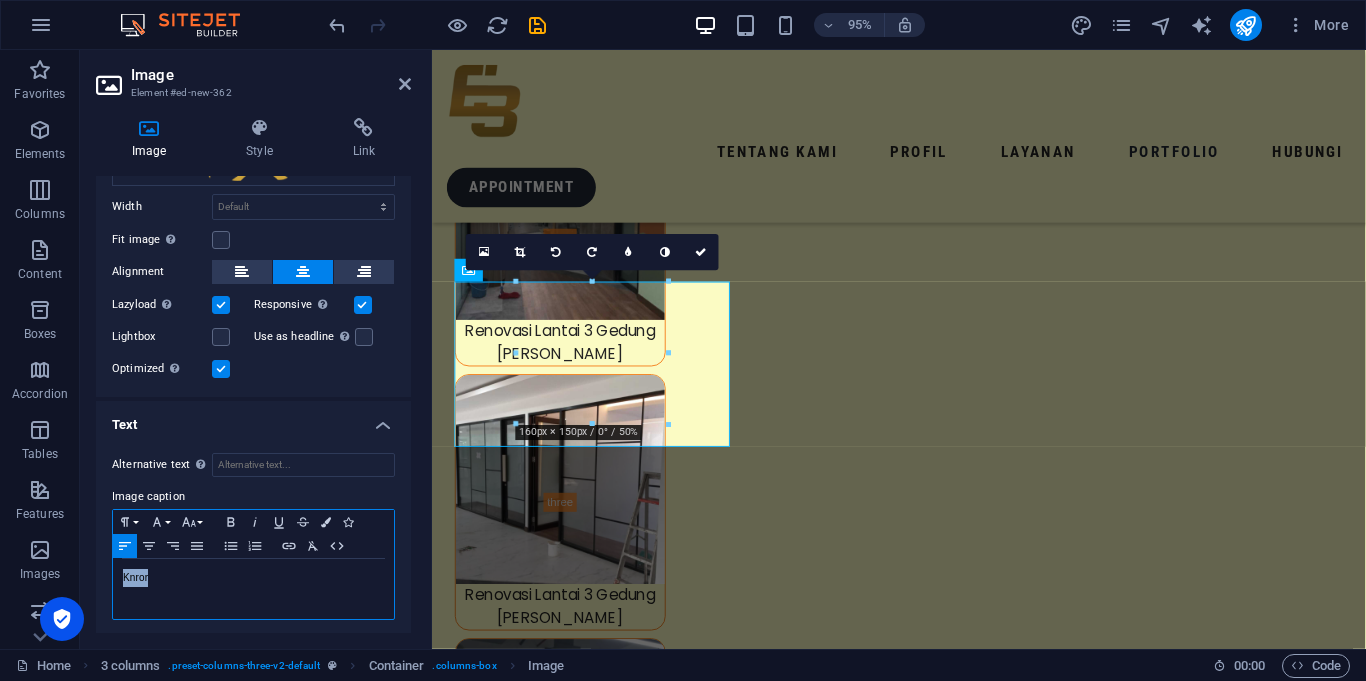 type 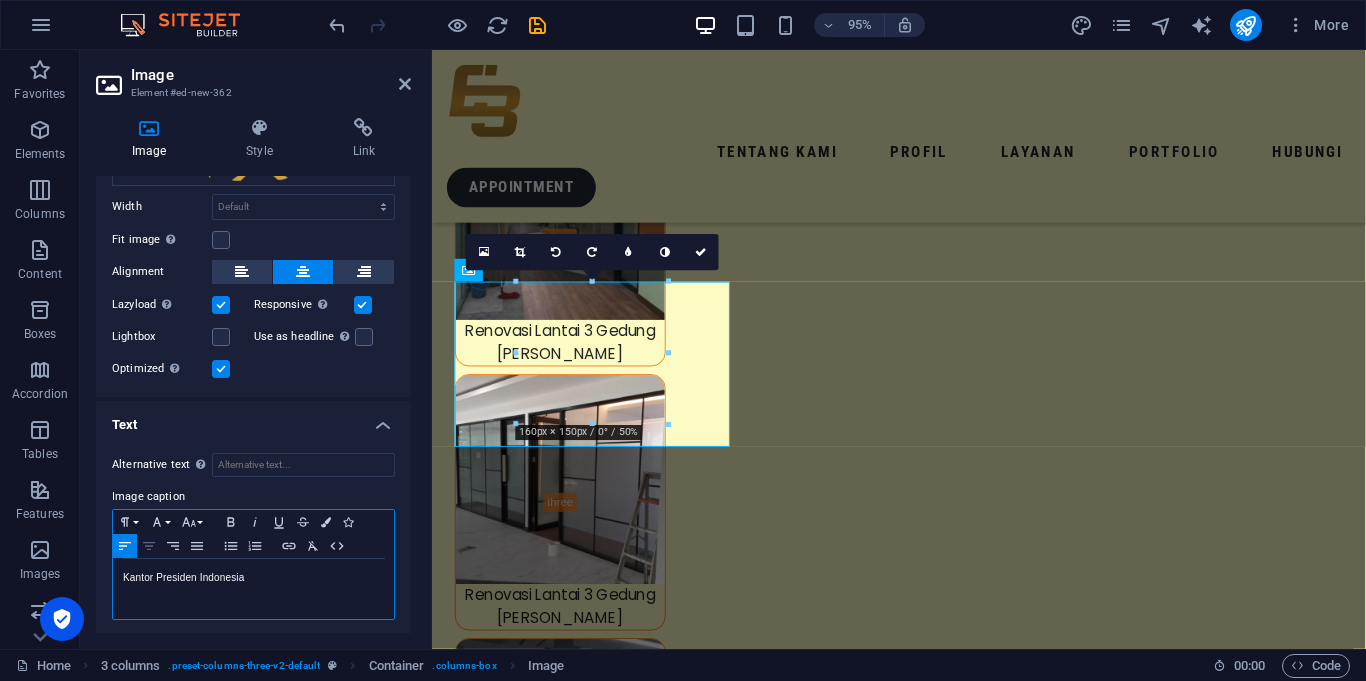 click 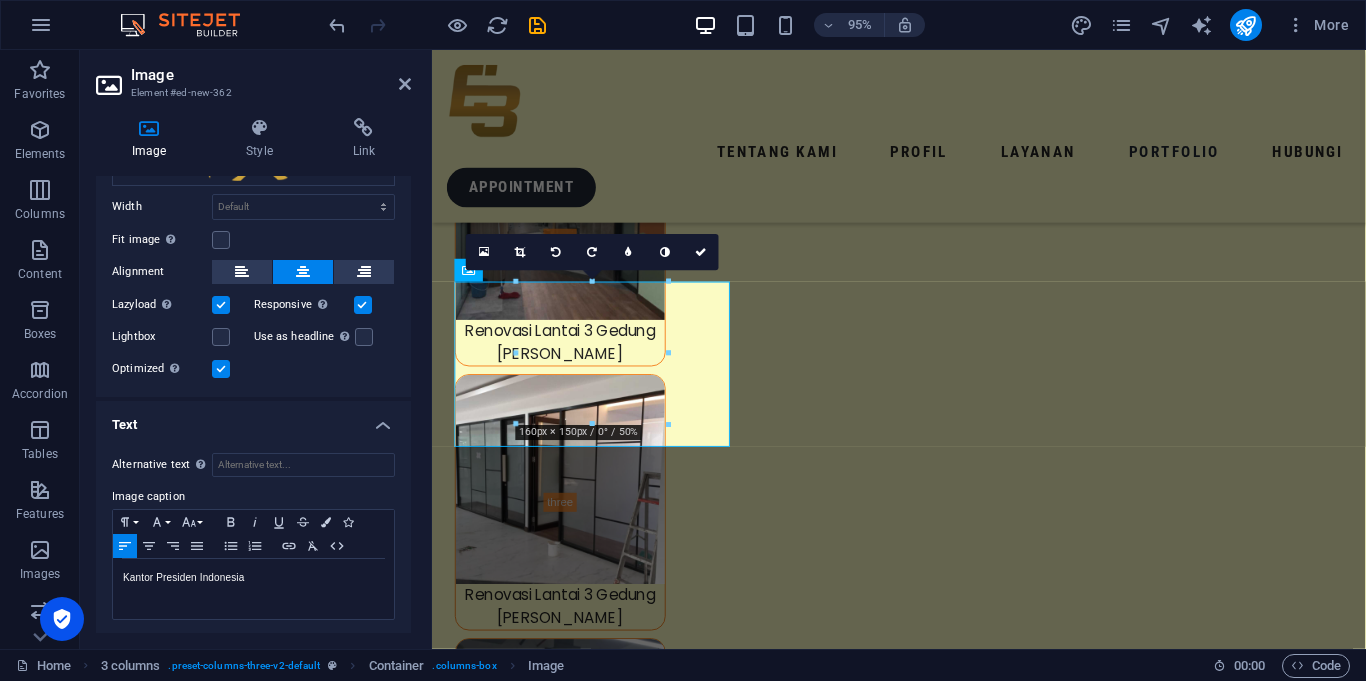 click on "Drop content here or  Add elements  Paste clipboard" at bounding box center (601, 15726) 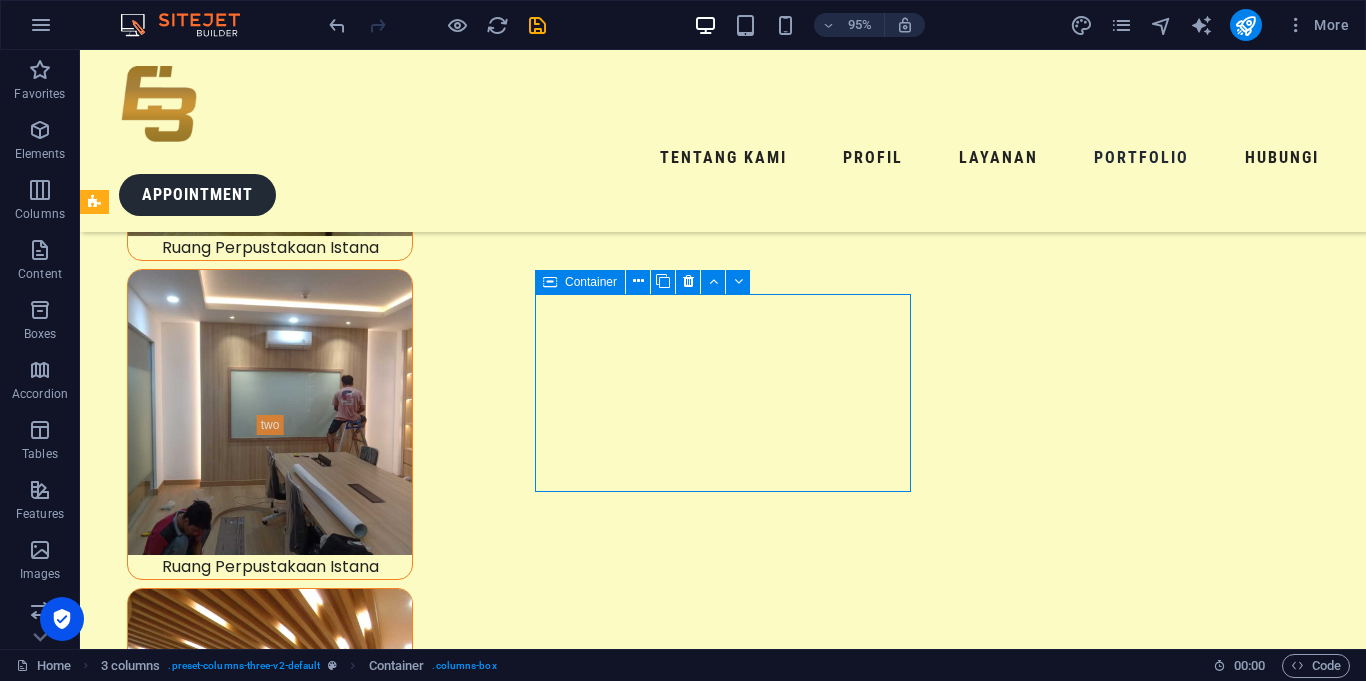 scroll, scrollTop: 9017, scrollLeft: 0, axis: vertical 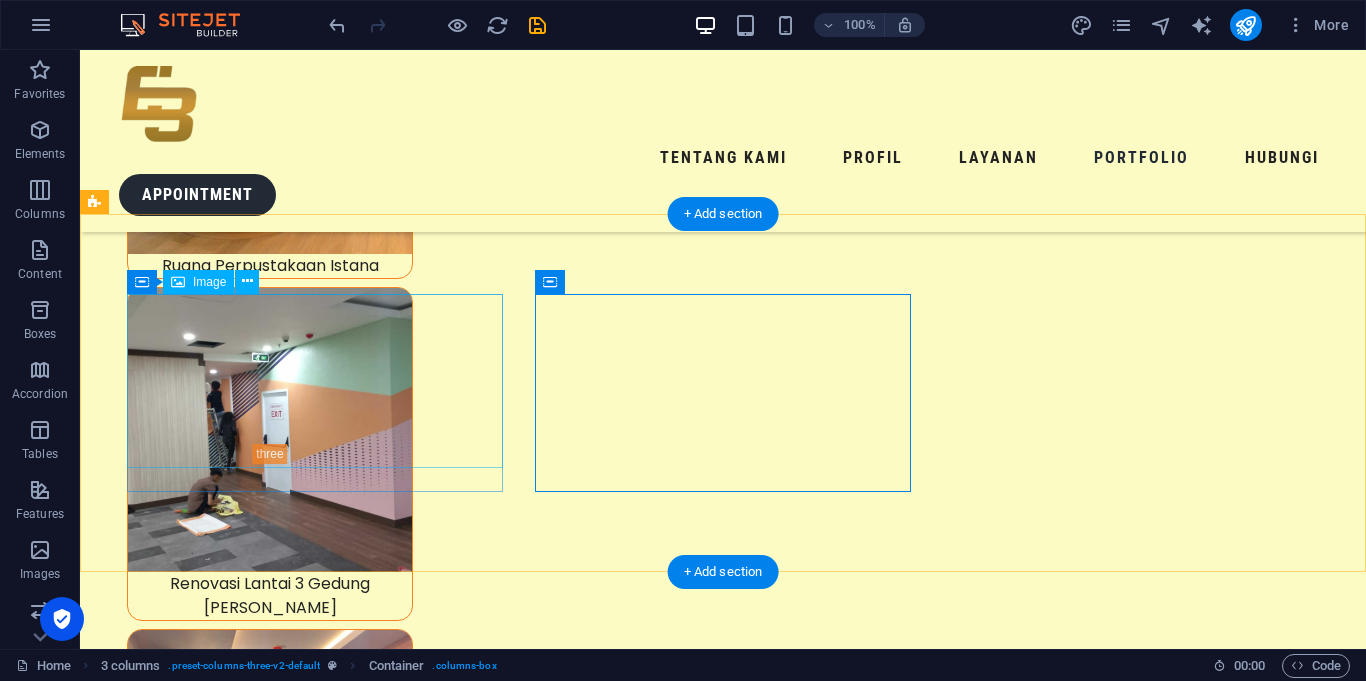 click on "Kantor Presiden Indonesia" at bounding box center [292, 19451] 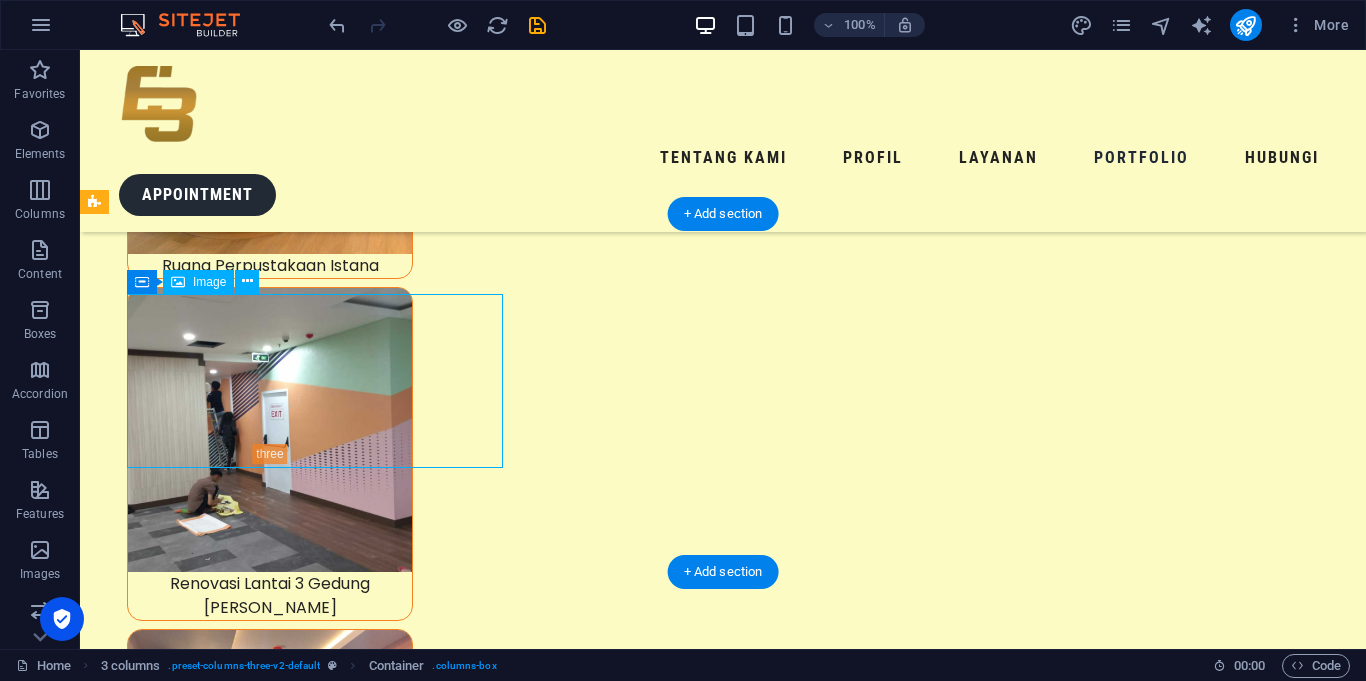 click on "Kantor Presiden Indonesia" at bounding box center (292, 19451) 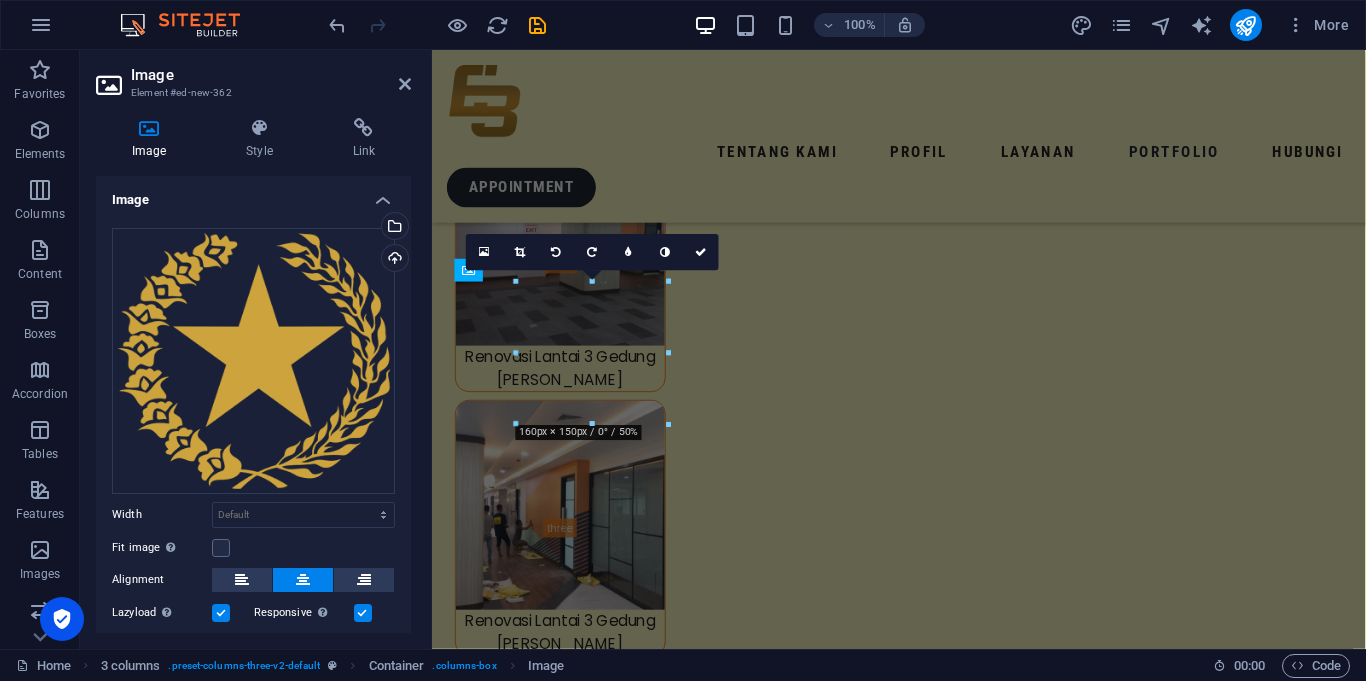 scroll, scrollTop: 8398, scrollLeft: 0, axis: vertical 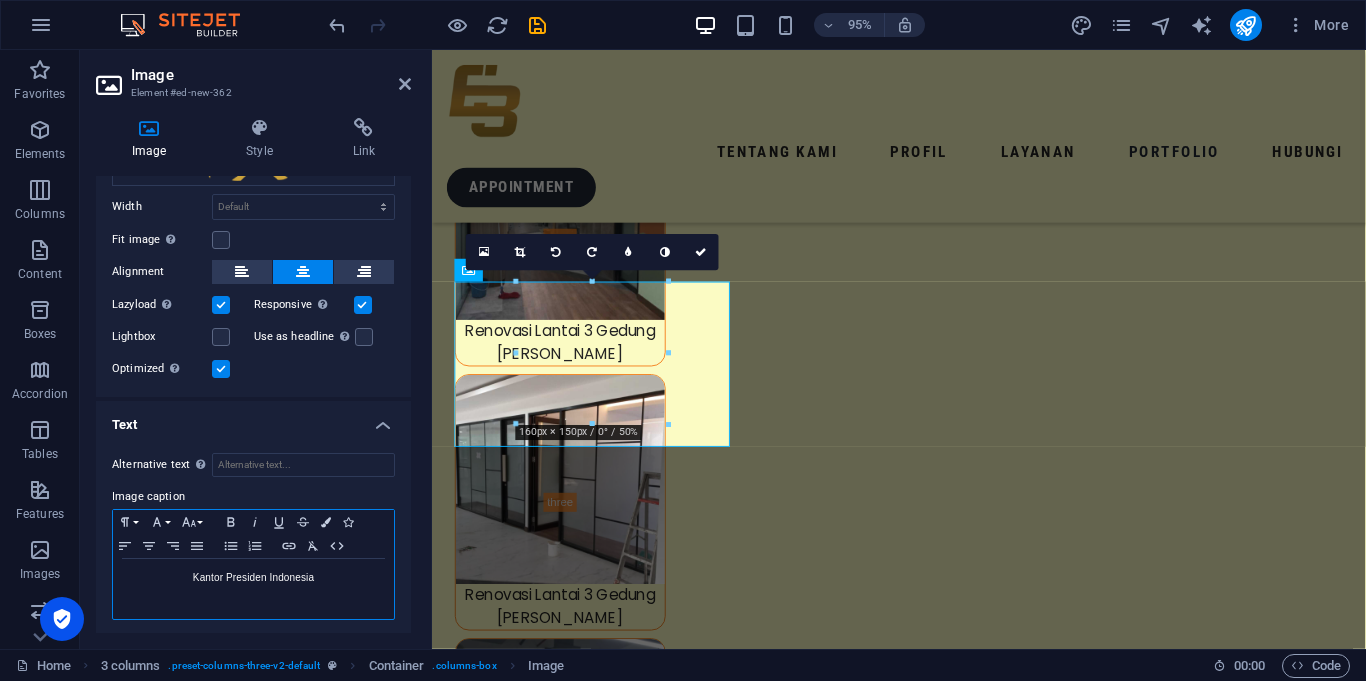 click on "Kantor Presiden Indonesia" at bounding box center [253, 578] 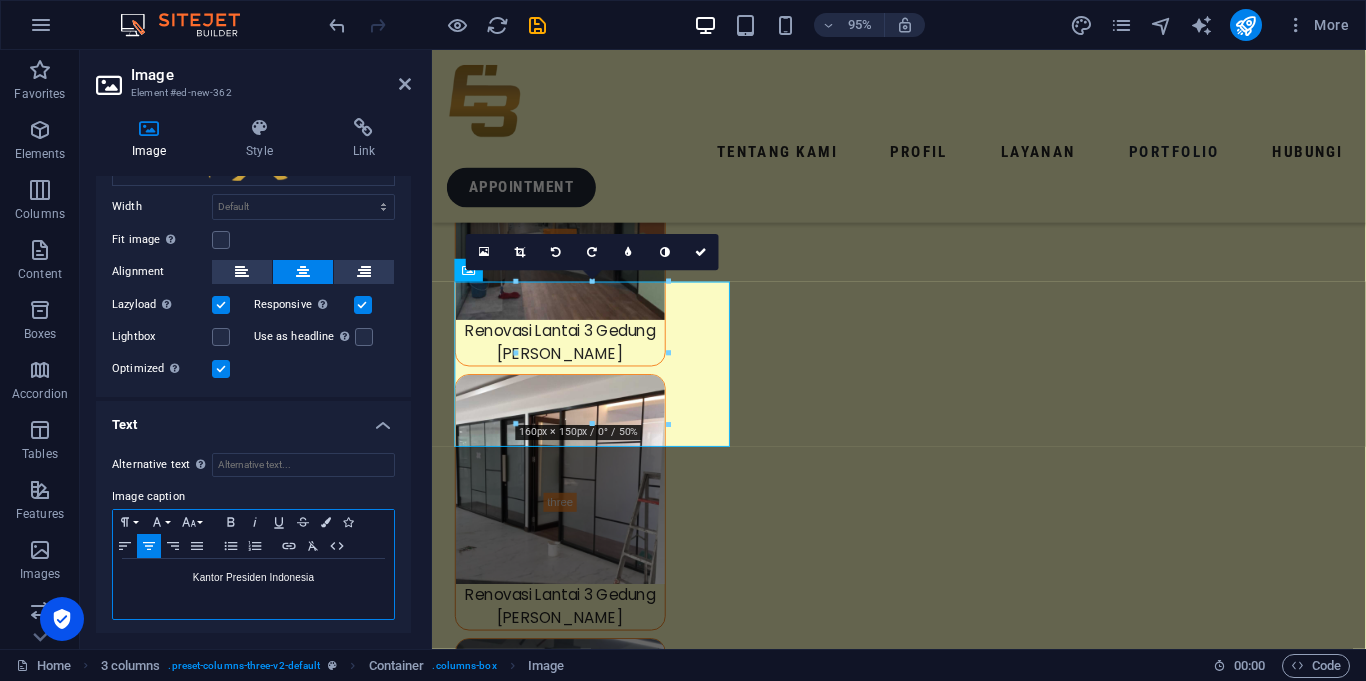 click on "Kantor Presiden Indonesia" at bounding box center [253, 578] 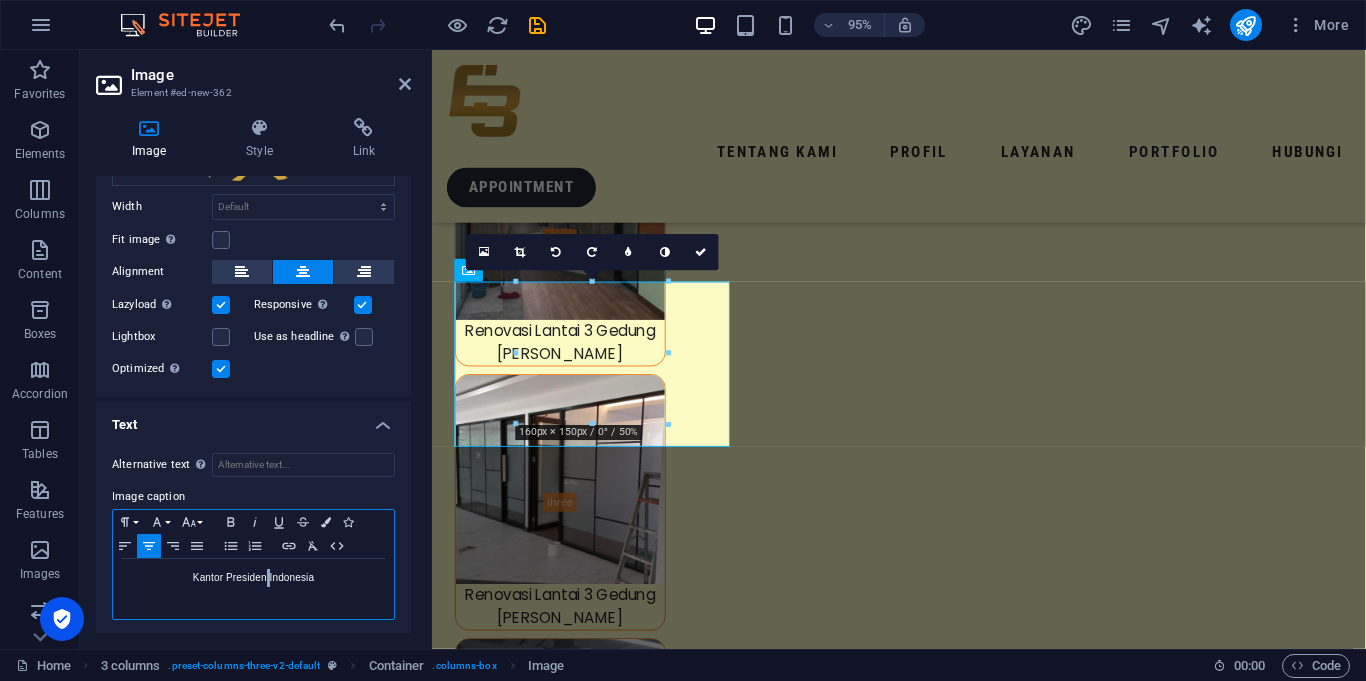 click on "Kantor Presiden Indonesia" at bounding box center (253, 578) 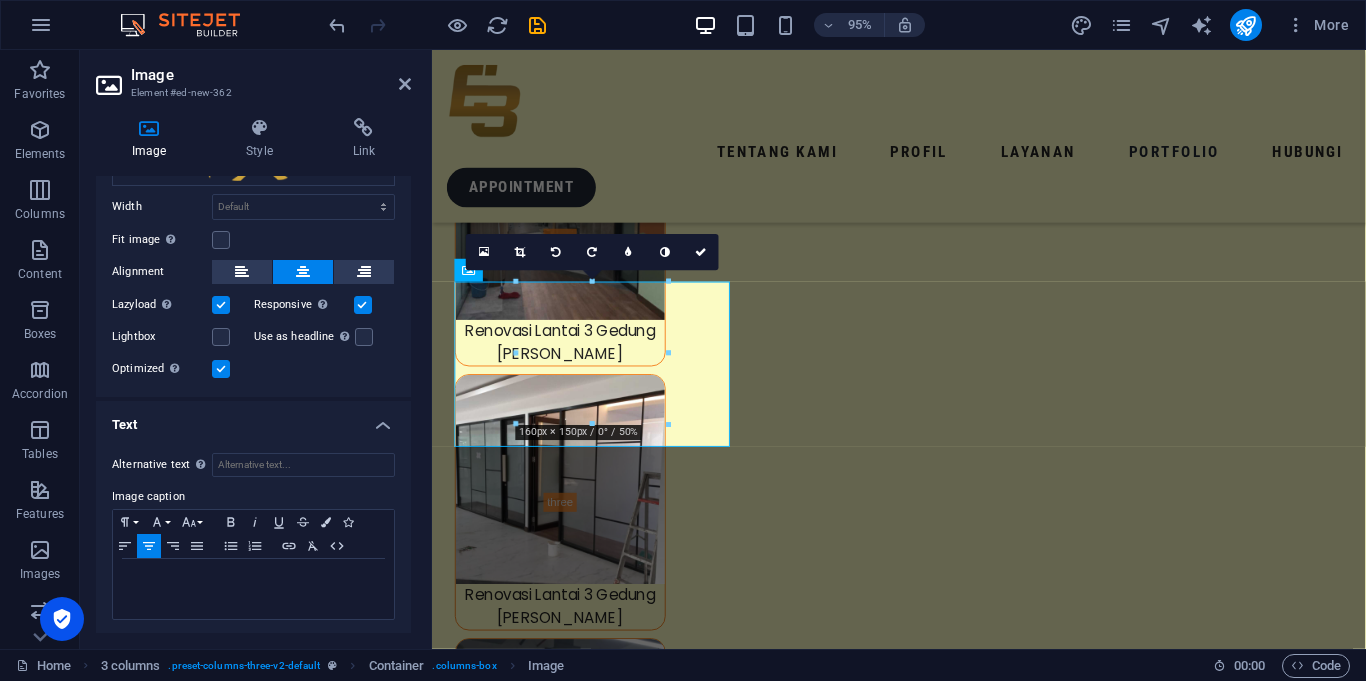 click on "Image caption" at bounding box center (253, 497) 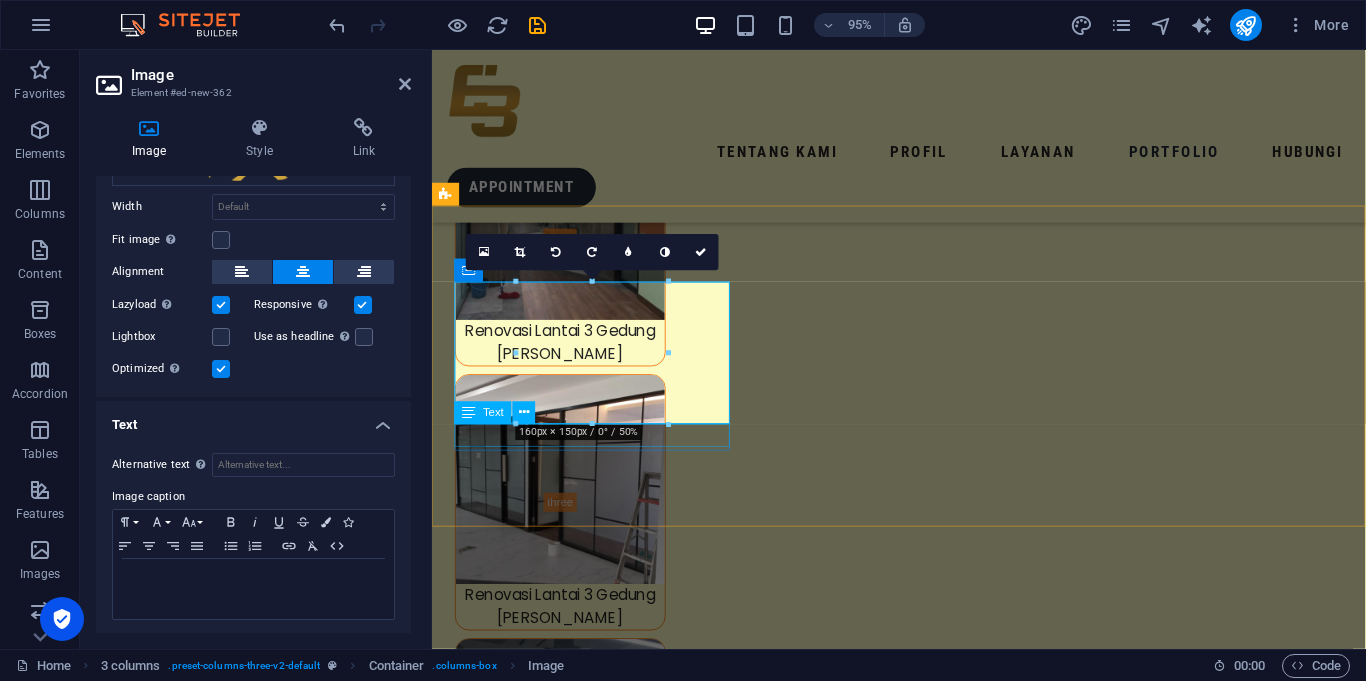 click on "Kantor Presiden Indonesia" at bounding box center [601, 15603] 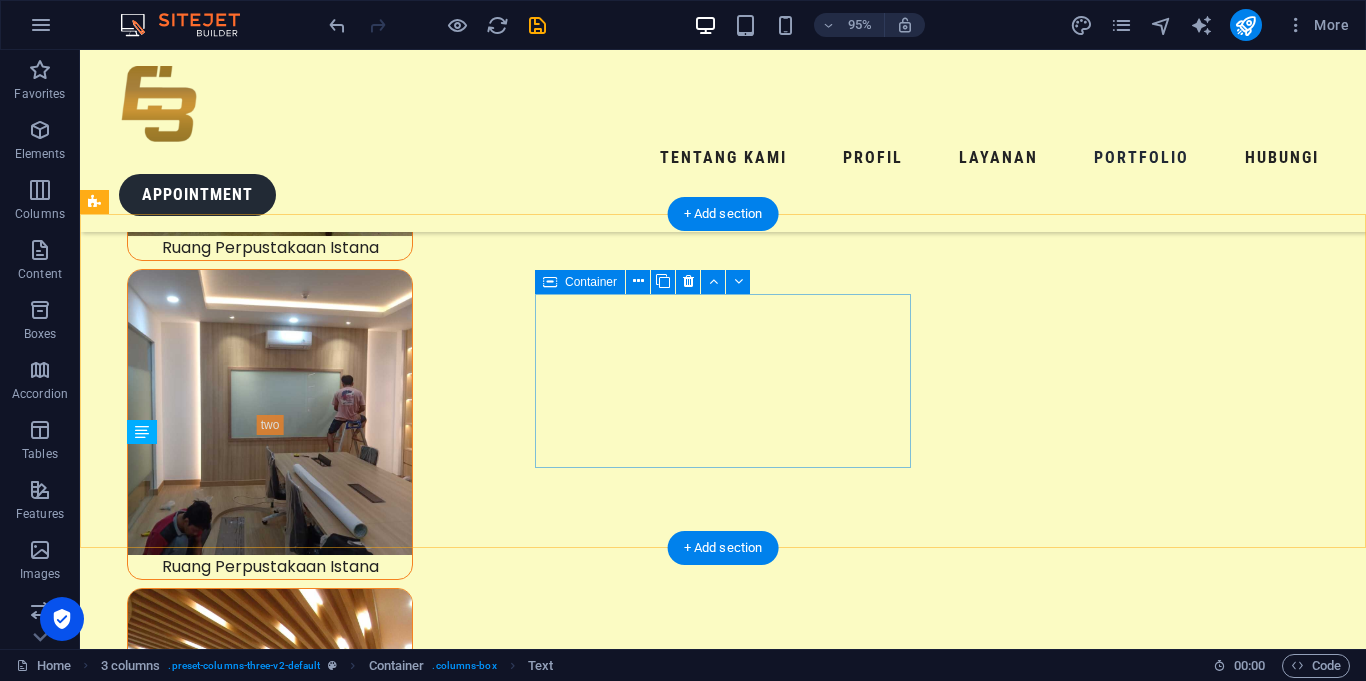 scroll, scrollTop: 9017, scrollLeft: 0, axis: vertical 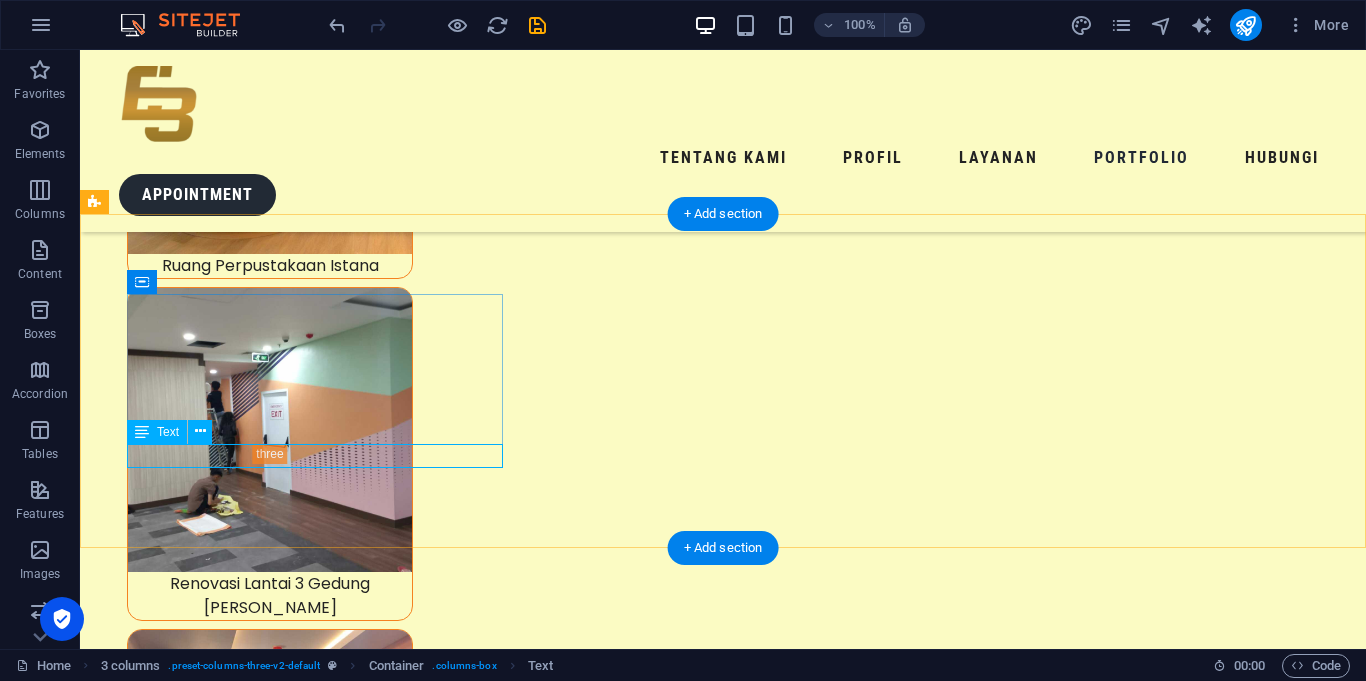 click on "Kantor Presiden Indonesia" at bounding box center [292, 19526] 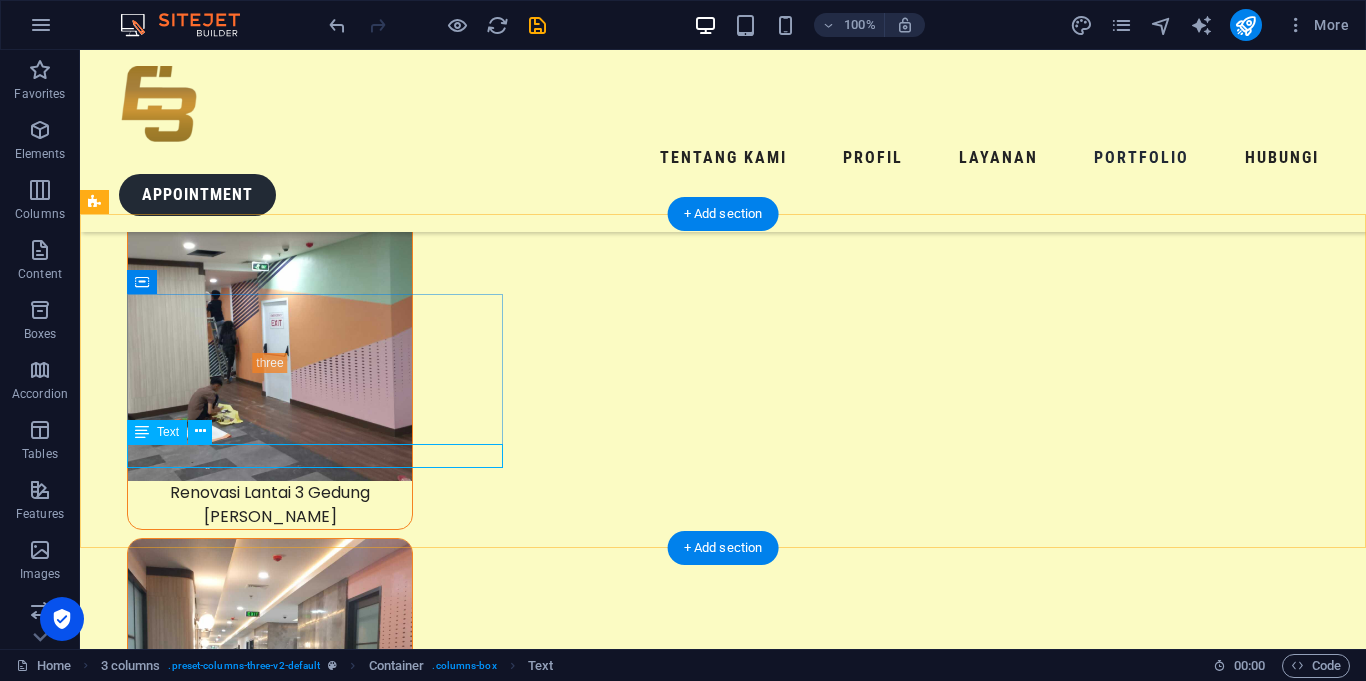 scroll, scrollTop: 8398, scrollLeft: 0, axis: vertical 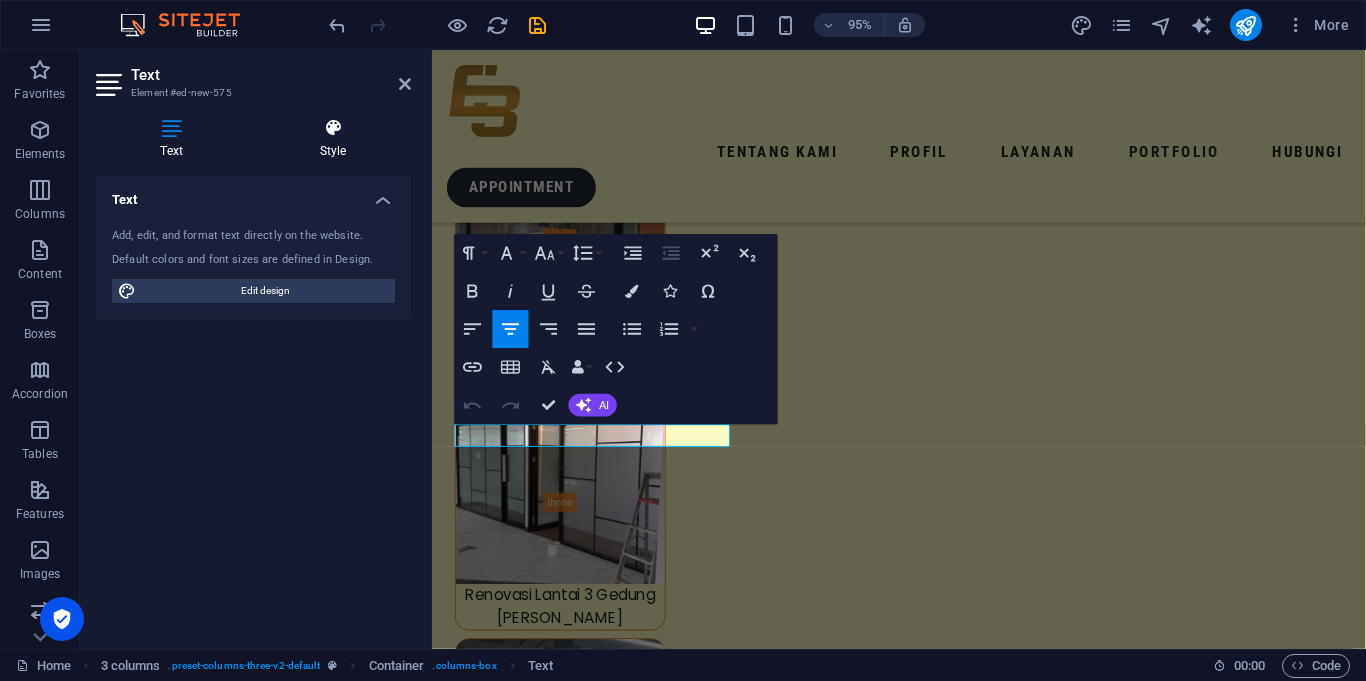 click at bounding box center [333, 128] 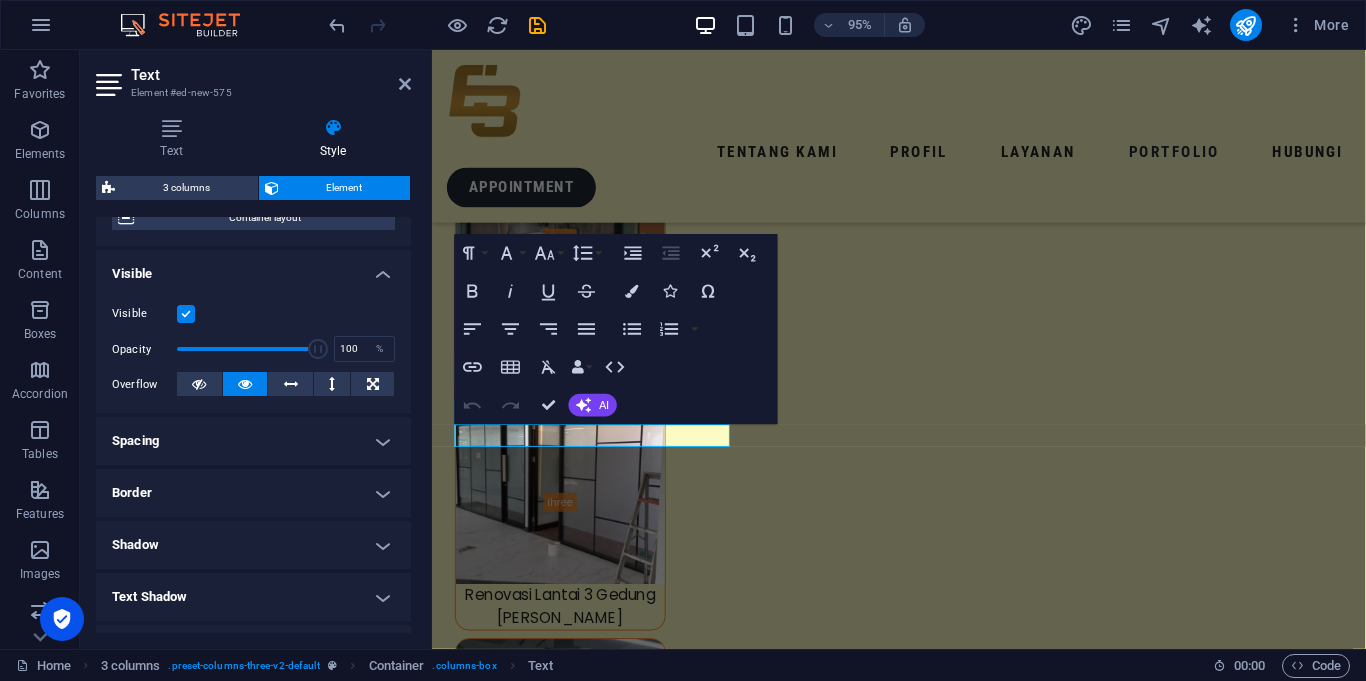 scroll, scrollTop: 183, scrollLeft: 0, axis: vertical 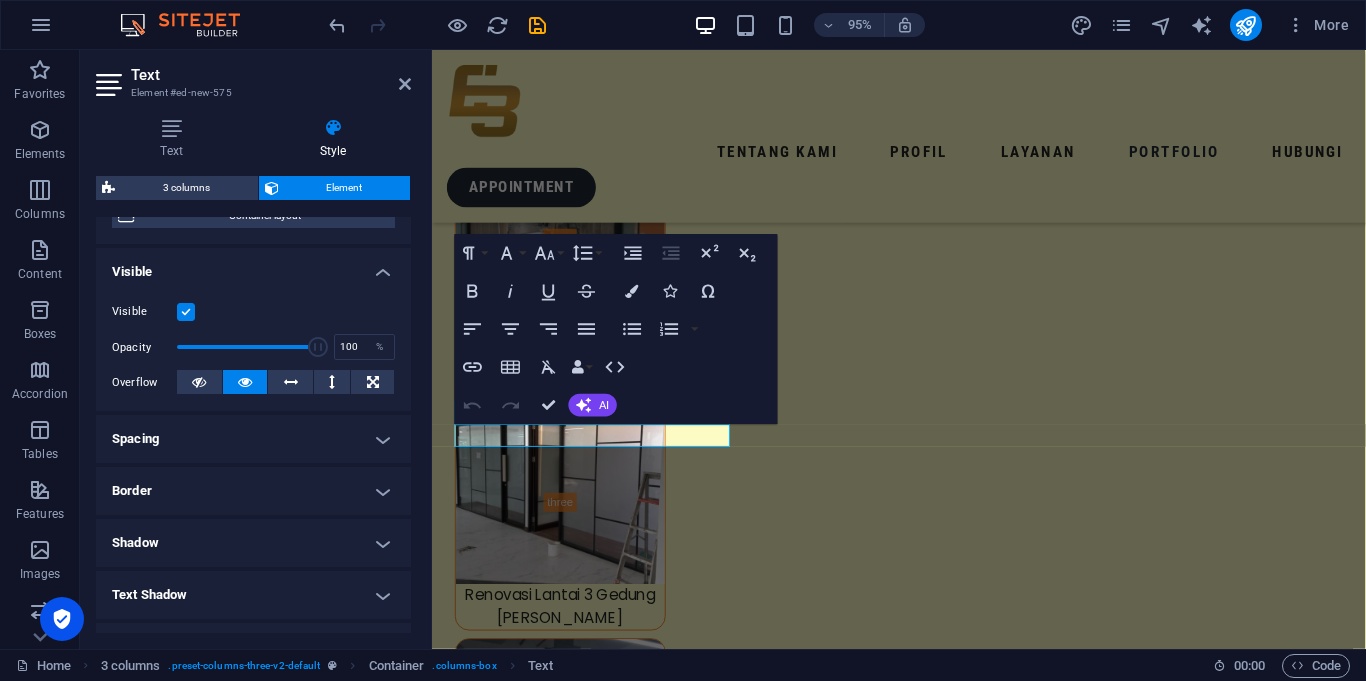 click on "Spacing" at bounding box center [253, 439] 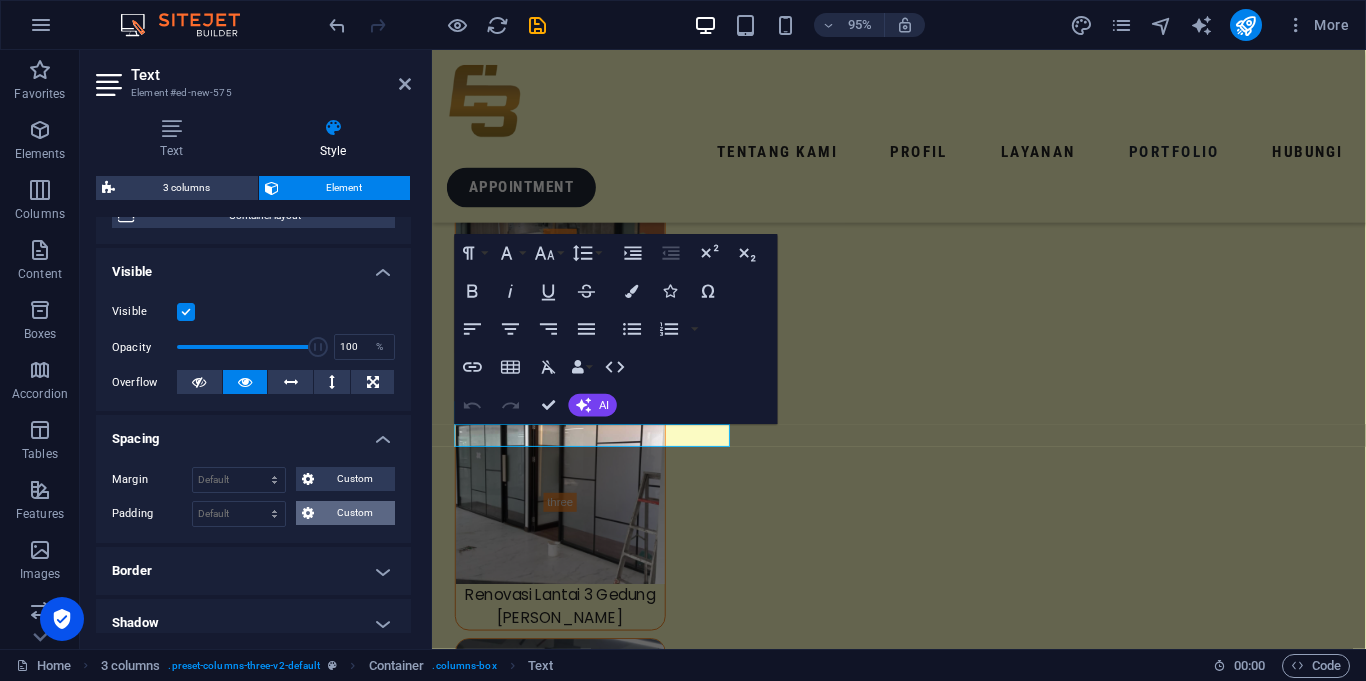 click on "Custom" at bounding box center [354, 513] 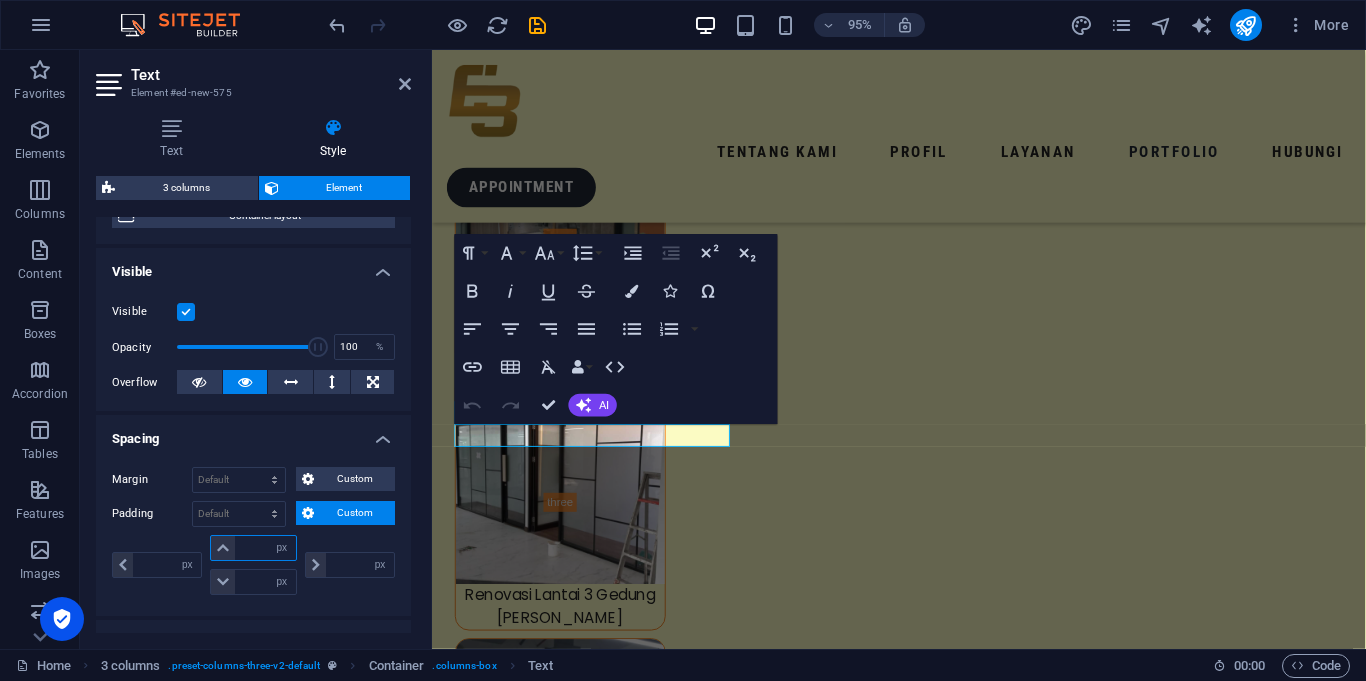 click at bounding box center (265, 548) 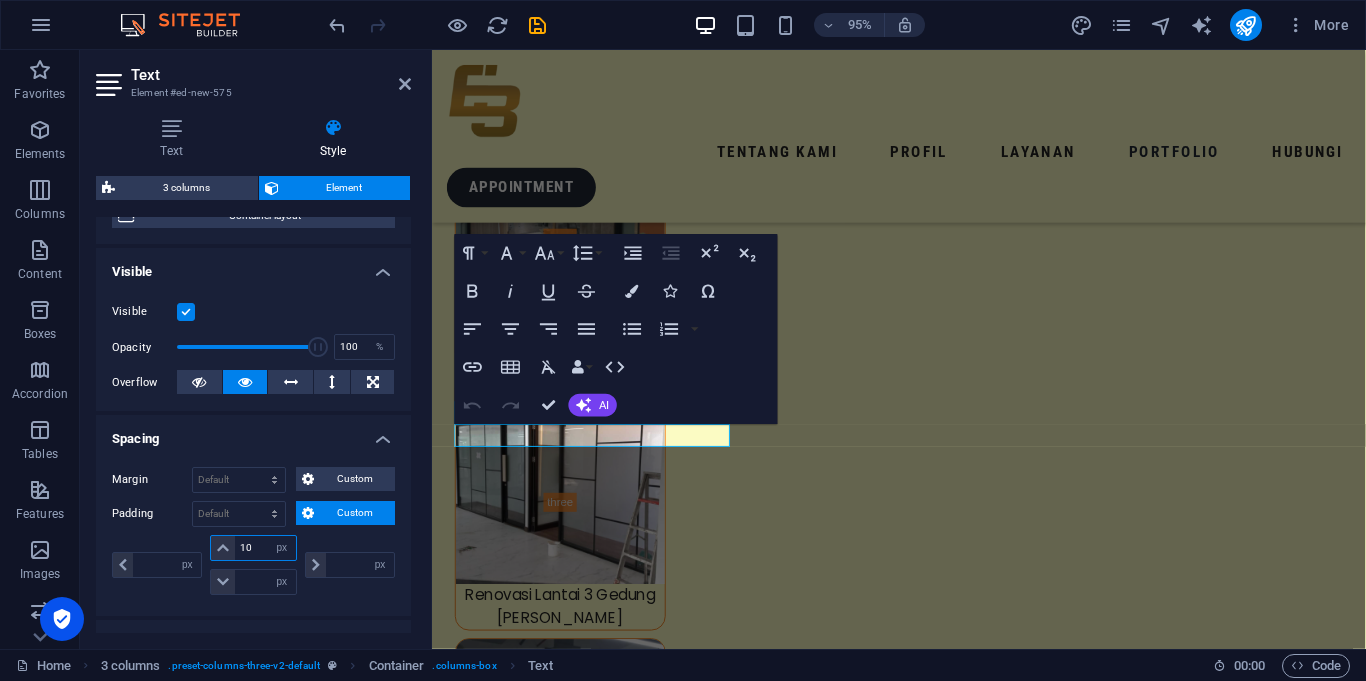 type on "10" 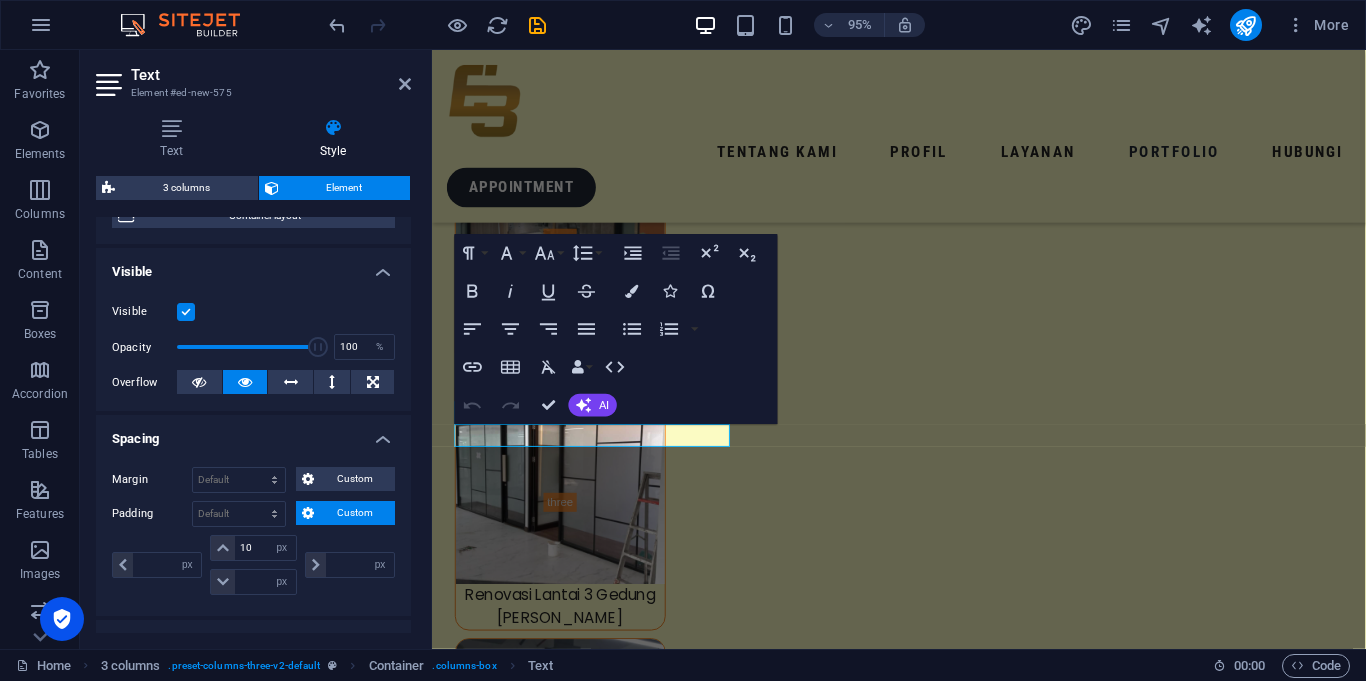 click on "Padding Default px rem % vh vw Custom Custom px rem % vh vw 10 px rem % vh vw px rem % vh vw px rem % vh vw" at bounding box center [253, 550] 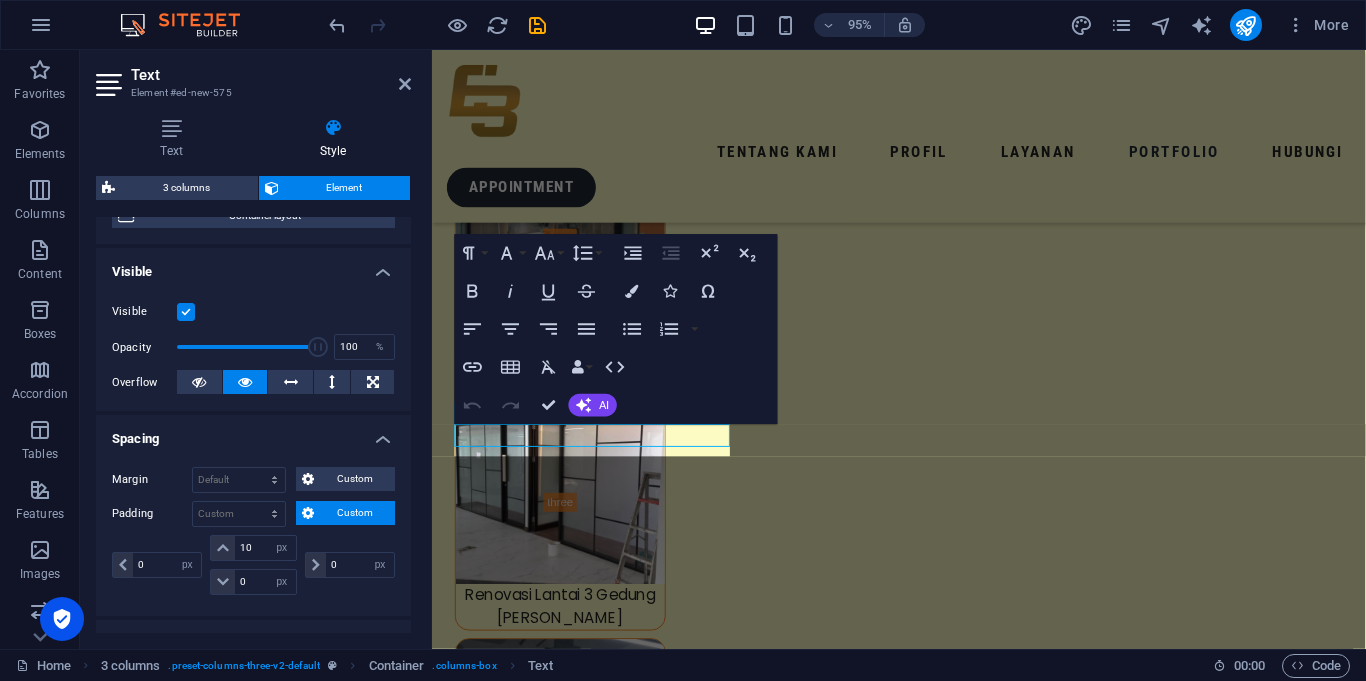 type on "0" 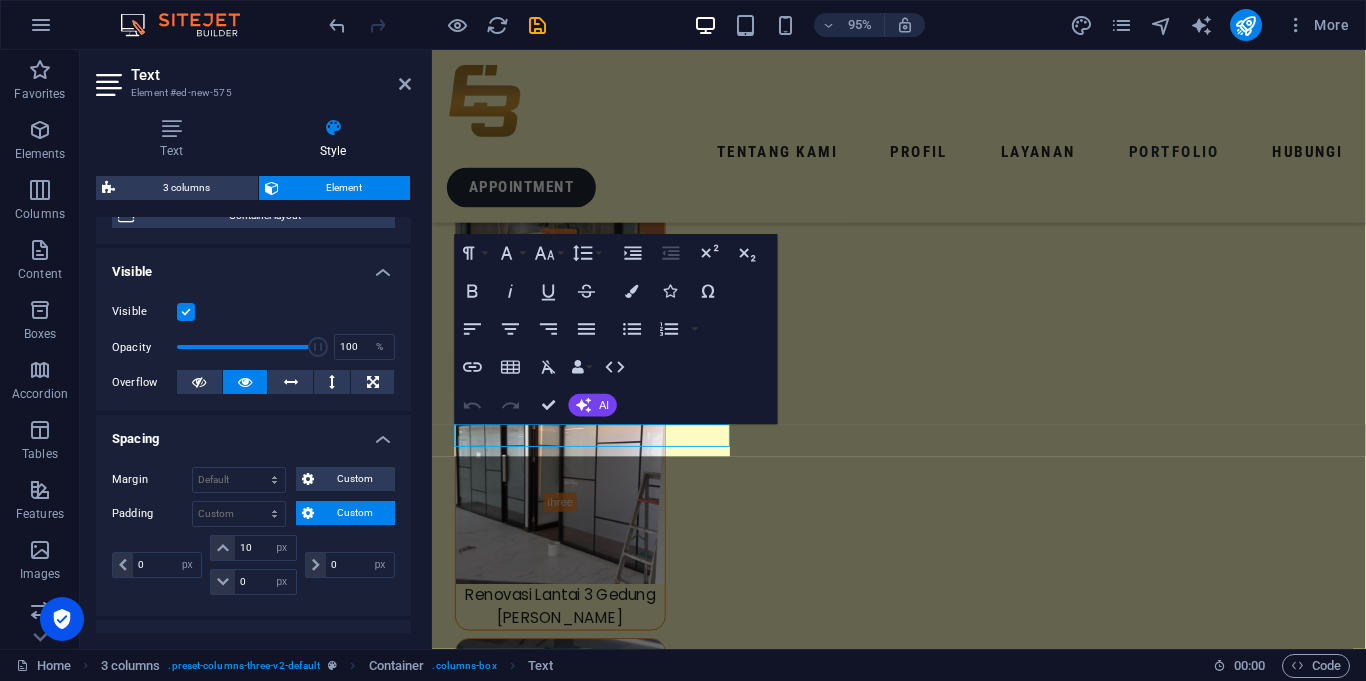 type on "0" 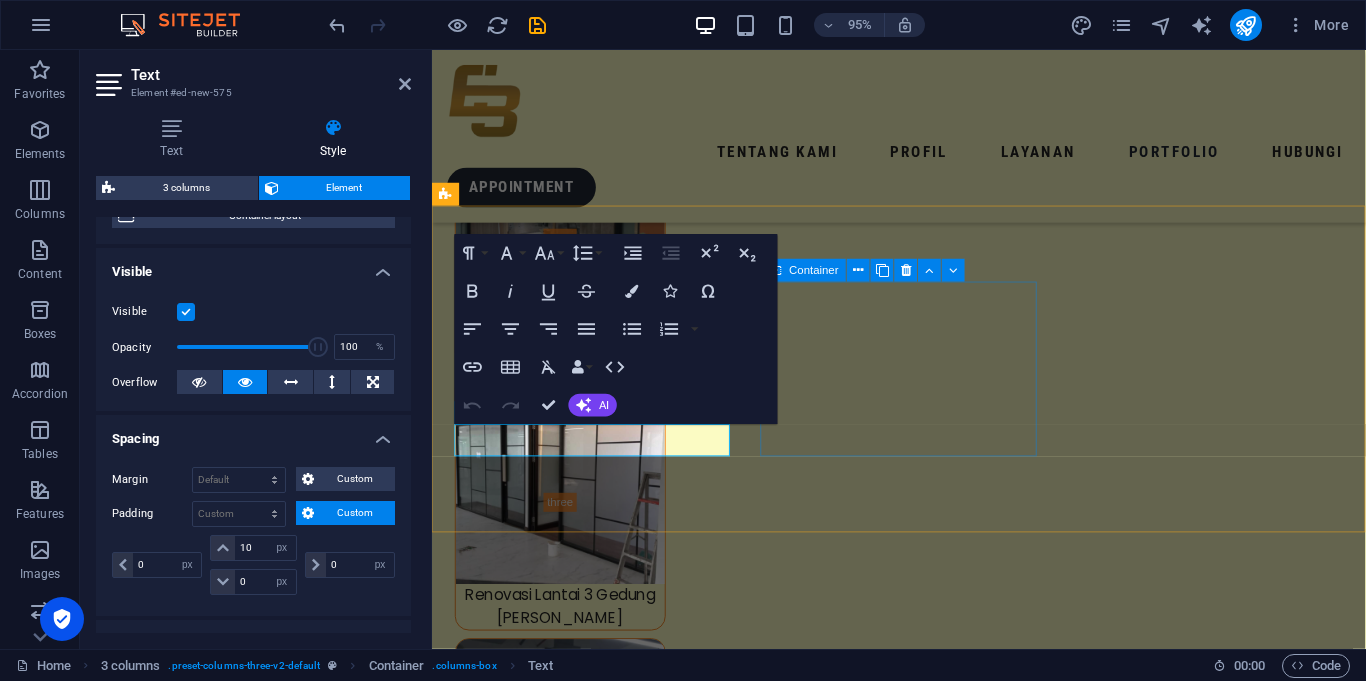 click on "Drop content here or  Add elements  Paste clipboard" at bounding box center [601, 15712] 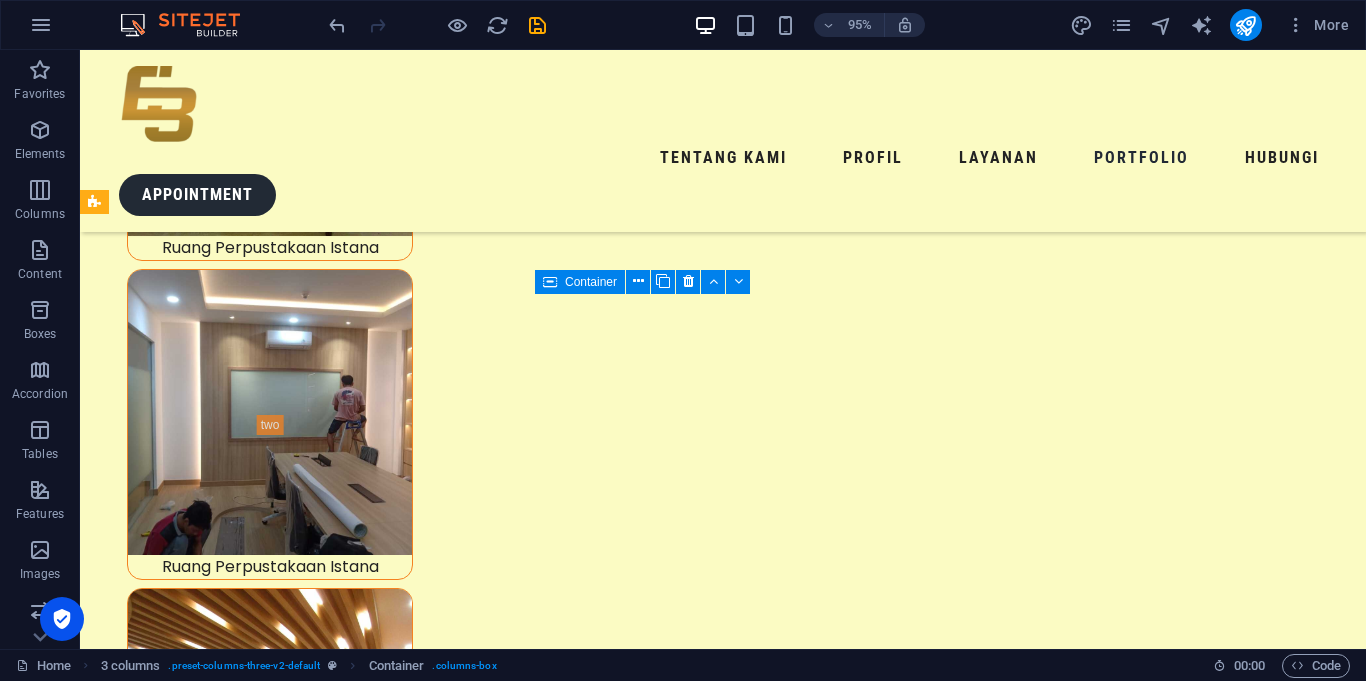 scroll, scrollTop: 9017, scrollLeft: 0, axis: vertical 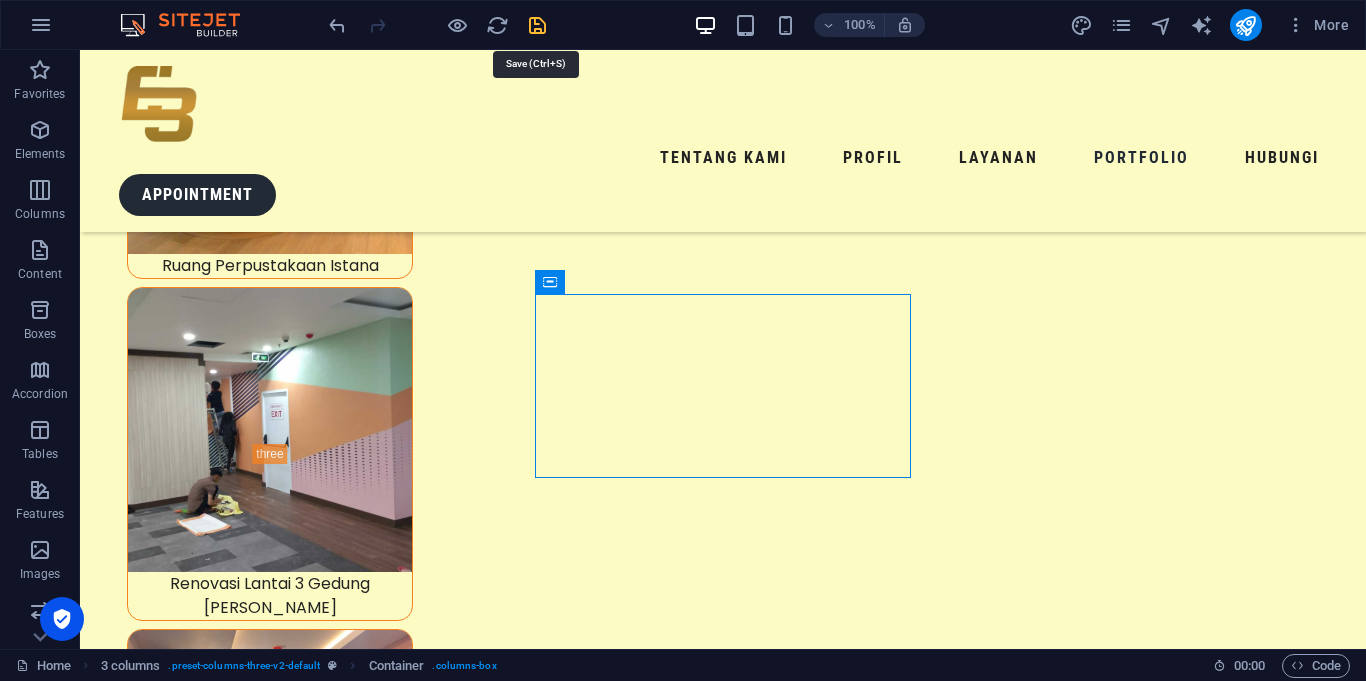 click at bounding box center [537, 25] 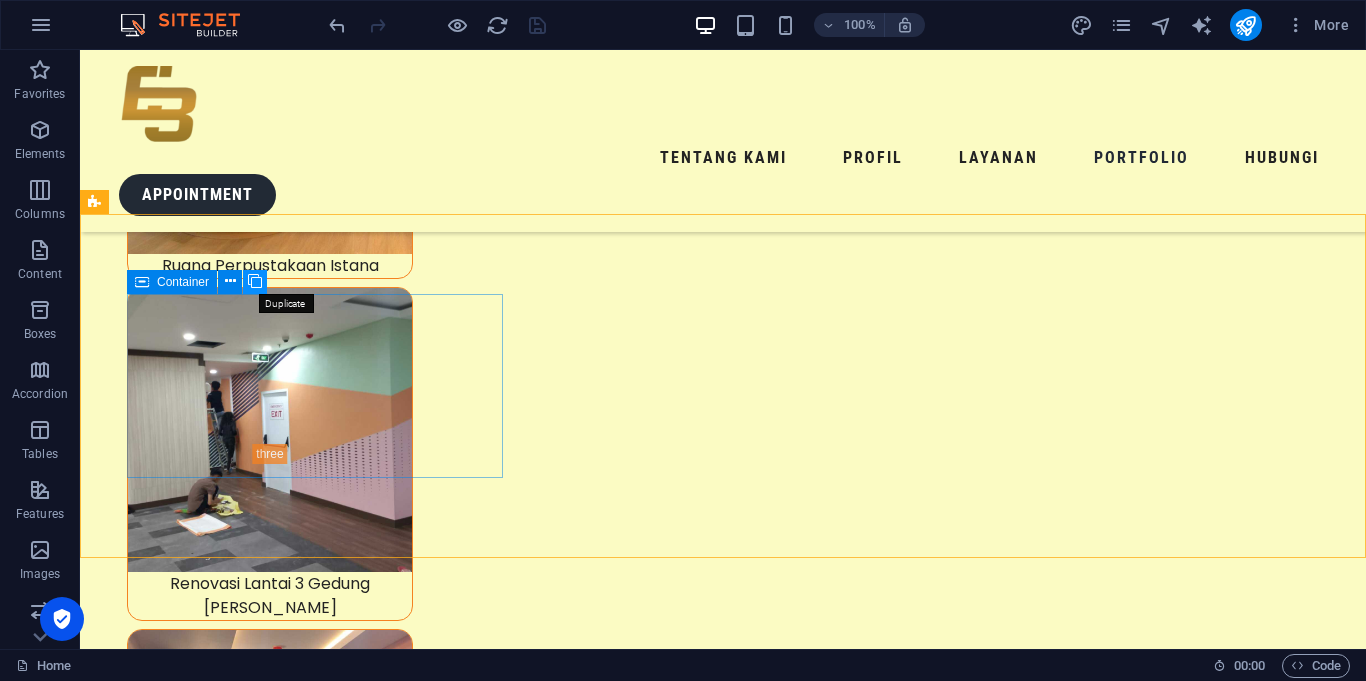 click at bounding box center [255, 281] 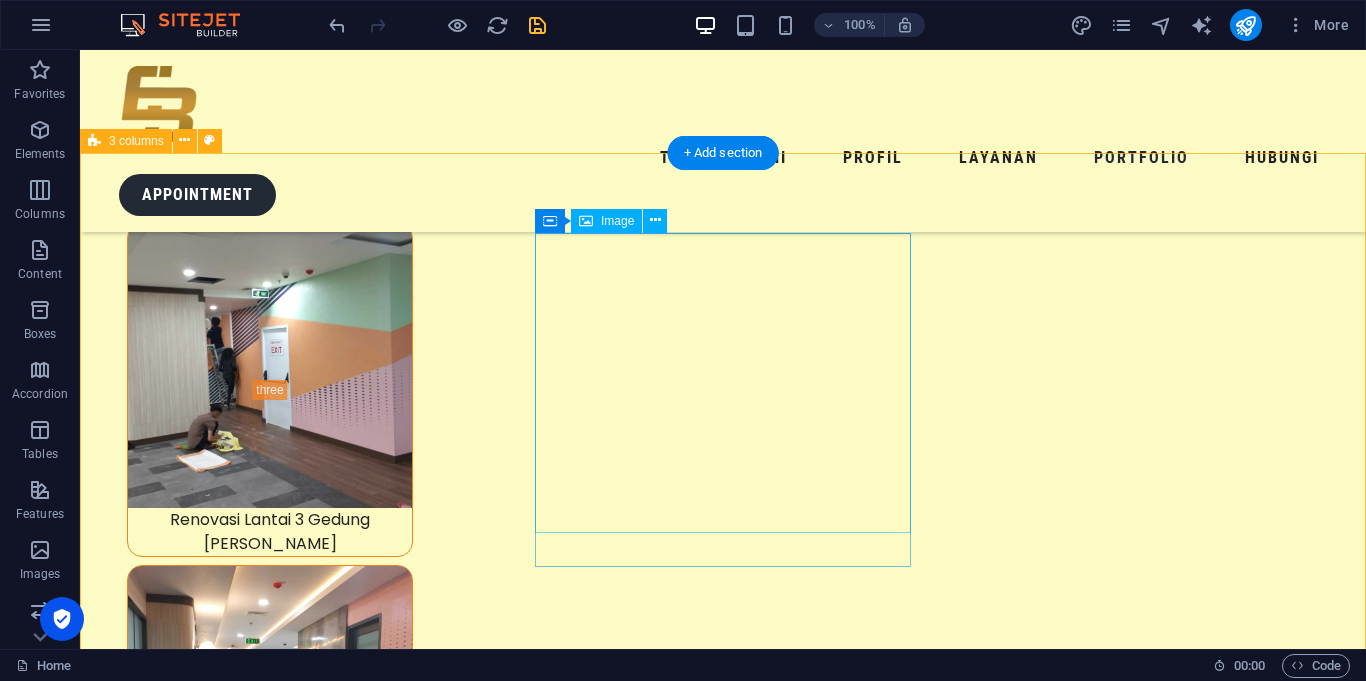 scroll, scrollTop: 9078, scrollLeft: 0, axis: vertical 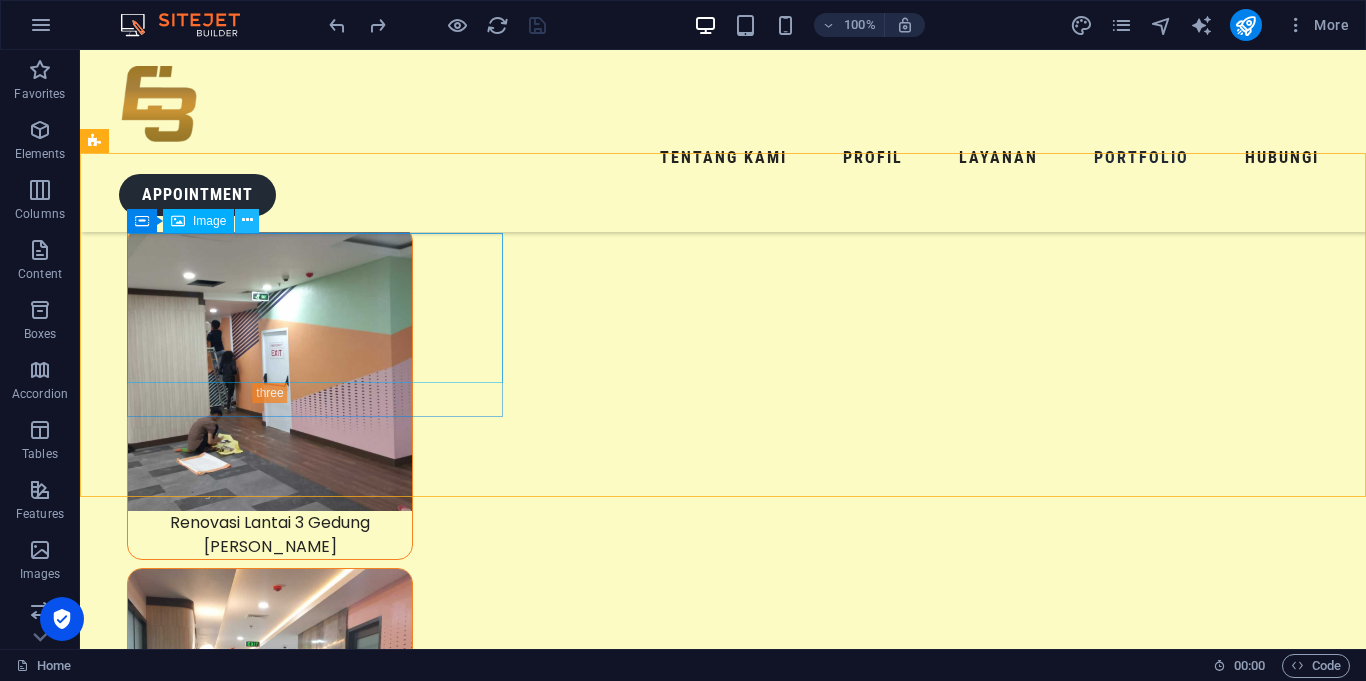 click at bounding box center [247, 220] 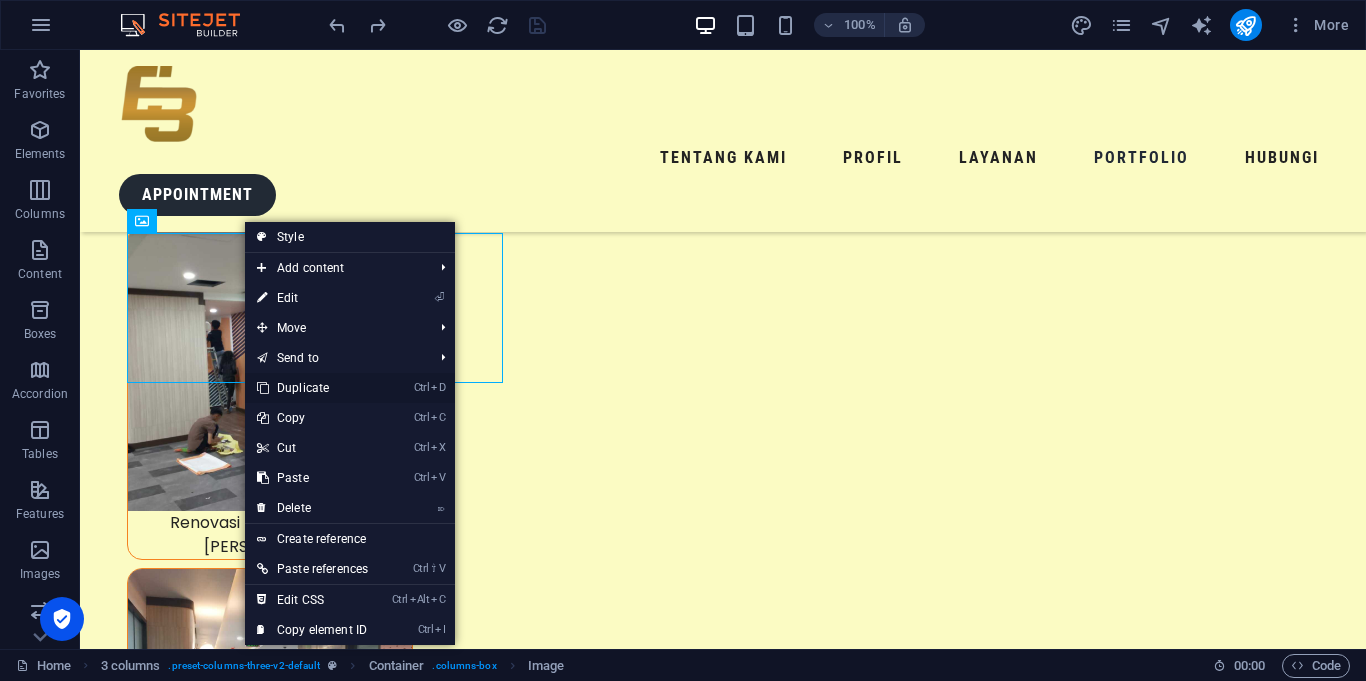 click on "Ctrl D  Duplicate" at bounding box center [312, 388] 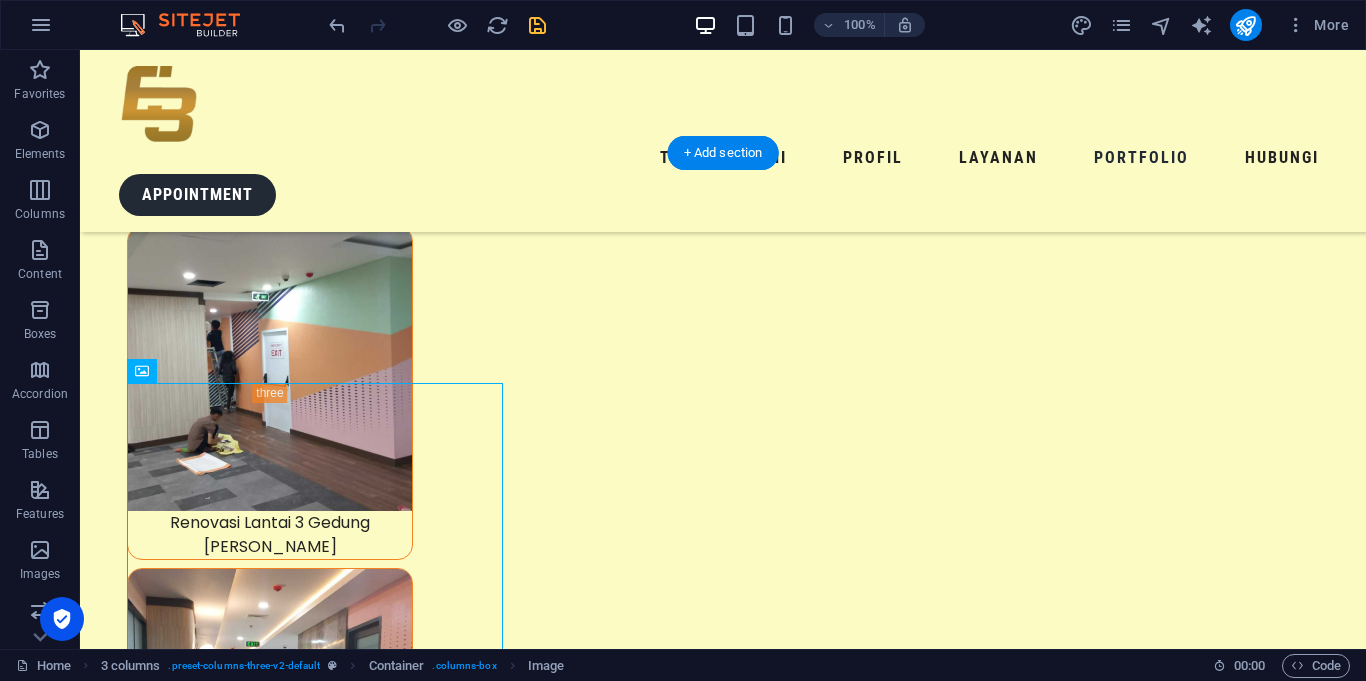 drag, startPoint x: 332, startPoint y: 529, endPoint x: 719, endPoint y: 298, distance: 450.69946 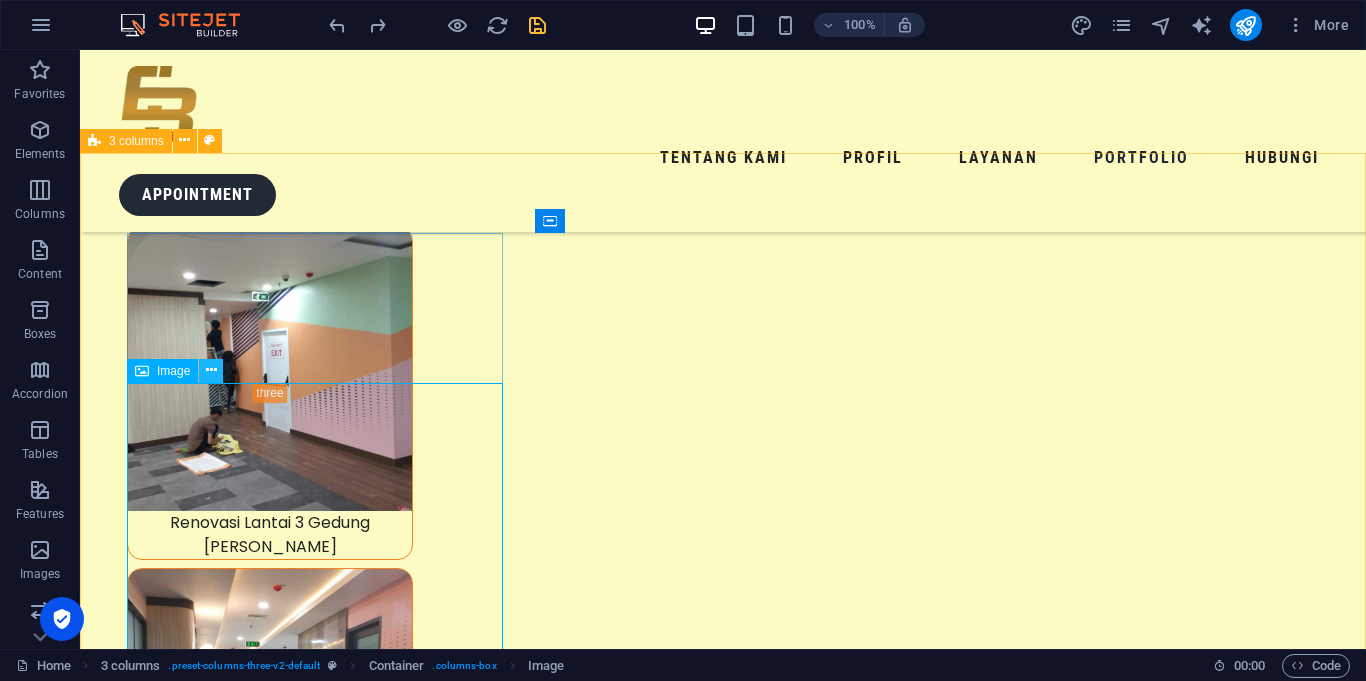 click at bounding box center [211, 370] 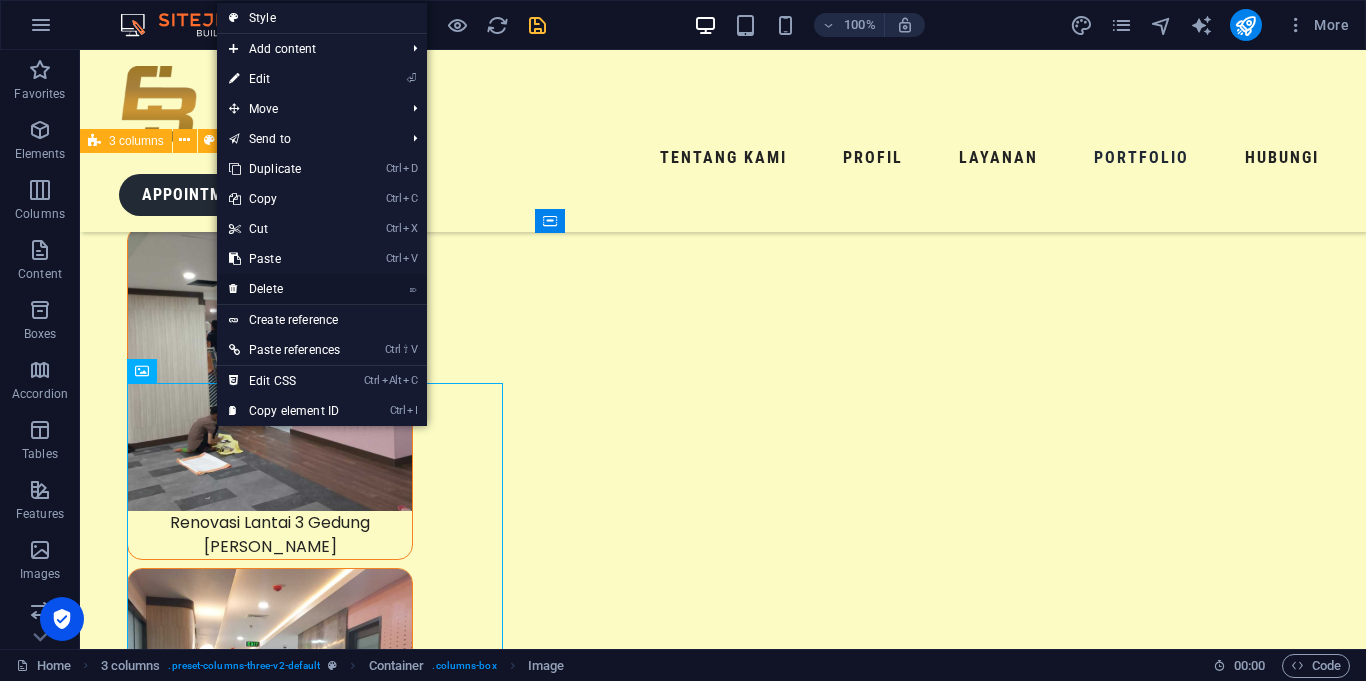 click on "⌦  Delete" at bounding box center (284, 289) 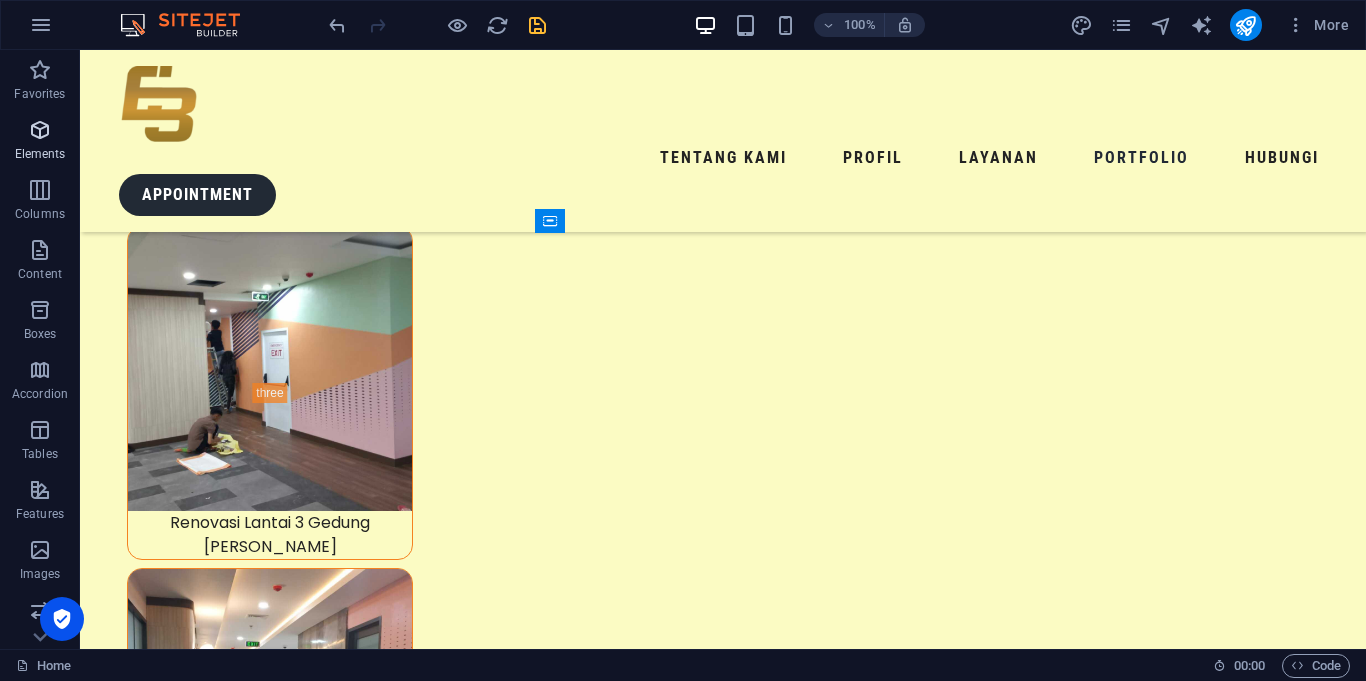 click on "Elements" at bounding box center (40, 154) 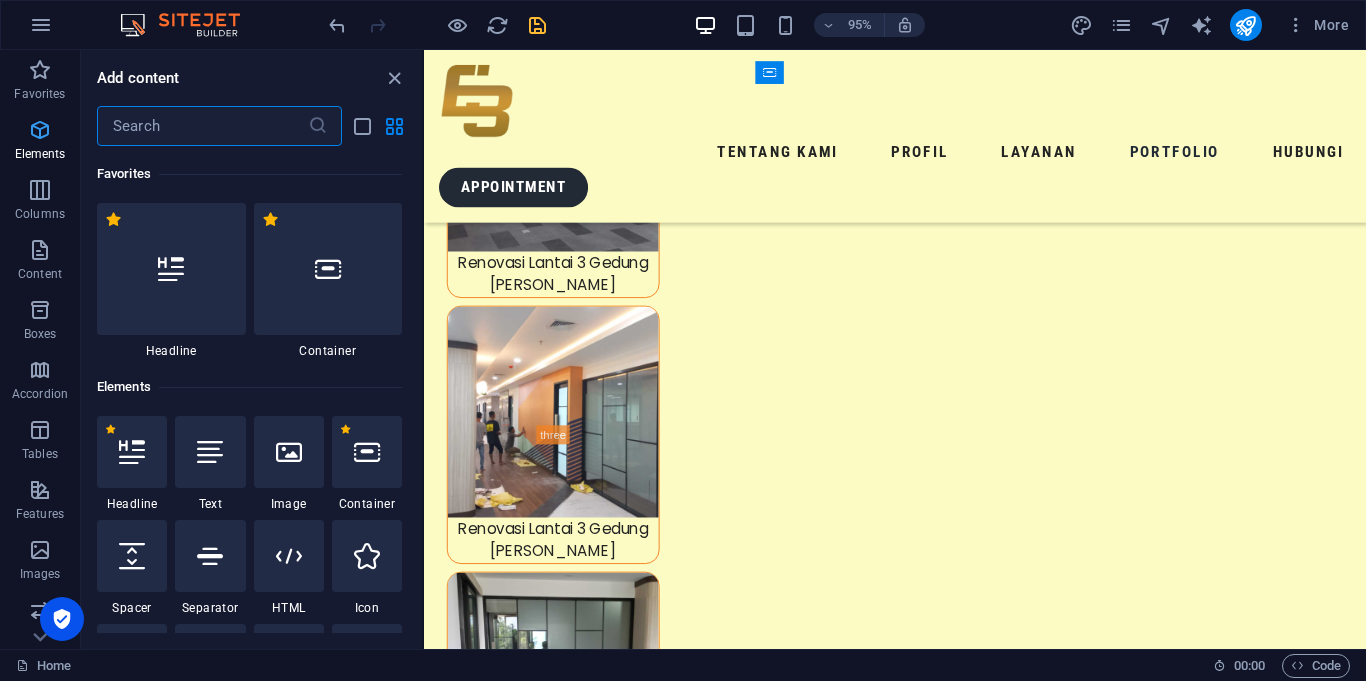 scroll, scrollTop: 8596, scrollLeft: 0, axis: vertical 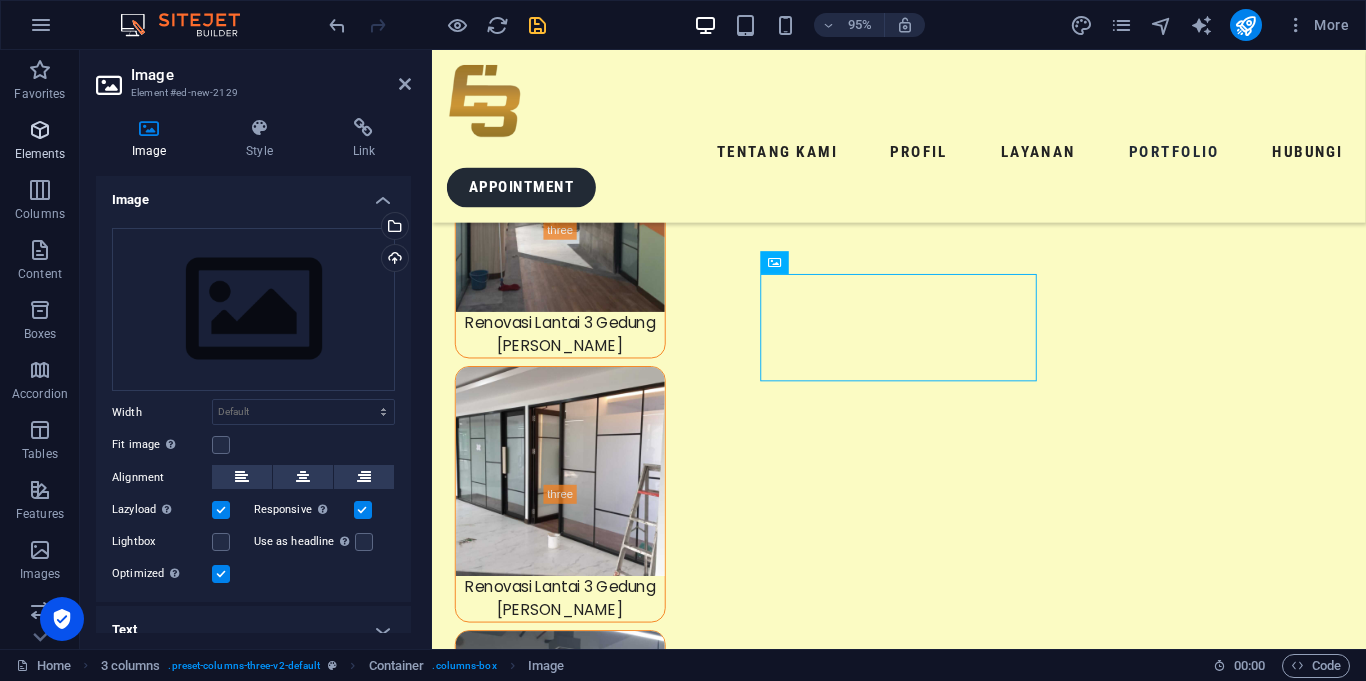 click on "Elements" at bounding box center [40, 154] 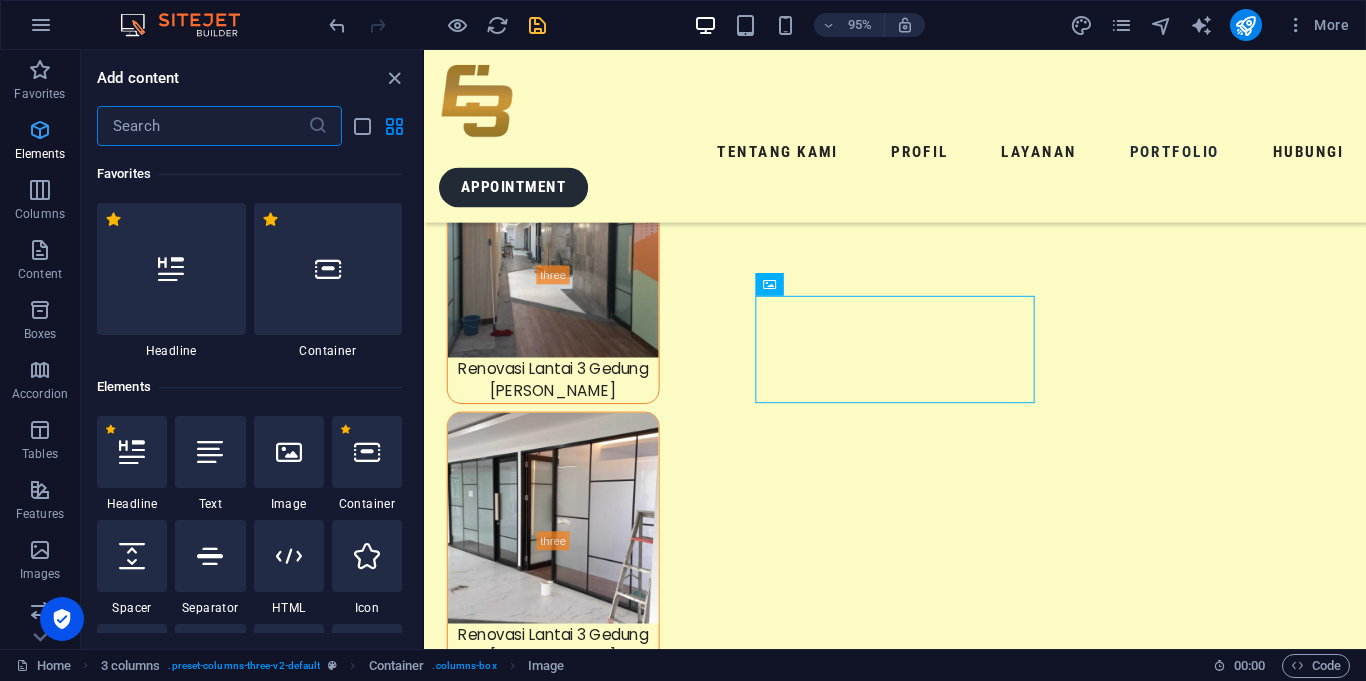 scroll, scrollTop: 8373, scrollLeft: 0, axis: vertical 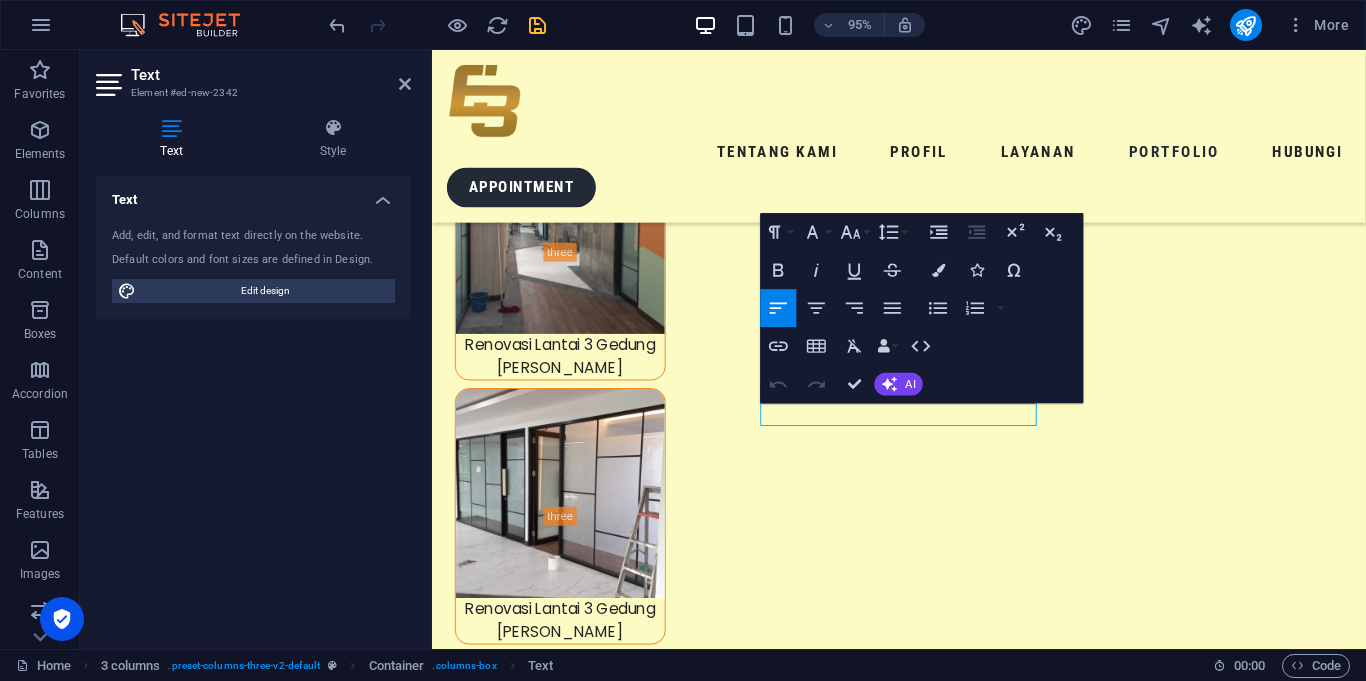 type 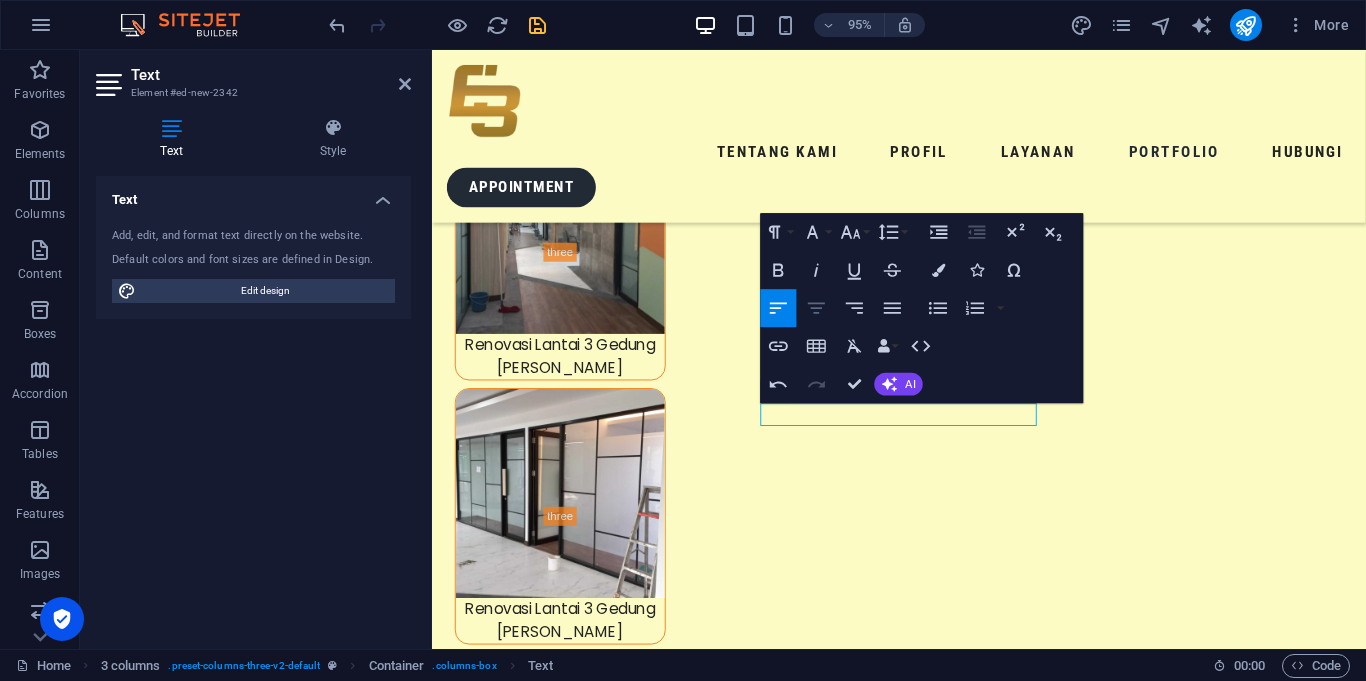 click 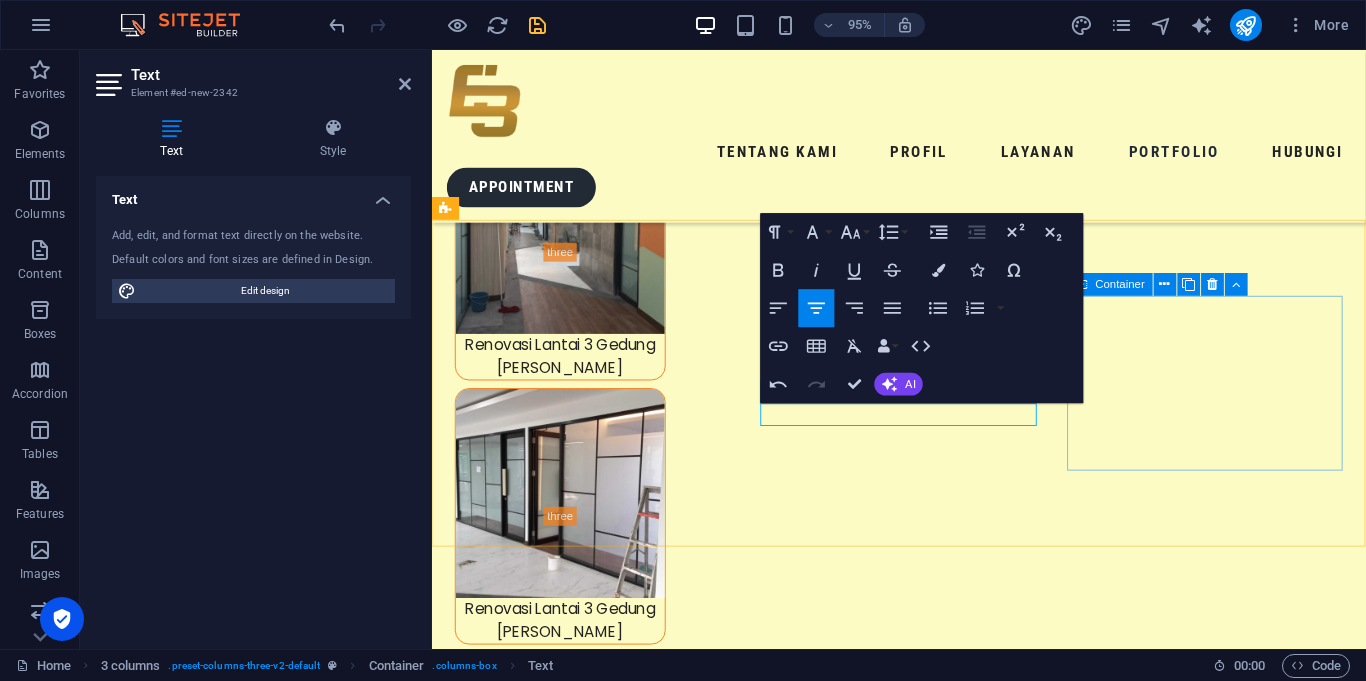 click on "Drop content here or  Add elements  Paste clipboard" at bounding box center (601, 15880) 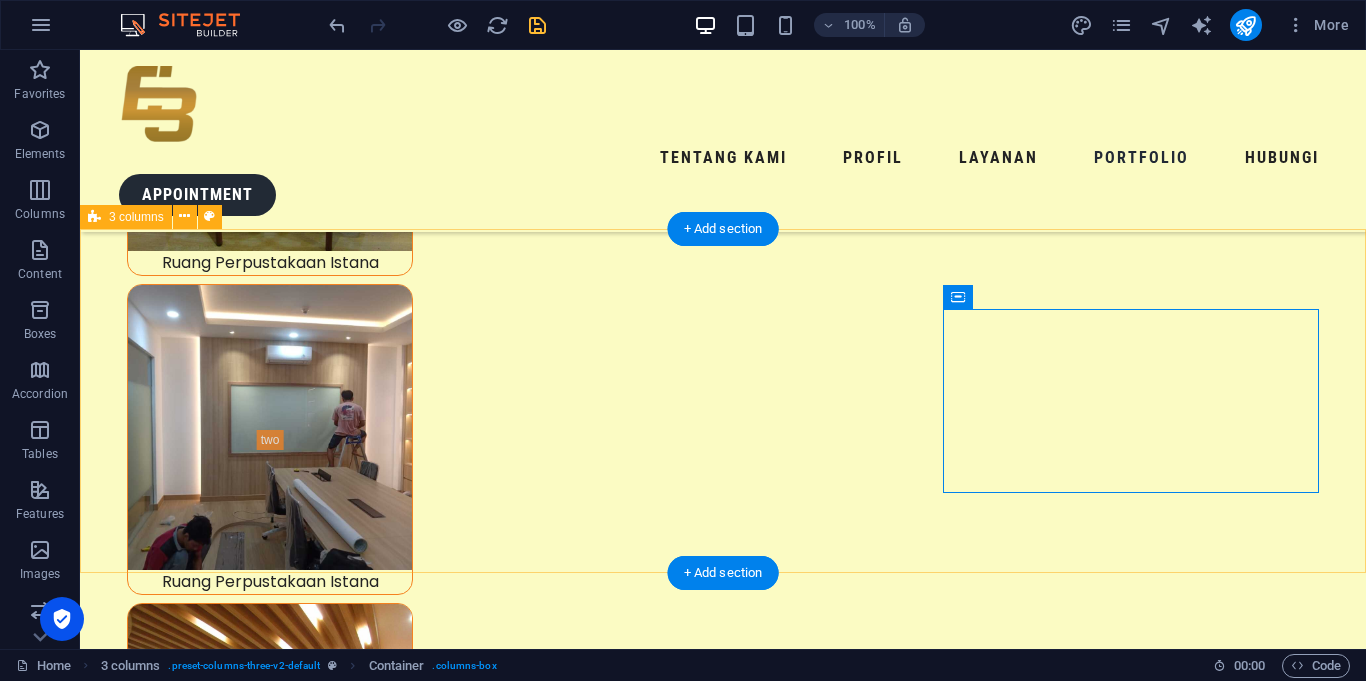 scroll, scrollTop: 9002, scrollLeft: 0, axis: vertical 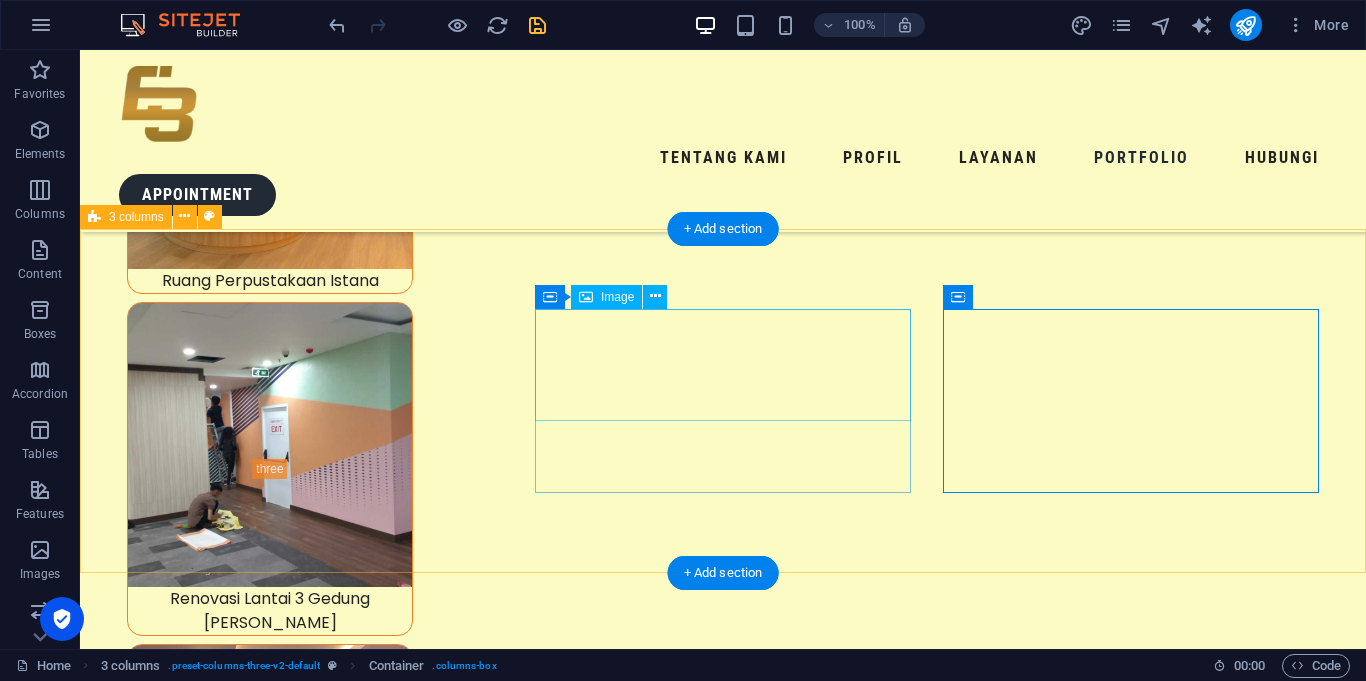 click at bounding box center (292, 19635) 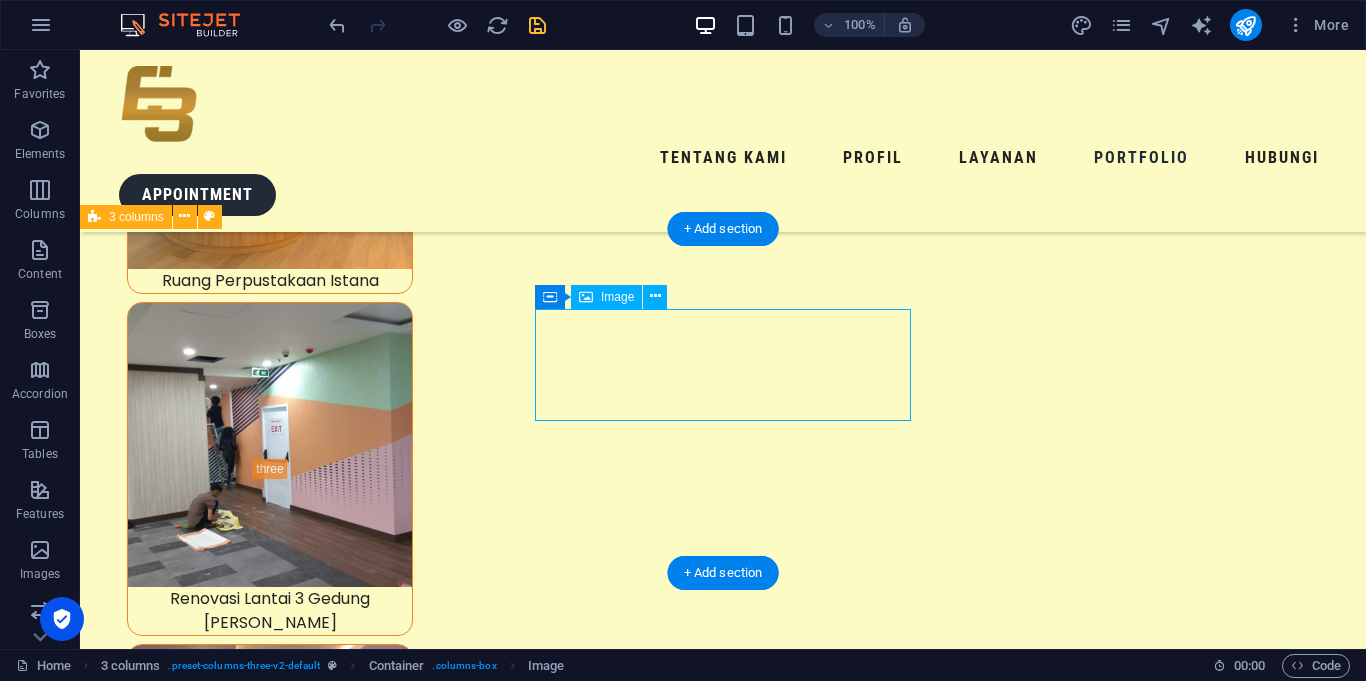 click at bounding box center (292, 19635) 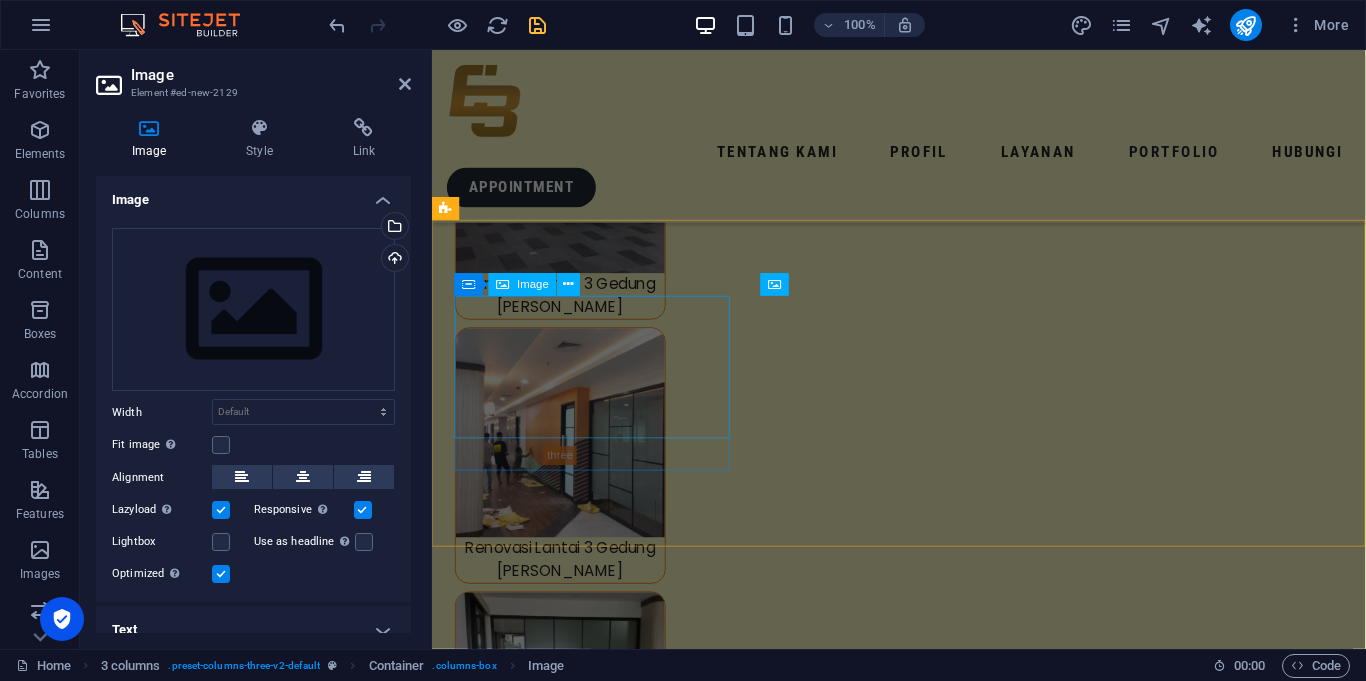 scroll, scrollTop: 8383, scrollLeft: 0, axis: vertical 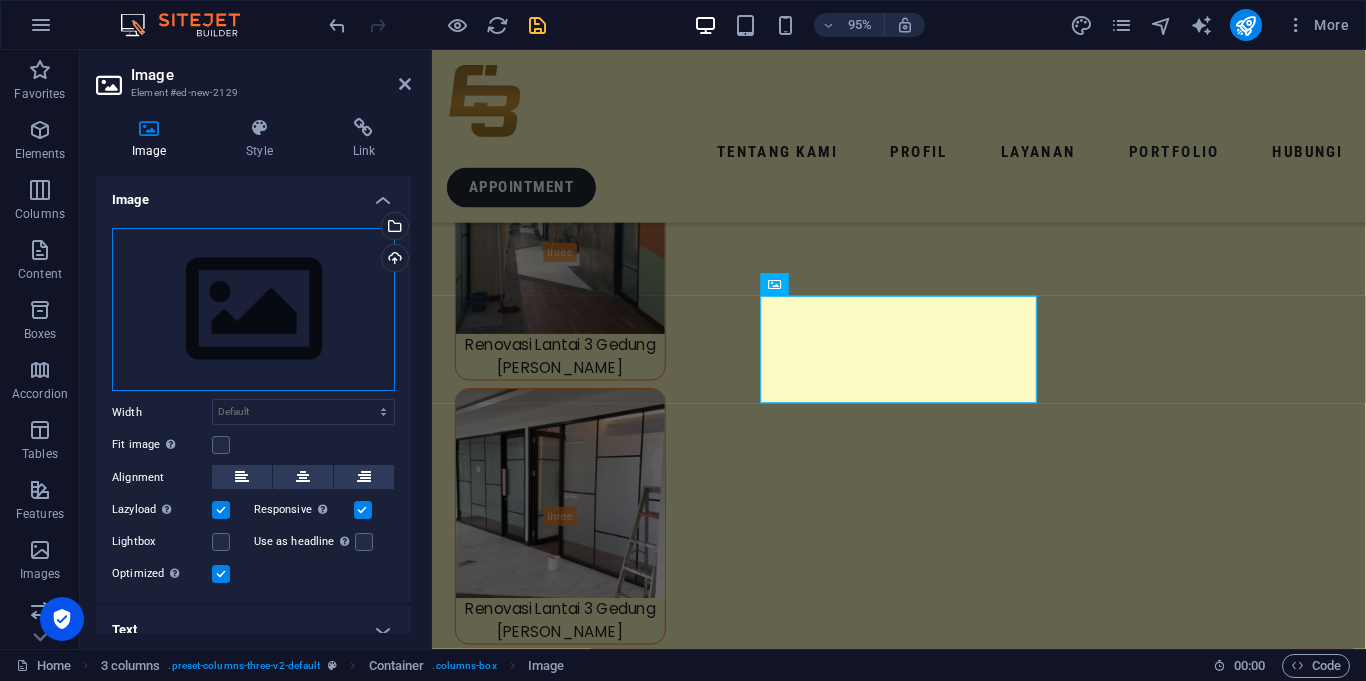click on "Drag files here, click to choose files or select files from Files or our free stock photos & videos" at bounding box center (253, 310) 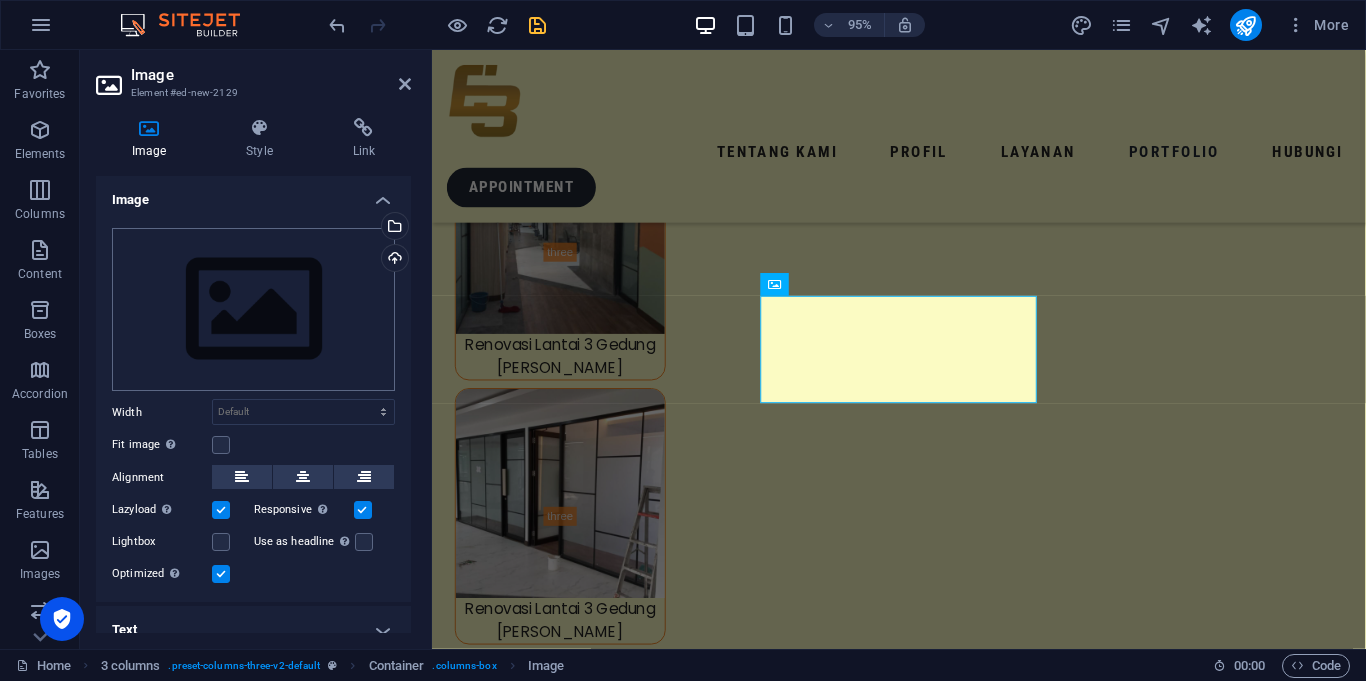 scroll, scrollTop: 8400, scrollLeft: 0, axis: vertical 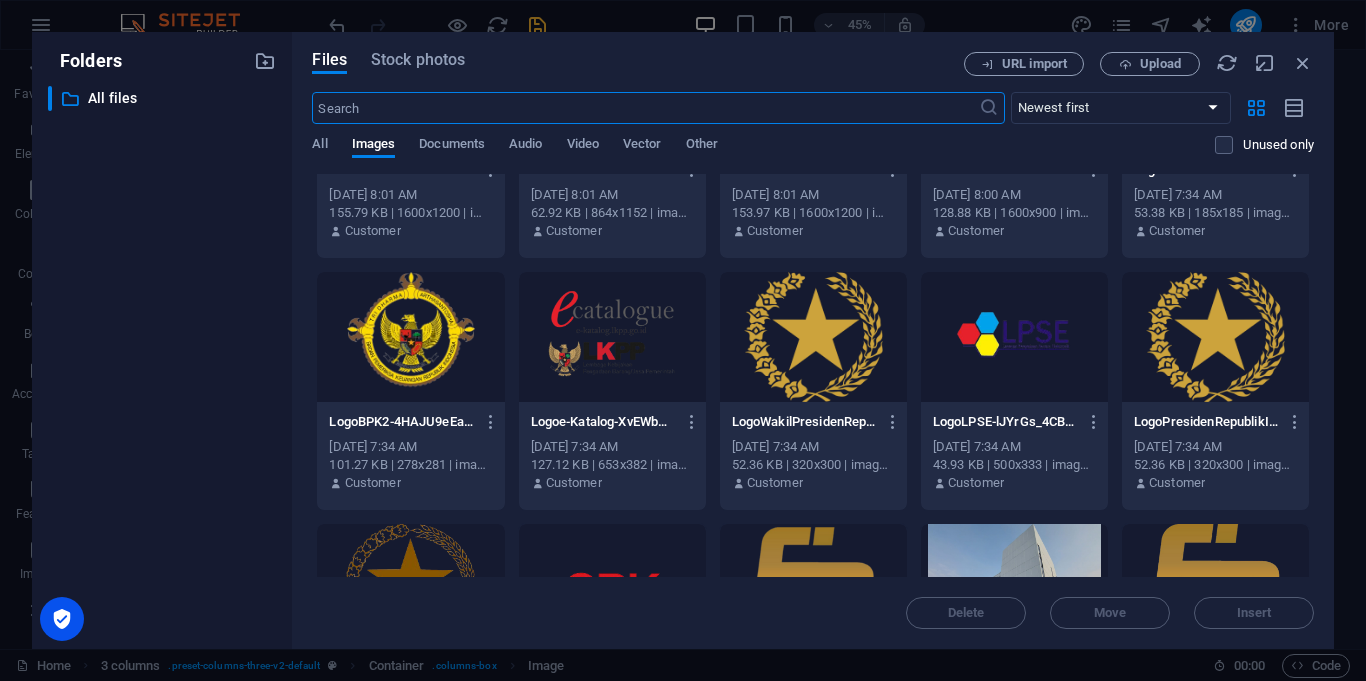 click at bounding box center [813, 337] 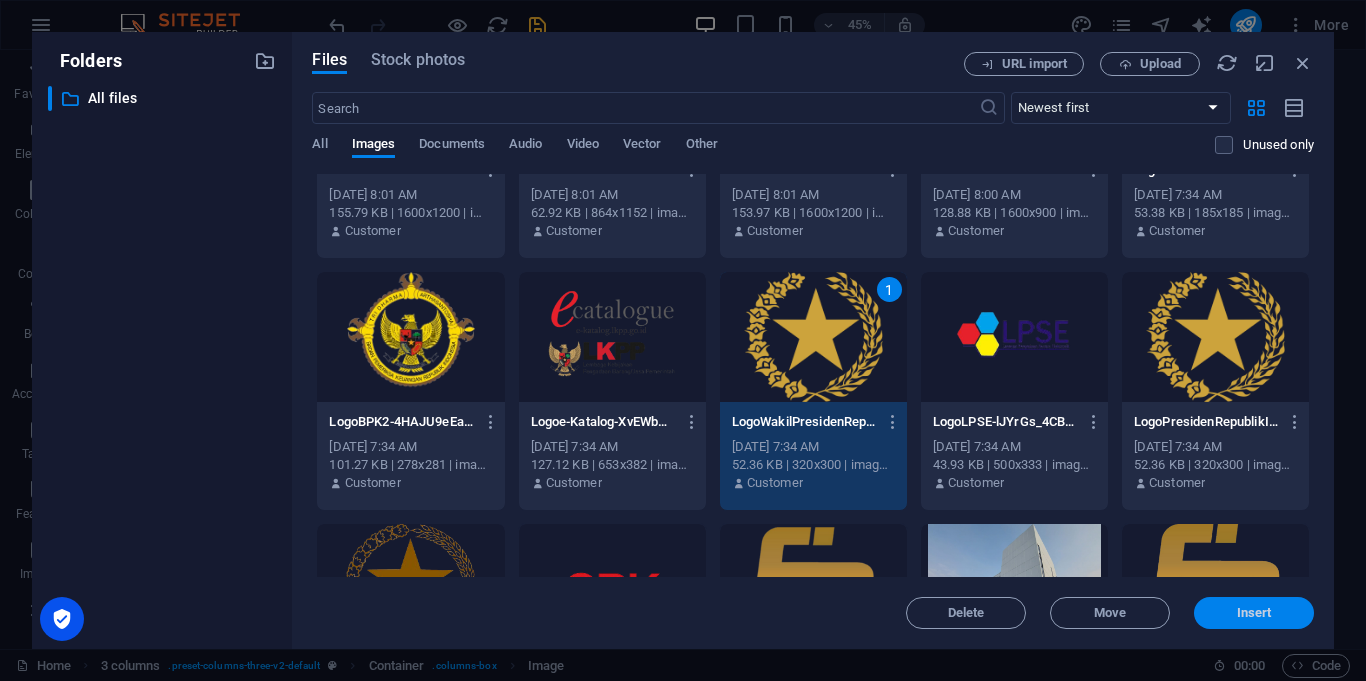 click on "Insert" at bounding box center (1254, 613) 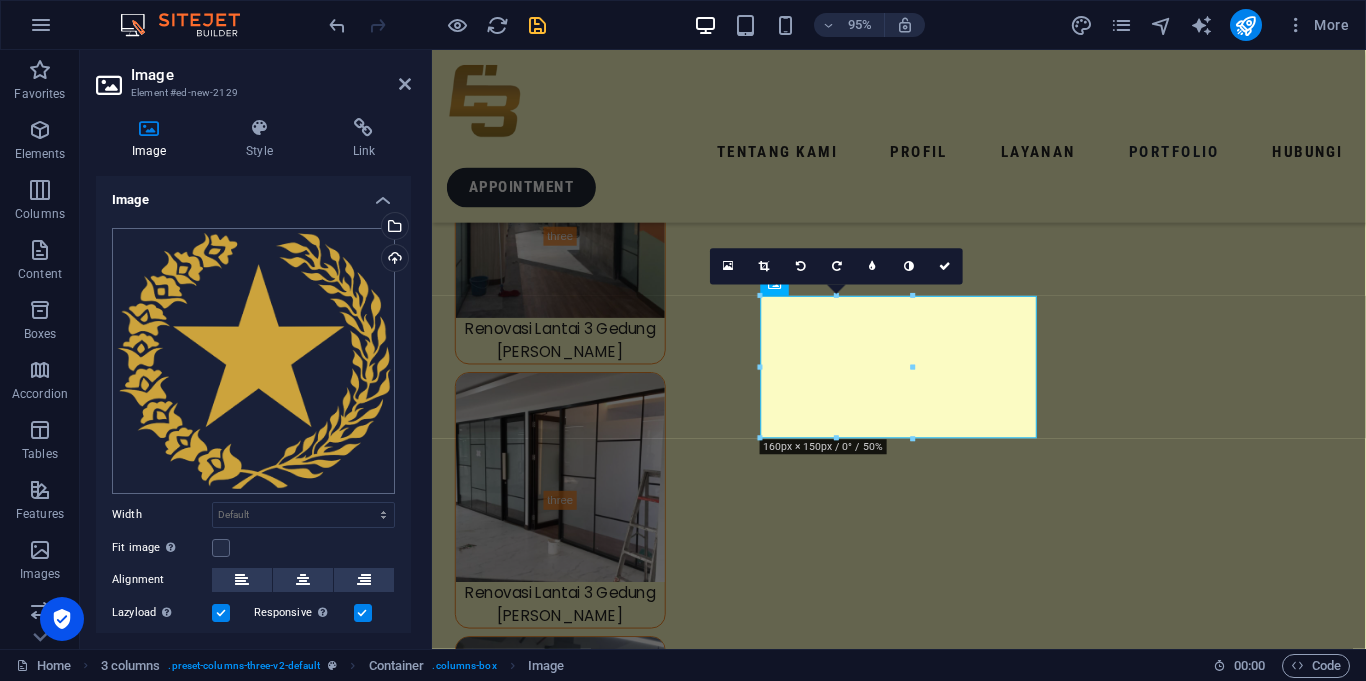 scroll, scrollTop: 8383, scrollLeft: 0, axis: vertical 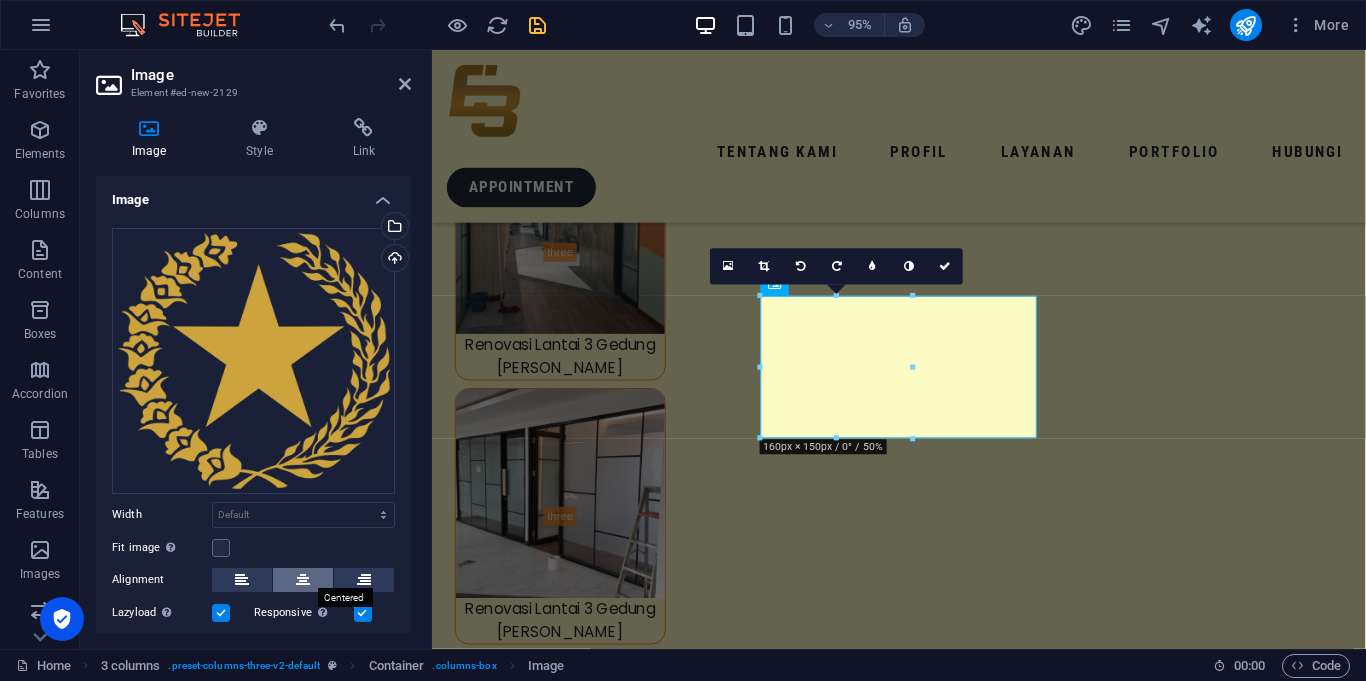 click at bounding box center (303, 580) 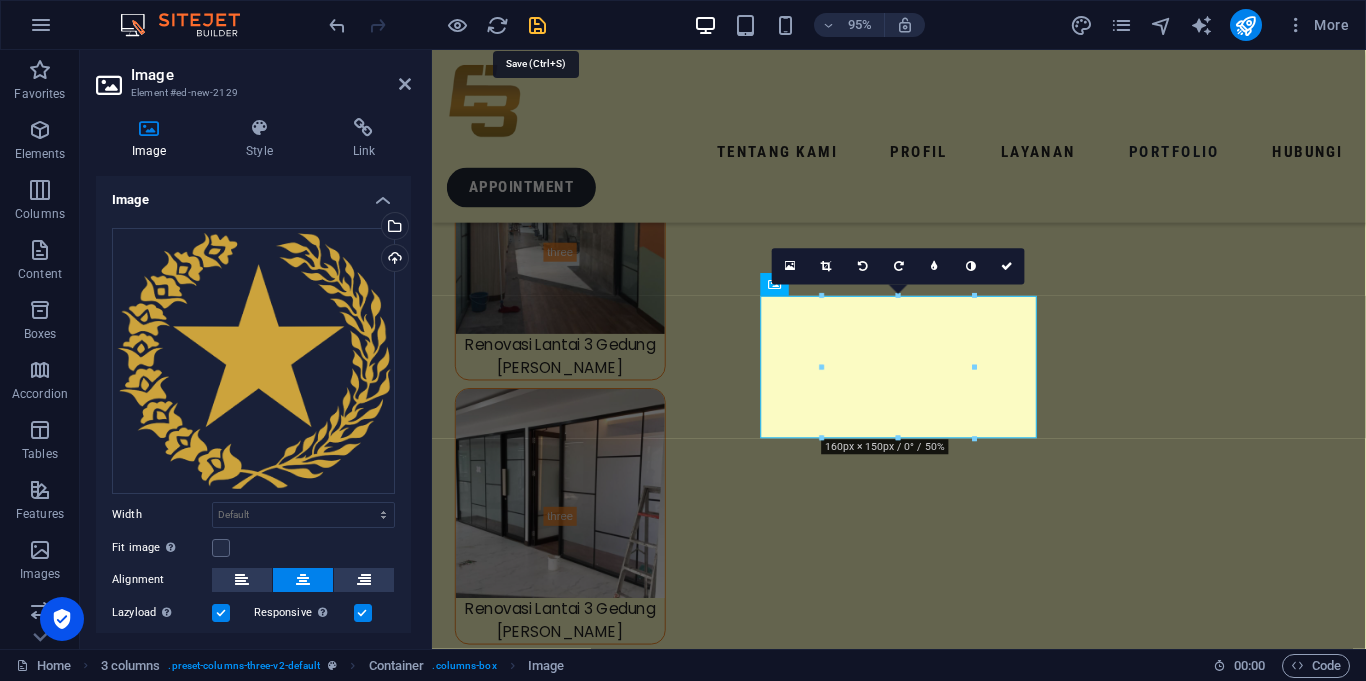 click at bounding box center (537, 25) 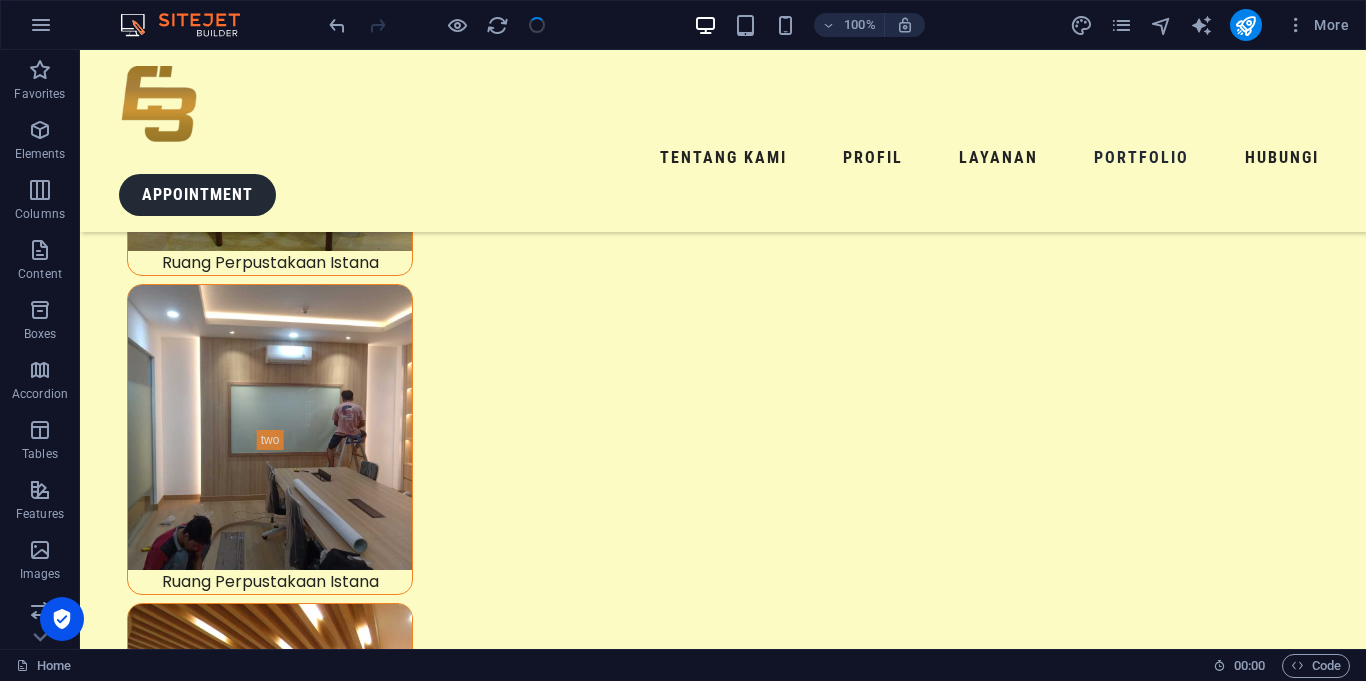 scroll, scrollTop: 9002, scrollLeft: 0, axis: vertical 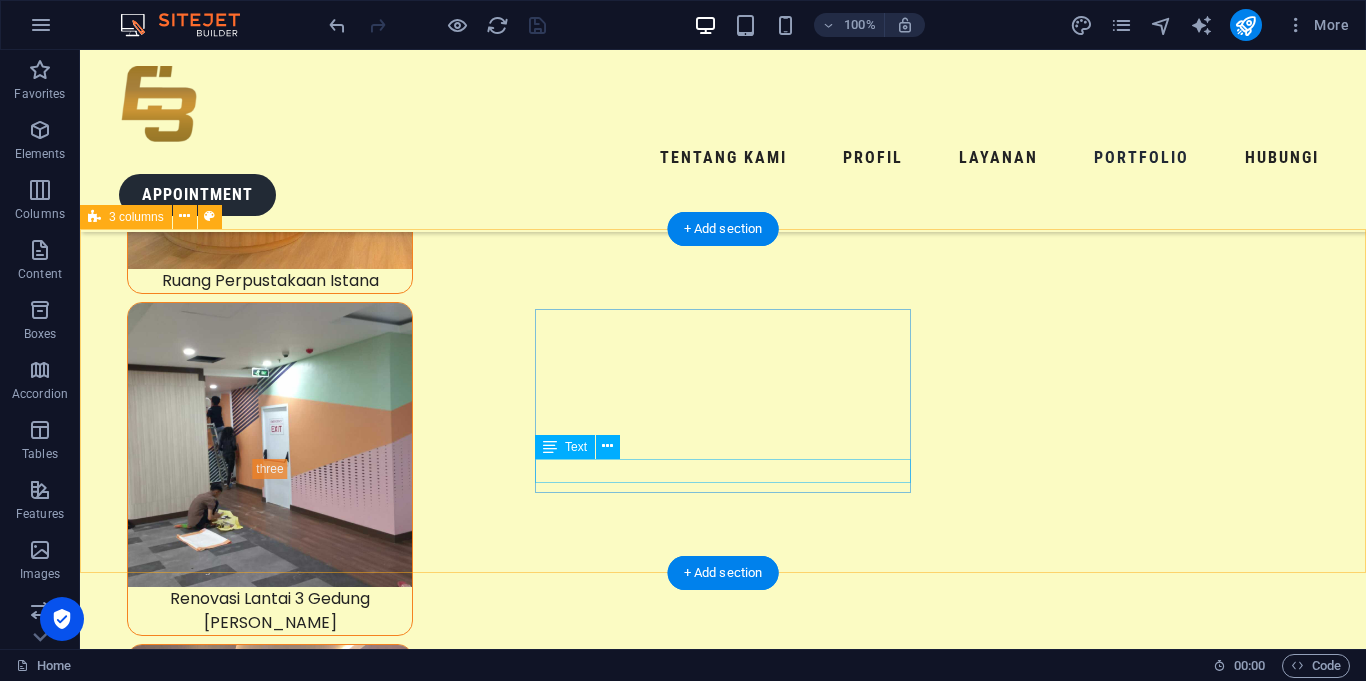 click on "Kantor Wakil Presiden Indonesia" at bounding box center (292, 19741) 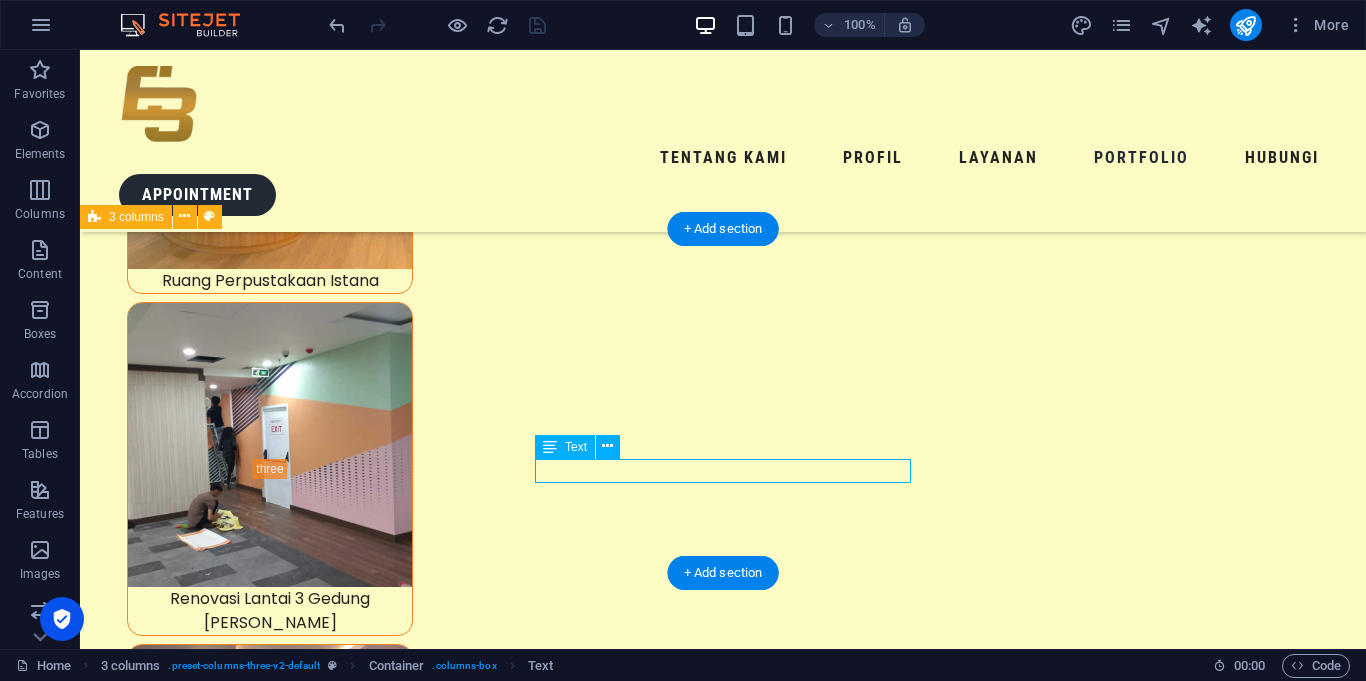 click on "Kantor Wakil Presiden Indonesia" at bounding box center [292, 19741] 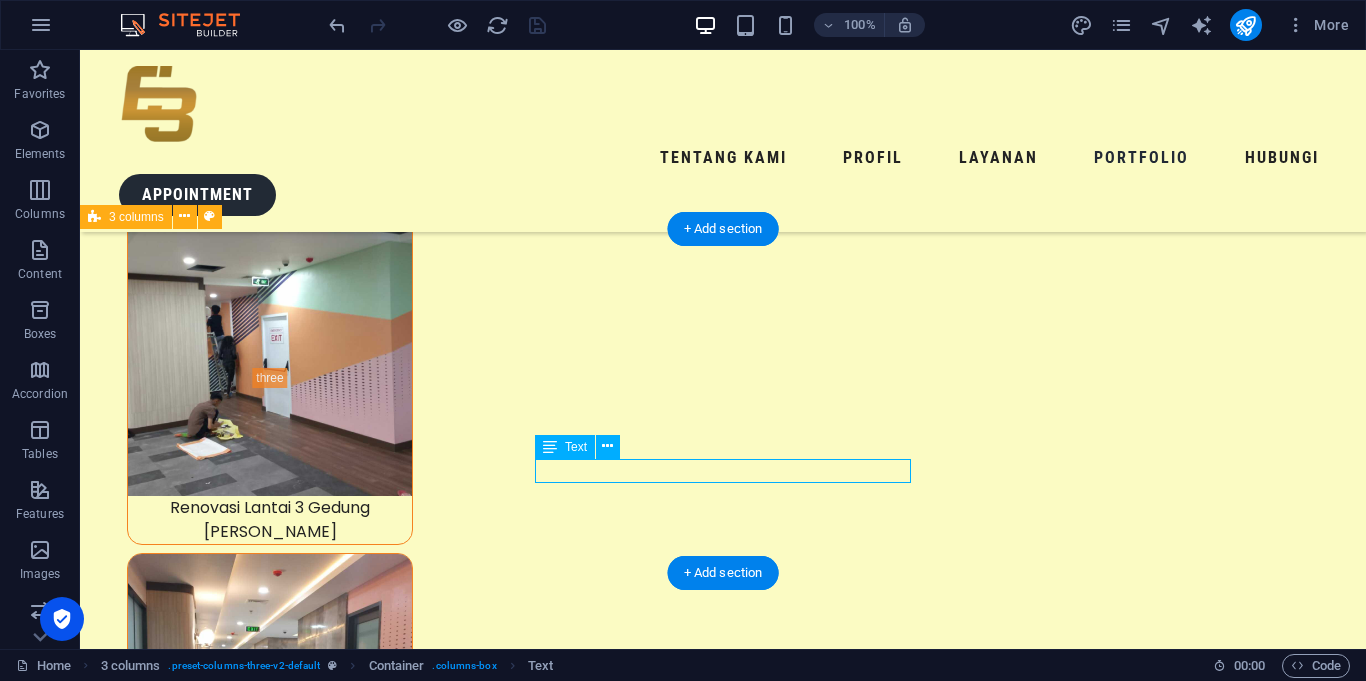 scroll, scrollTop: 8383, scrollLeft: 0, axis: vertical 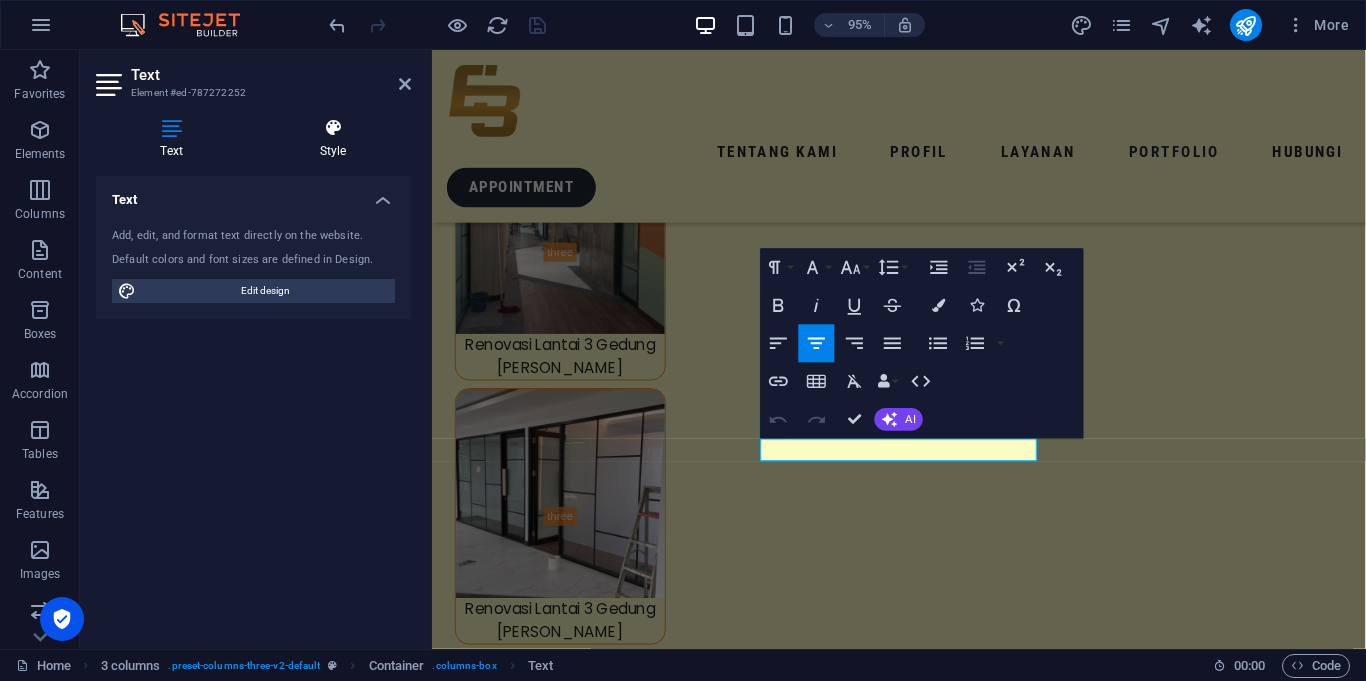 click at bounding box center [333, 128] 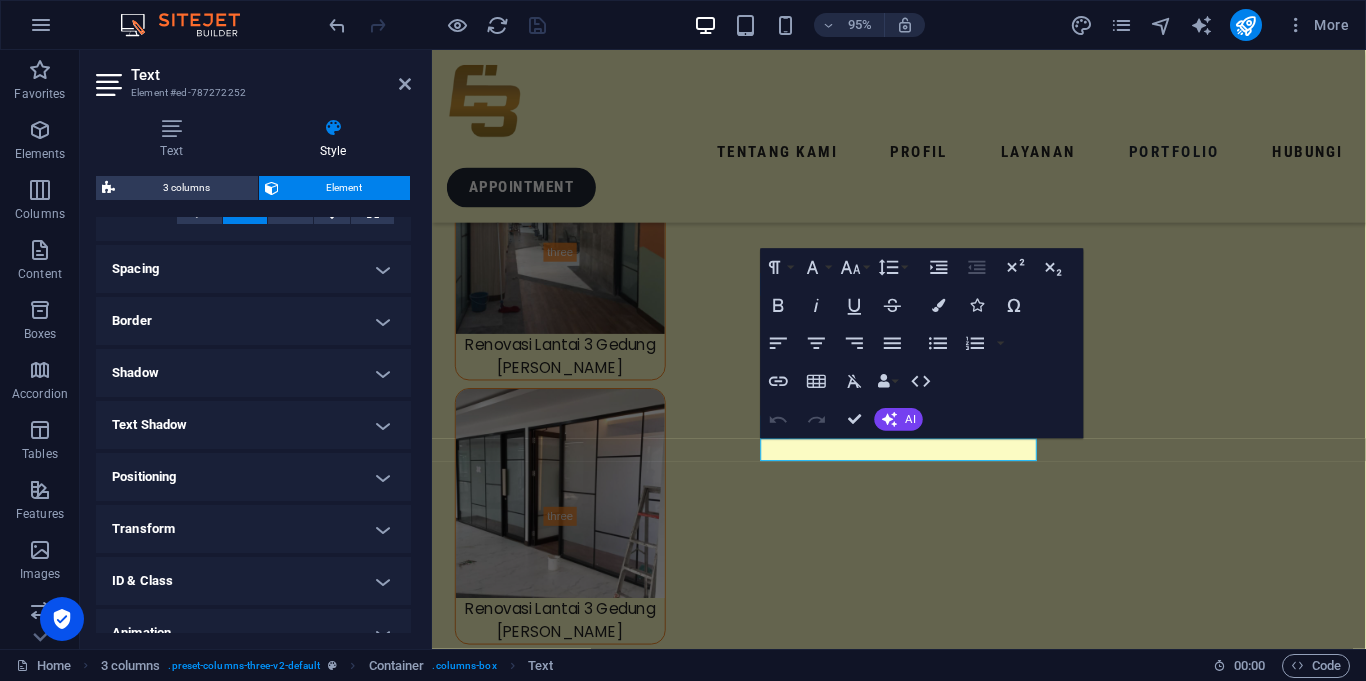 scroll, scrollTop: 403, scrollLeft: 0, axis: vertical 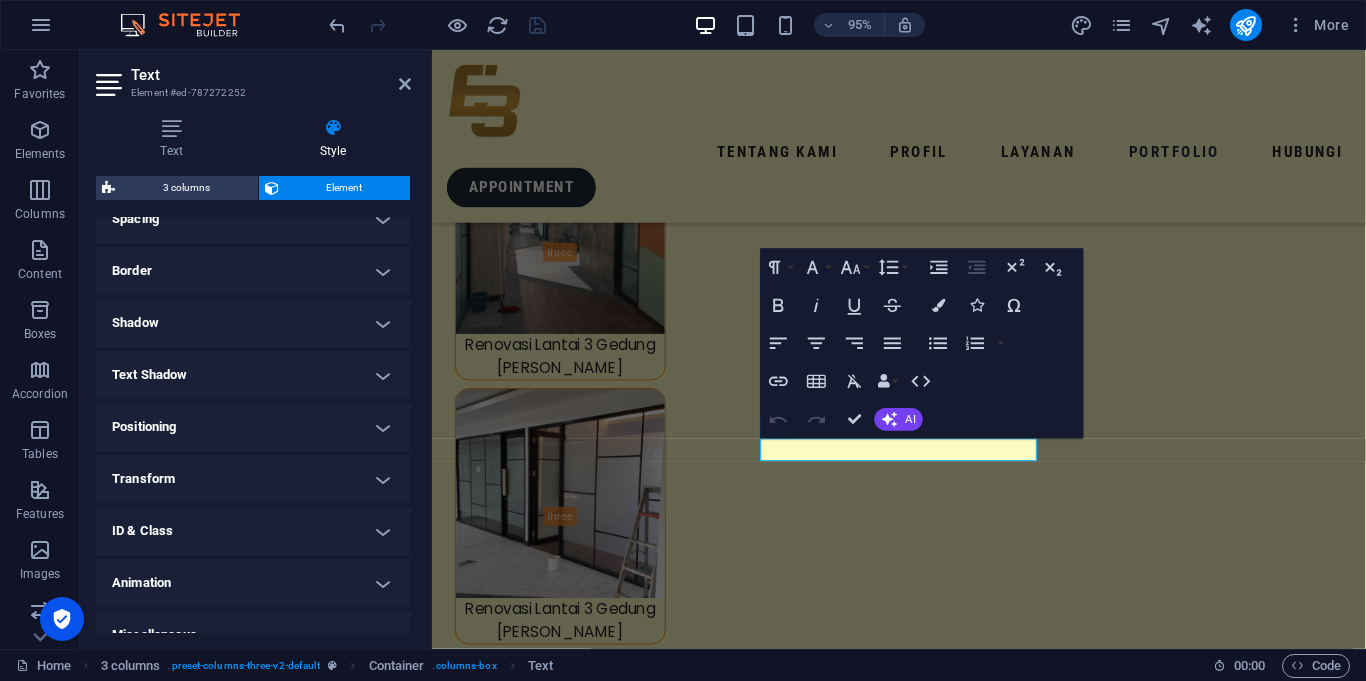 click on "Spacing" at bounding box center [253, 219] 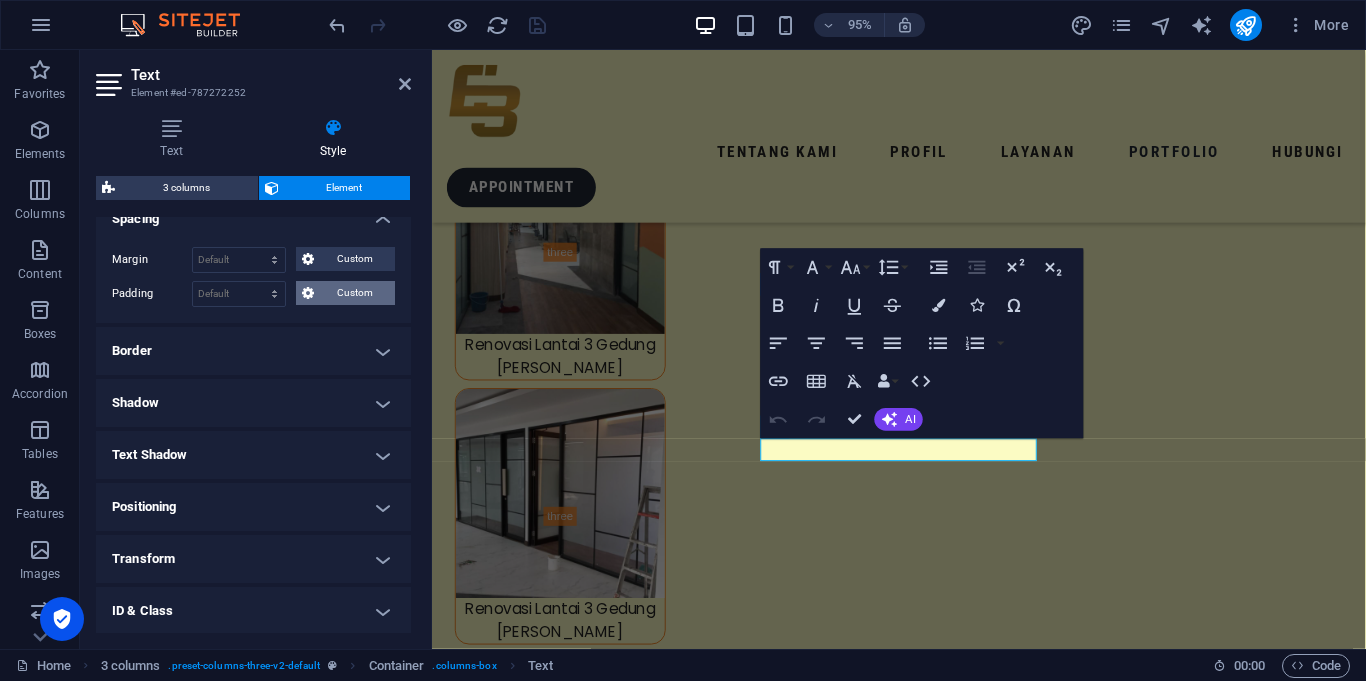 click on "Custom" at bounding box center (345, 293) 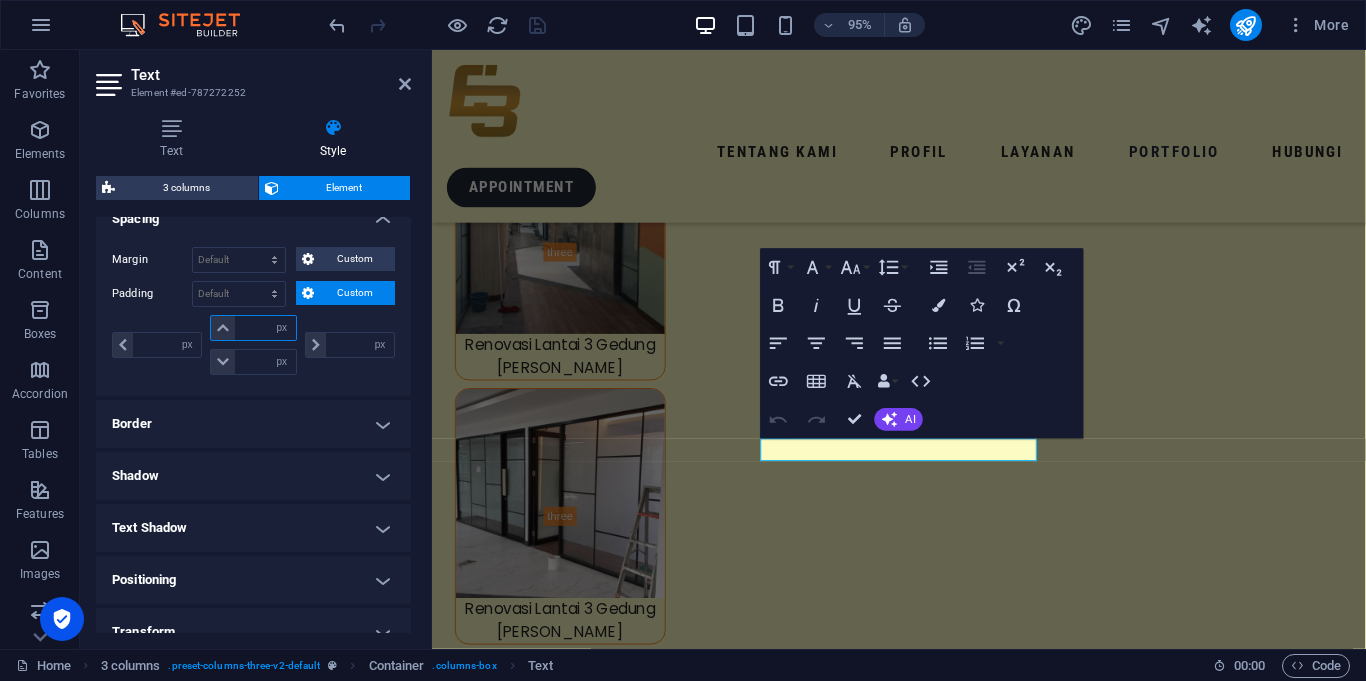 click at bounding box center (265, 328) 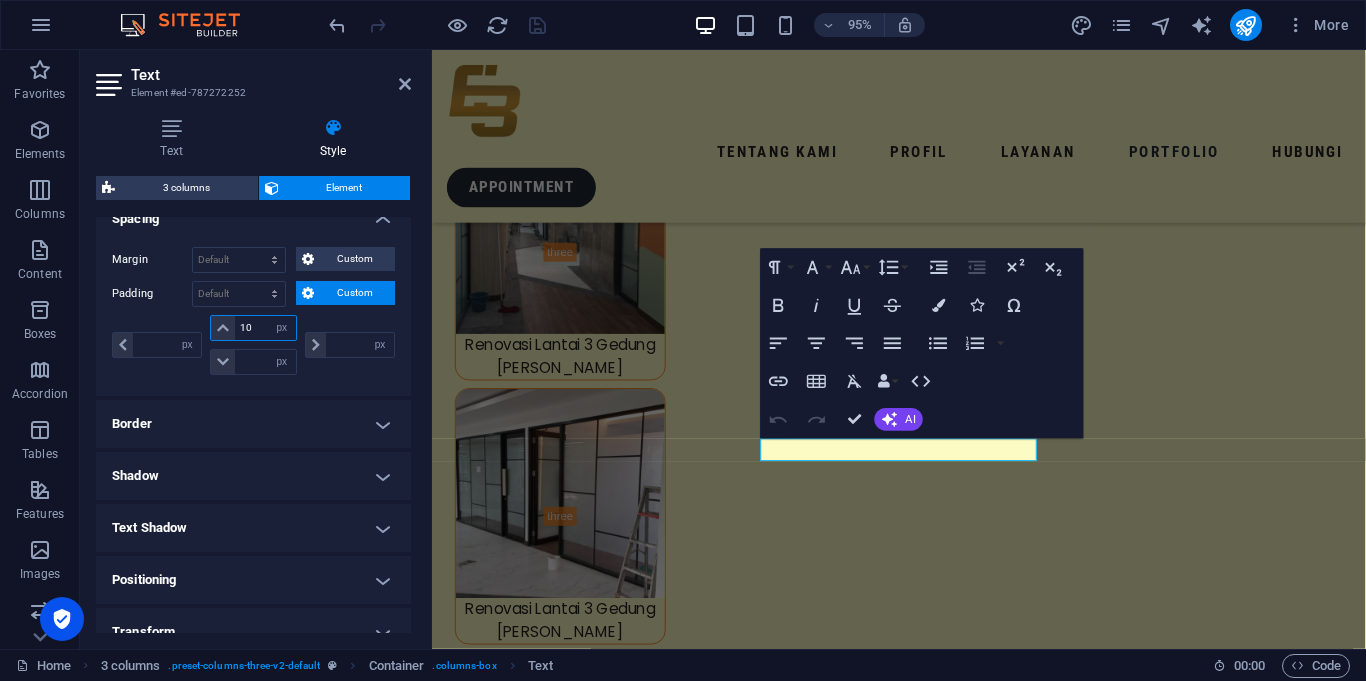 type on "10" 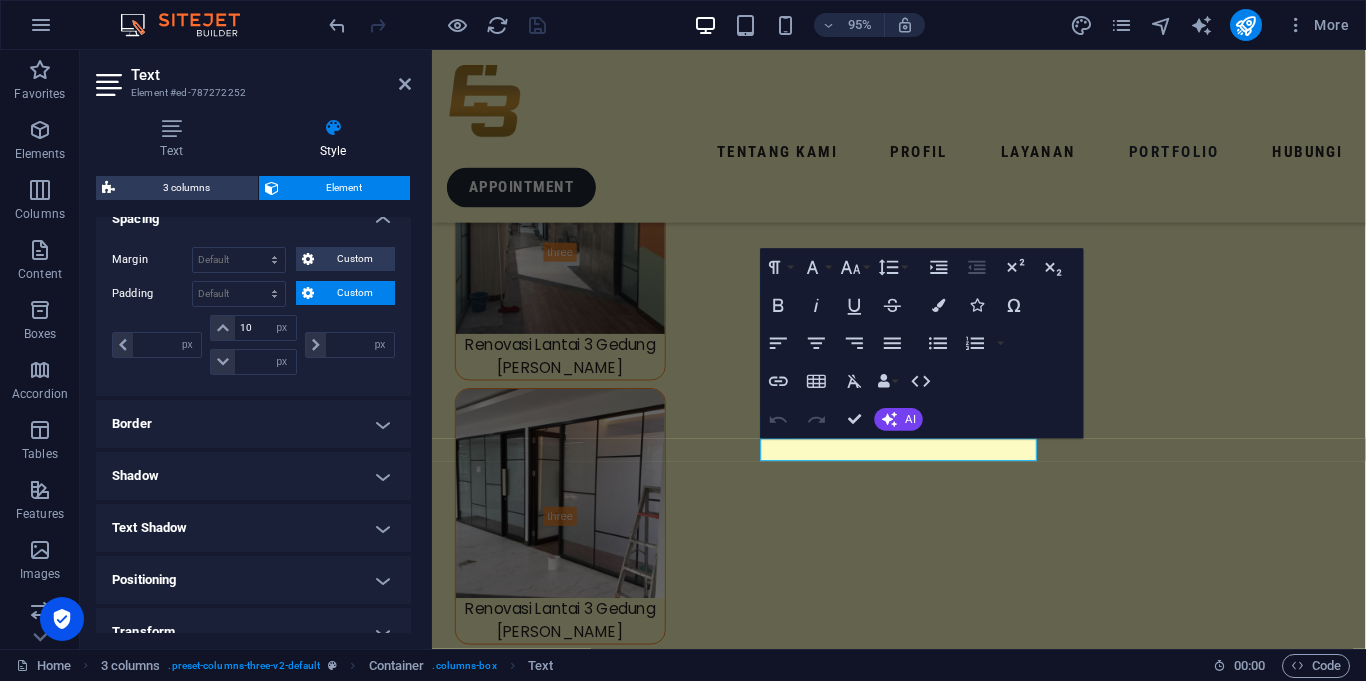 click on "px rem % vh vw" at bounding box center [348, 345] 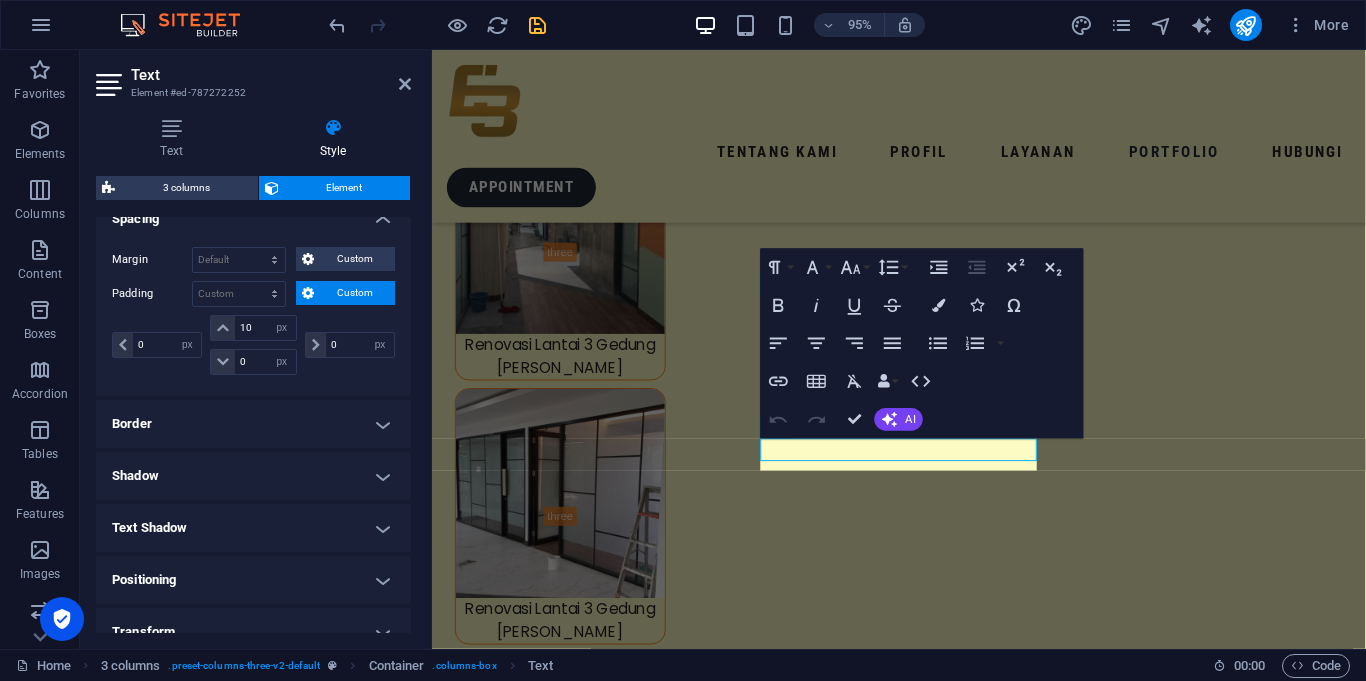type on "0" 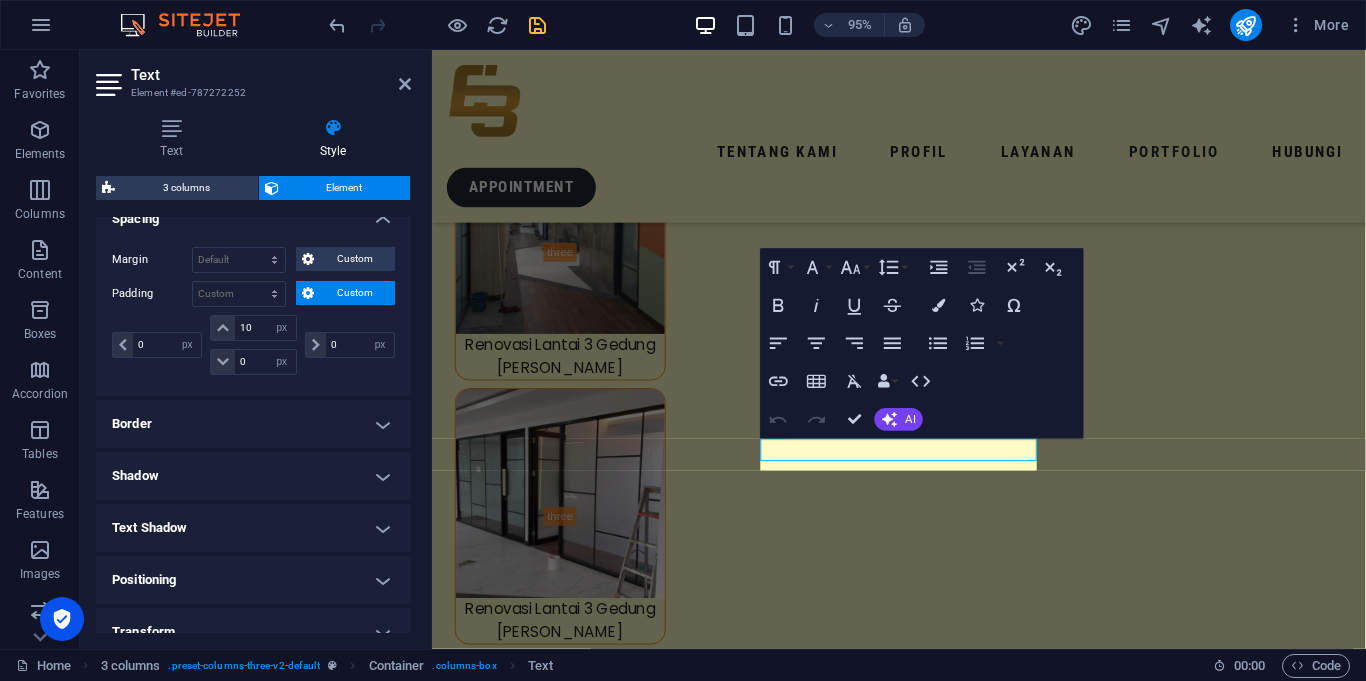 type on "0" 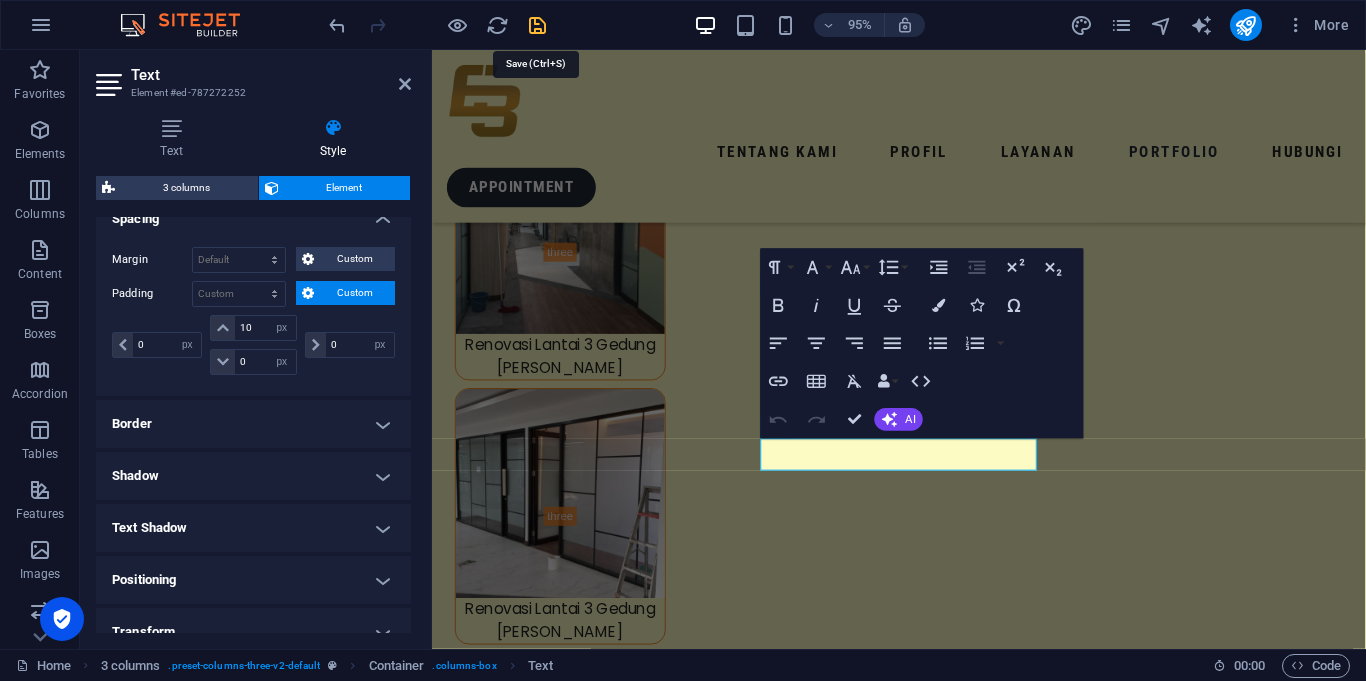 click at bounding box center [537, 25] 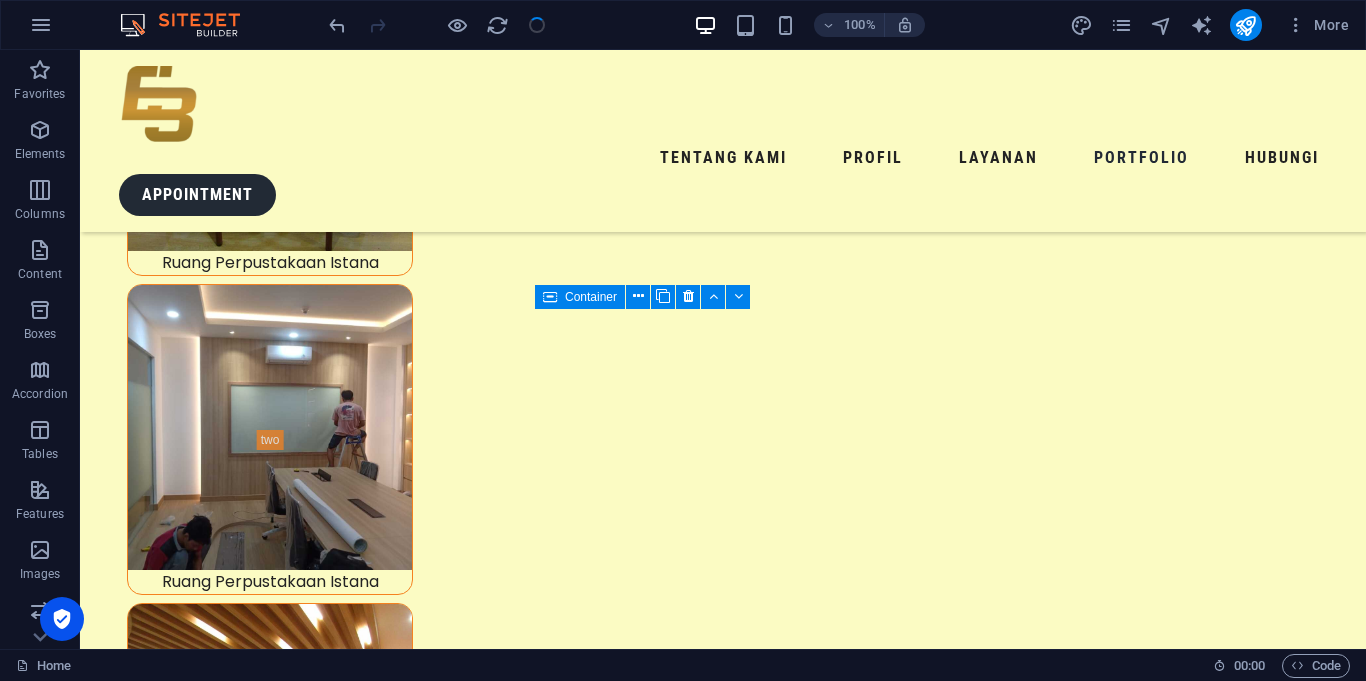 scroll, scrollTop: 9002, scrollLeft: 0, axis: vertical 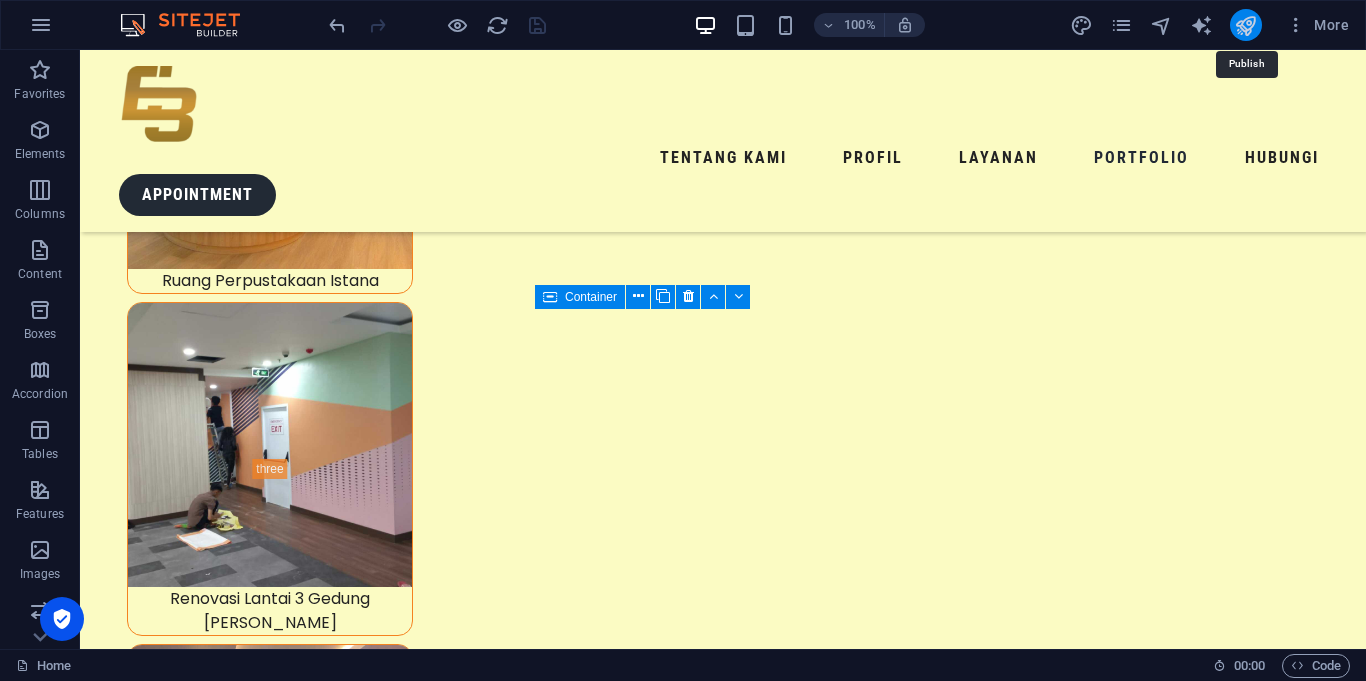 click at bounding box center (1245, 25) 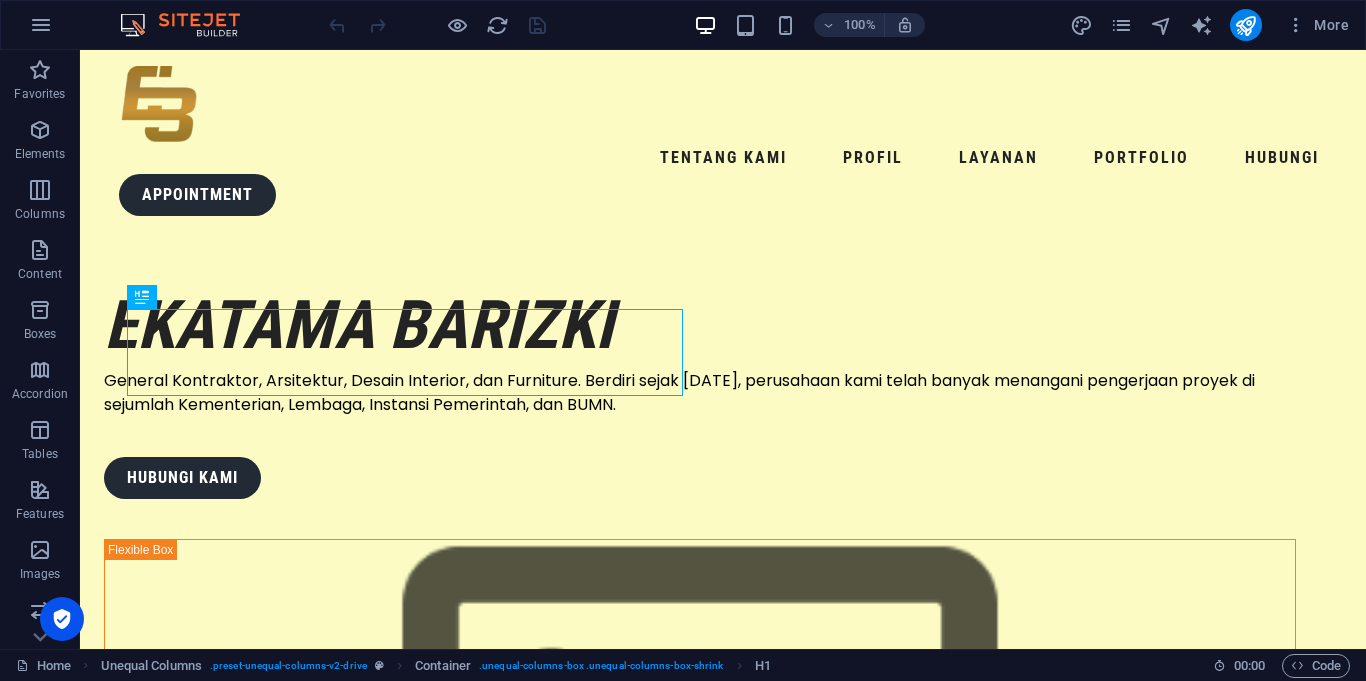 scroll, scrollTop: 0, scrollLeft: 0, axis: both 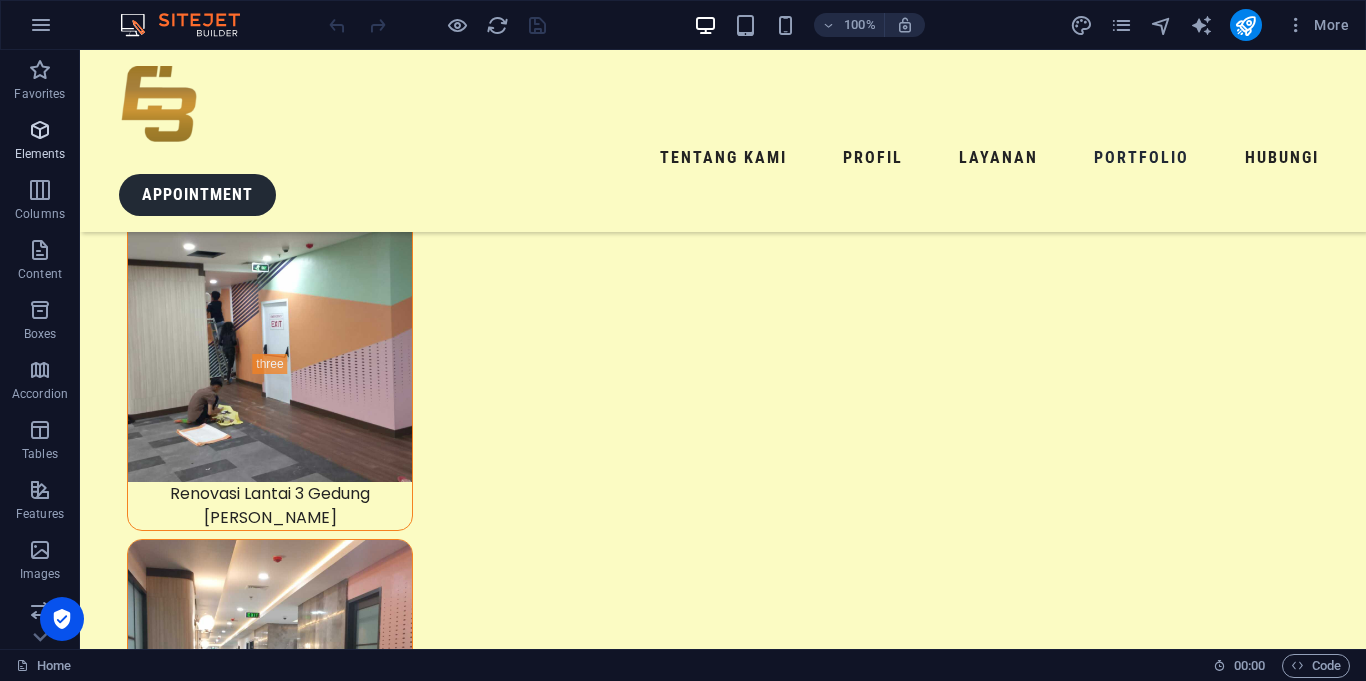 click on "Elements" at bounding box center (40, 154) 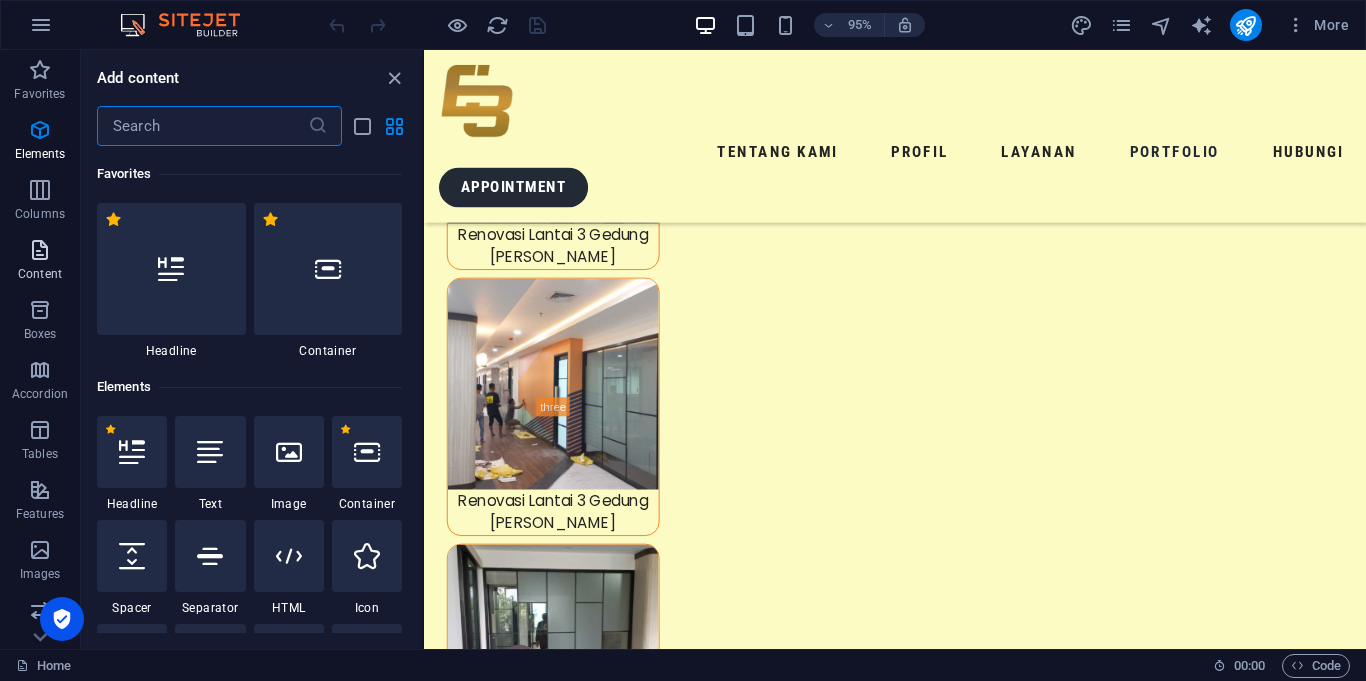 scroll, scrollTop: 213, scrollLeft: 0, axis: vertical 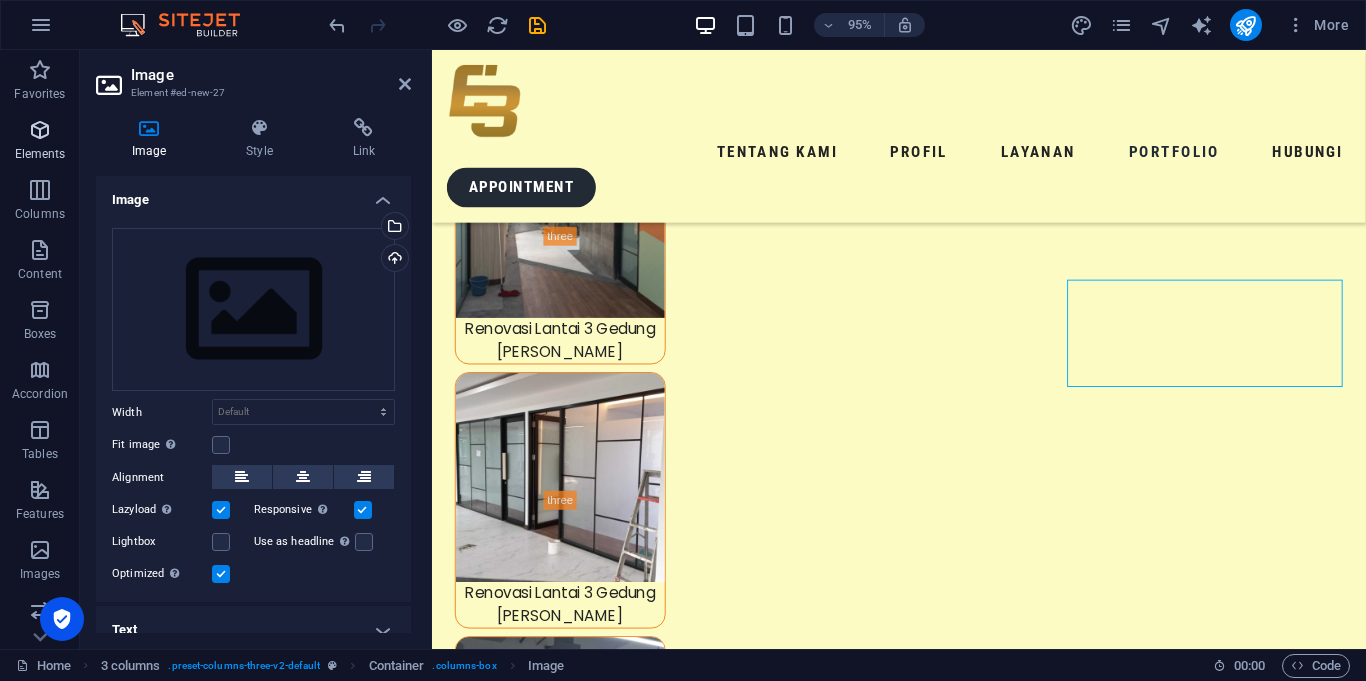 click on "Elements" at bounding box center [40, 154] 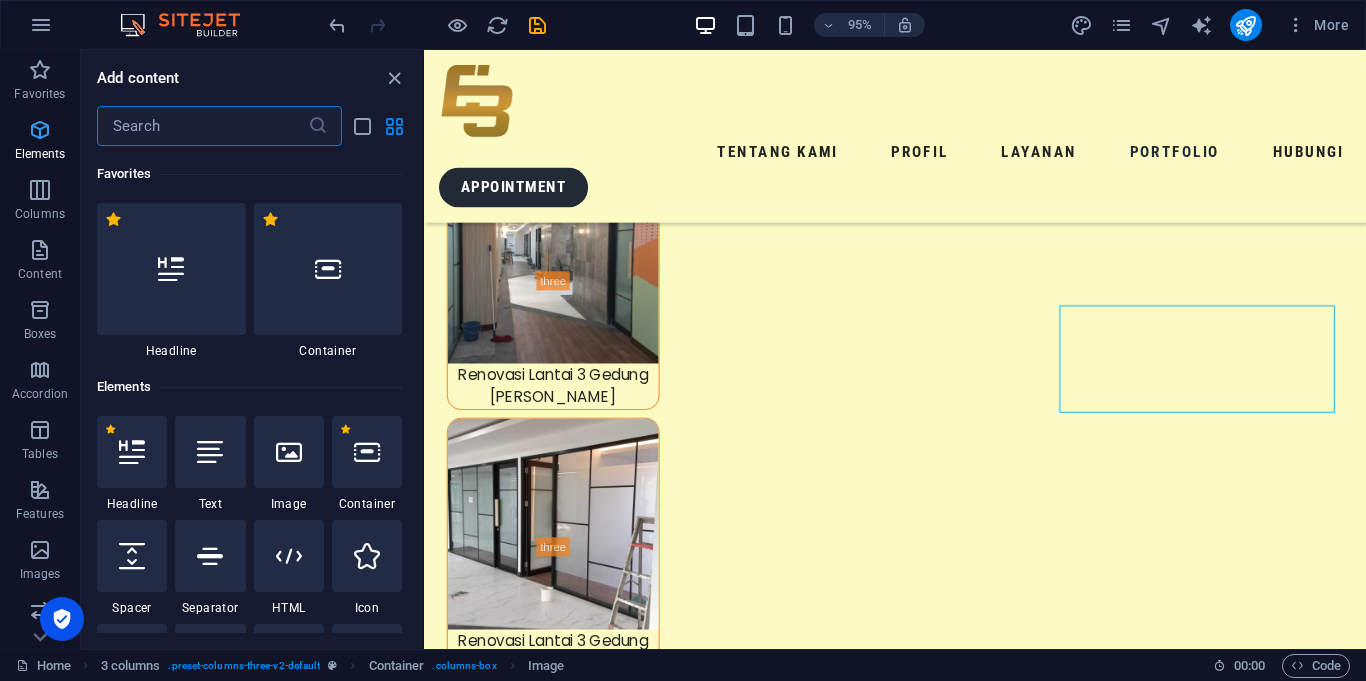 scroll, scrollTop: 8373, scrollLeft: 0, axis: vertical 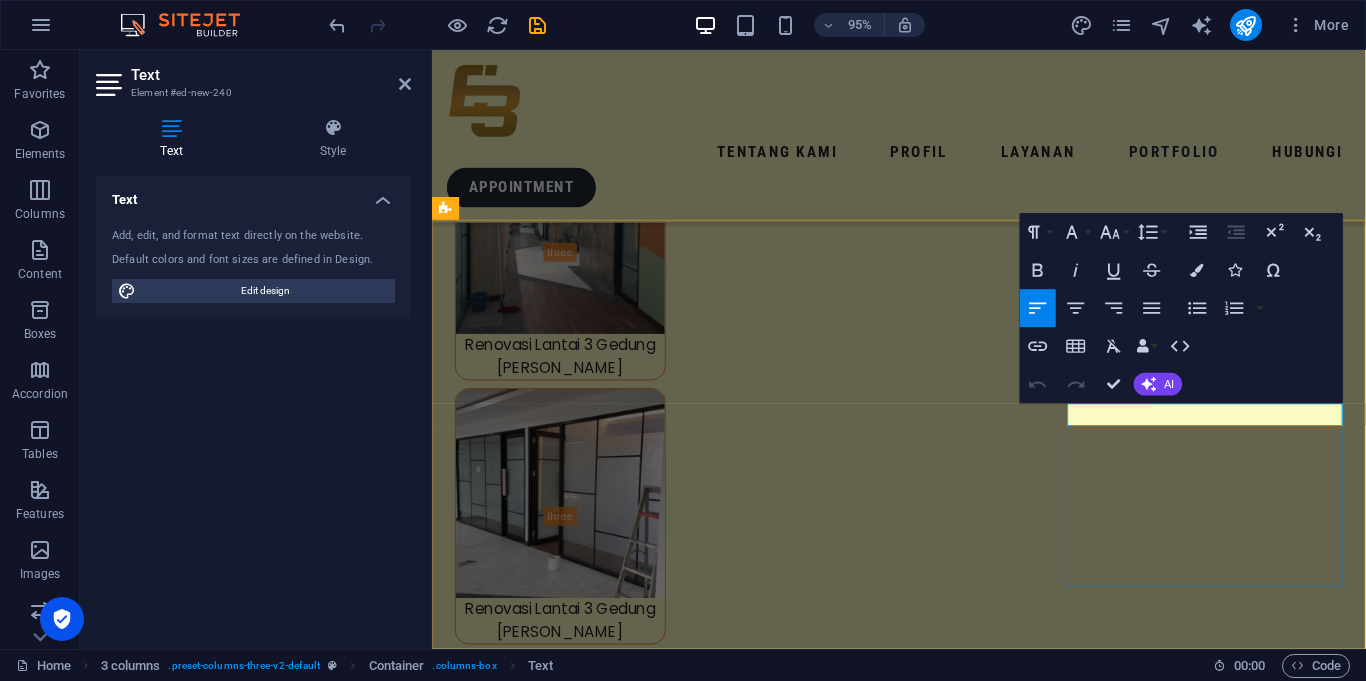 type 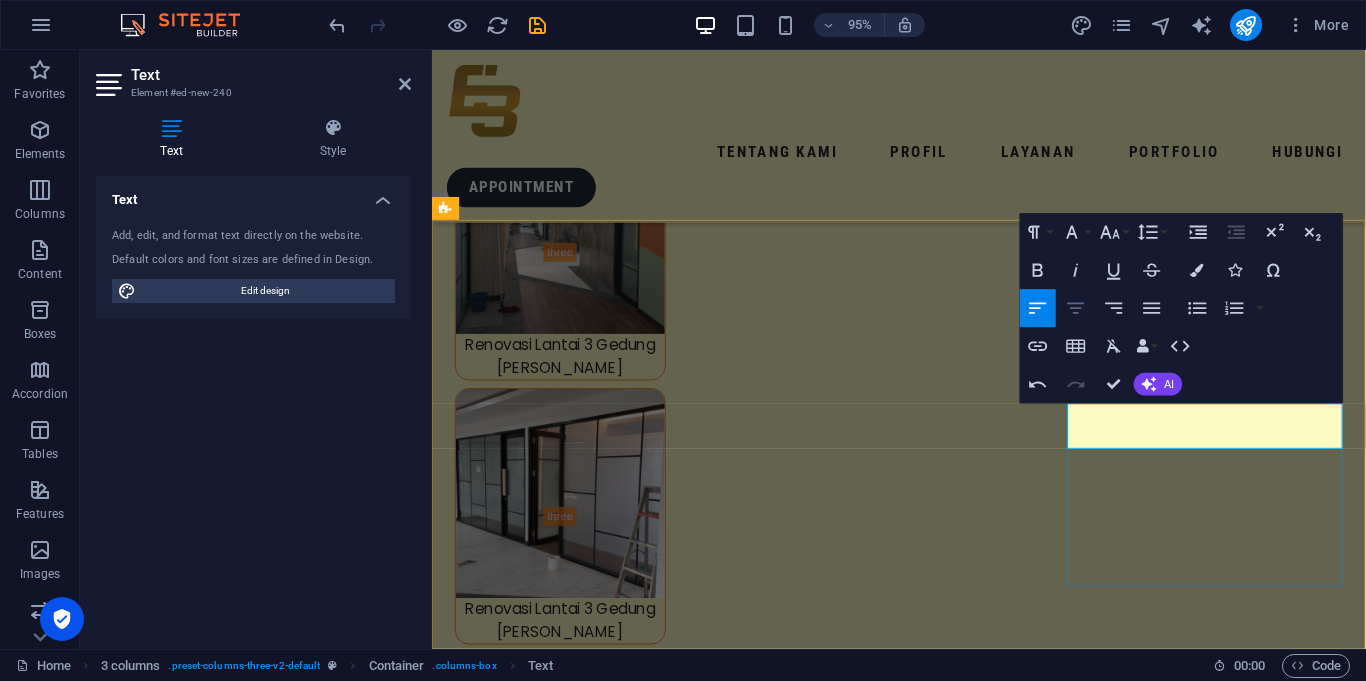 click 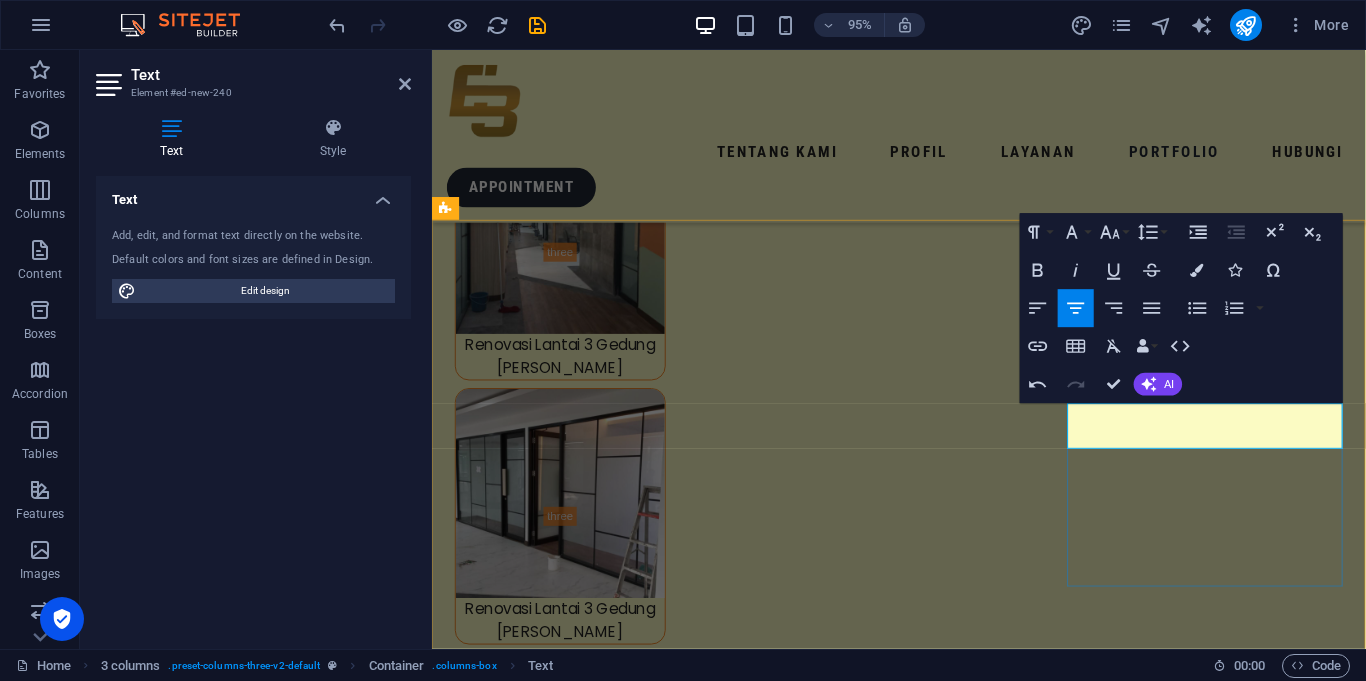 click on "Kementrian Sekretariat Negara Republik Indonesia" at bounding box center (601, 16236) 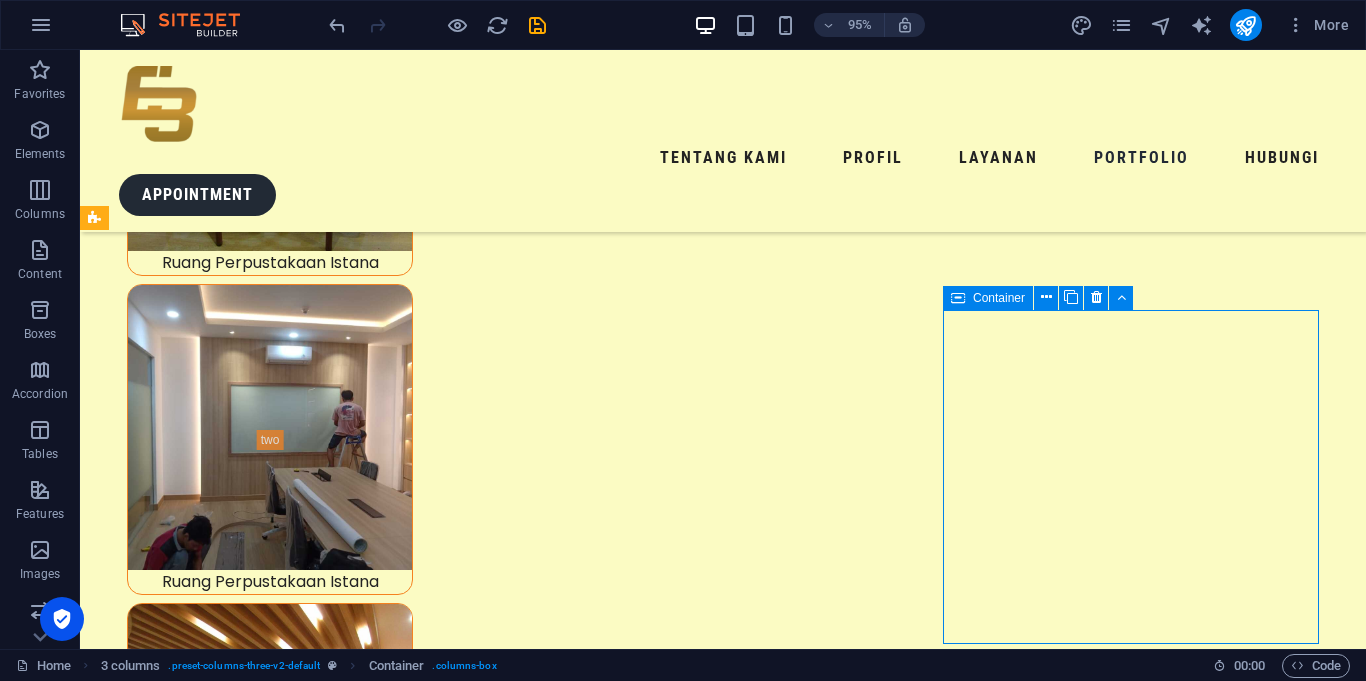 scroll, scrollTop: 9001, scrollLeft: 0, axis: vertical 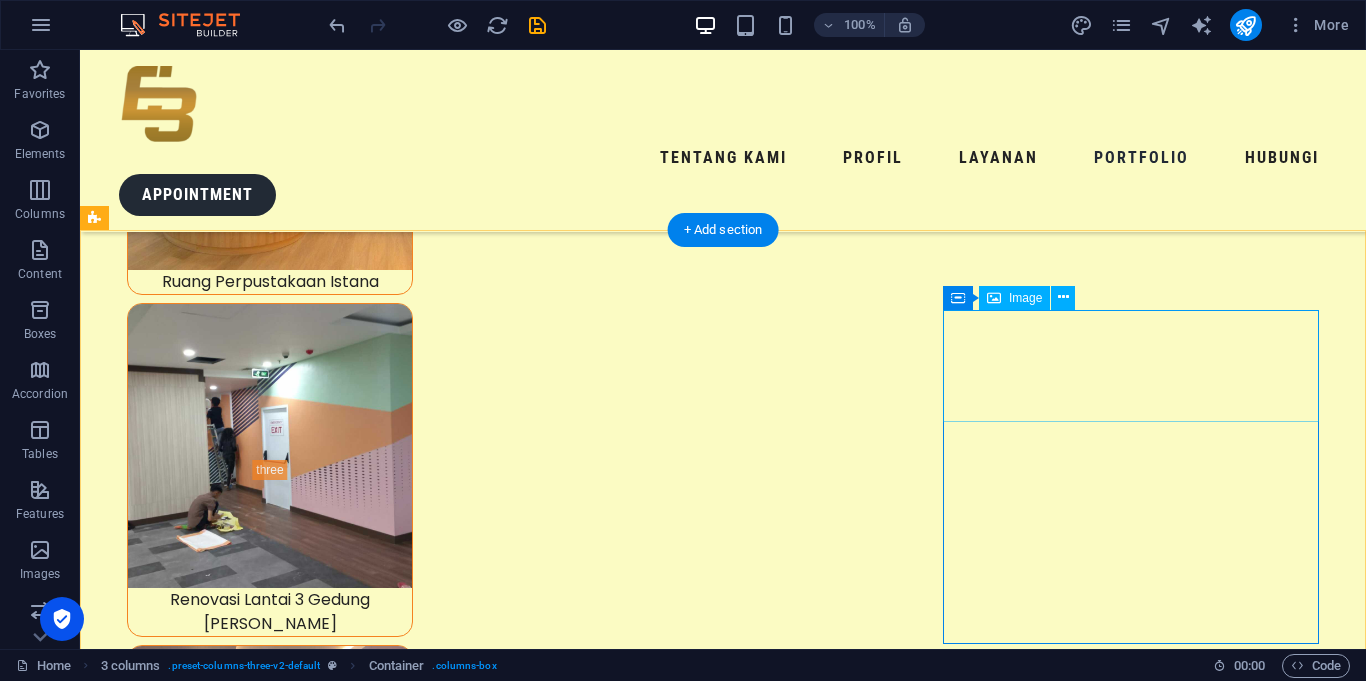 click at bounding box center (292, 20136) 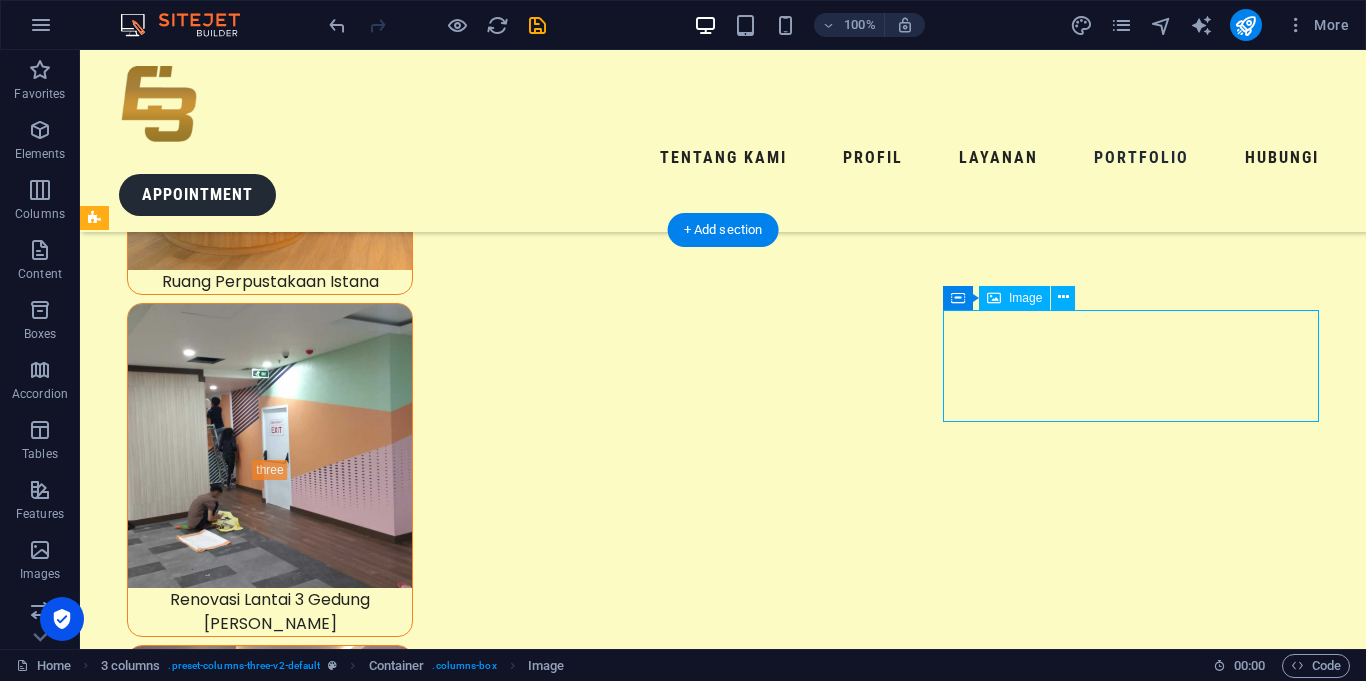 click at bounding box center [292, 20136] 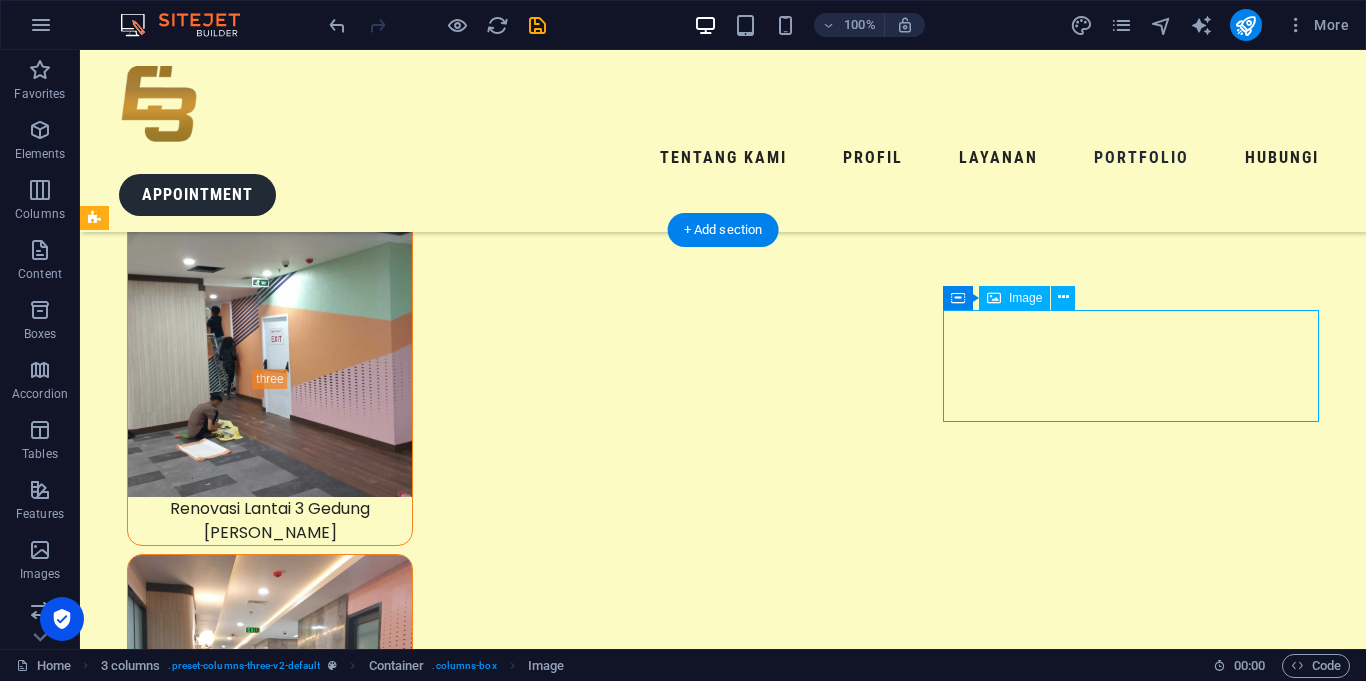 scroll, scrollTop: 8382, scrollLeft: 0, axis: vertical 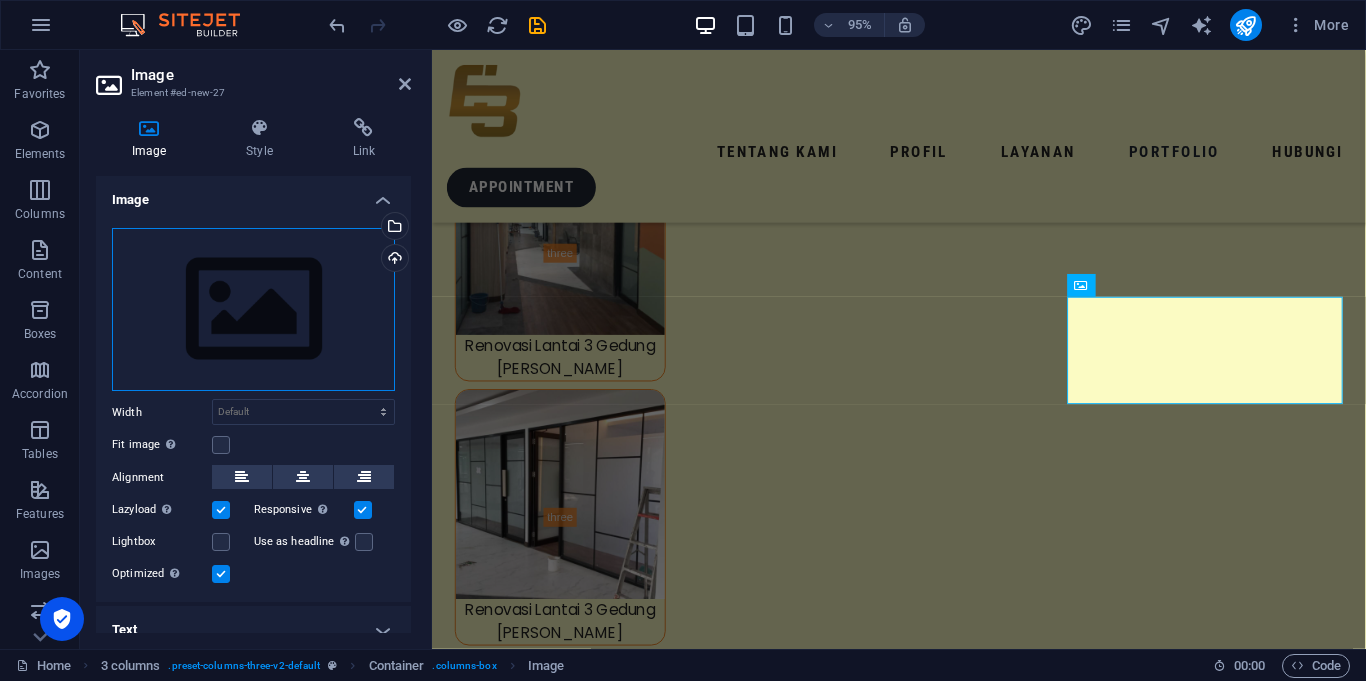 click on "Drag files here, click to choose files or select files from Files or our free stock photos & videos" at bounding box center (253, 310) 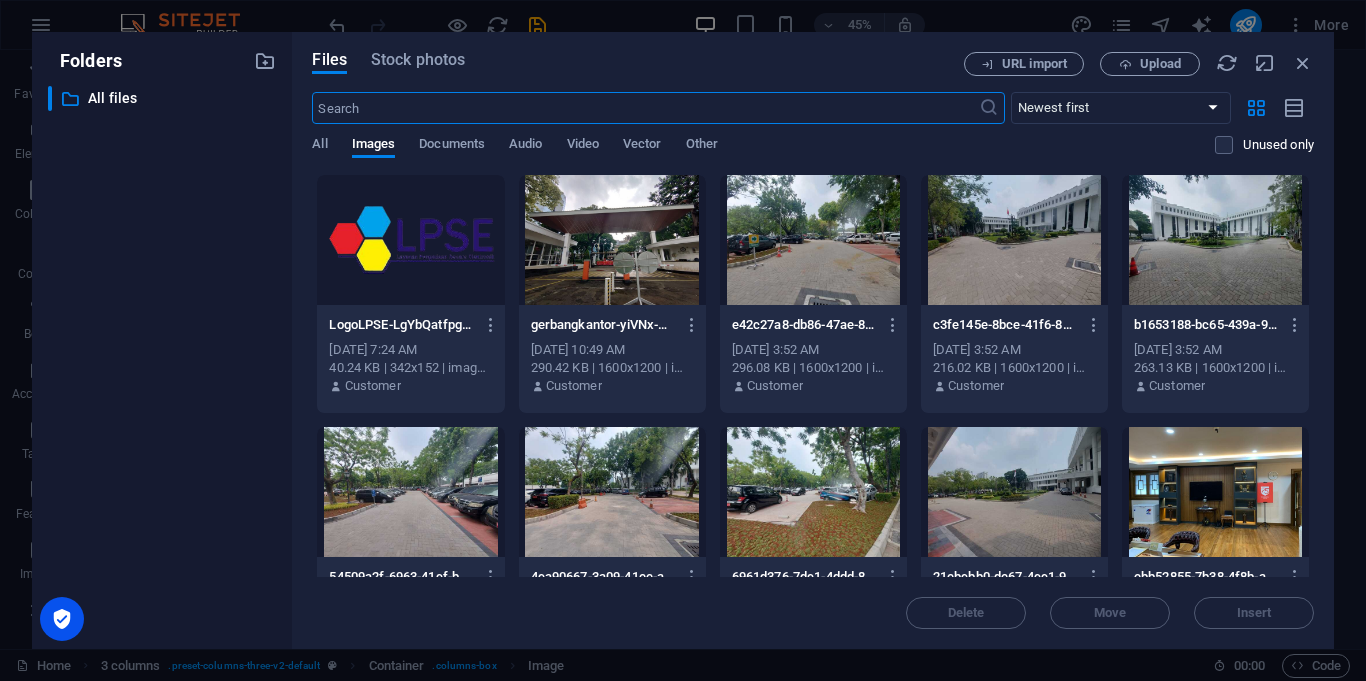 scroll, scrollTop: 8399, scrollLeft: 0, axis: vertical 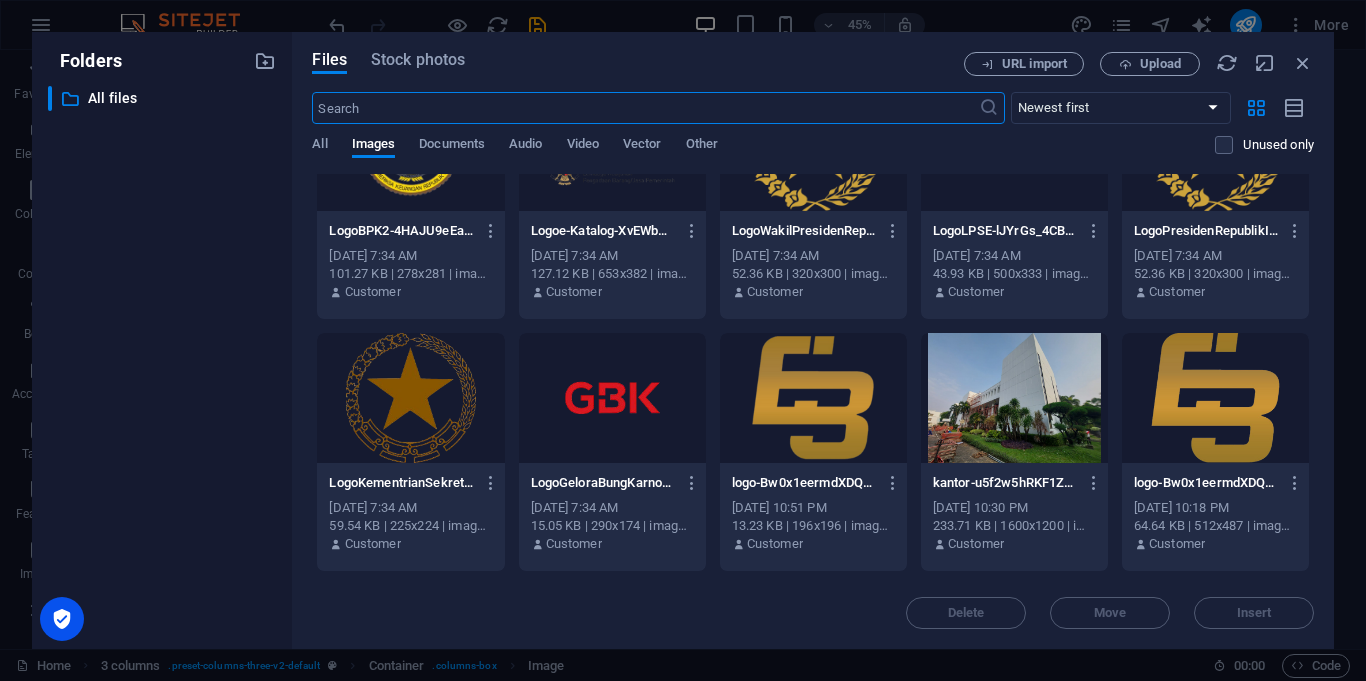 click at bounding box center (410, 398) 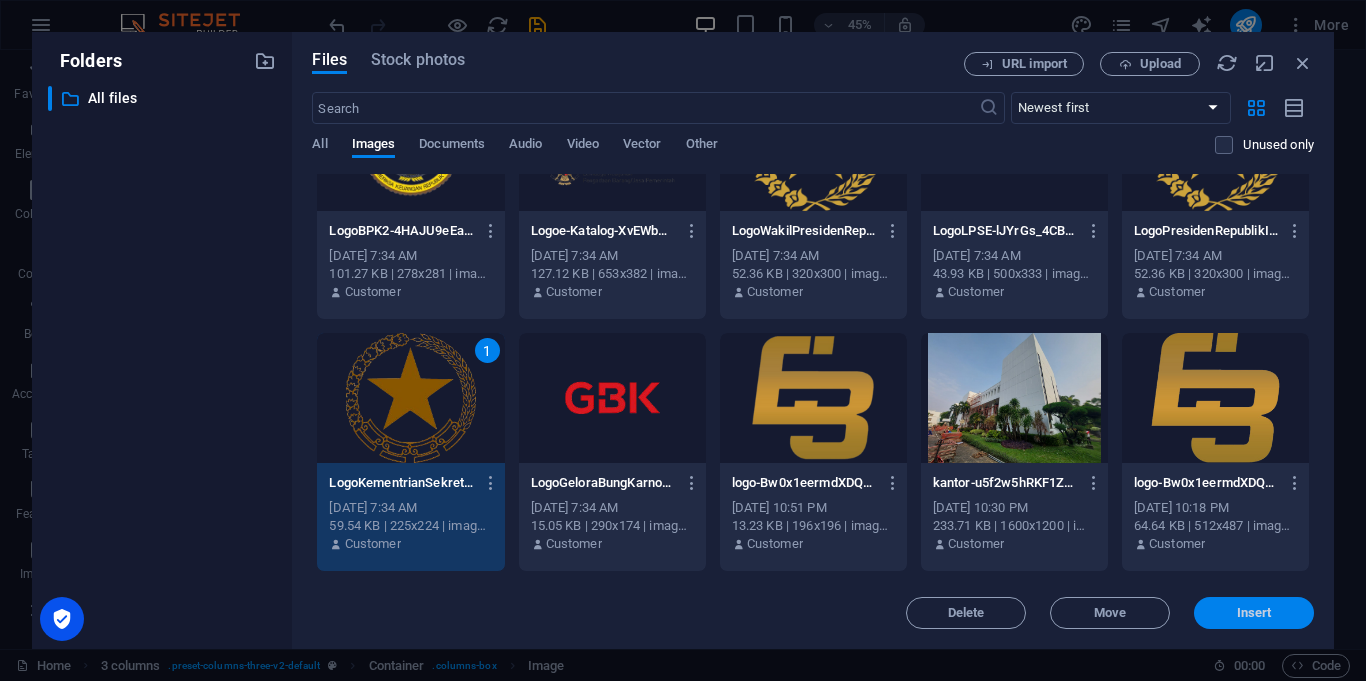 click on "Insert" at bounding box center (1254, 613) 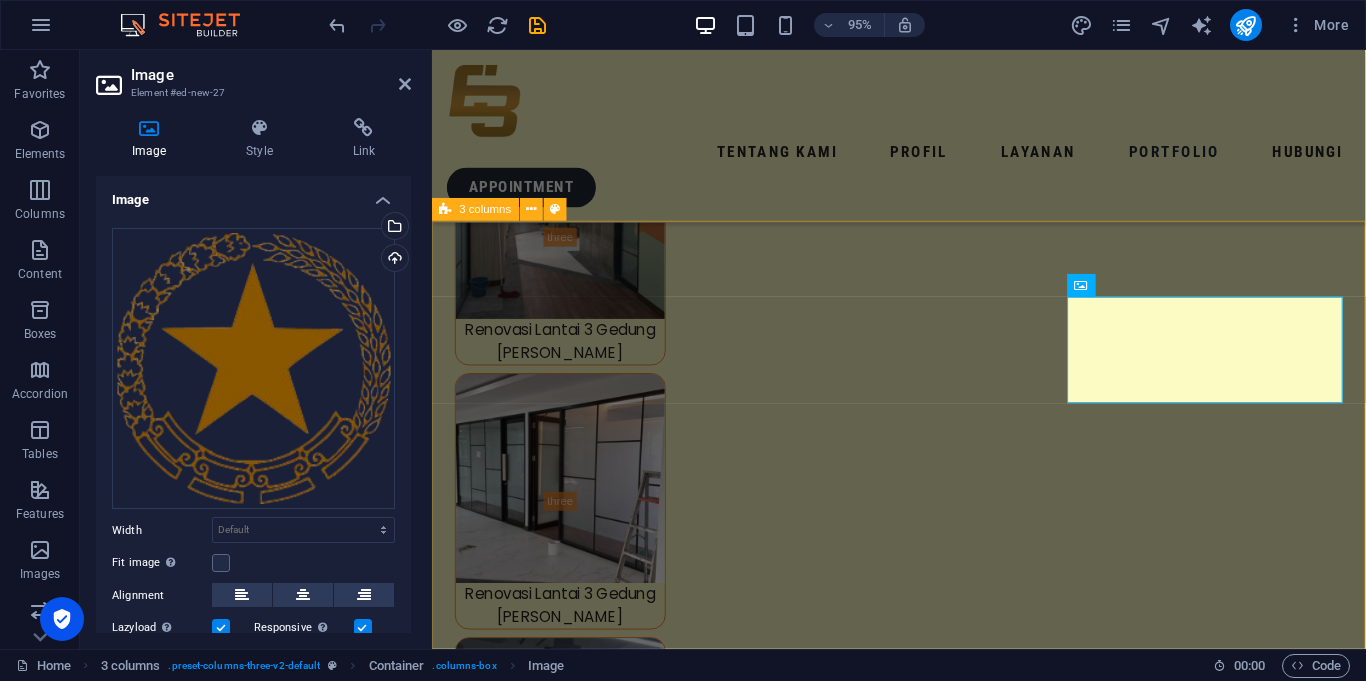 scroll, scrollTop: 8382, scrollLeft: 0, axis: vertical 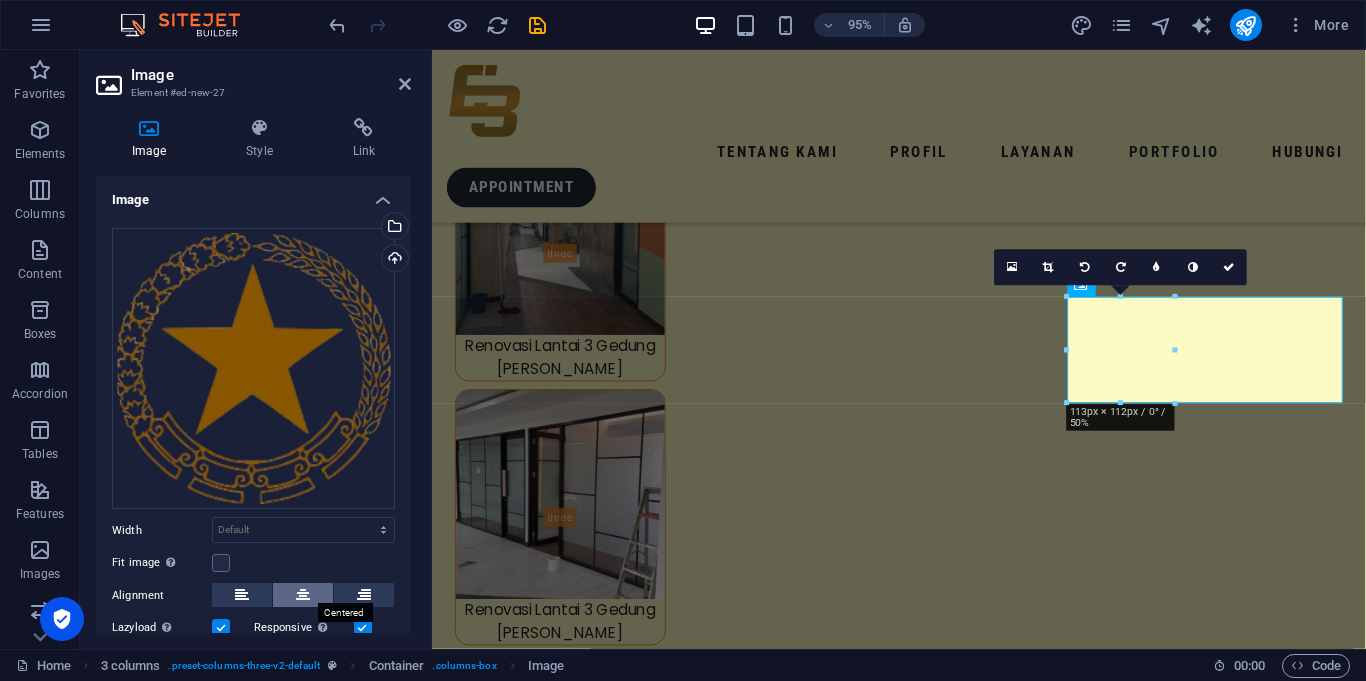 click at bounding box center (303, 595) 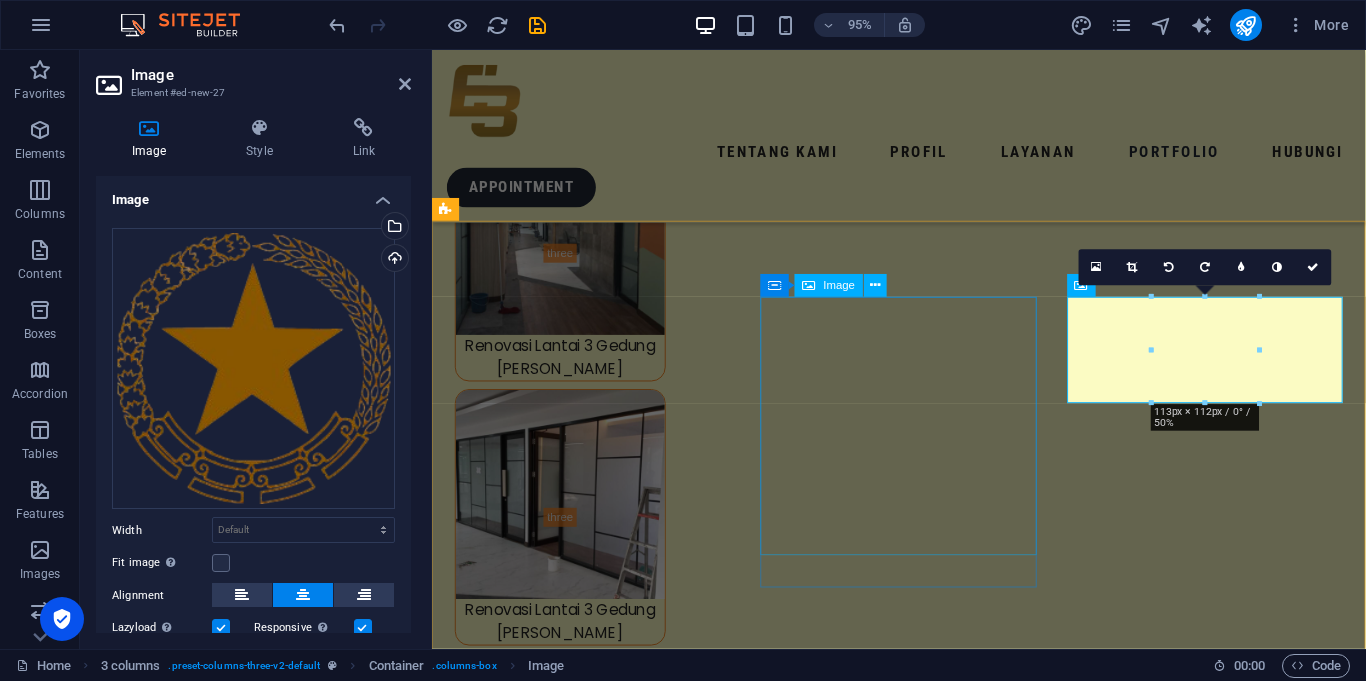click at bounding box center [601, 15957] 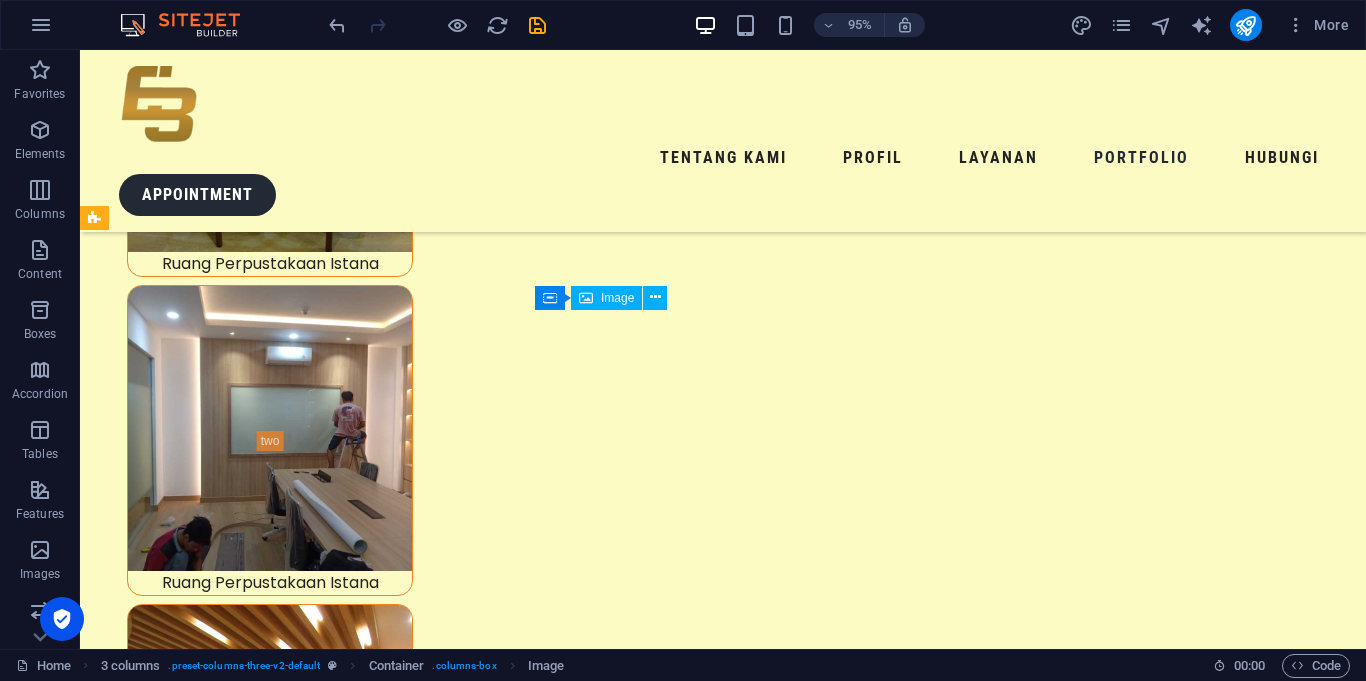 scroll, scrollTop: 9001, scrollLeft: 0, axis: vertical 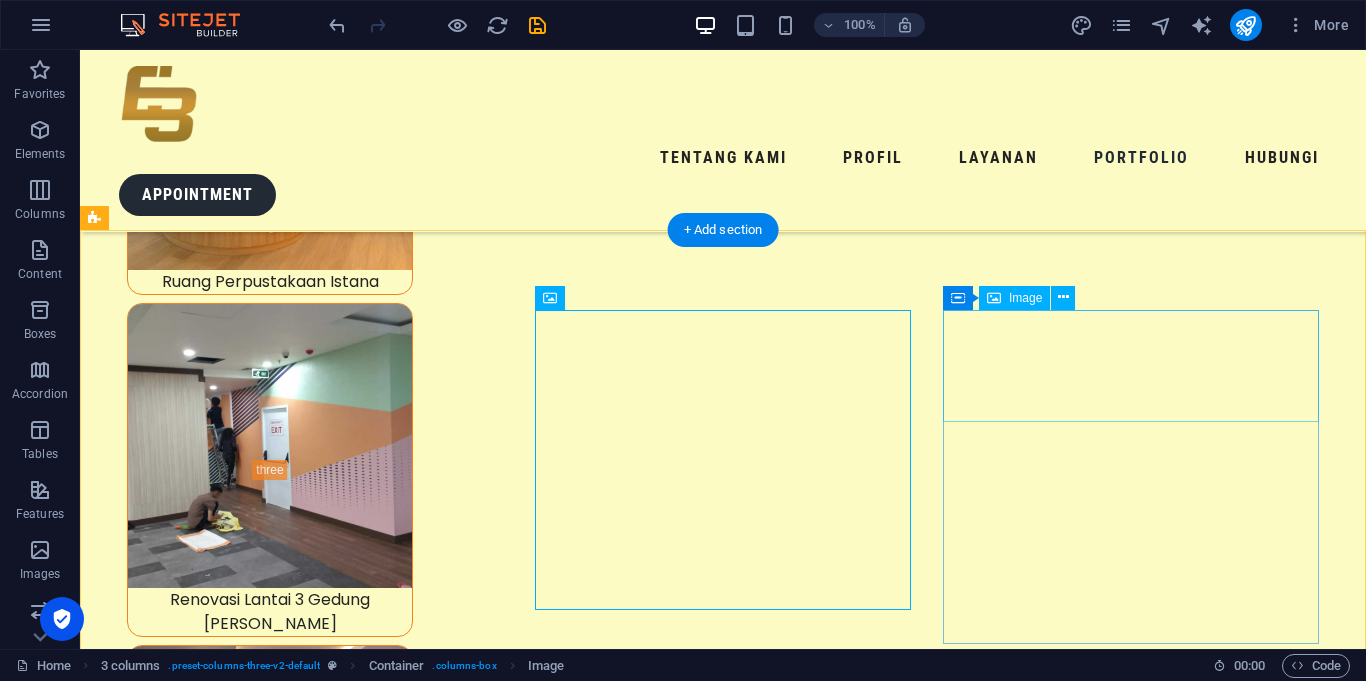 click at bounding box center (292, 20136) 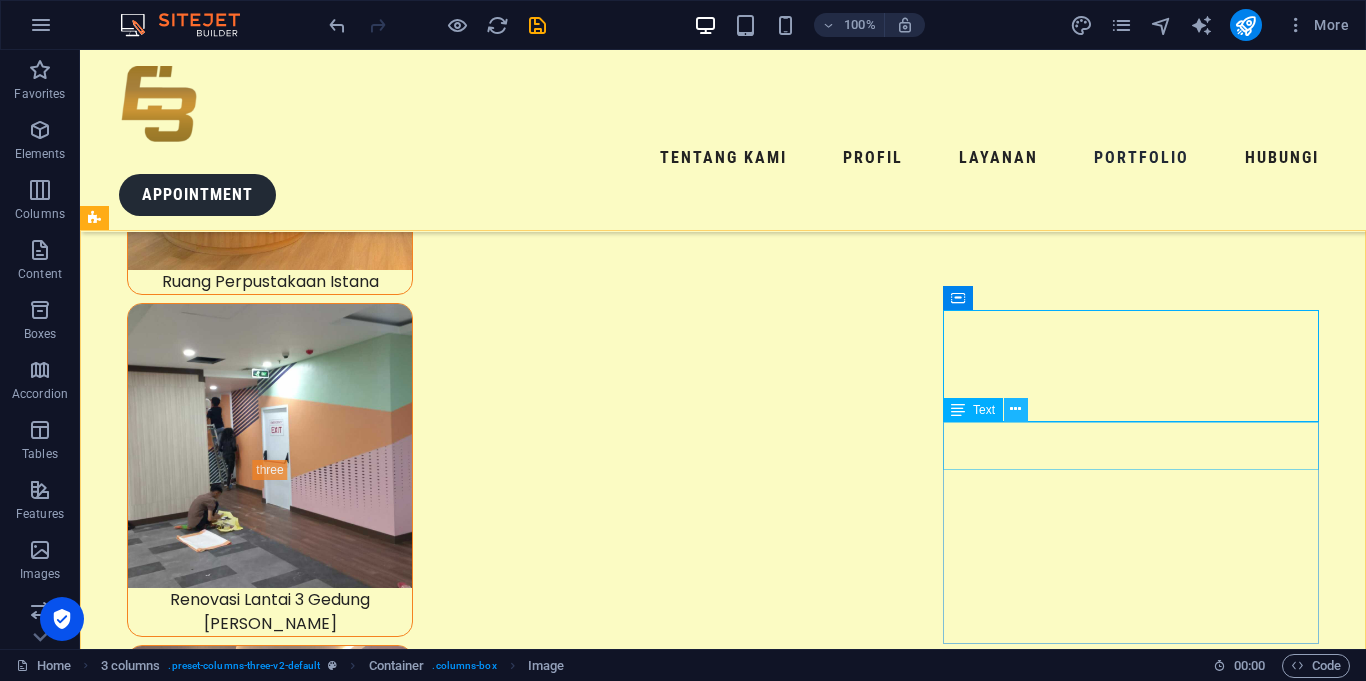 click at bounding box center (1016, 410) 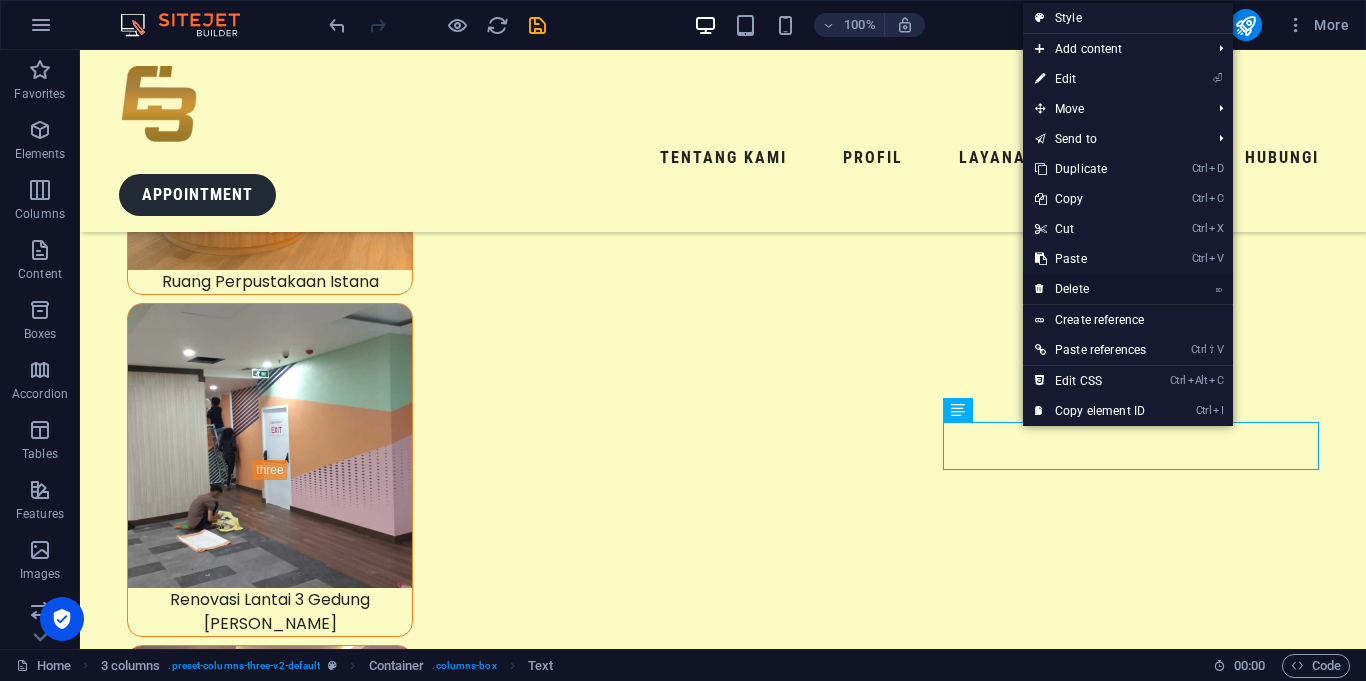 click on "⌦  Delete" at bounding box center (1090, 289) 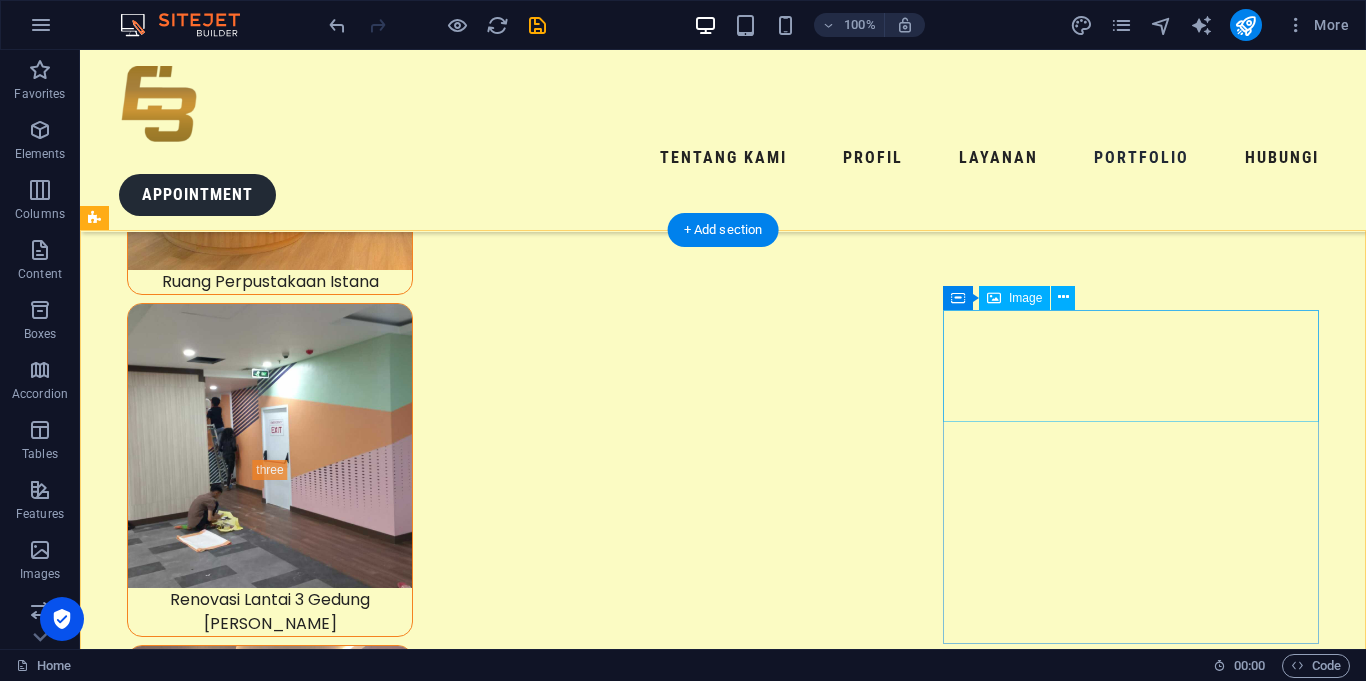 click at bounding box center [292, 20136] 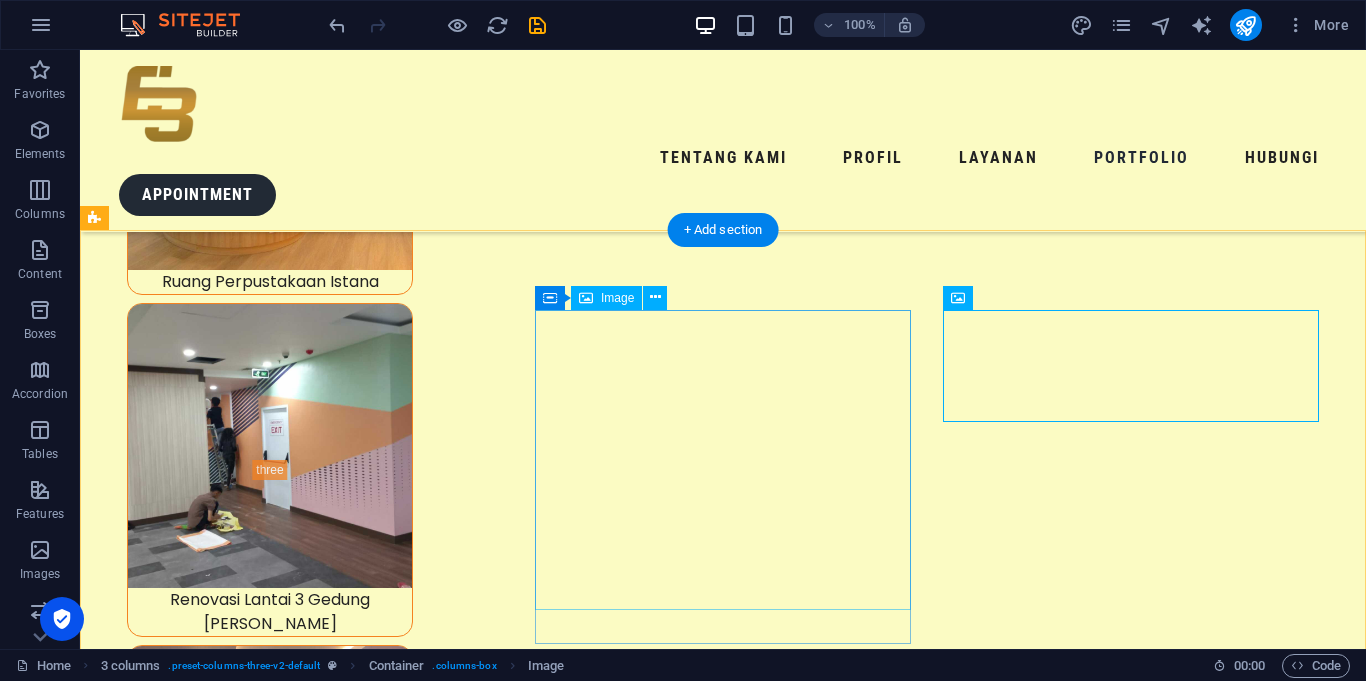 click at bounding box center (292, 19880) 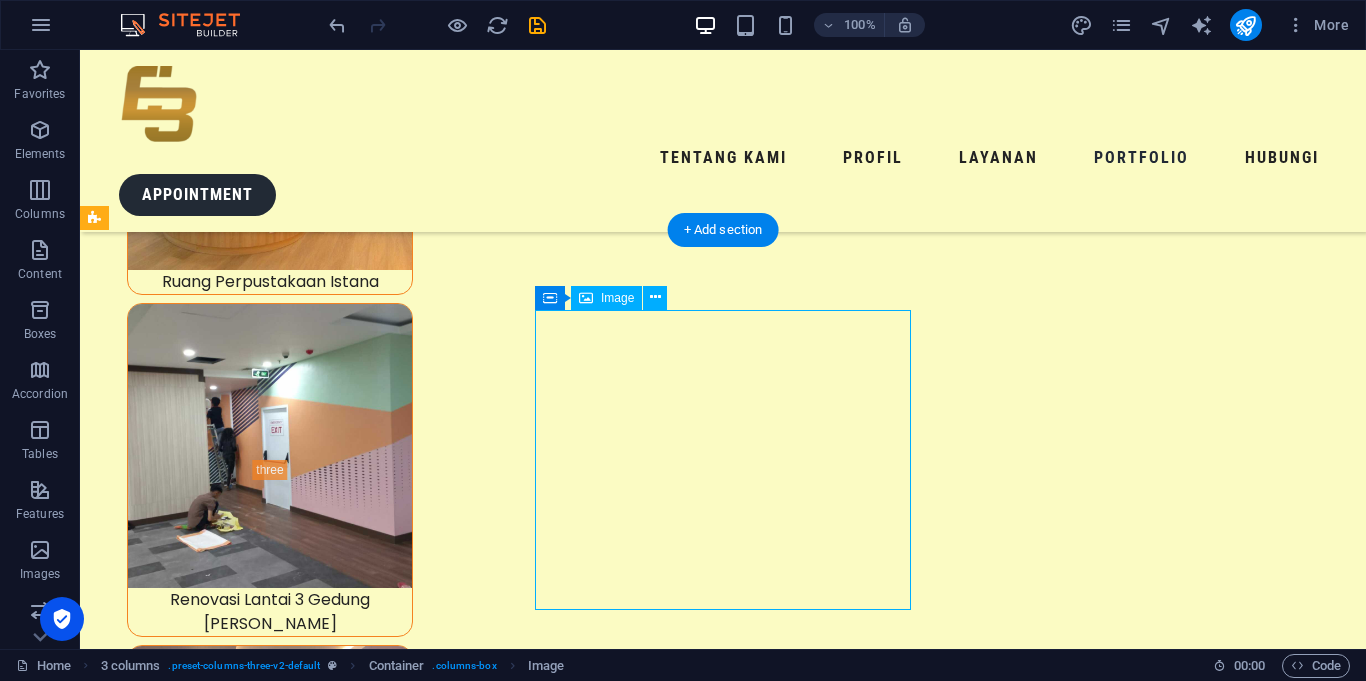 click at bounding box center [292, 19880] 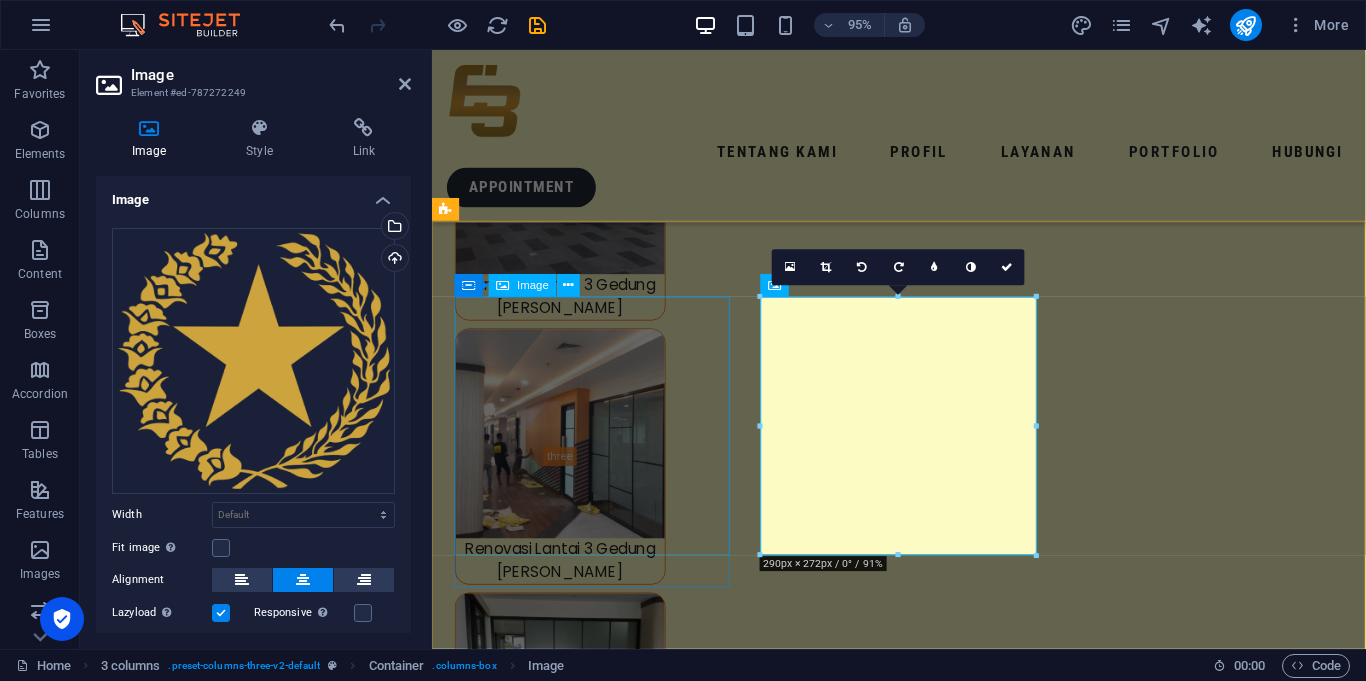 scroll, scrollTop: 8382, scrollLeft: 0, axis: vertical 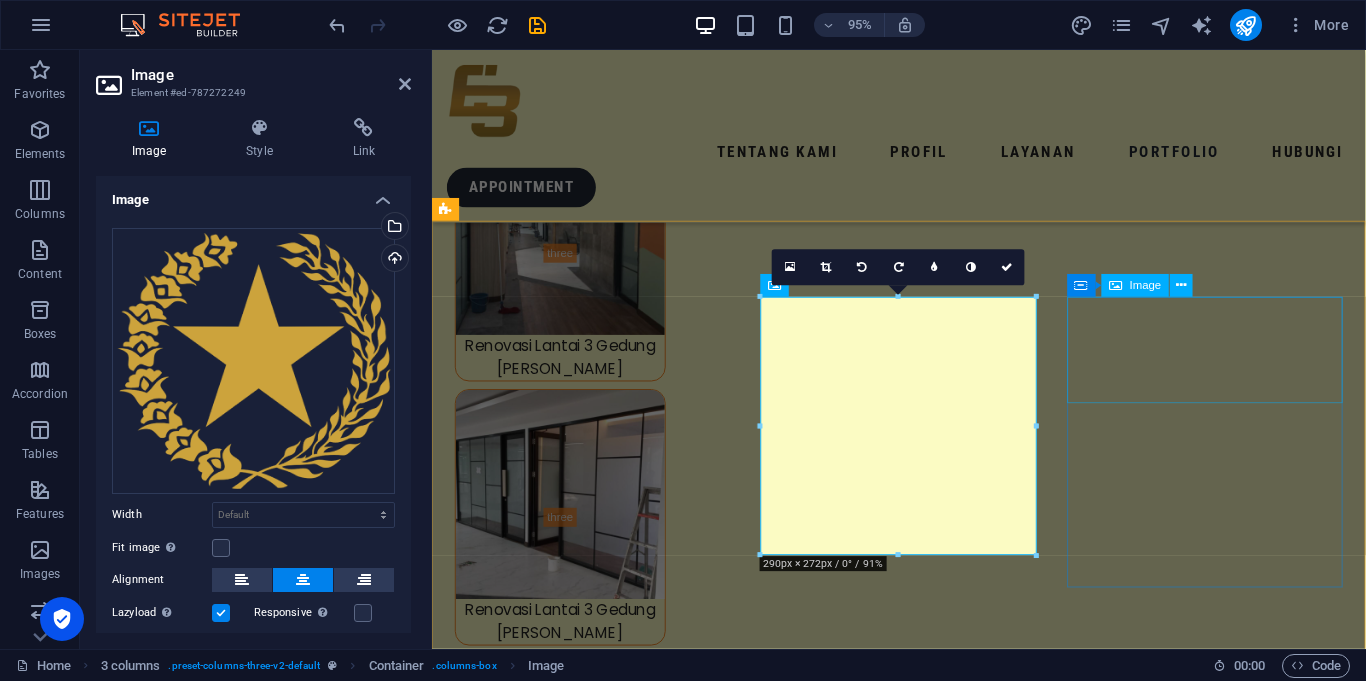 click at bounding box center (601, 16213) 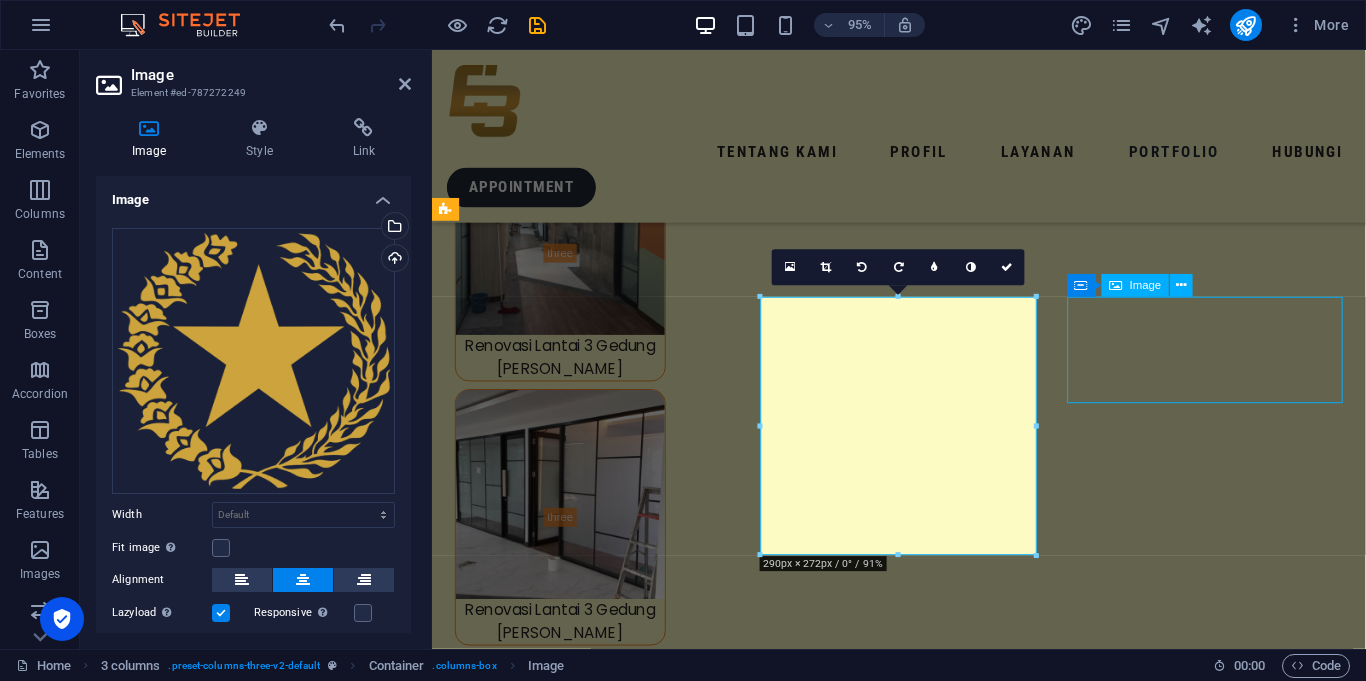 click at bounding box center (601, 16213) 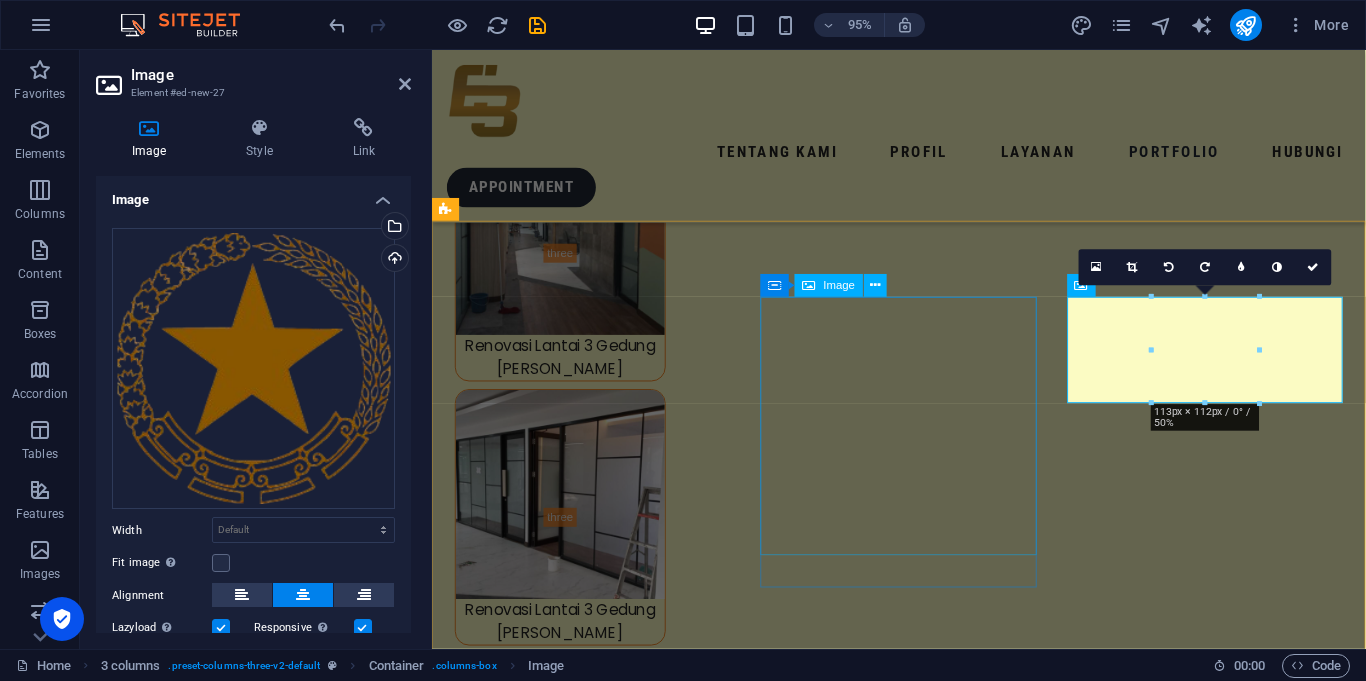 click at bounding box center [601, 15957] 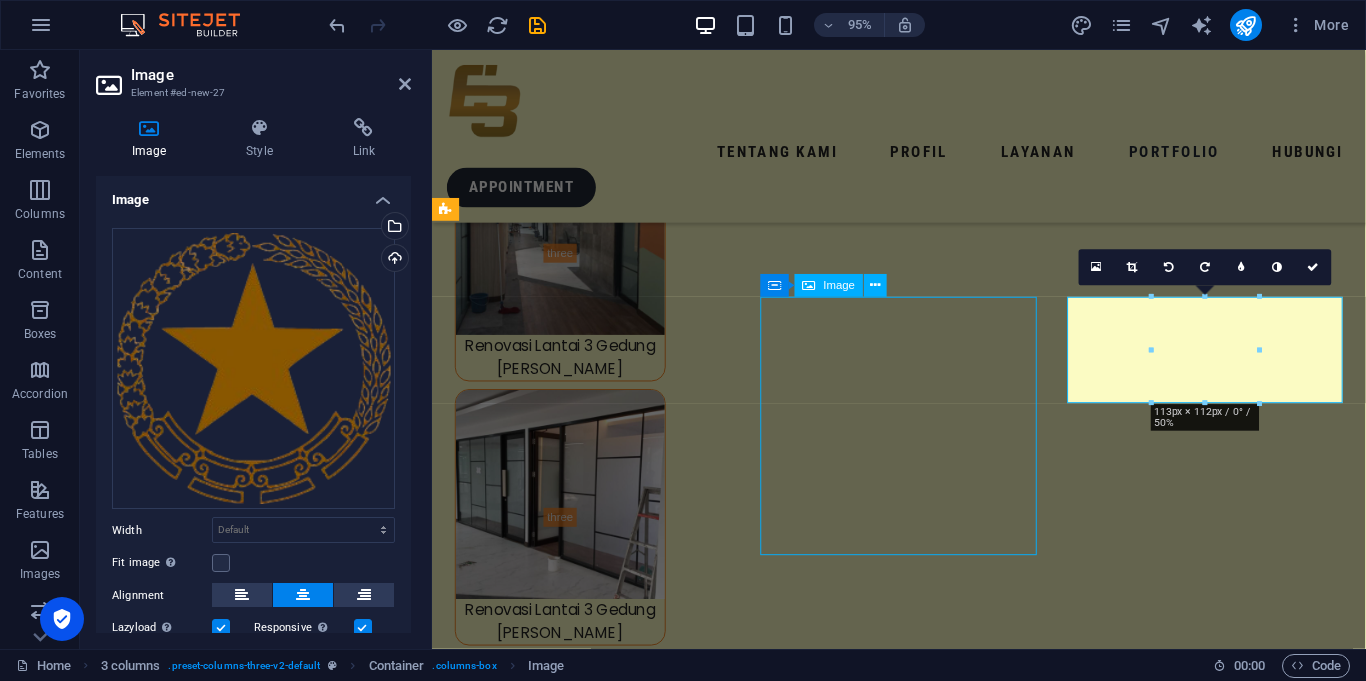 click at bounding box center [601, 15957] 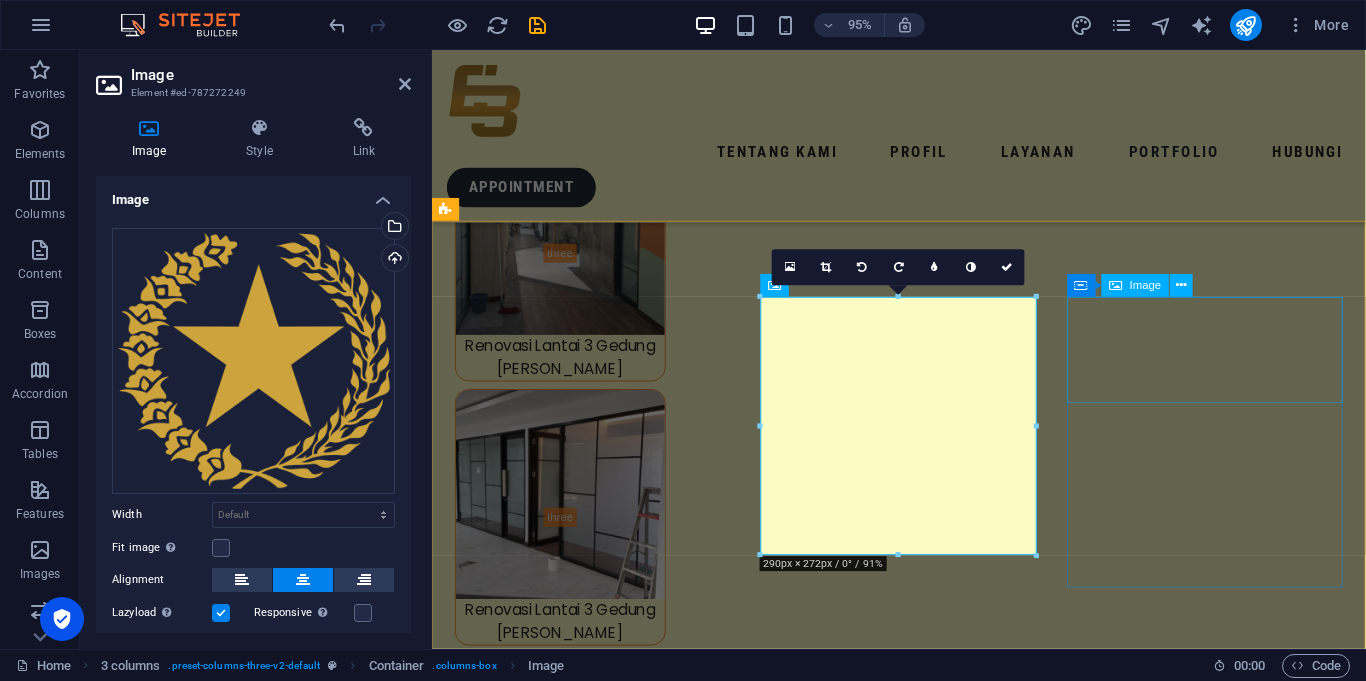 click at bounding box center [601, 16213] 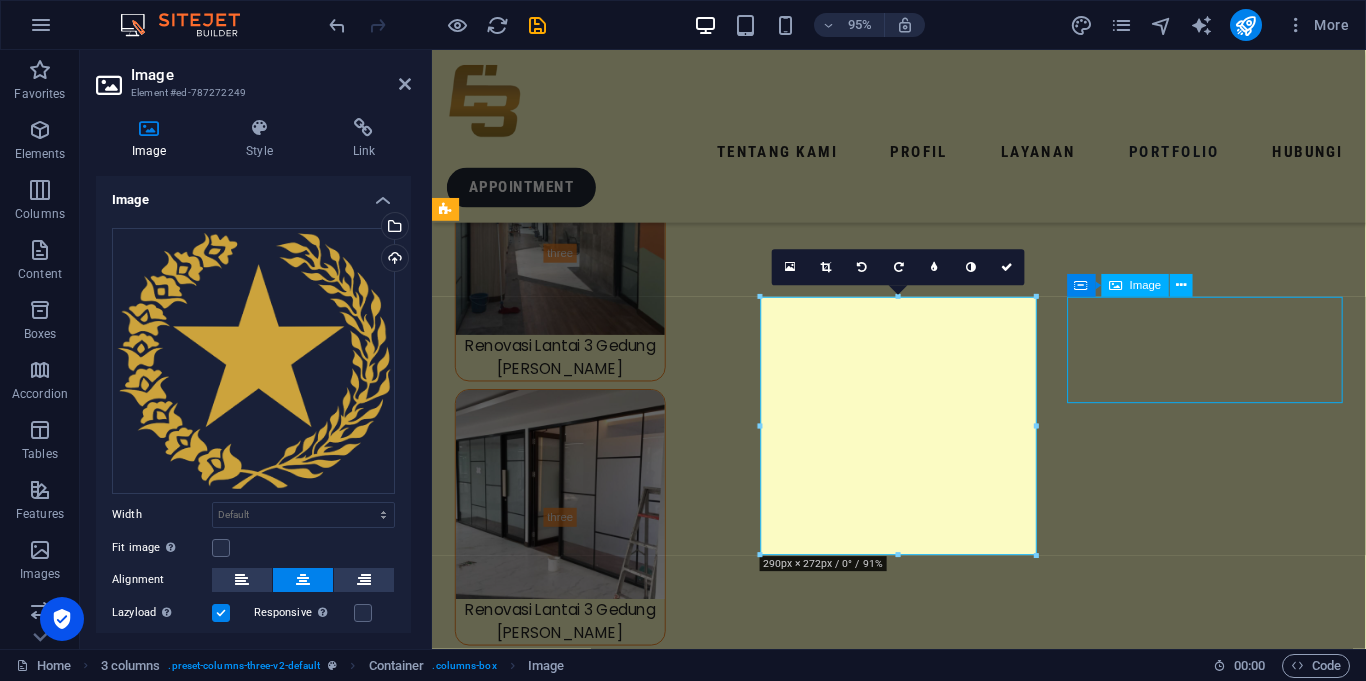 click at bounding box center (601, 16213) 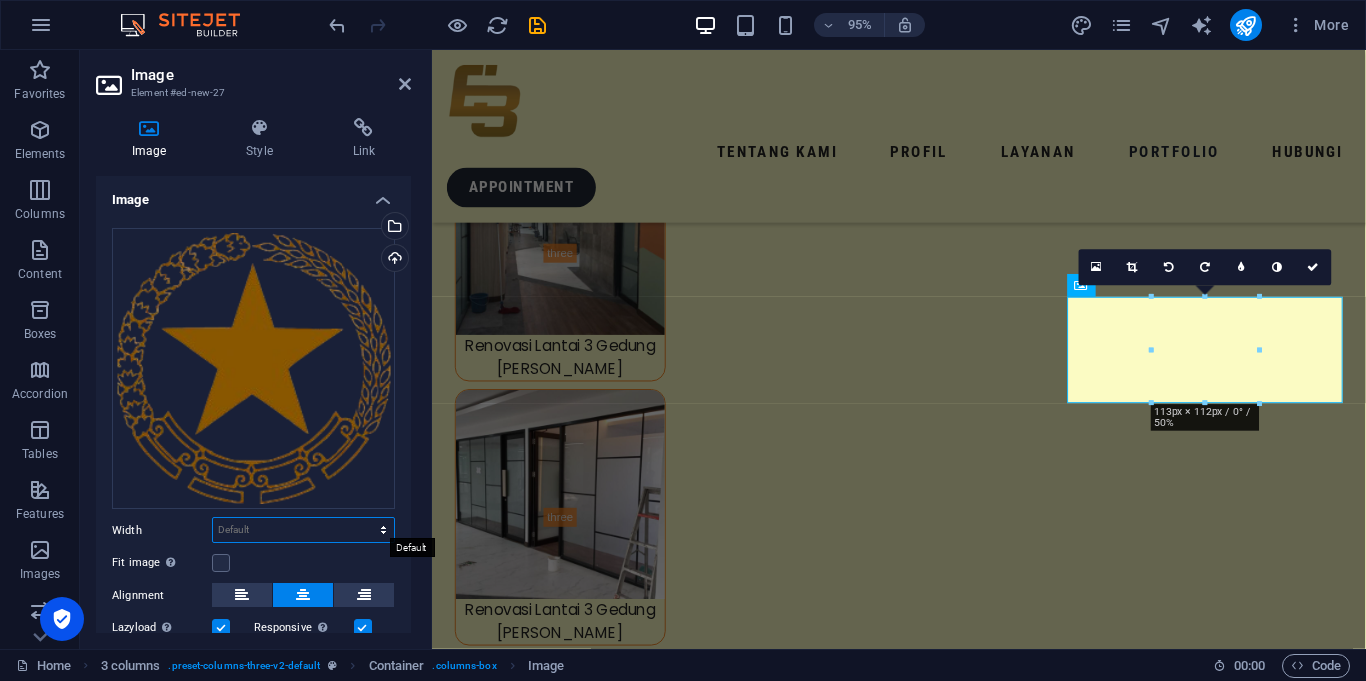 click on "Default auto px rem % em vh vw" at bounding box center (303, 530) 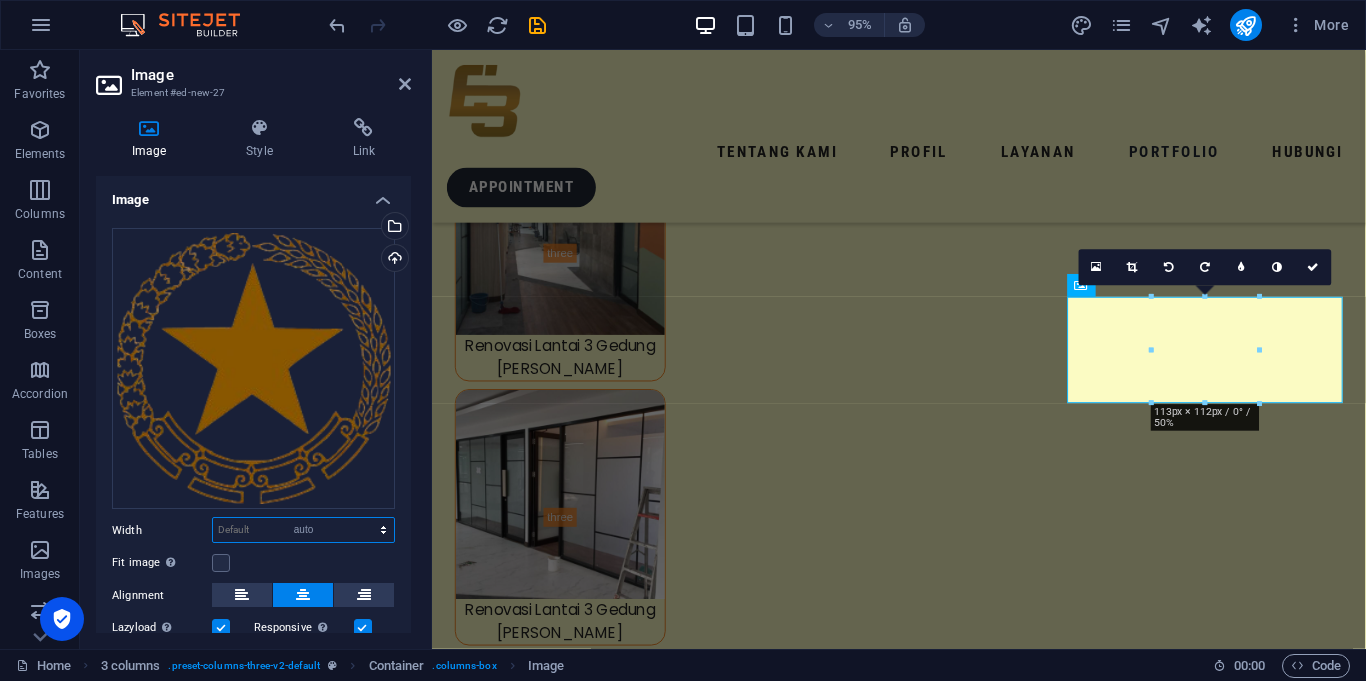 click on "Default auto px rem % em vh vw" at bounding box center (303, 530) 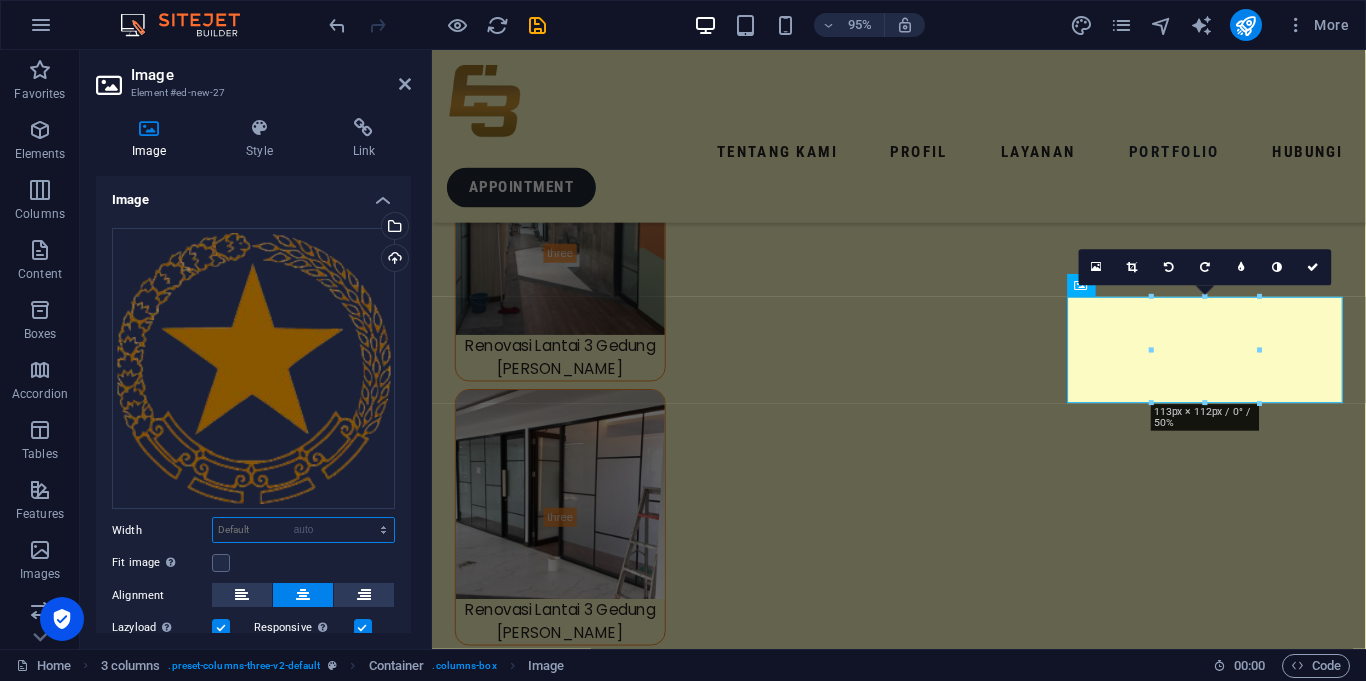 select on "DISABLED_OPTION_VALUE" 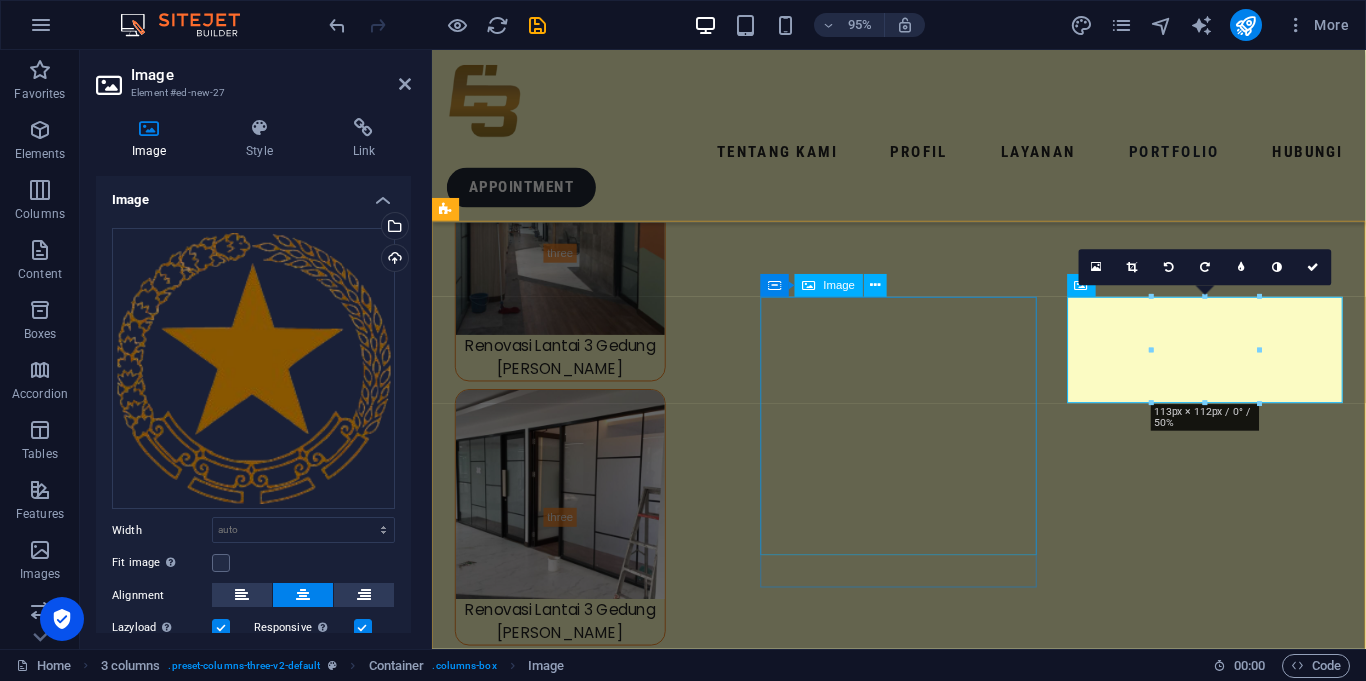 click at bounding box center (601, 15957) 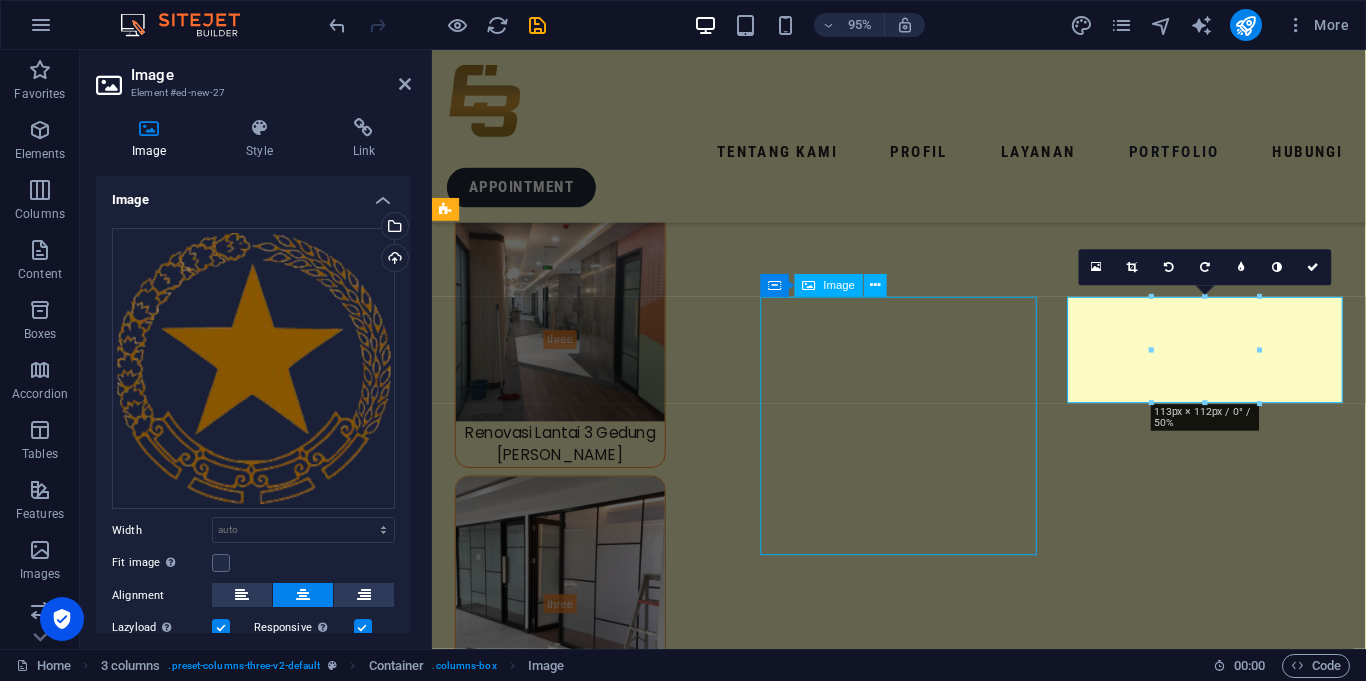 scroll, scrollTop: 9001, scrollLeft: 0, axis: vertical 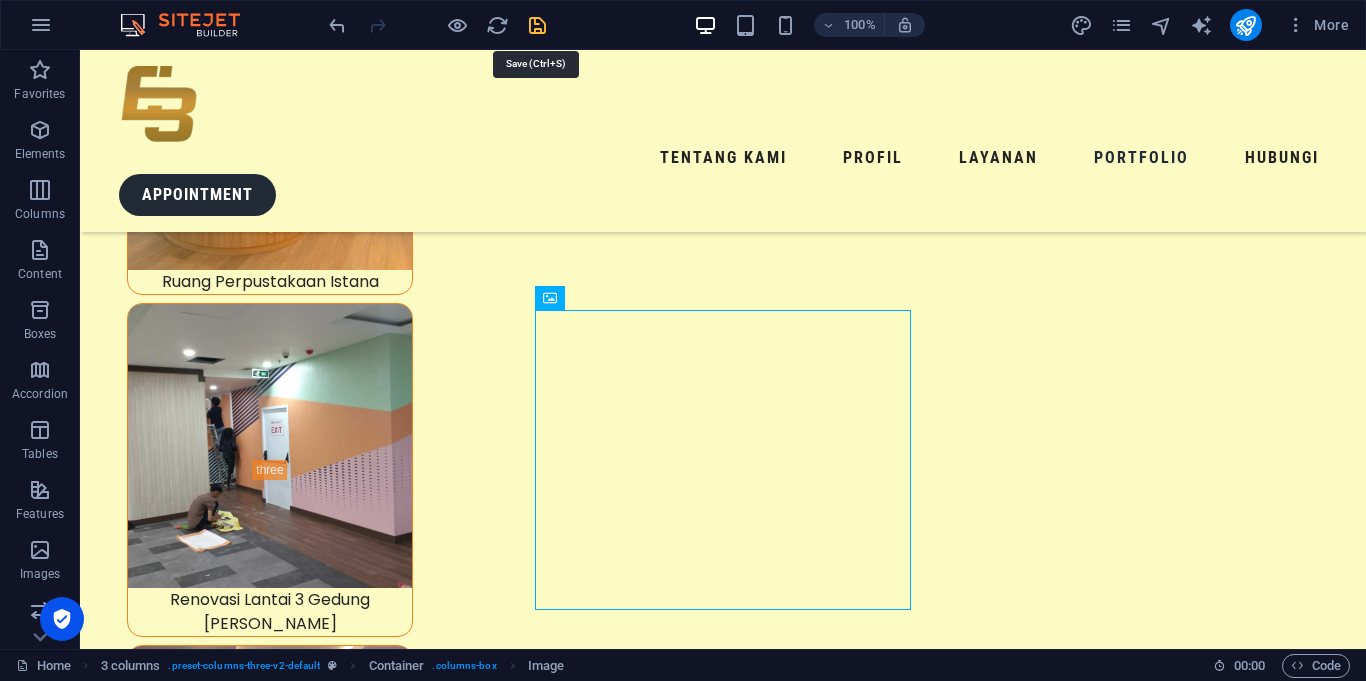click at bounding box center [537, 25] 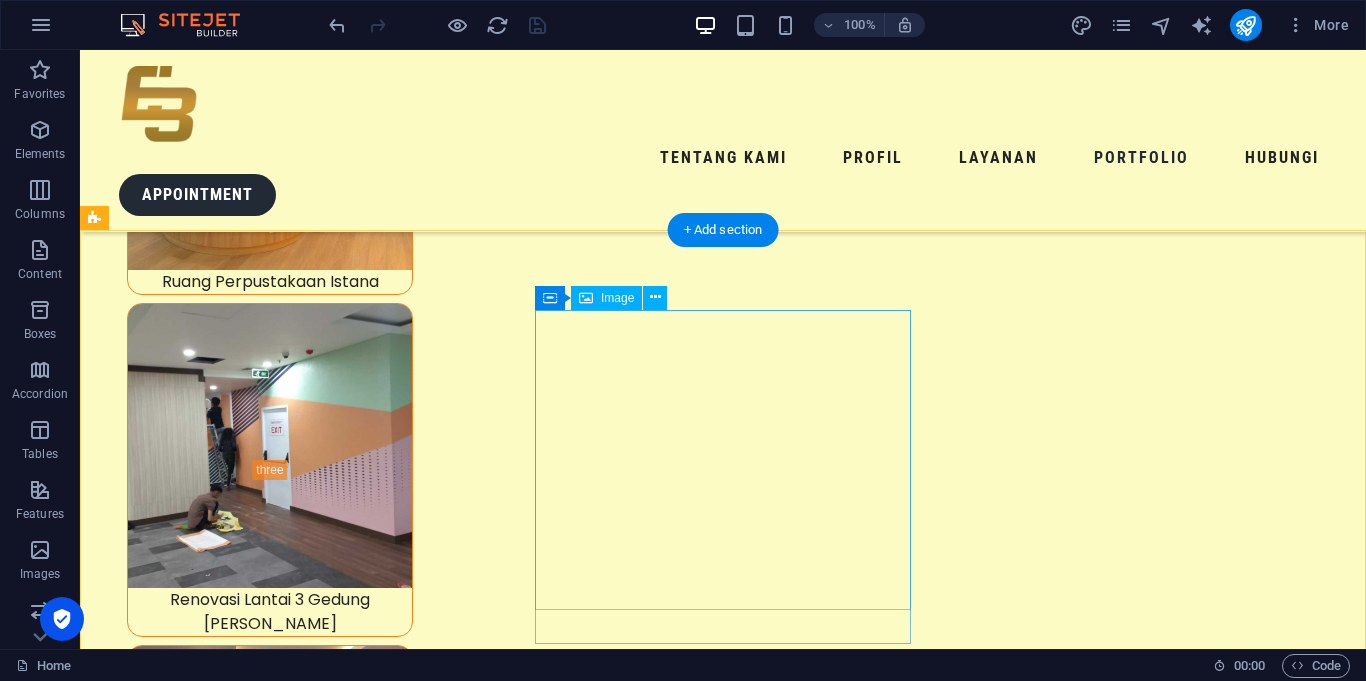 click at bounding box center (292, 19880) 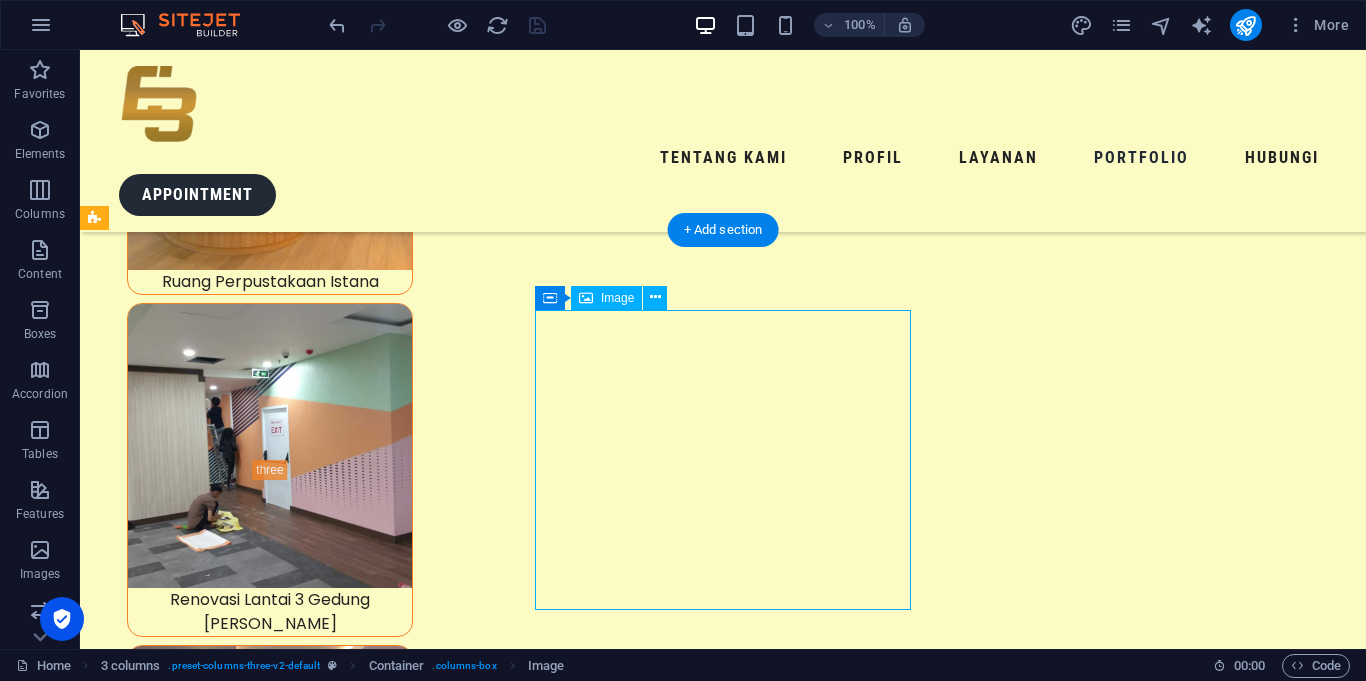 click at bounding box center (292, 19880) 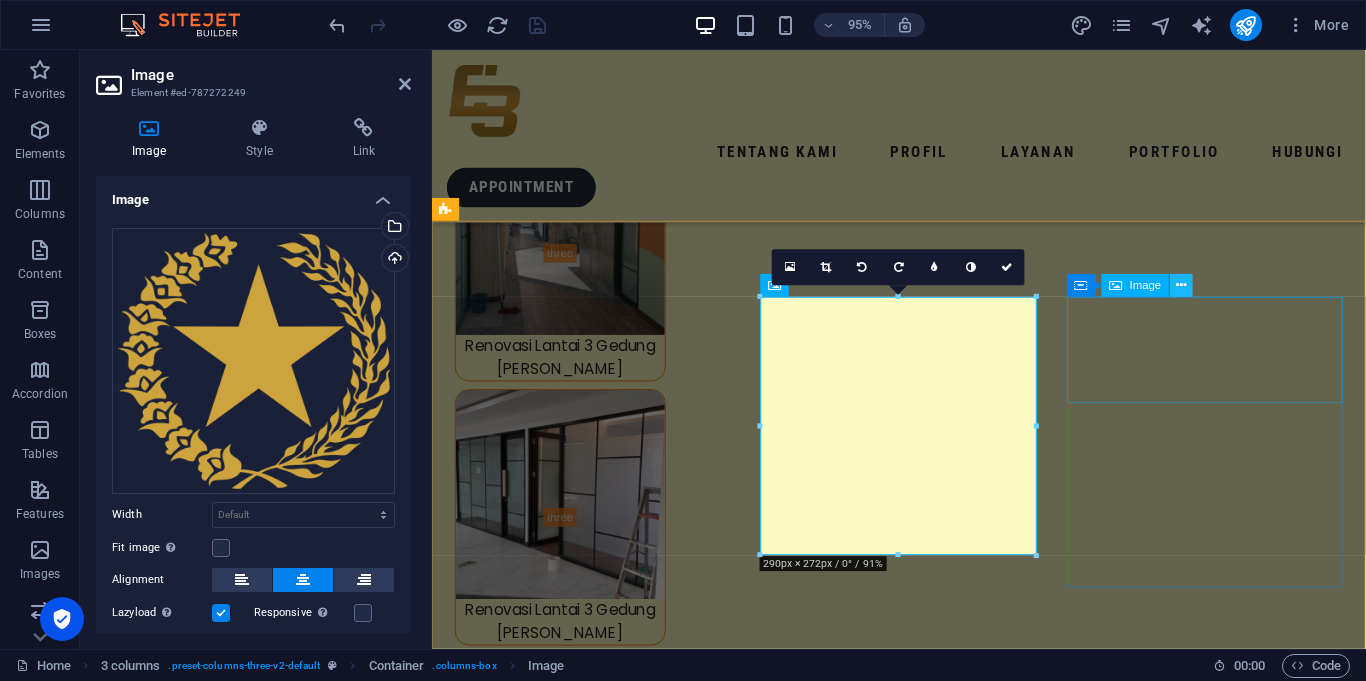 click at bounding box center [1181, 286] 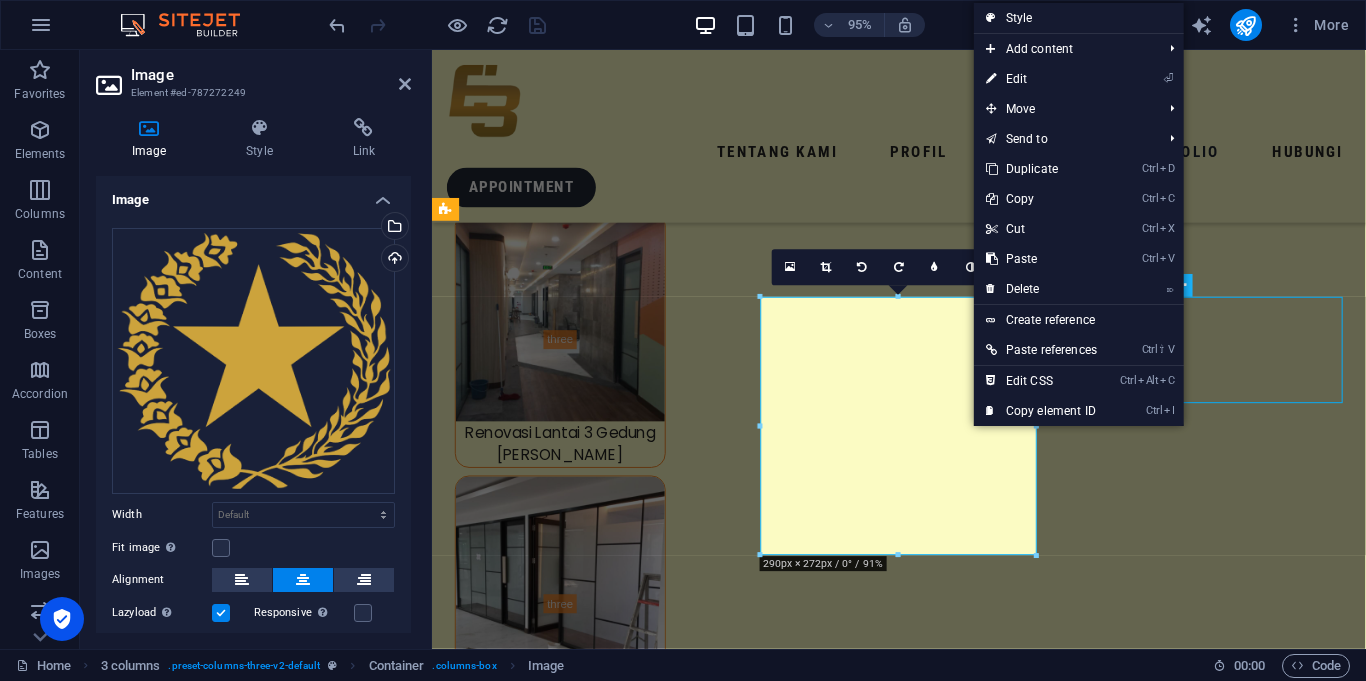 scroll, scrollTop: 9001, scrollLeft: 0, axis: vertical 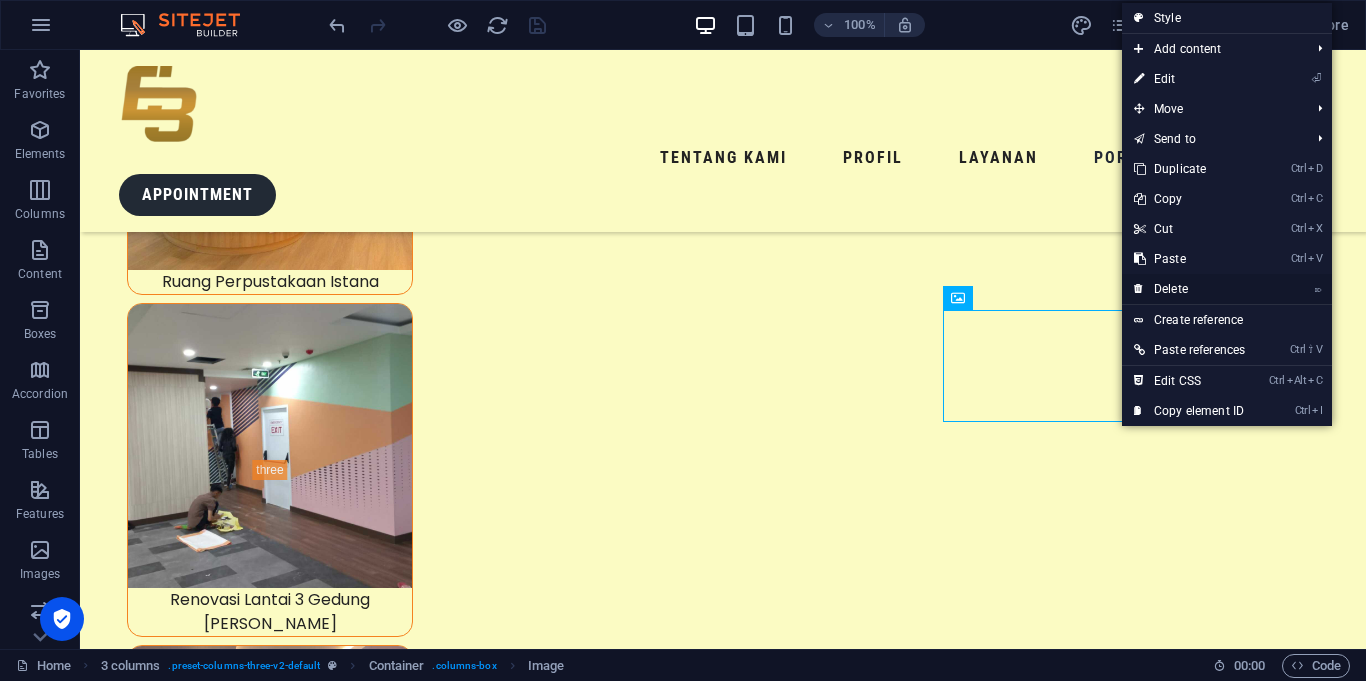 click on "⌦  Delete" at bounding box center (1189, 289) 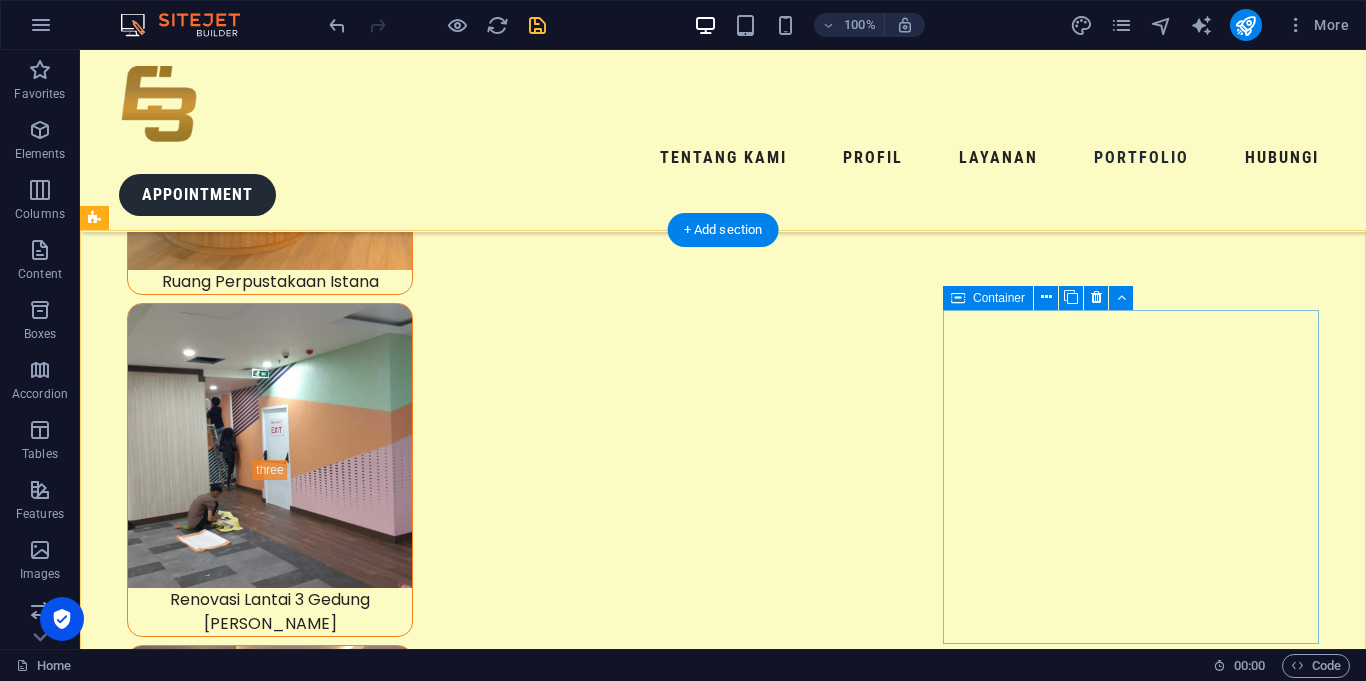 scroll, scrollTop: 9085, scrollLeft: 0, axis: vertical 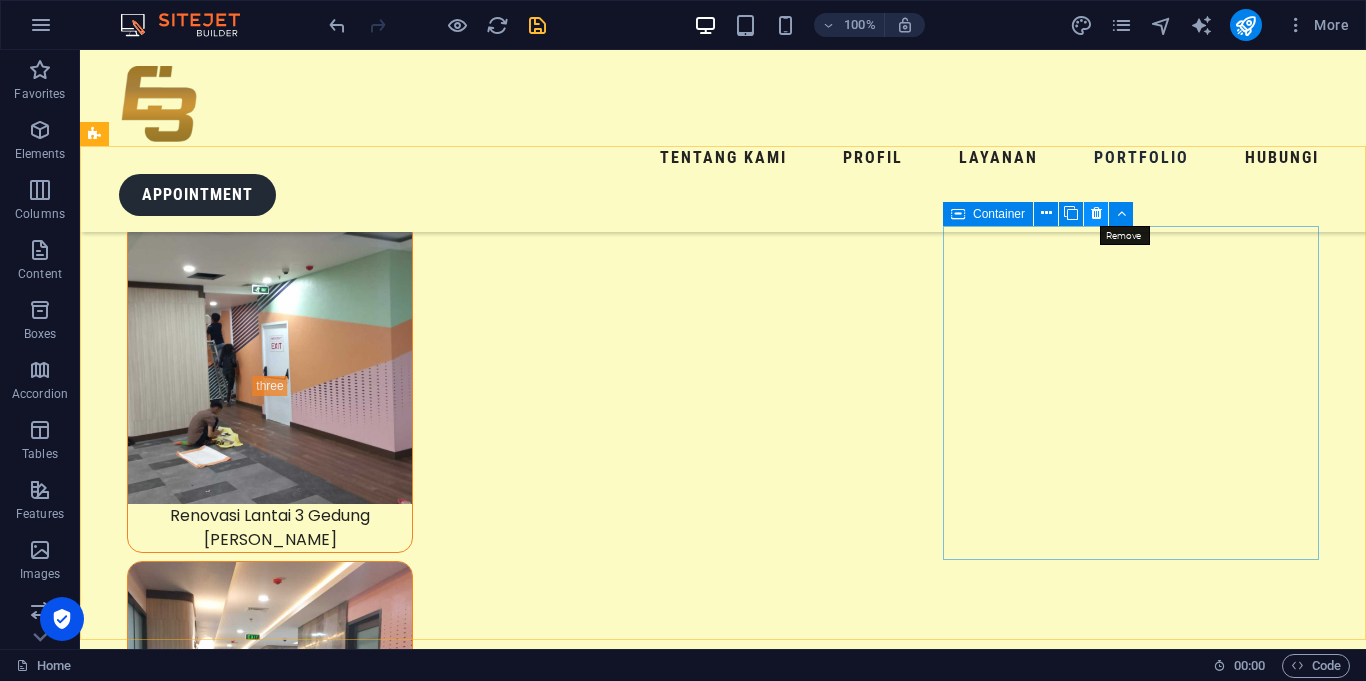 click at bounding box center [1096, 213] 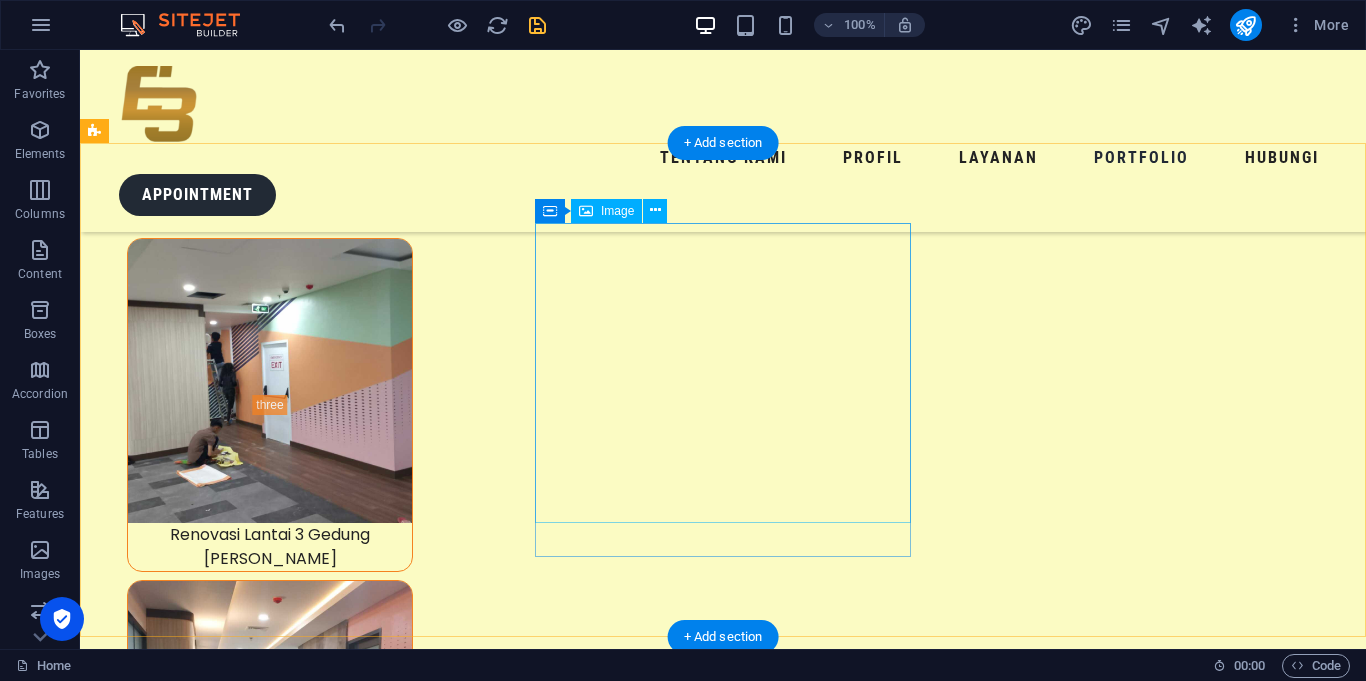 scroll, scrollTop: 9054, scrollLeft: 0, axis: vertical 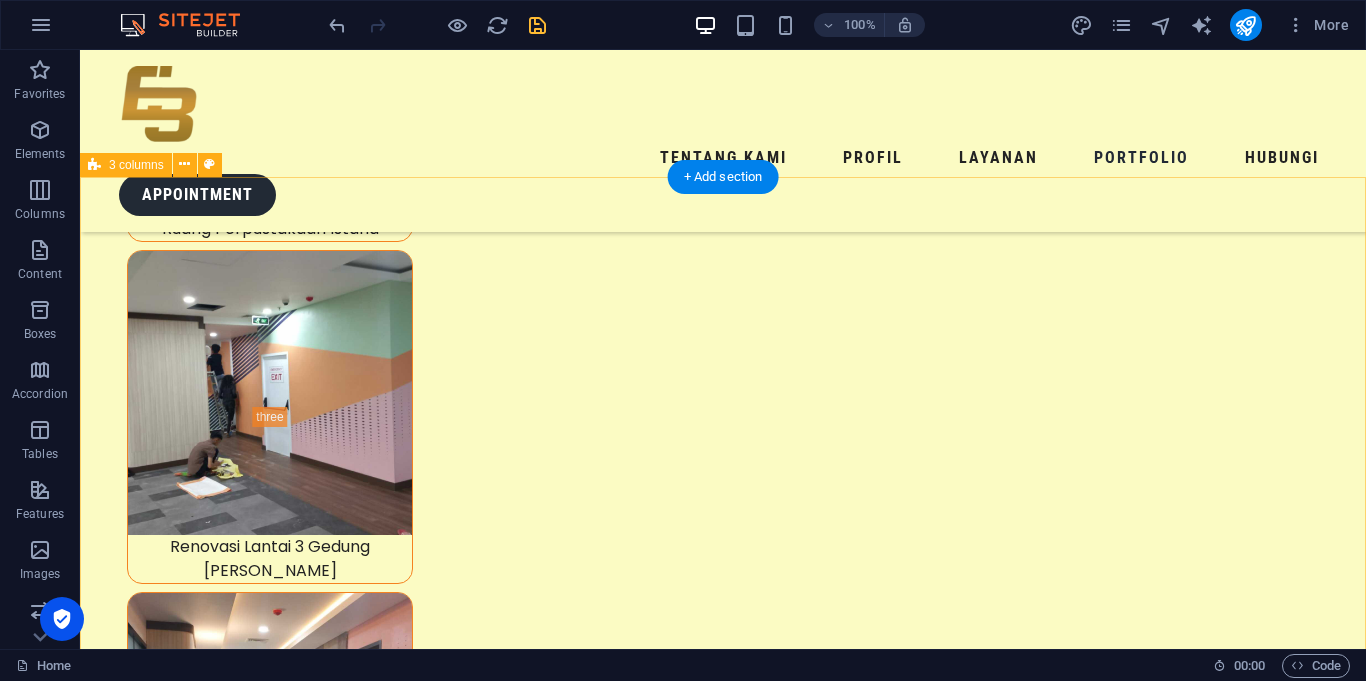 click on "Kantor Presiden Indonesia Kantor Wakil Presiden Indonesia" at bounding box center [723, 19669] 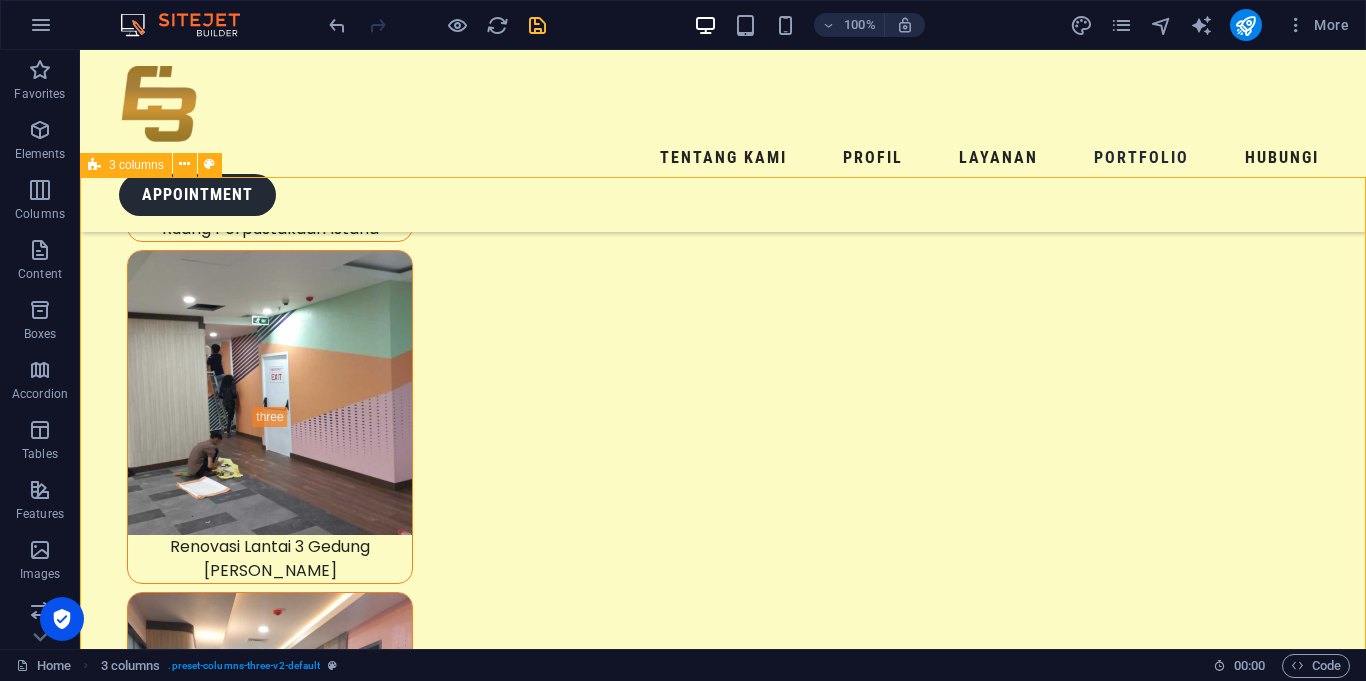 click on "3 columns" at bounding box center [136, 165] 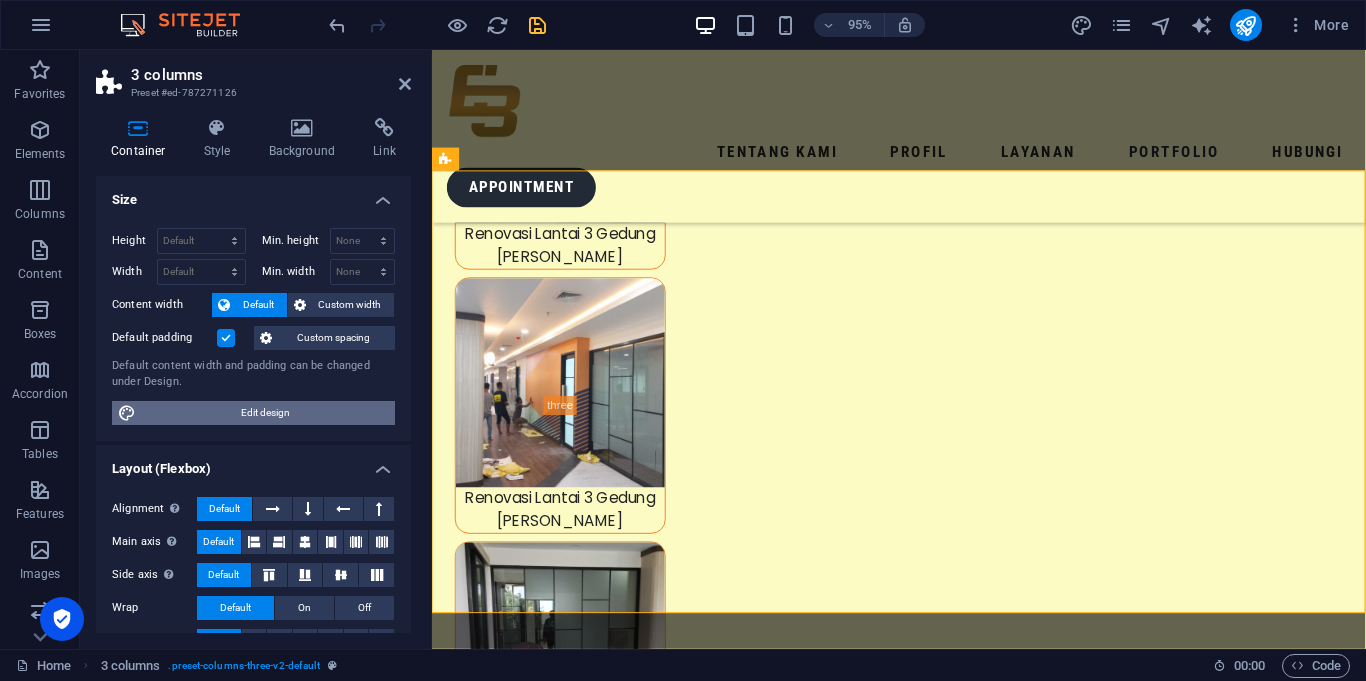 scroll, scrollTop: 8435, scrollLeft: 0, axis: vertical 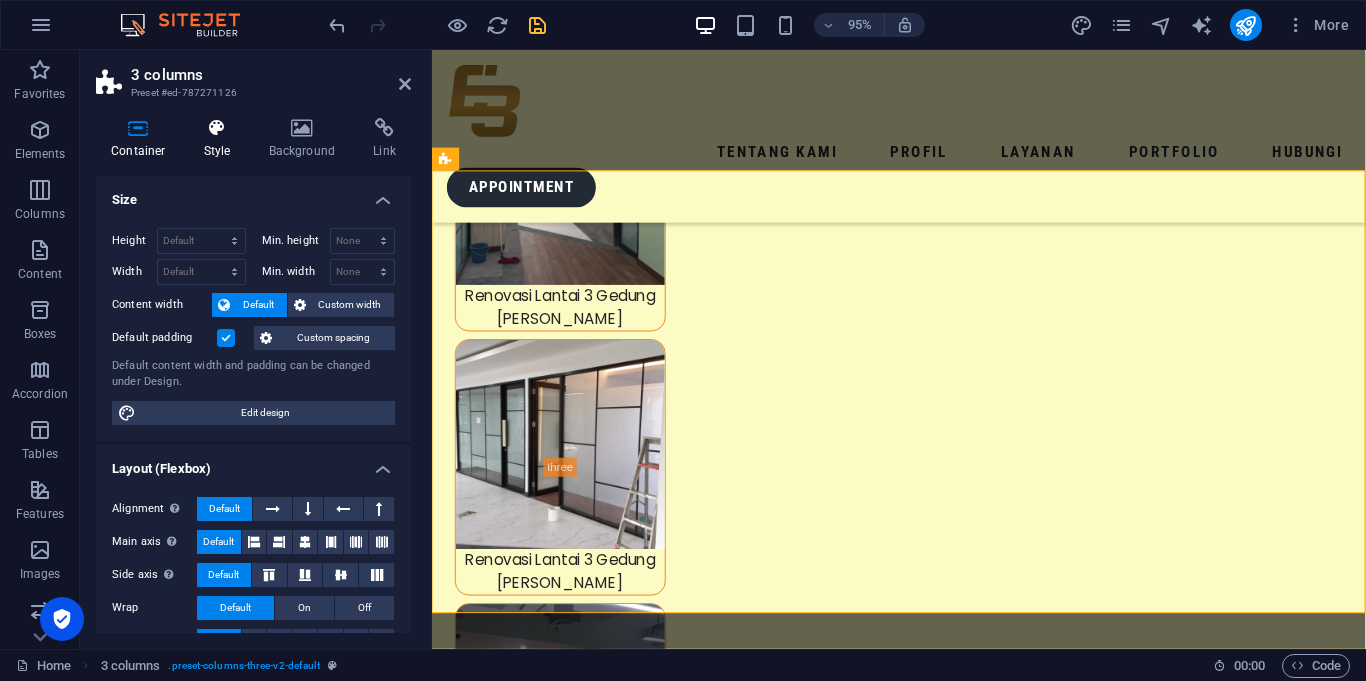 click at bounding box center [217, 128] 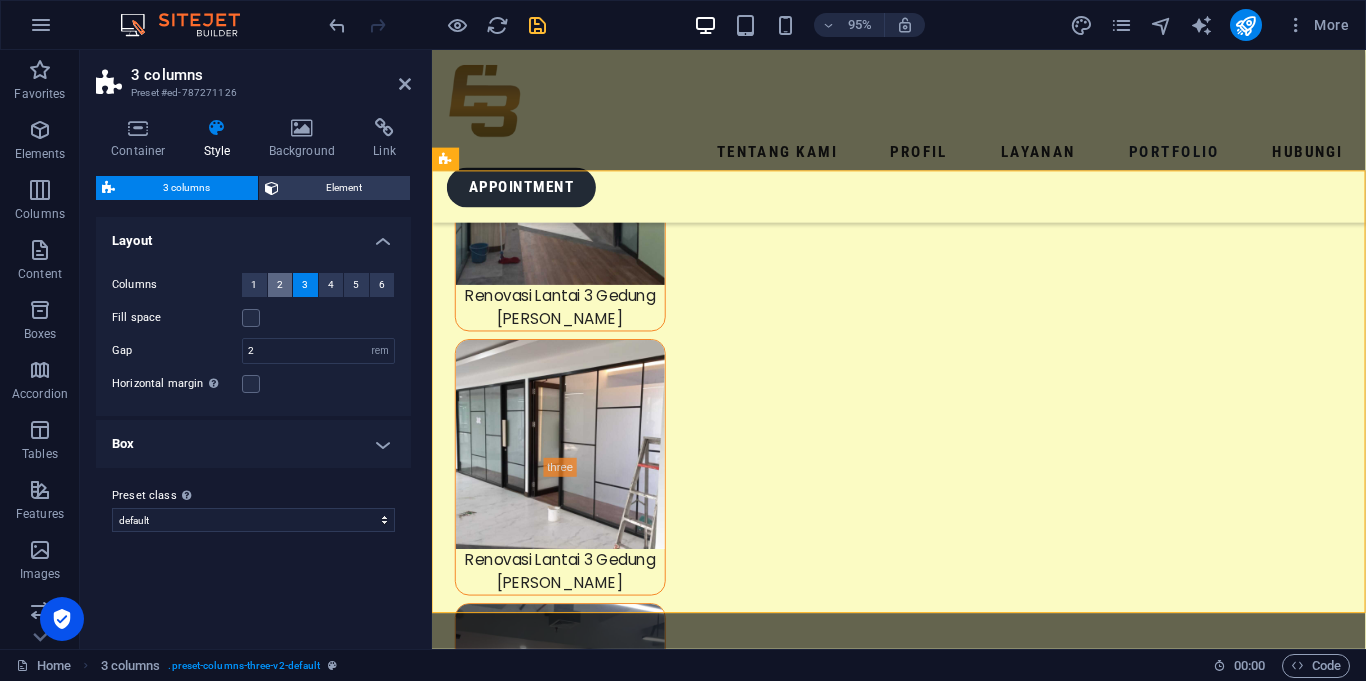 click on "2" at bounding box center [280, 285] 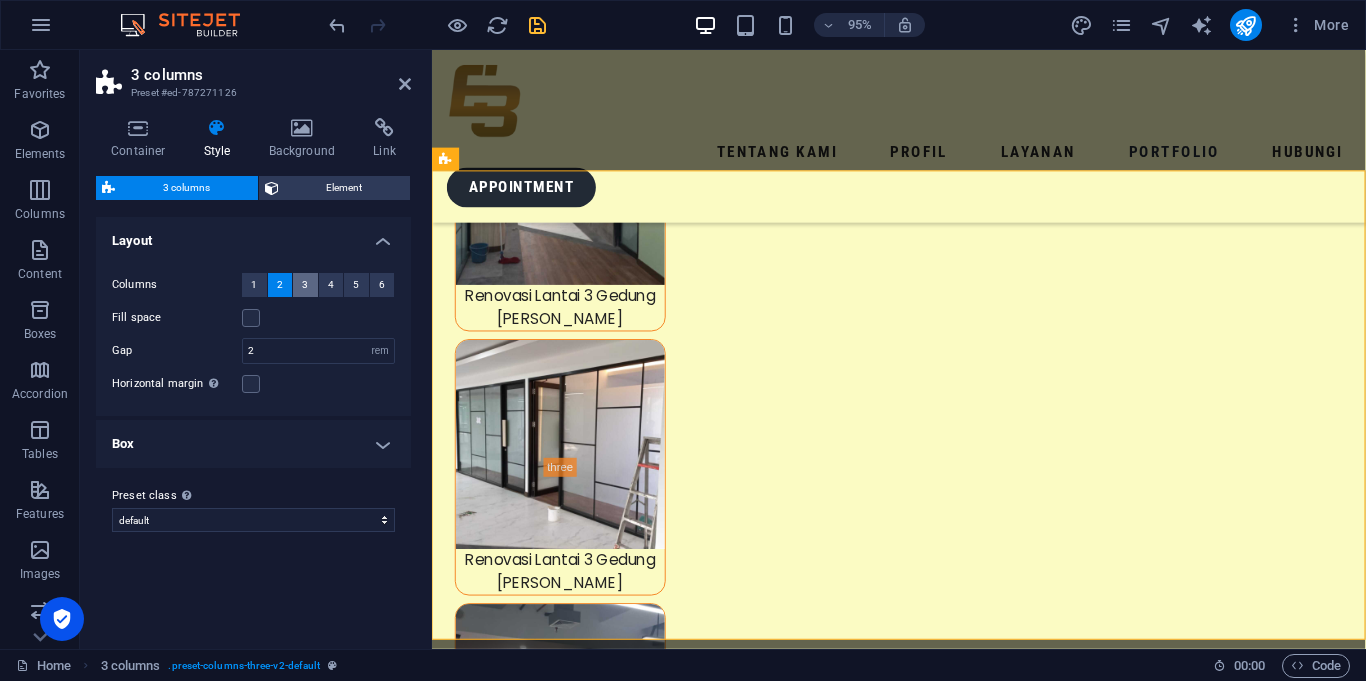 click on "3" at bounding box center (305, 285) 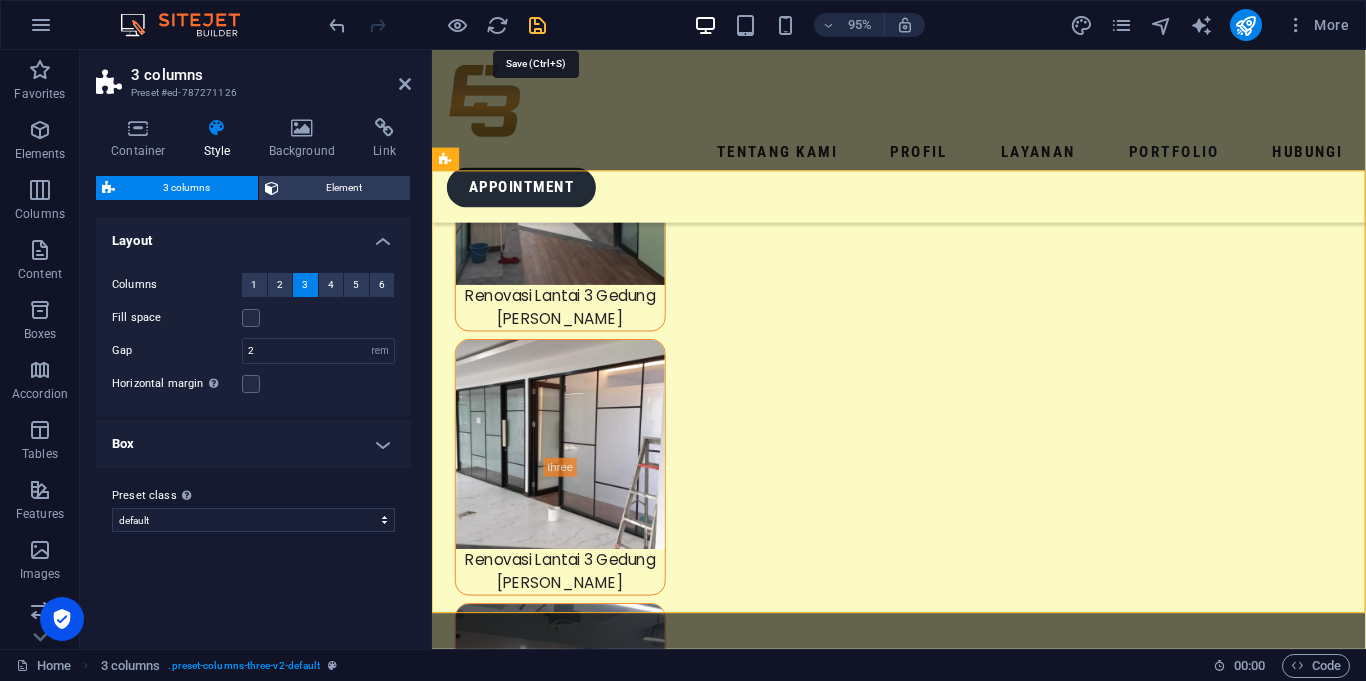 click at bounding box center [537, 25] 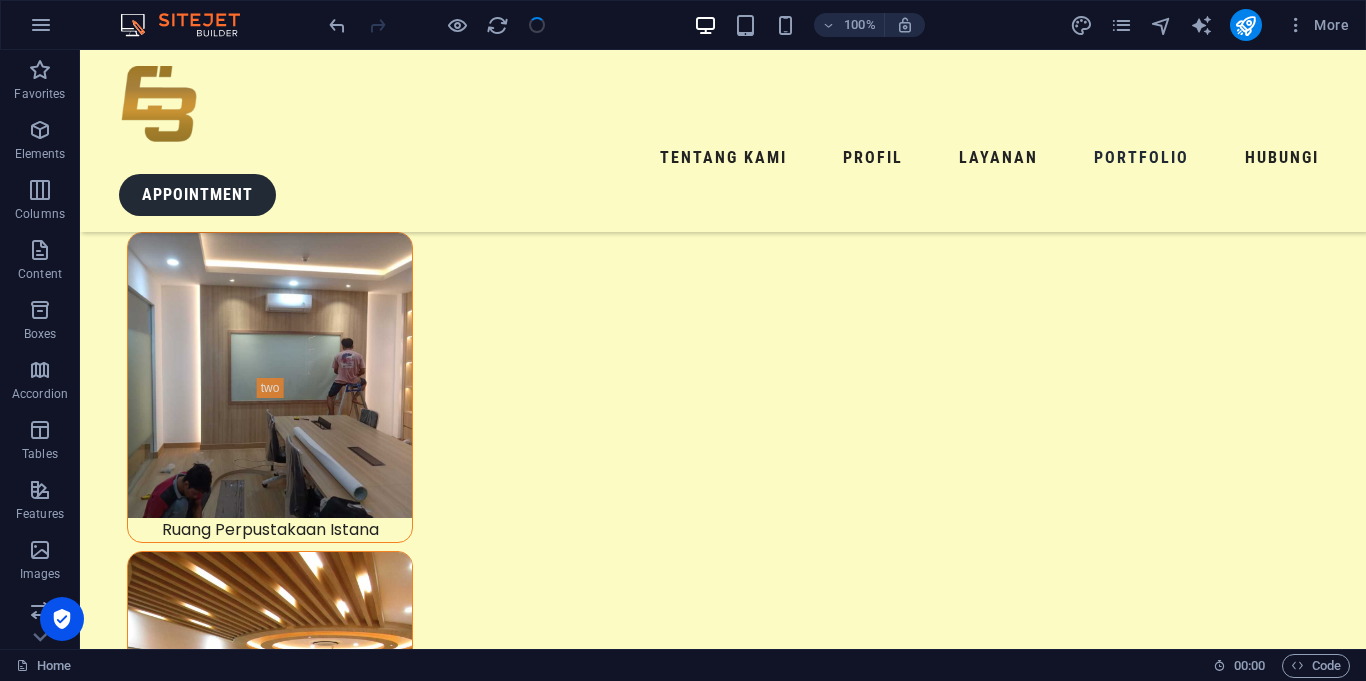 scroll, scrollTop: 9054, scrollLeft: 0, axis: vertical 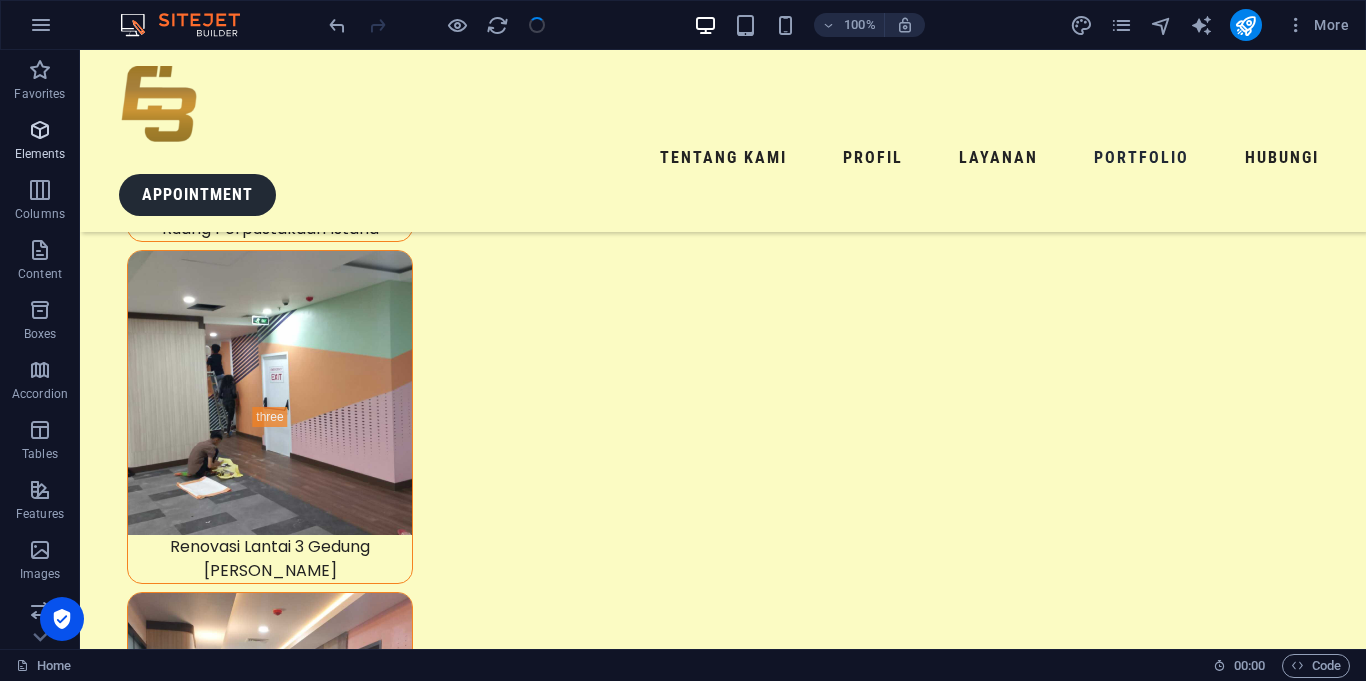 click on "Elements" at bounding box center (40, 154) 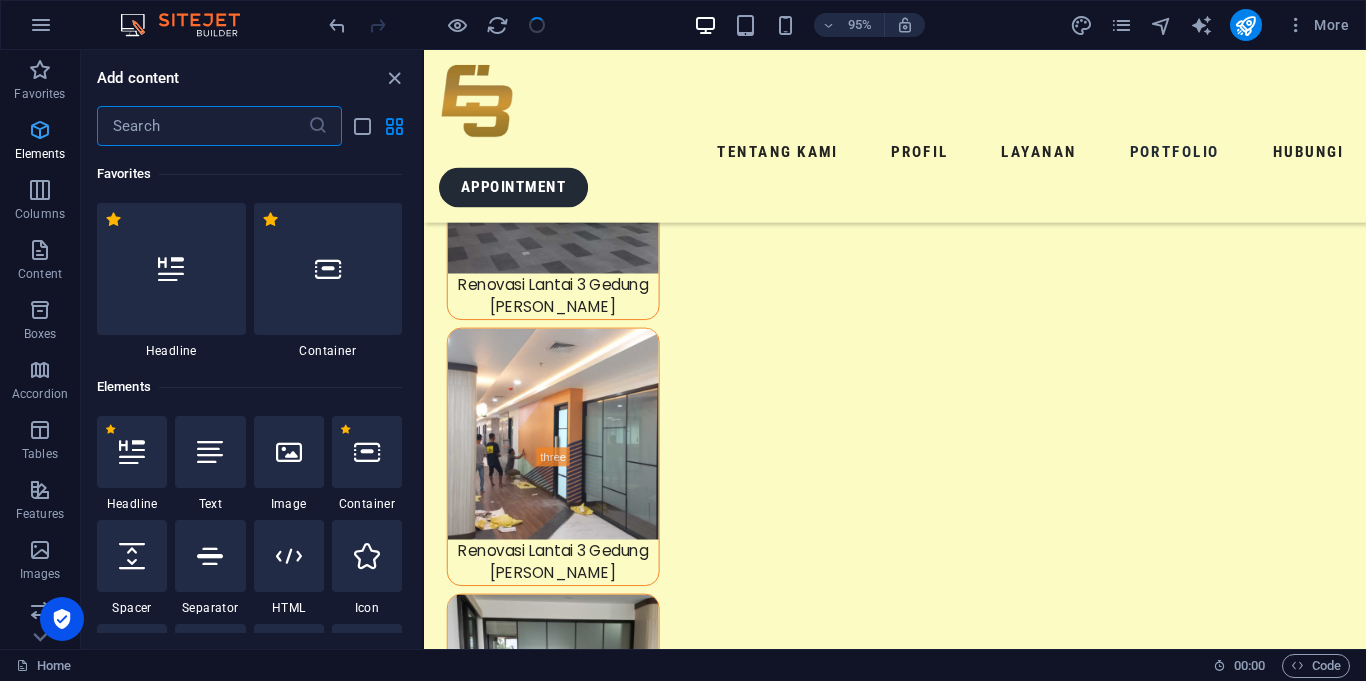 scroll, scrollTop: 8572, scrollLeft: 0, axis: vertical 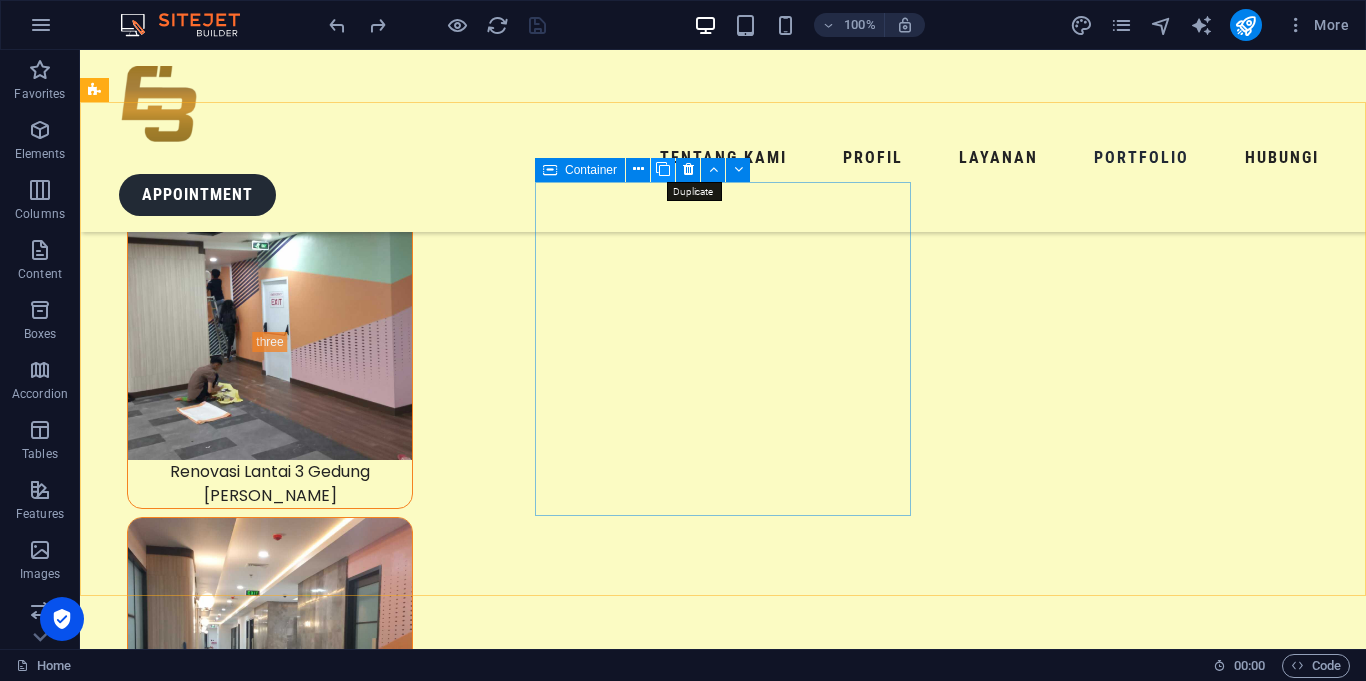 click at bounding box center [663, 169] 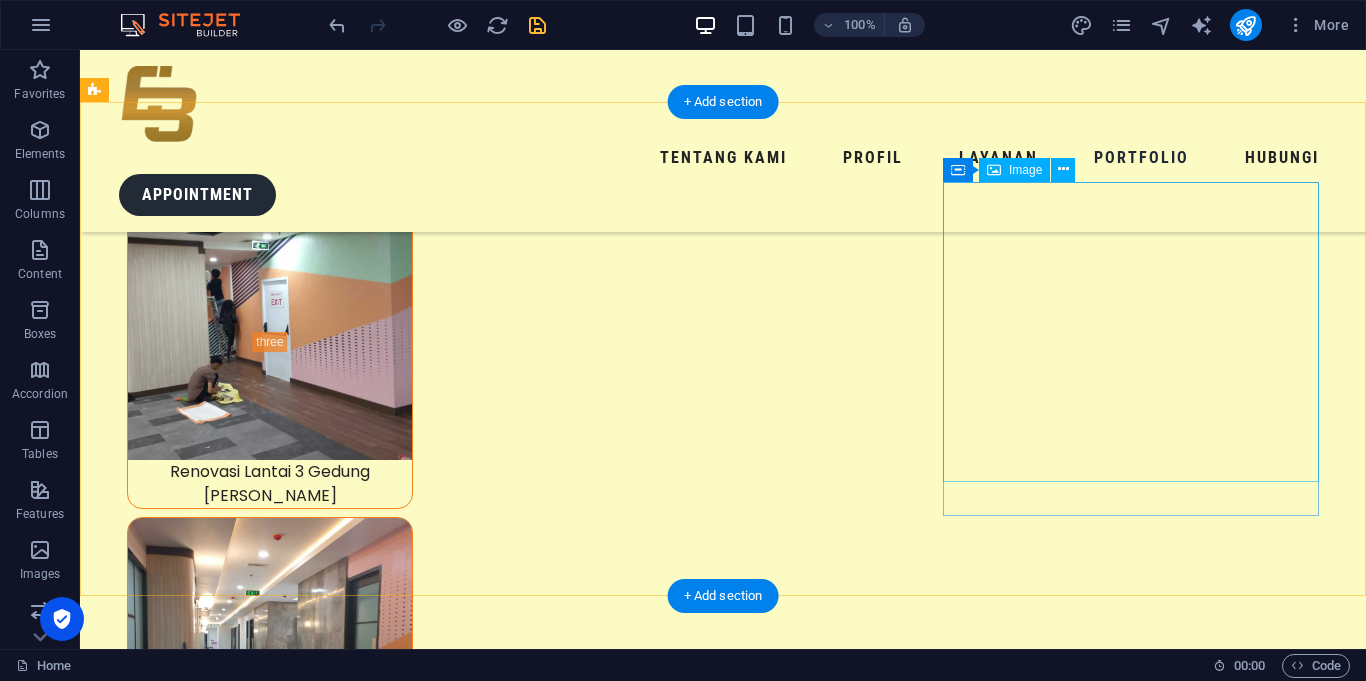 click at bounding box center (292, 20102) 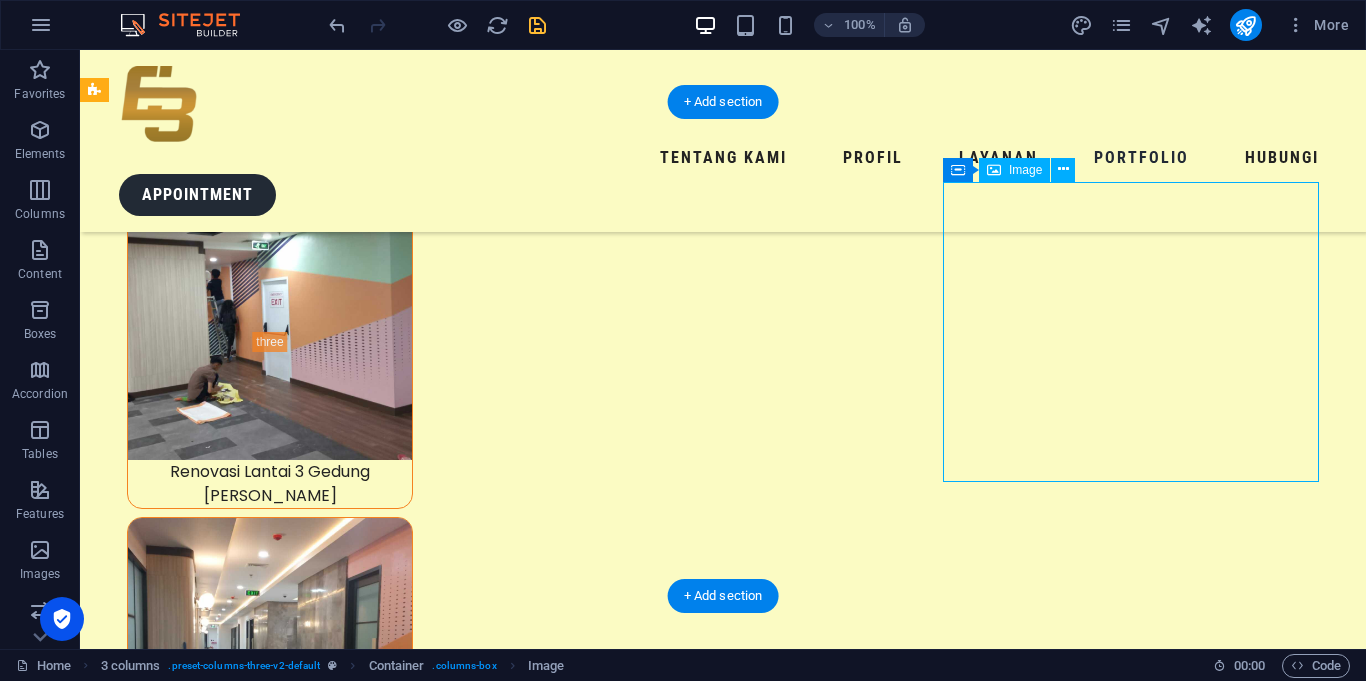 click at bounding box center (292, 20102) 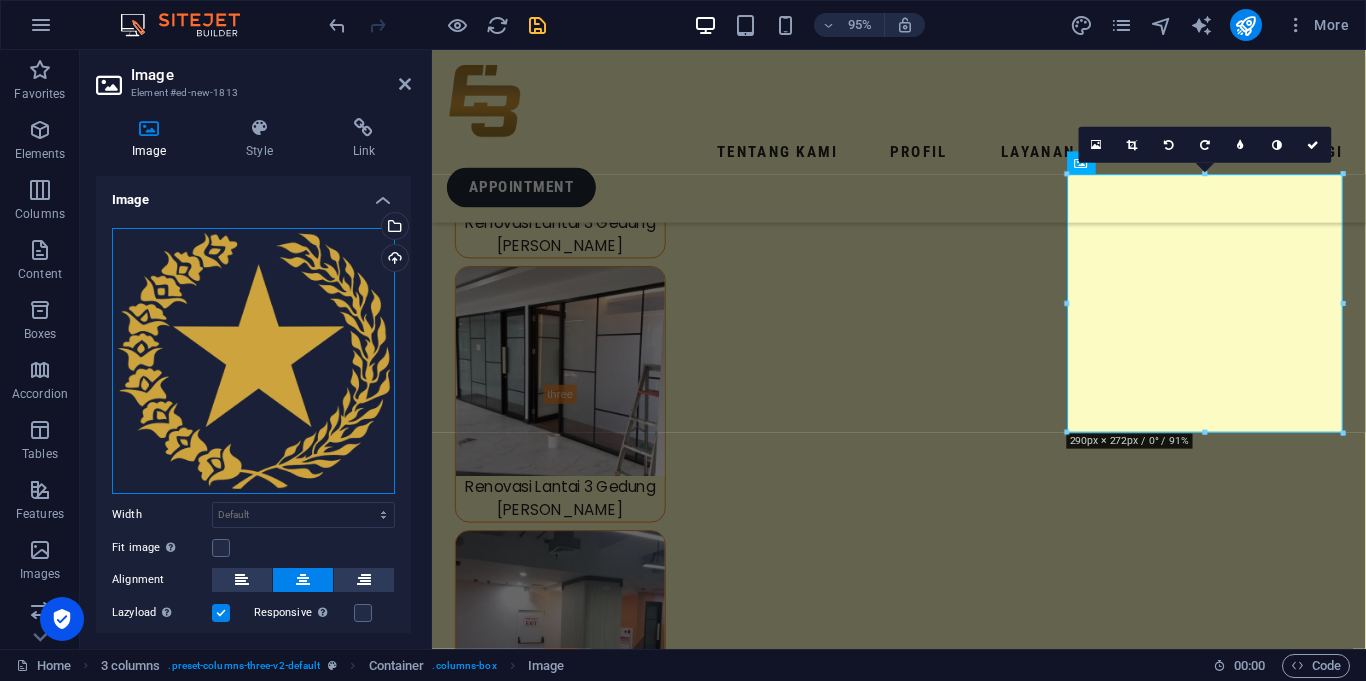 click on "Drag files here, click to choose files or select files from Files or our free stock photos & videos" at bounding box center [253, 361] 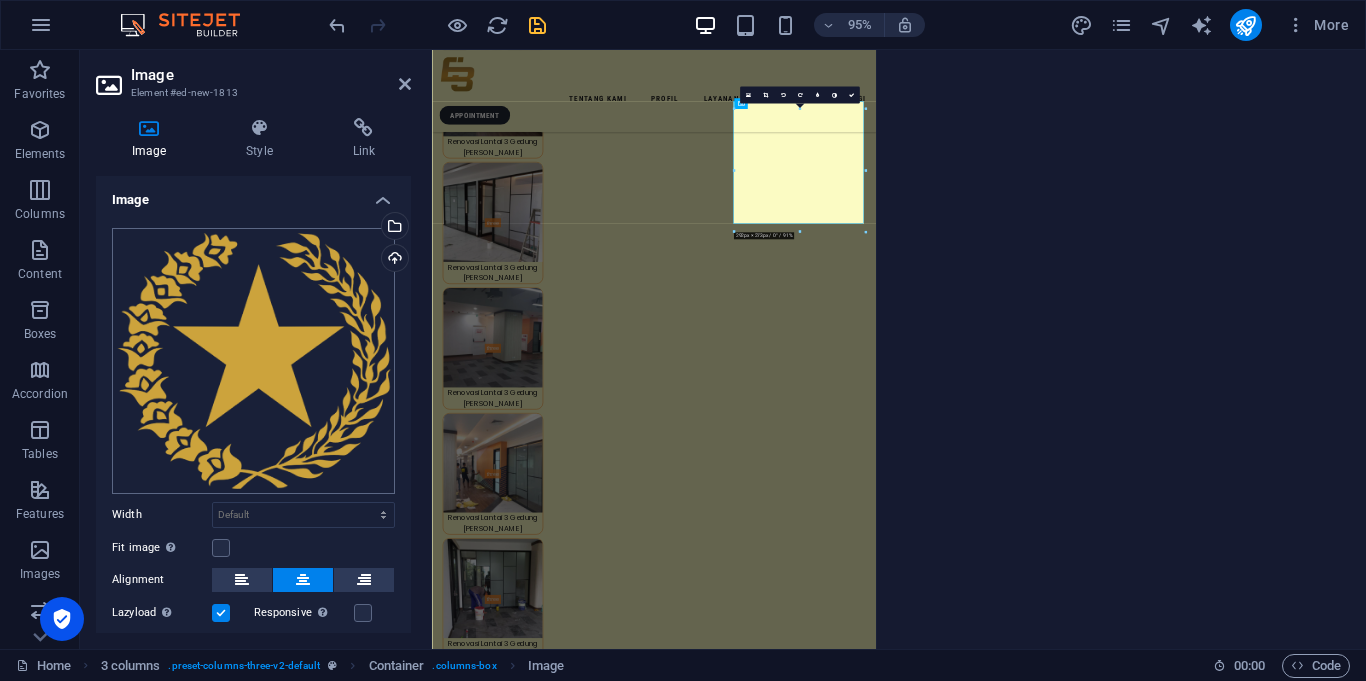 scroll, scrollTop: 8528, scrollLeft: 0, axis: vertical 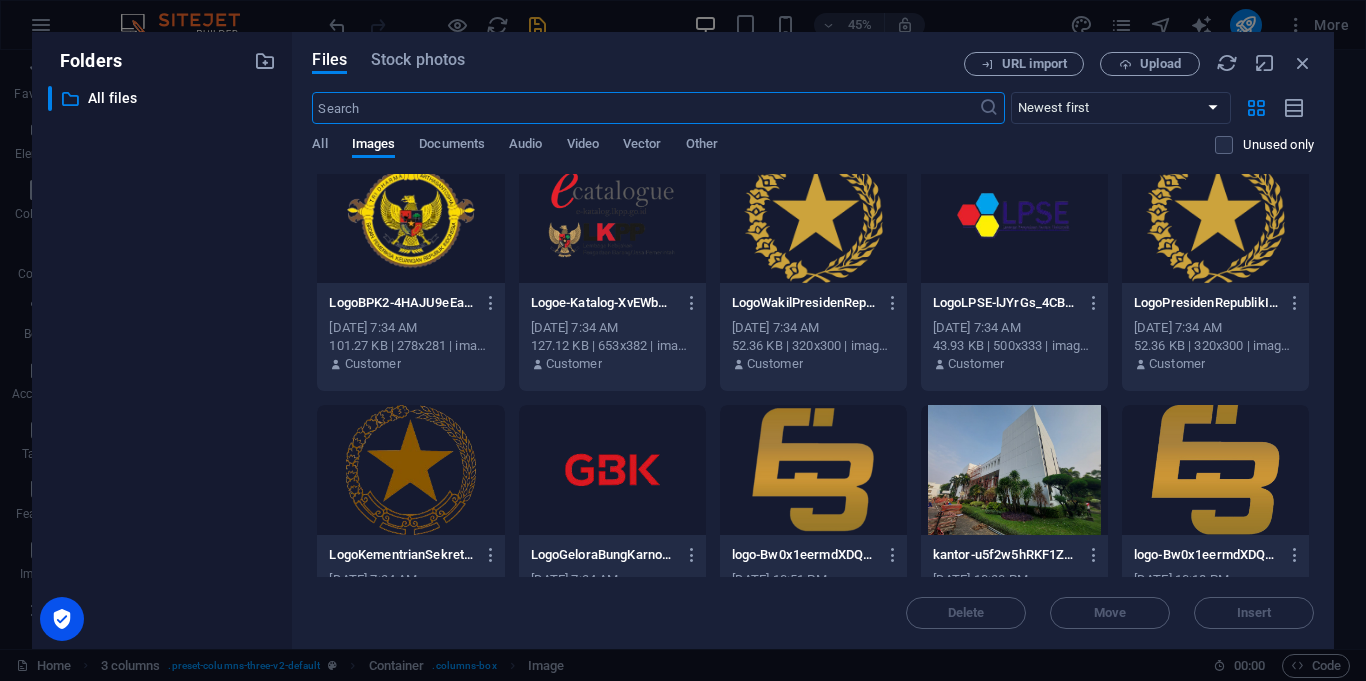 click at bounding box center [410, 470] 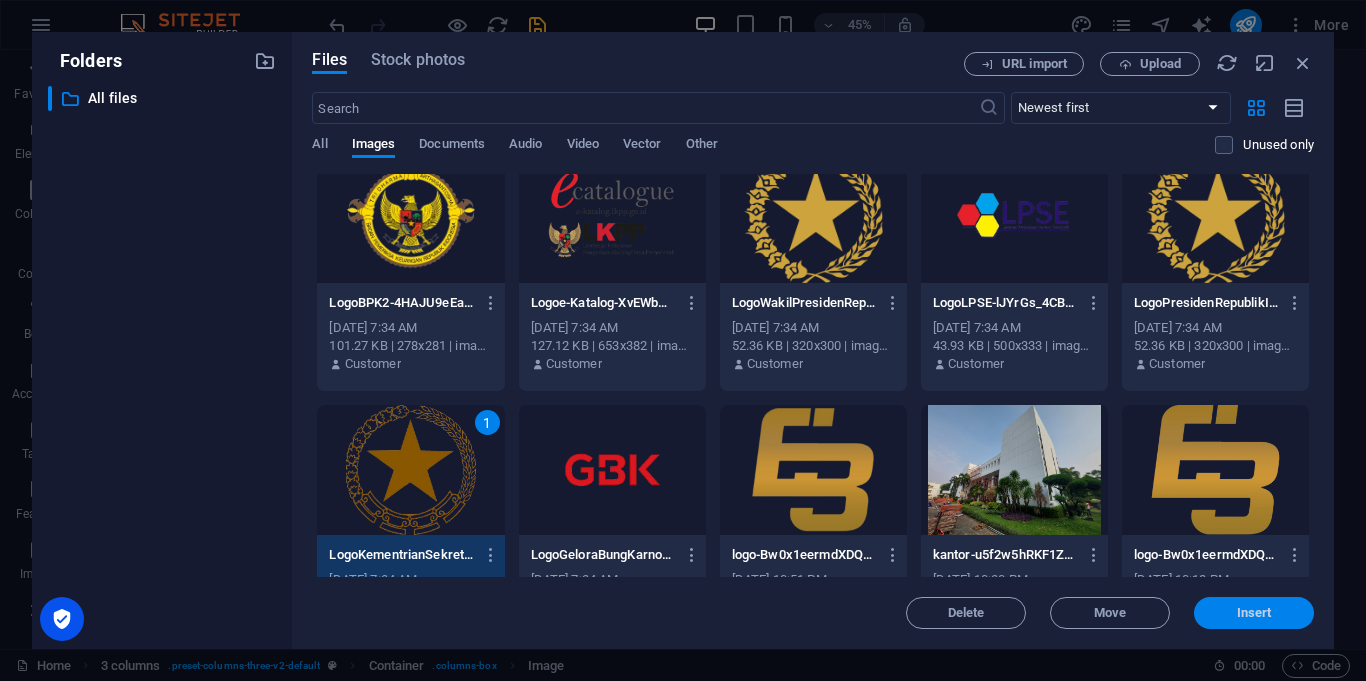 click on "Insert" at bounding box center (1254, 613) 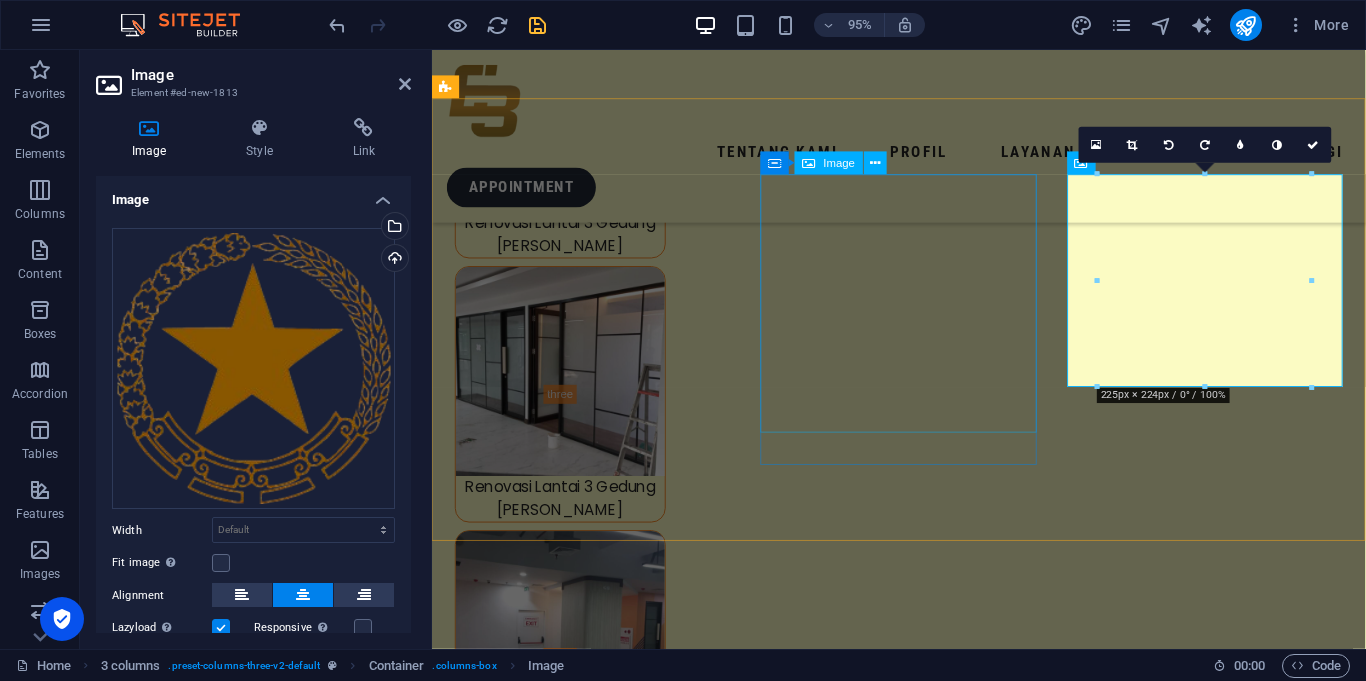 click at bounding box center [601, 15828] 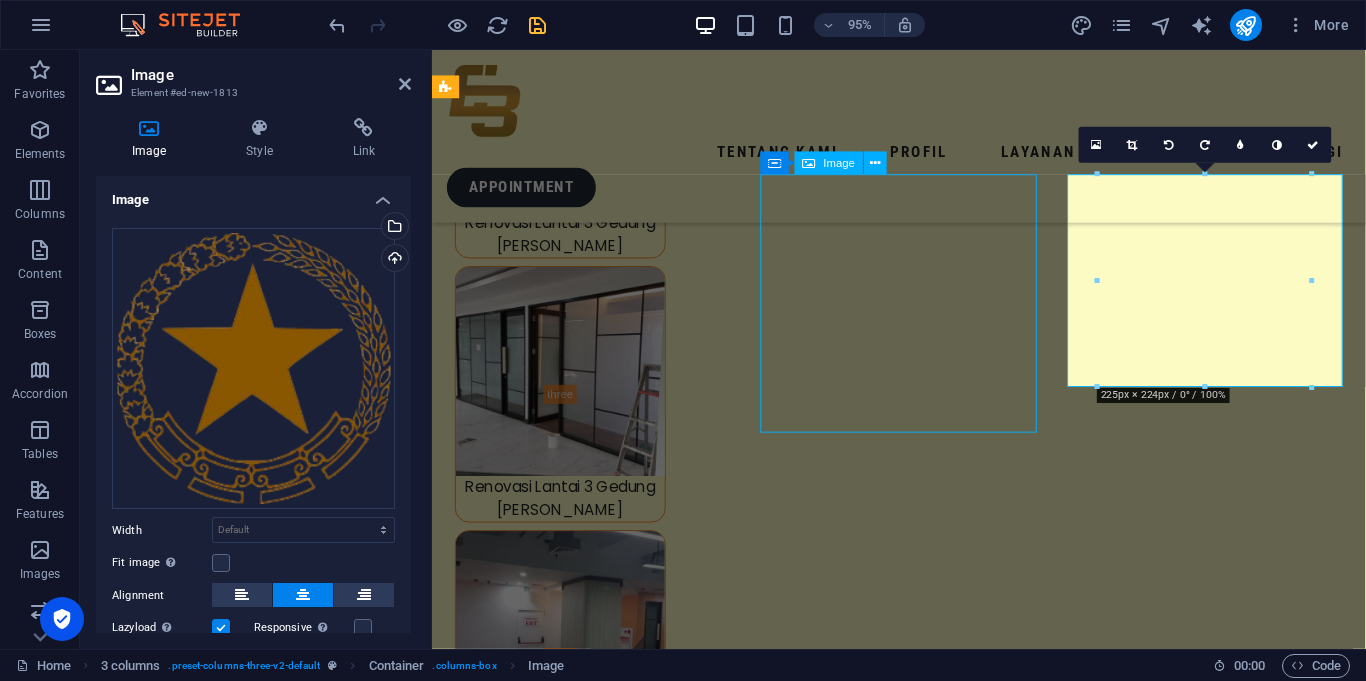 click at bounding box center (601, 15828) 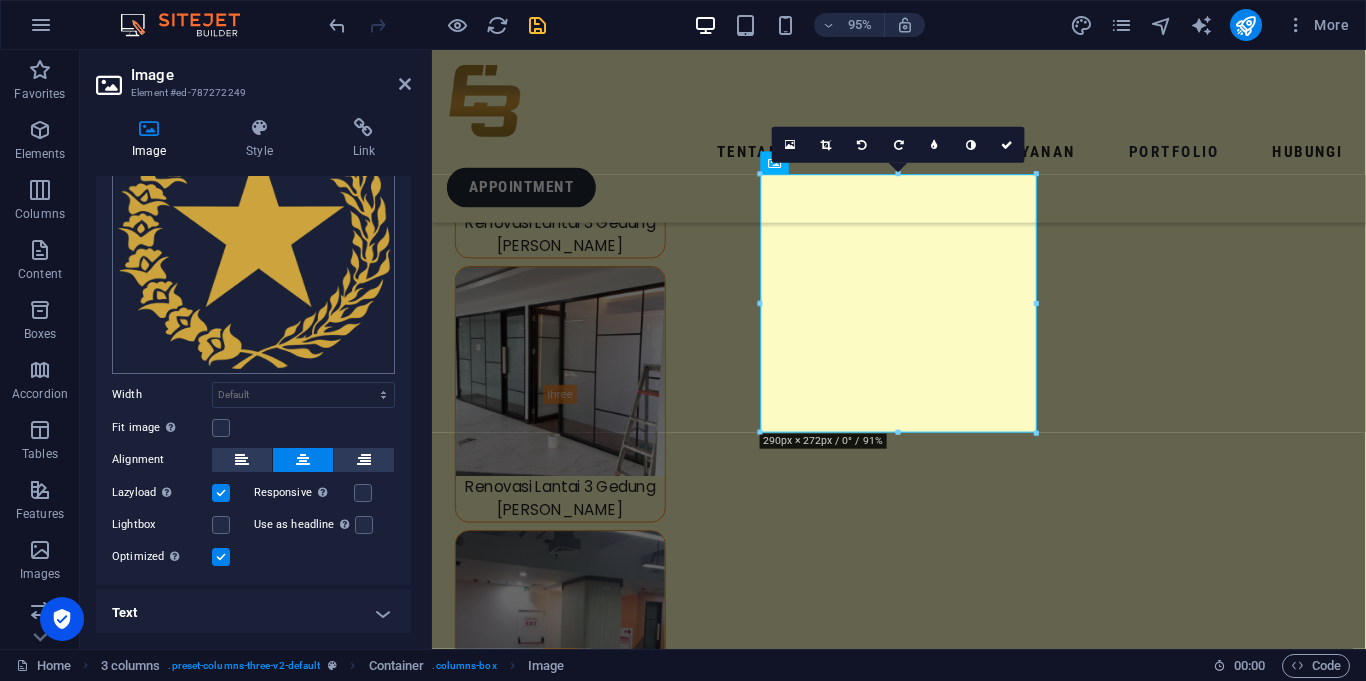 scroll, scrollTop: 0, scrollLeft: 0, axis: both 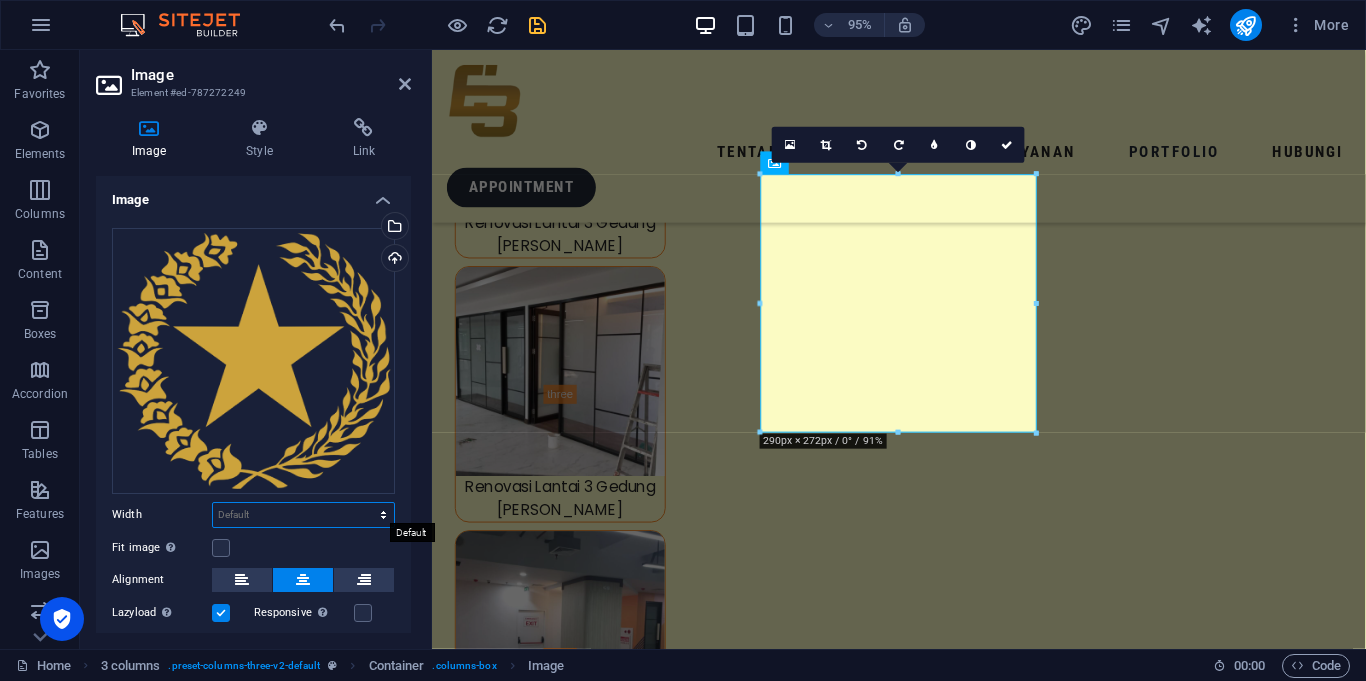 click on "Default auto px rem % em vh vw" at bounding box center [303, 515] 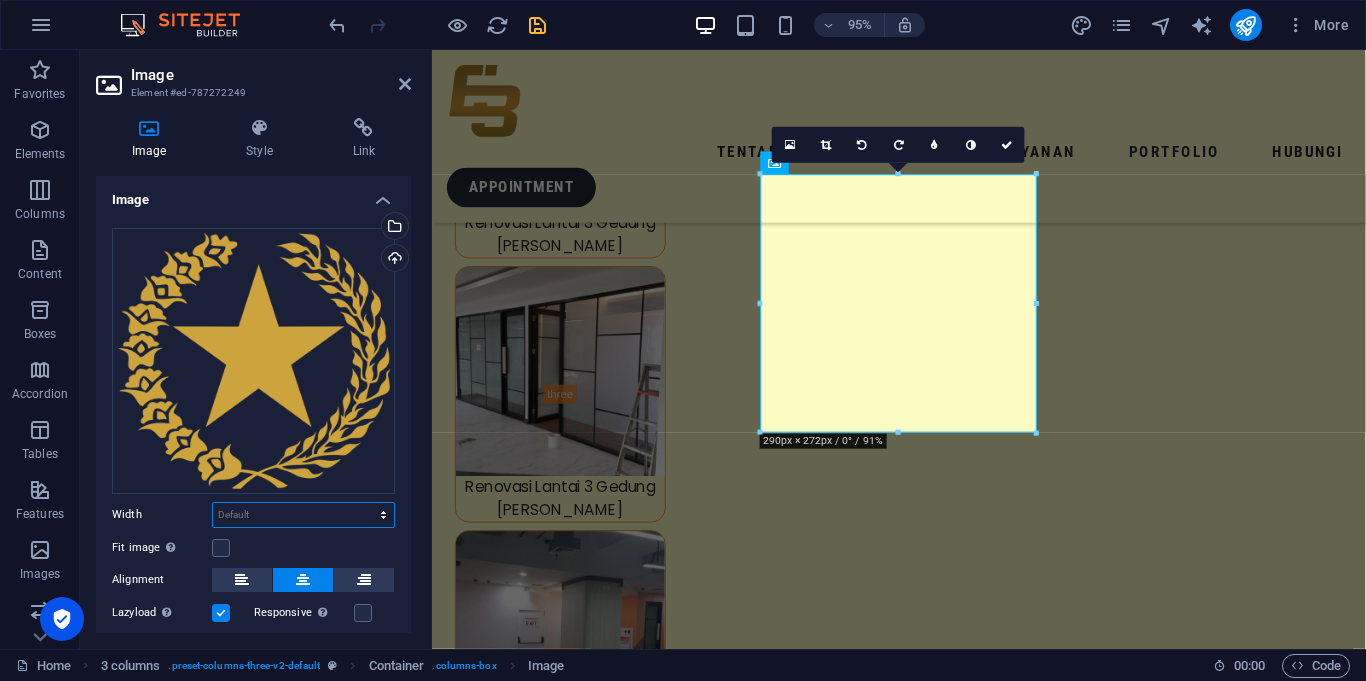 select on "px" 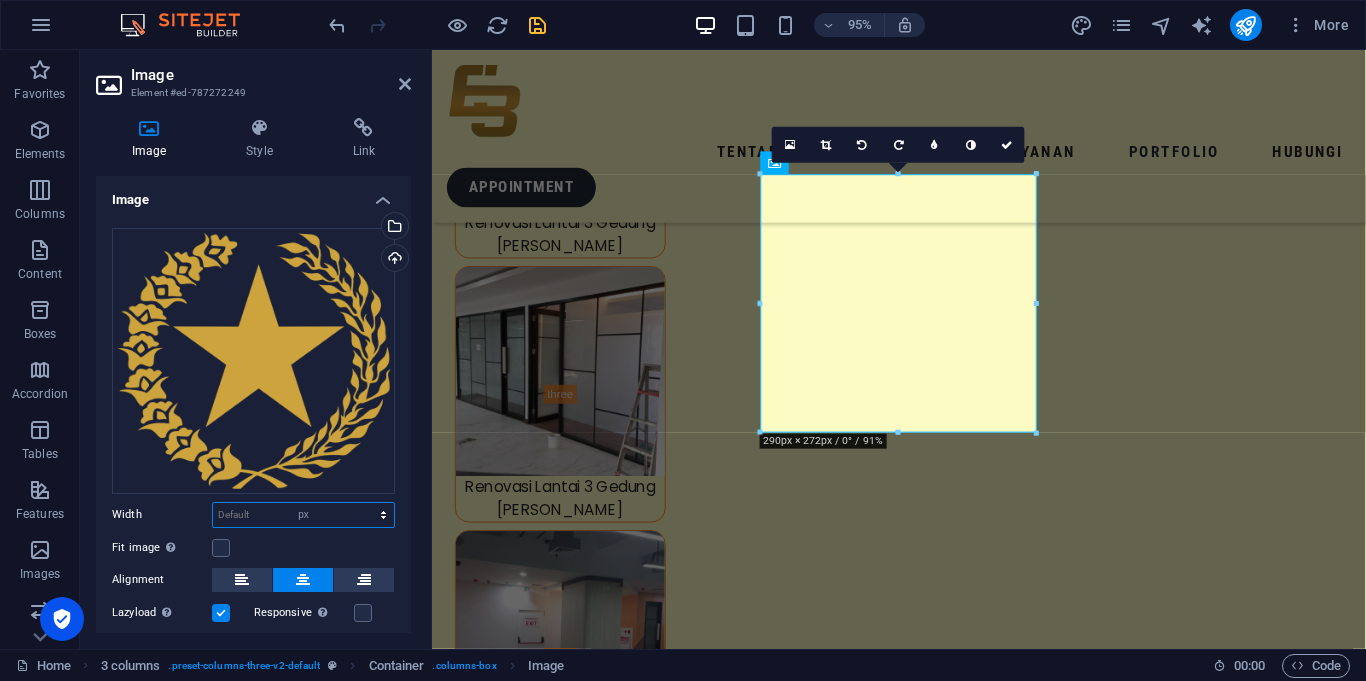 click on "Default auto px rem % em vh vw" at bounding box center [303, 515] 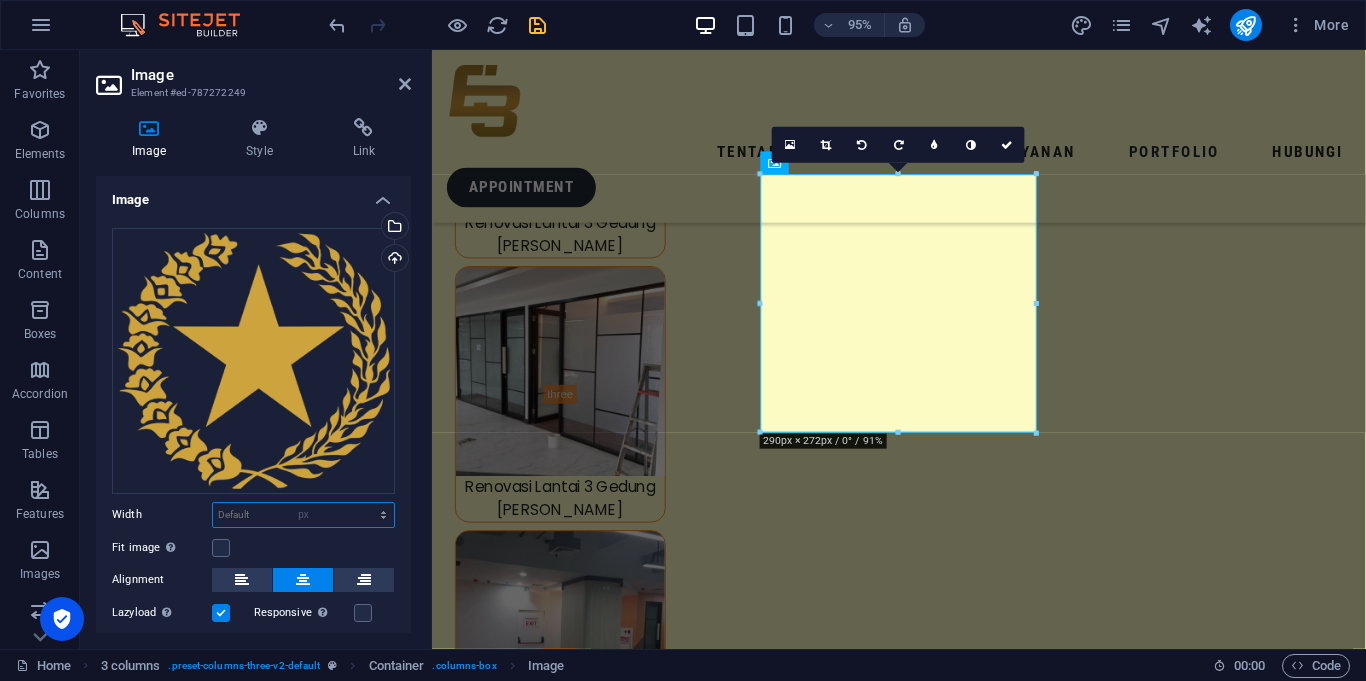 click at bounding box center (303, 515) 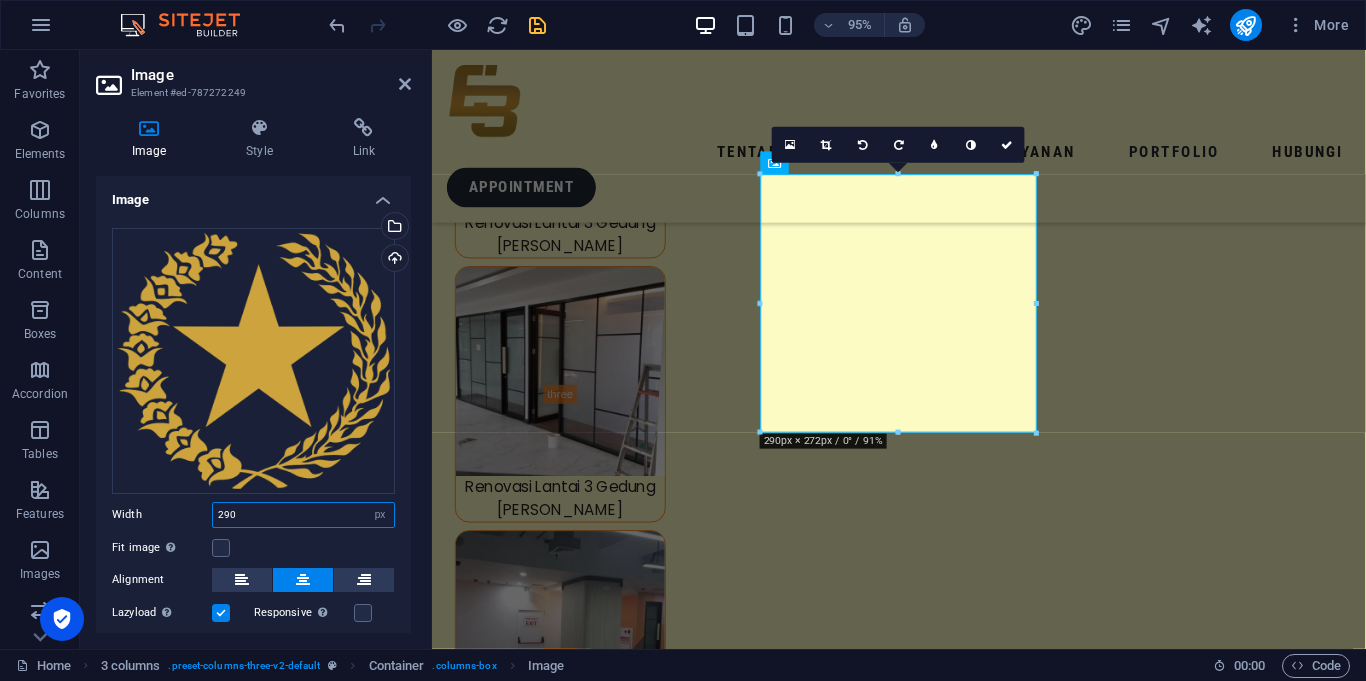 click on "290" at bounding box center [303, 515] 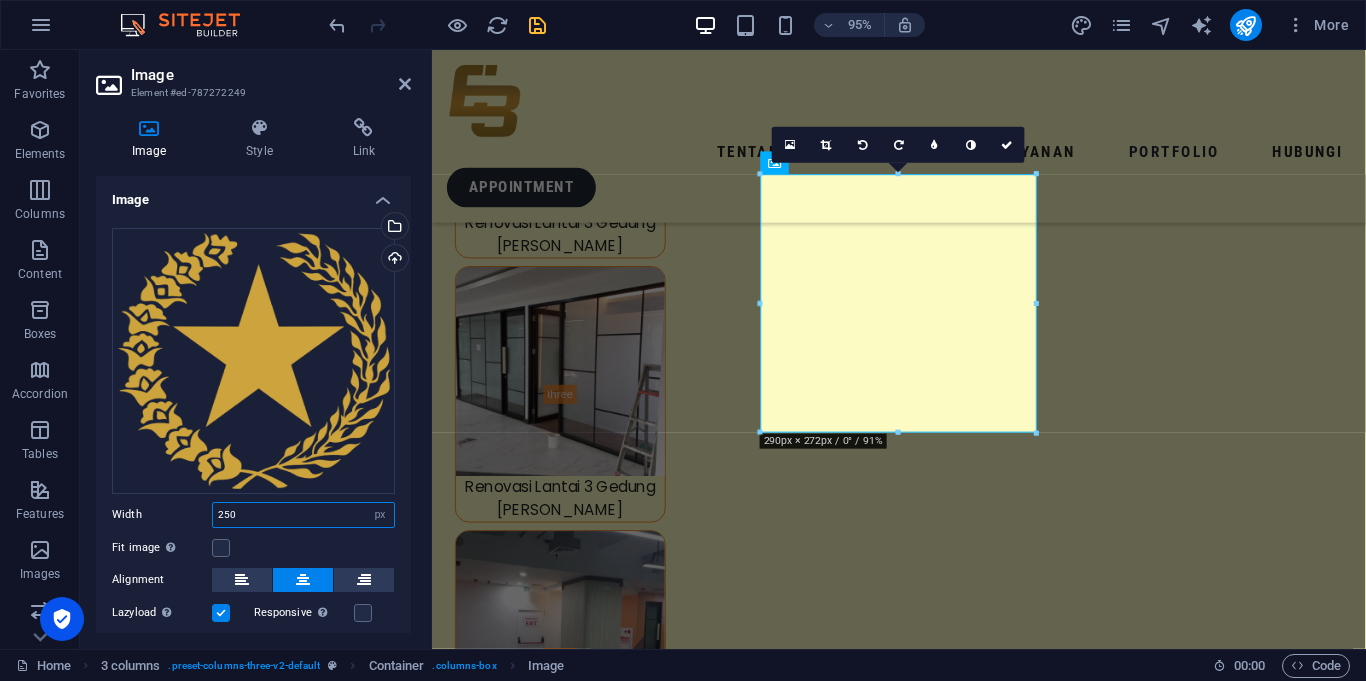 type on "250" 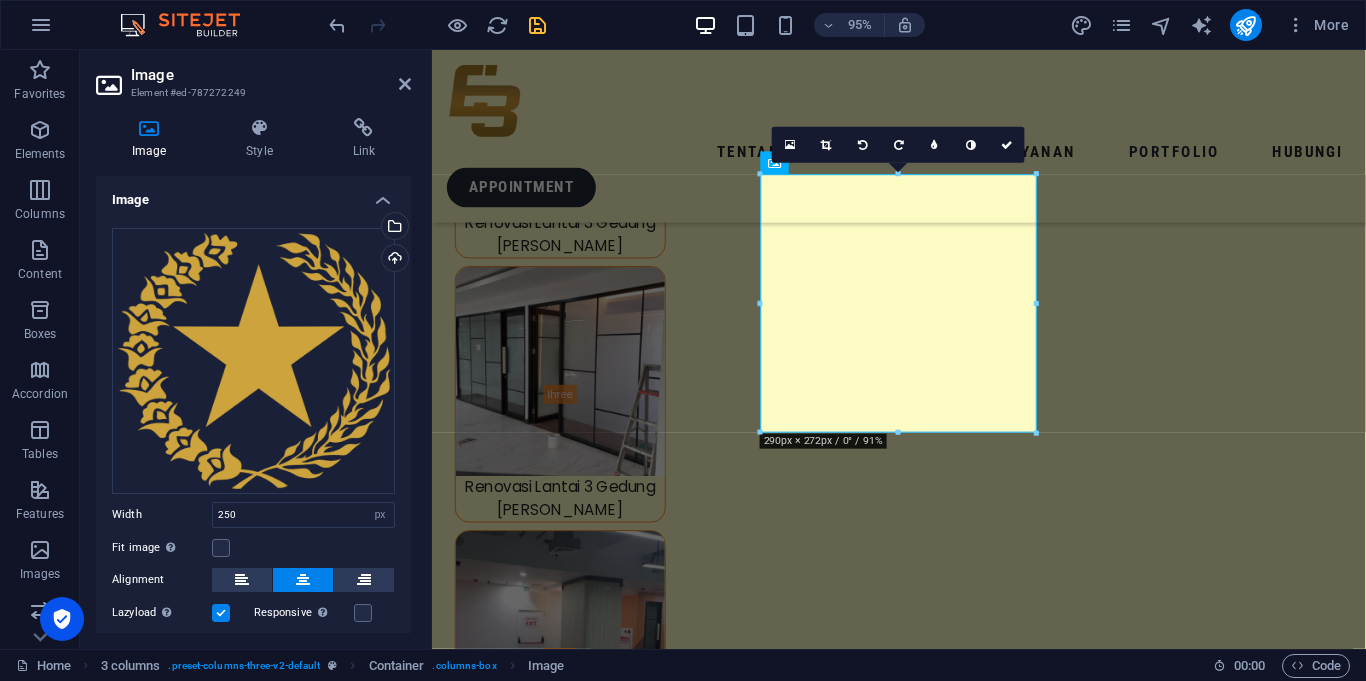 click on "Fit image Automatically fit image to a fixed width and height" at bounding box center [253, 548] 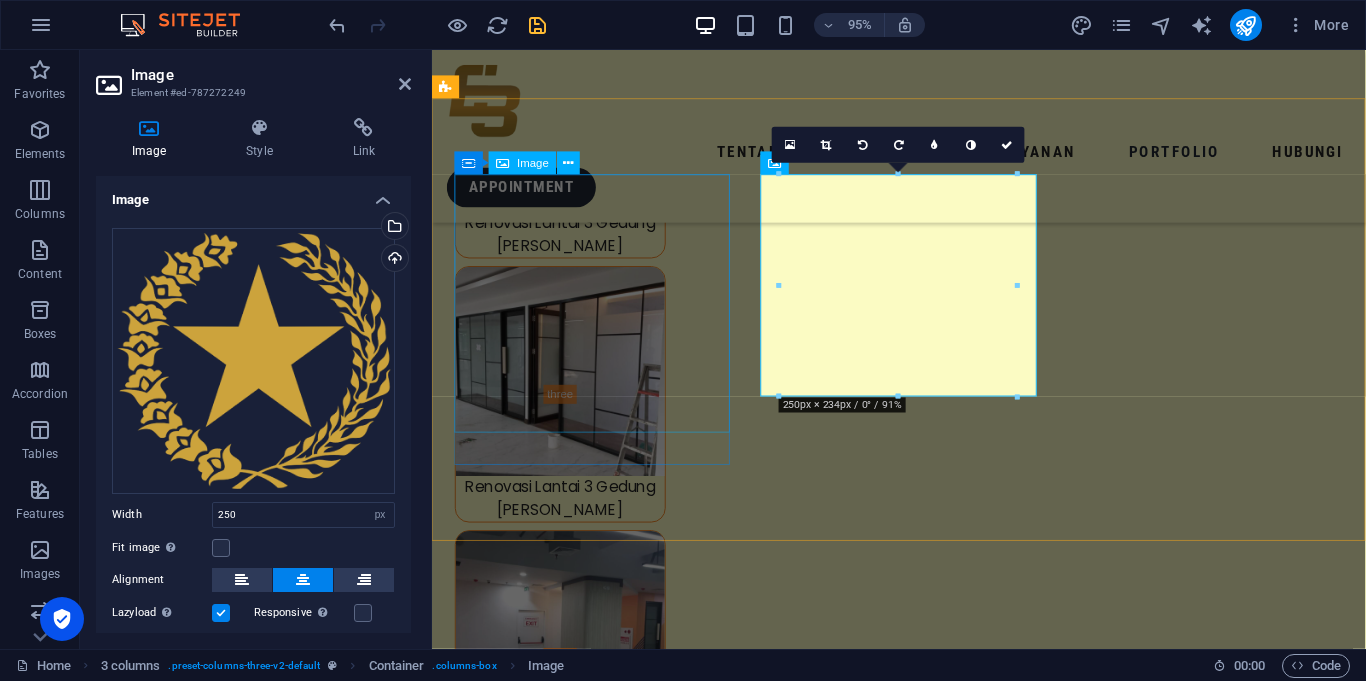 click at bounding box center (601, 15478) 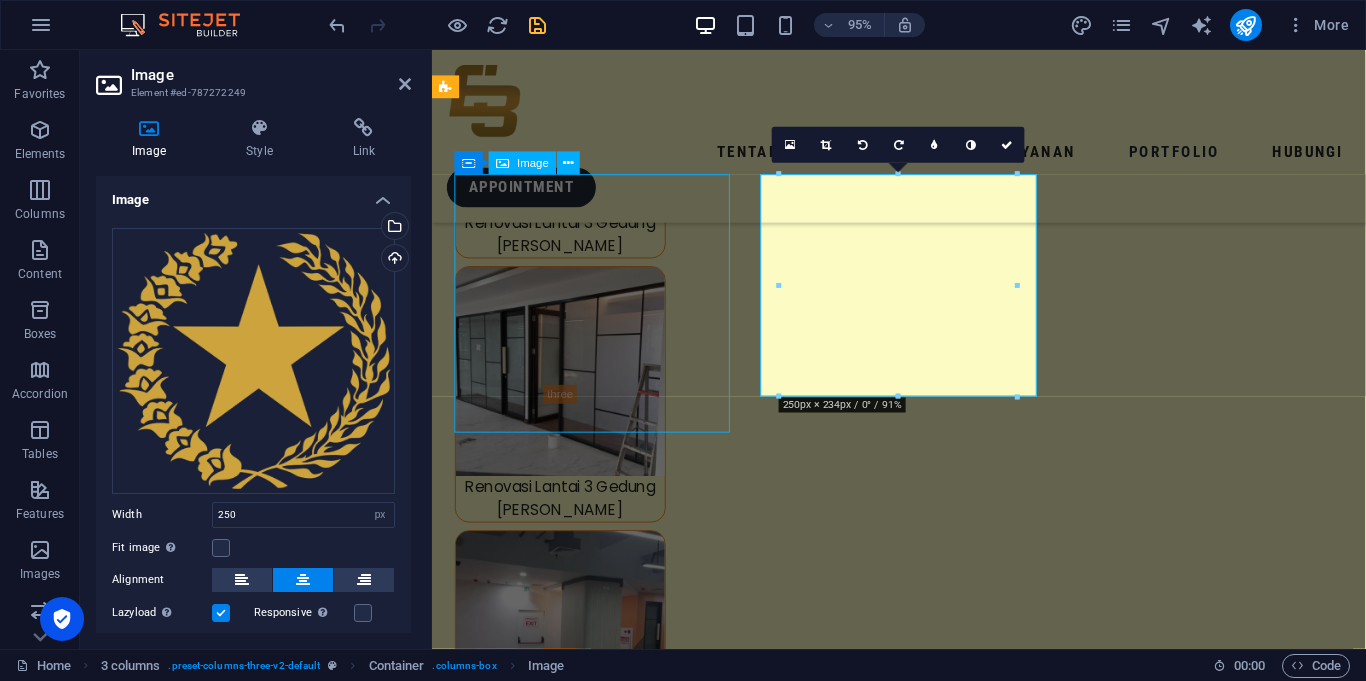 click at bounding box center [601, 15478] 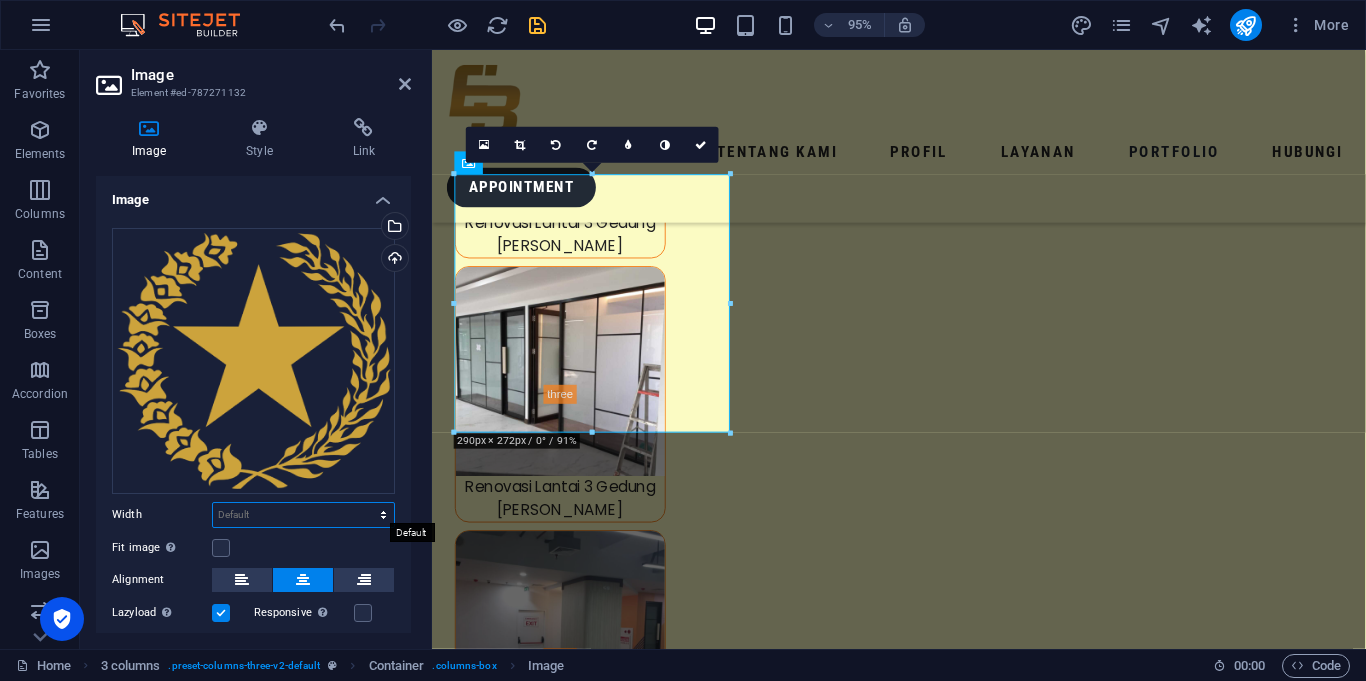 click on "Default auto px rem % em vh vw" at bounding box center (303, 515) 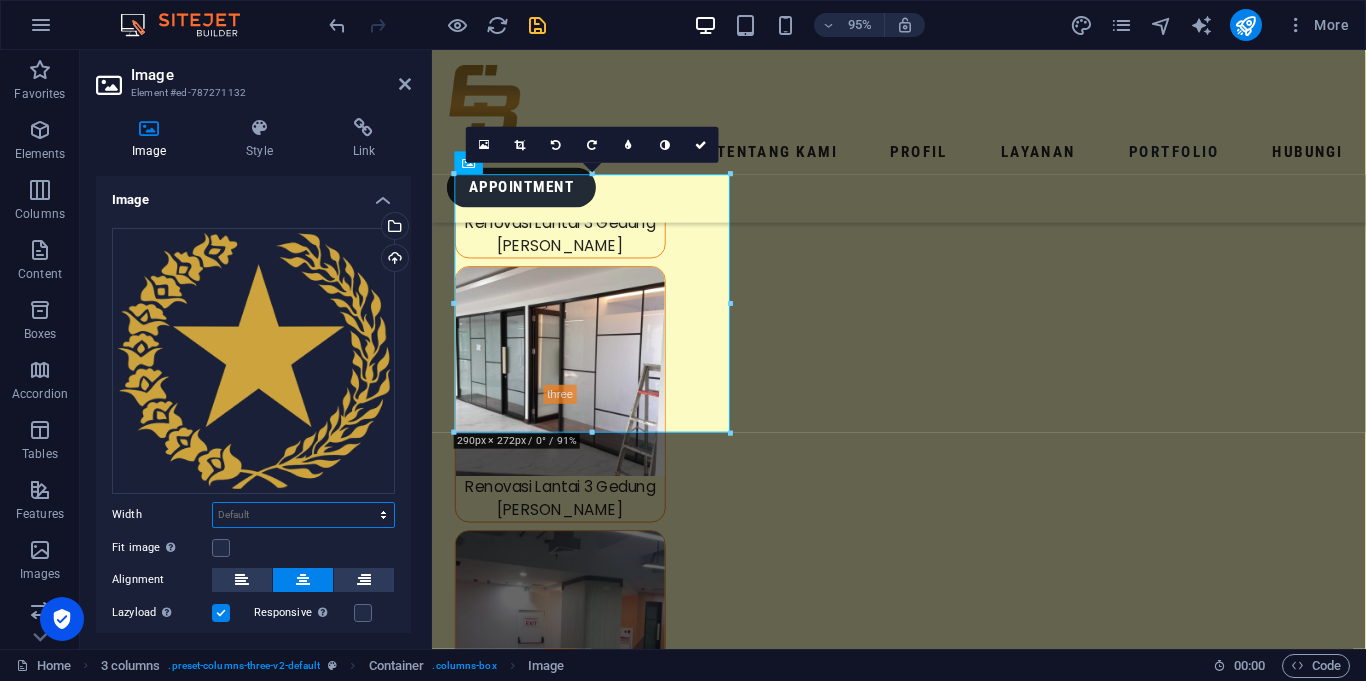select on "px" 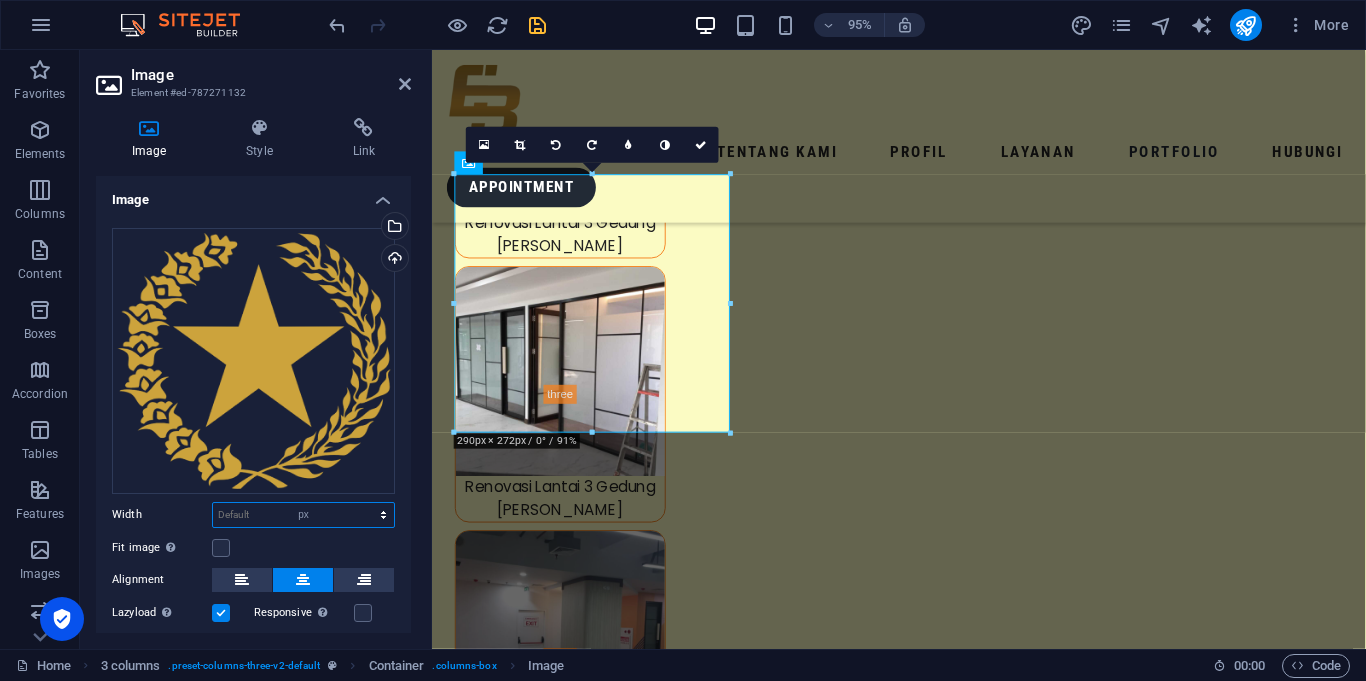 click on "Default auto px rem % em vh vw" at bounding box center (303, 515) 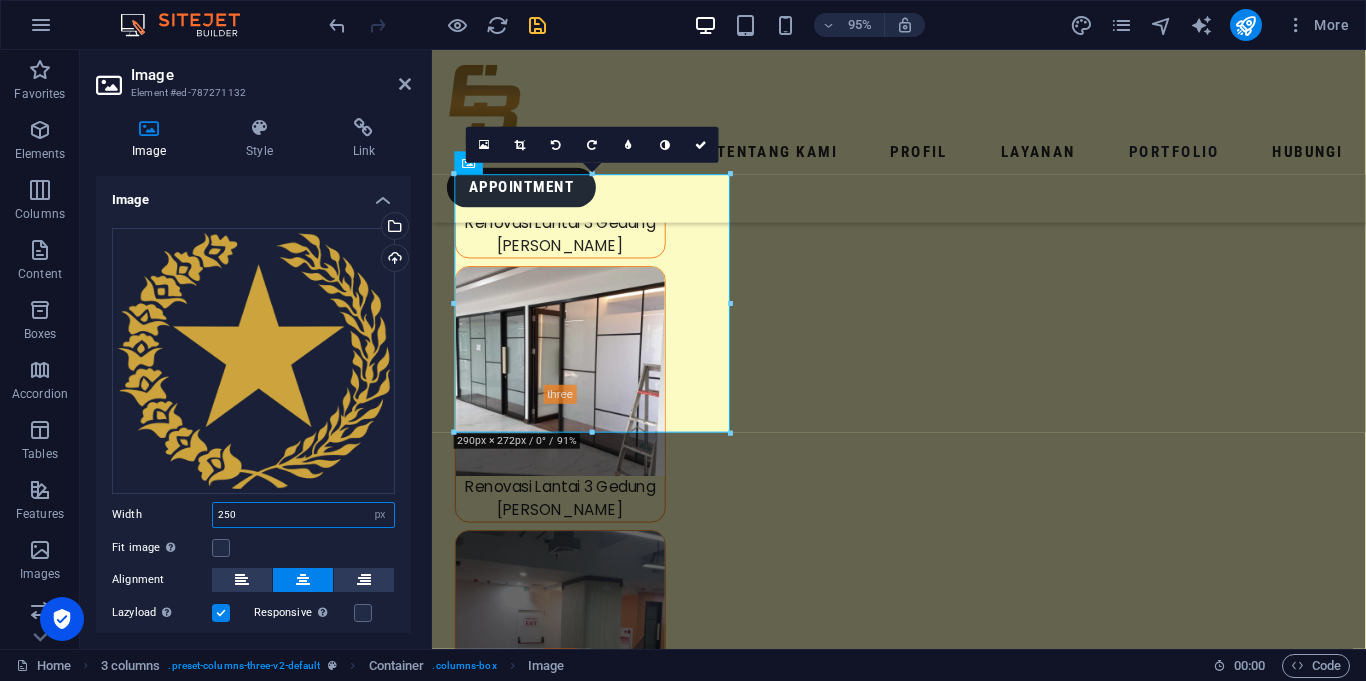 type on "250" 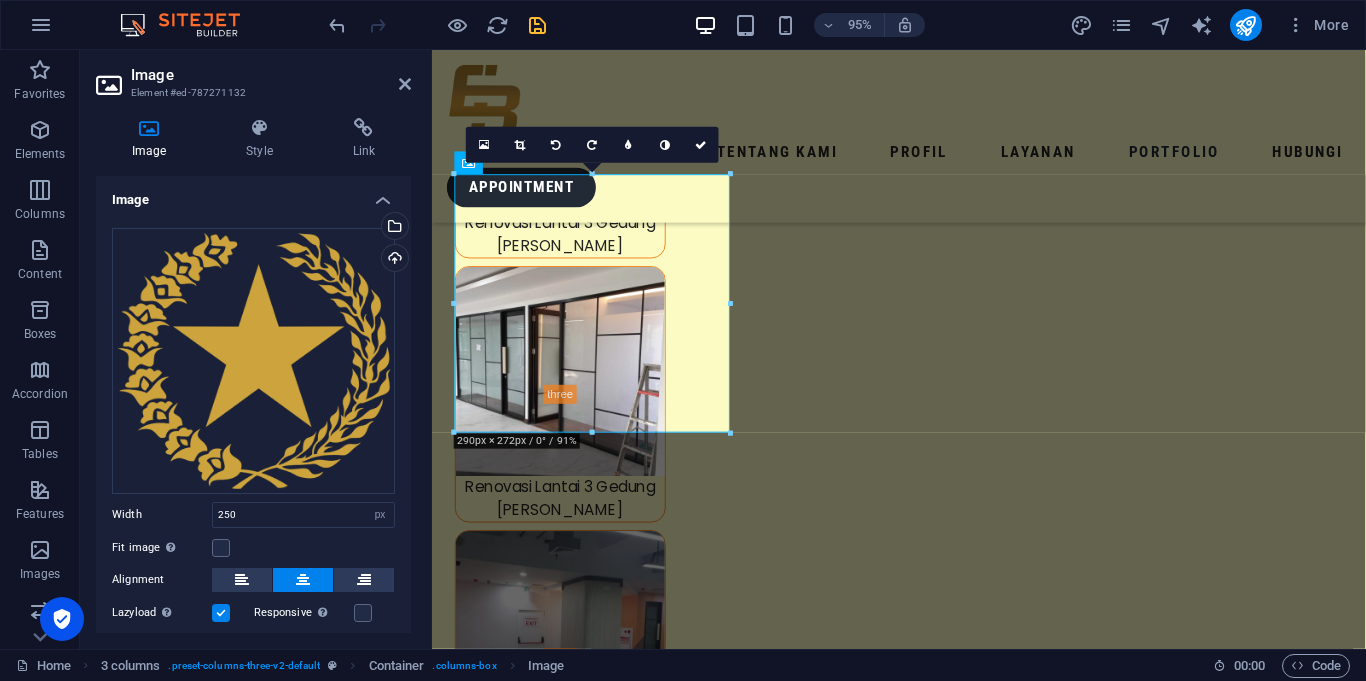click on "Fit image Automatically fit image to a fixed width and height" at bounding box center (253, 548) 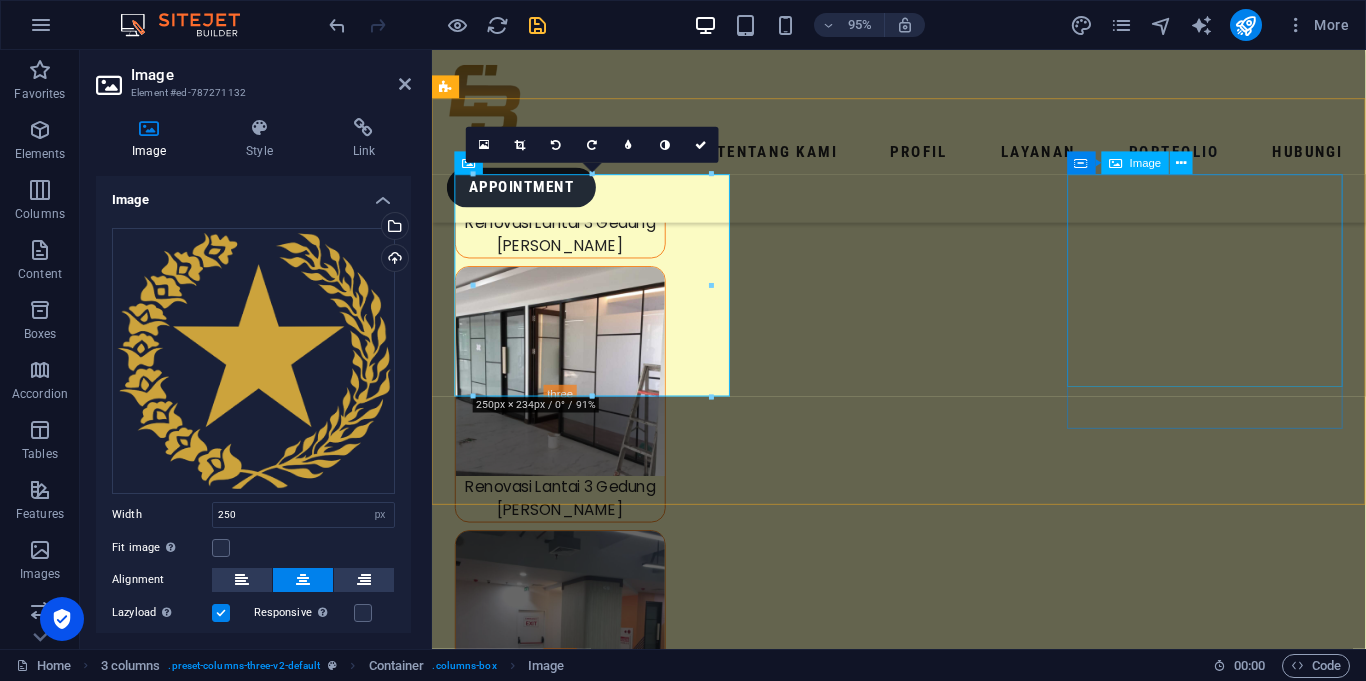 click at bounding box center [601, 16009] 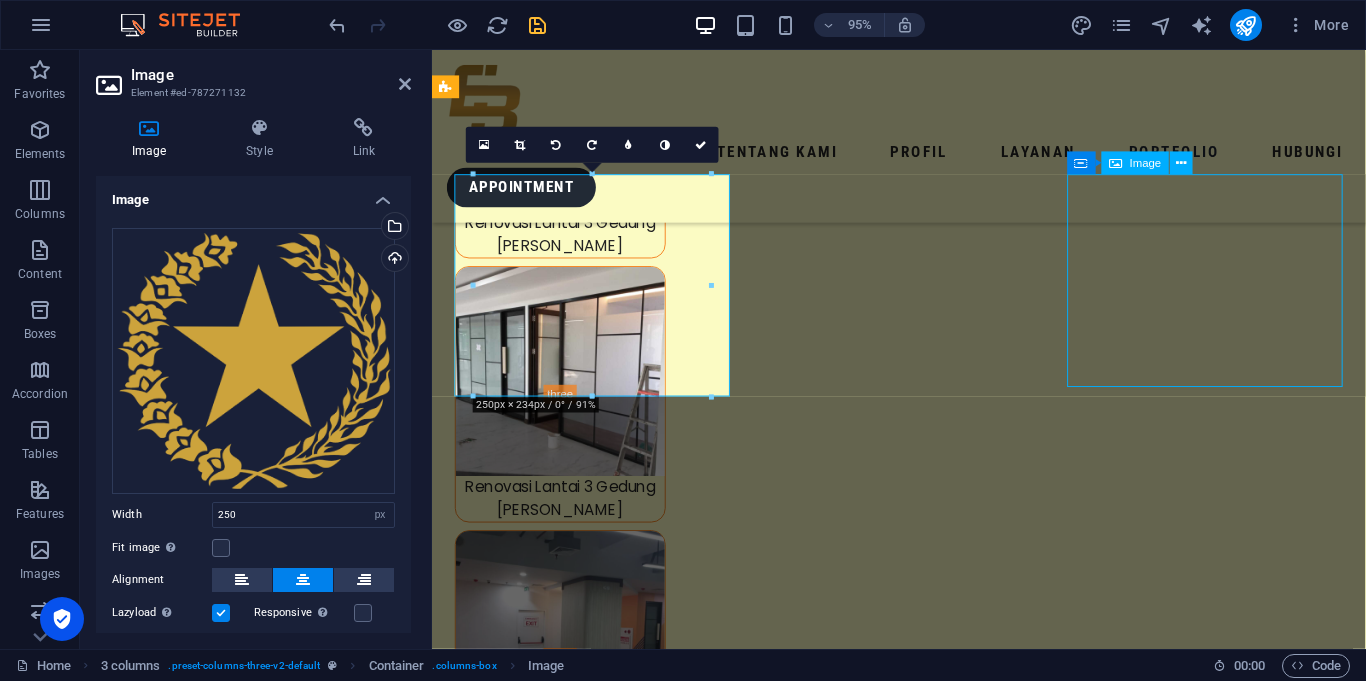 click at bounding box center (601, 16009) 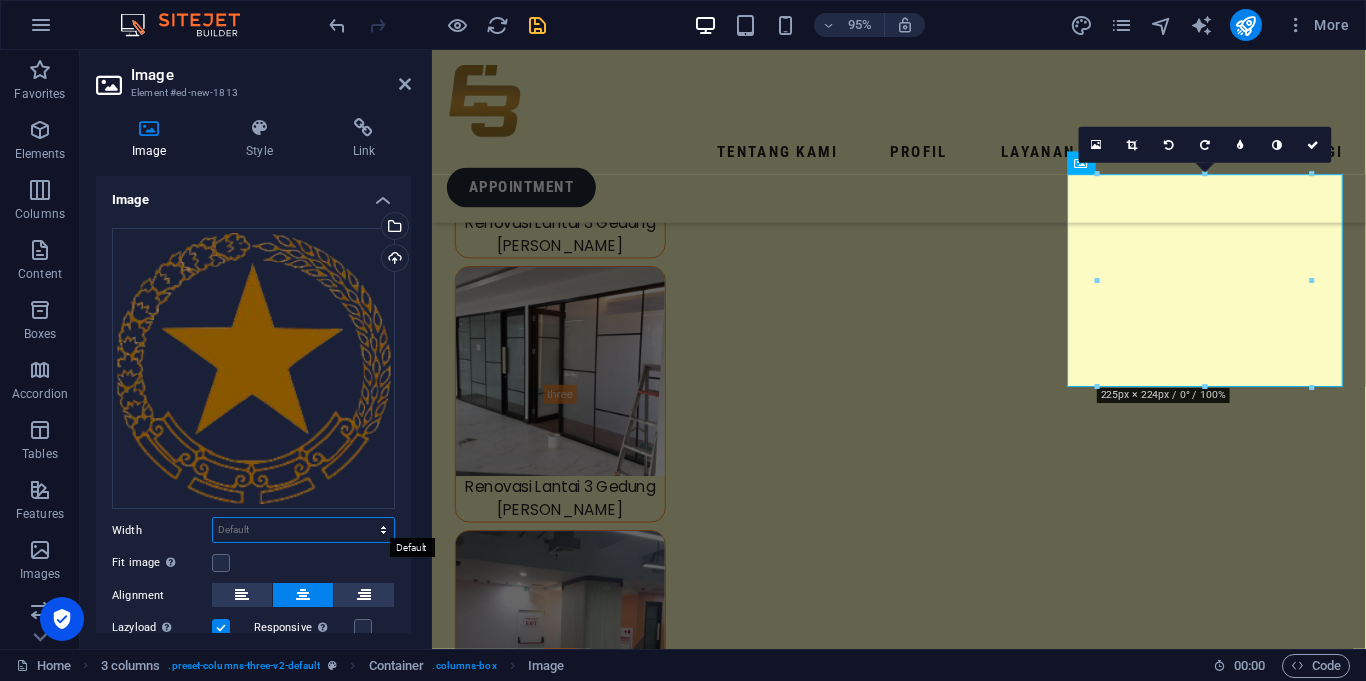 click on "Default auto px rem % em vh vw" at bounding box center [303, 530] 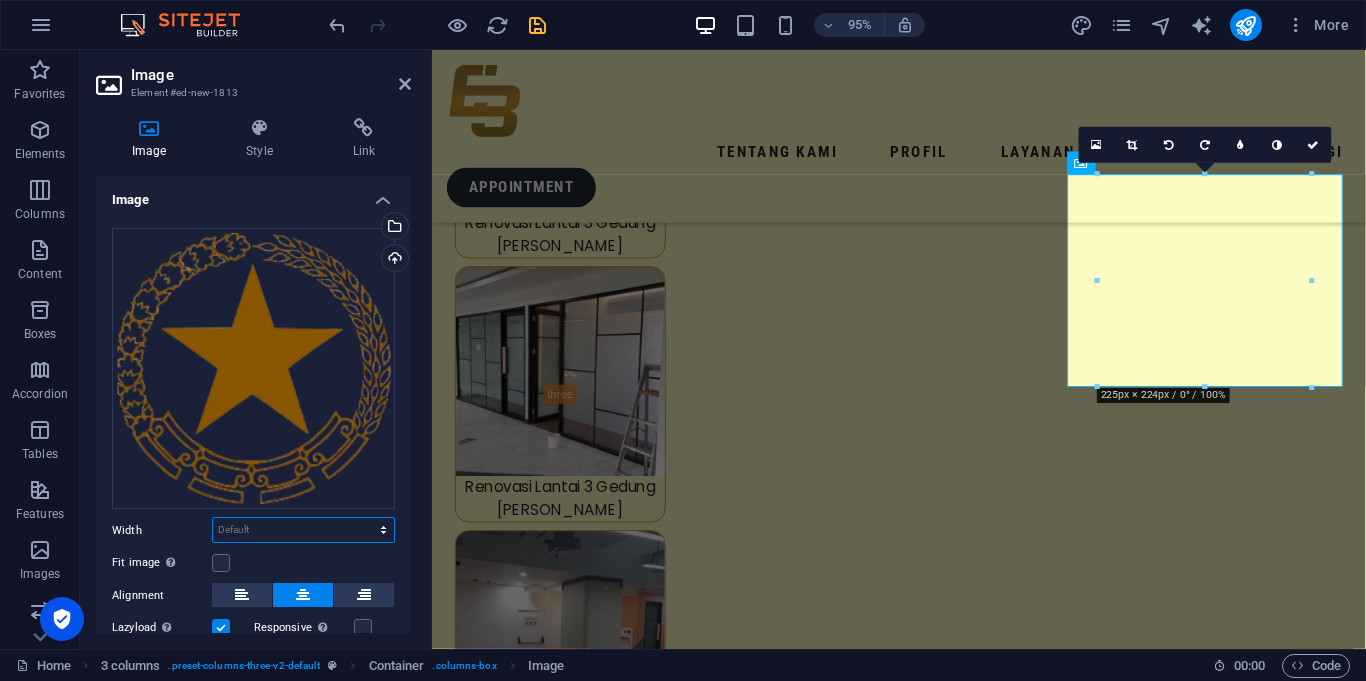 select on "px" 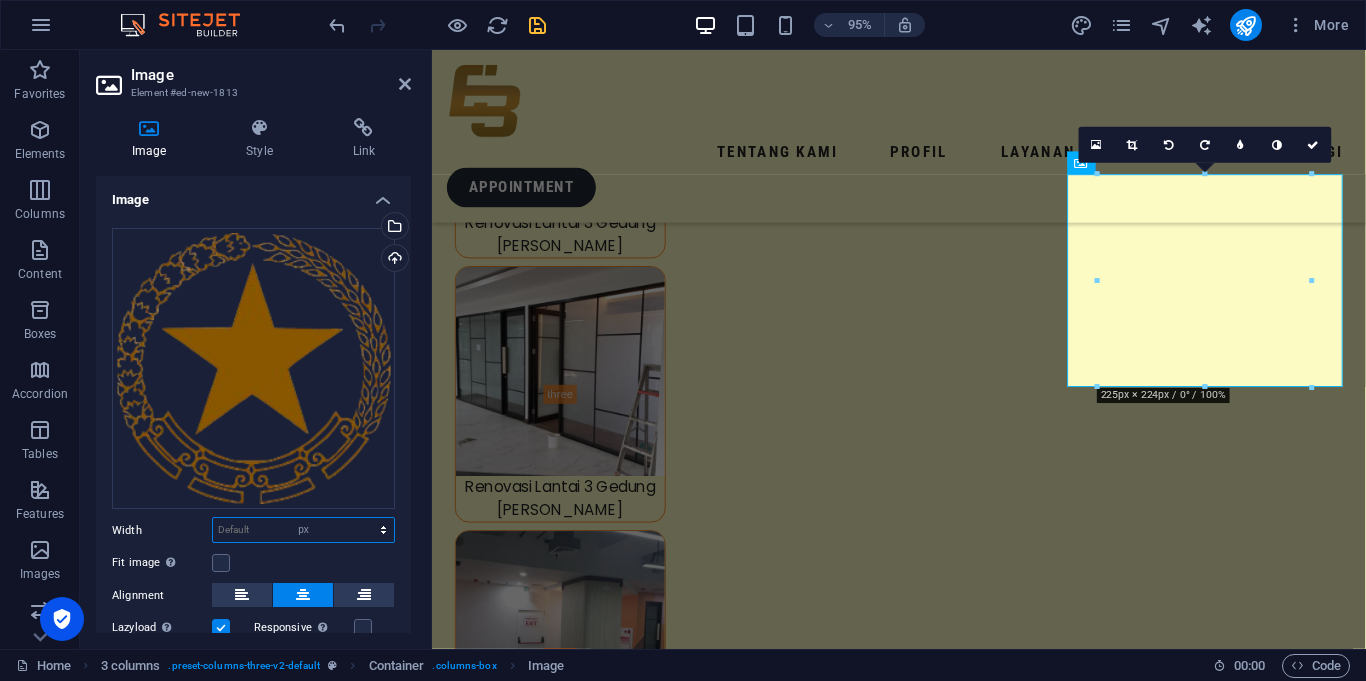 click on "Default auto px rem % em vh vw" at bounding box center [303, 530] 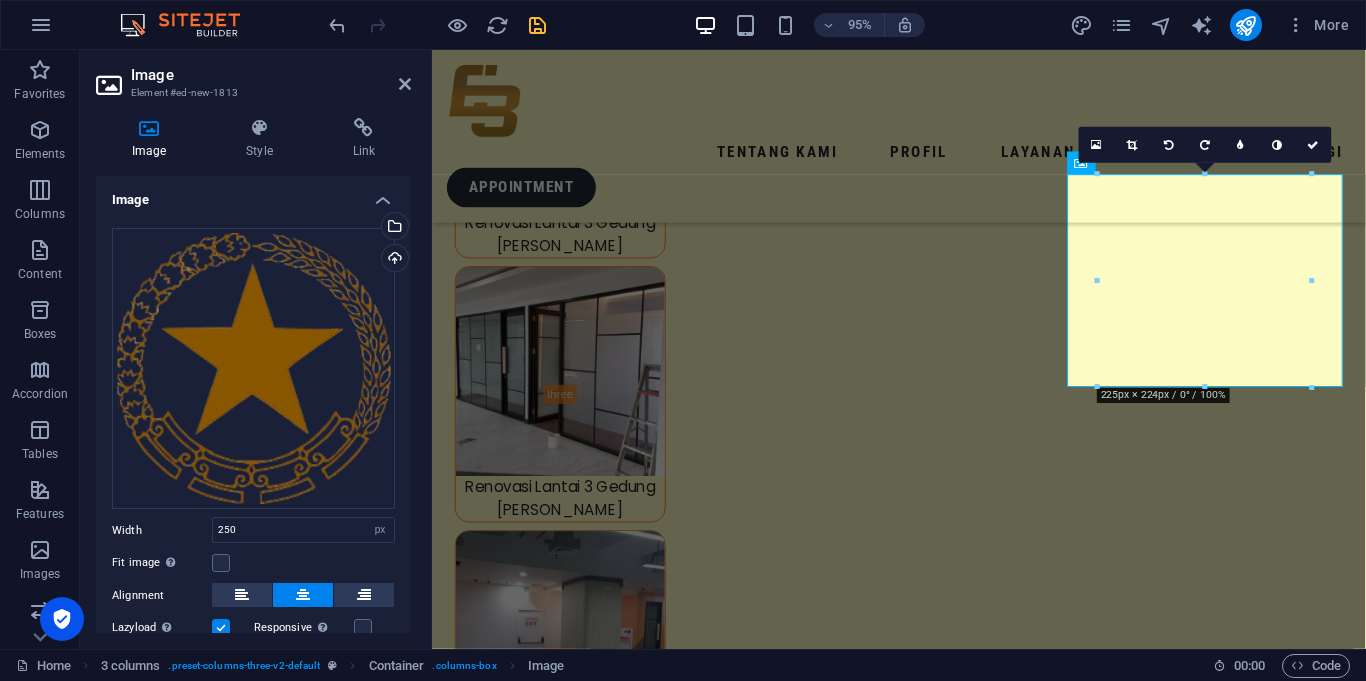 click on "Fit image Automatically fit image to a fixed width and height" at bounding box center [253, 563] 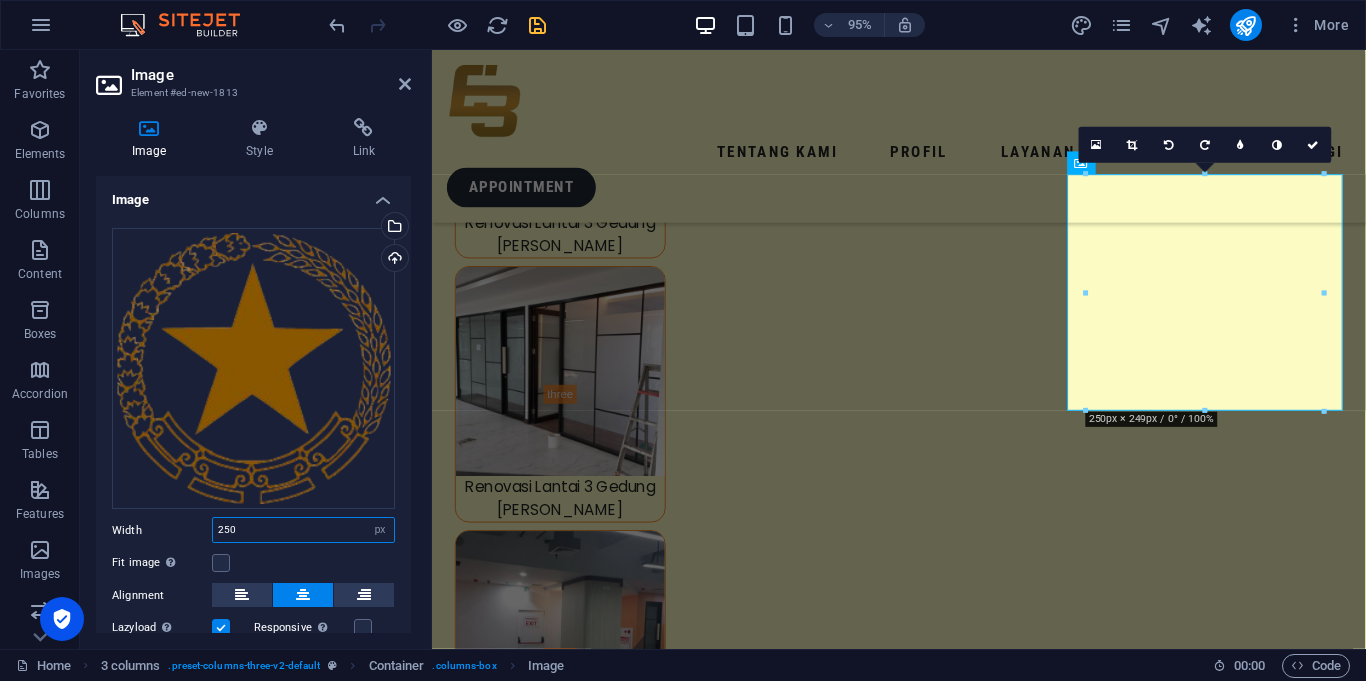 click on "250" at bounding box center (303, 530) 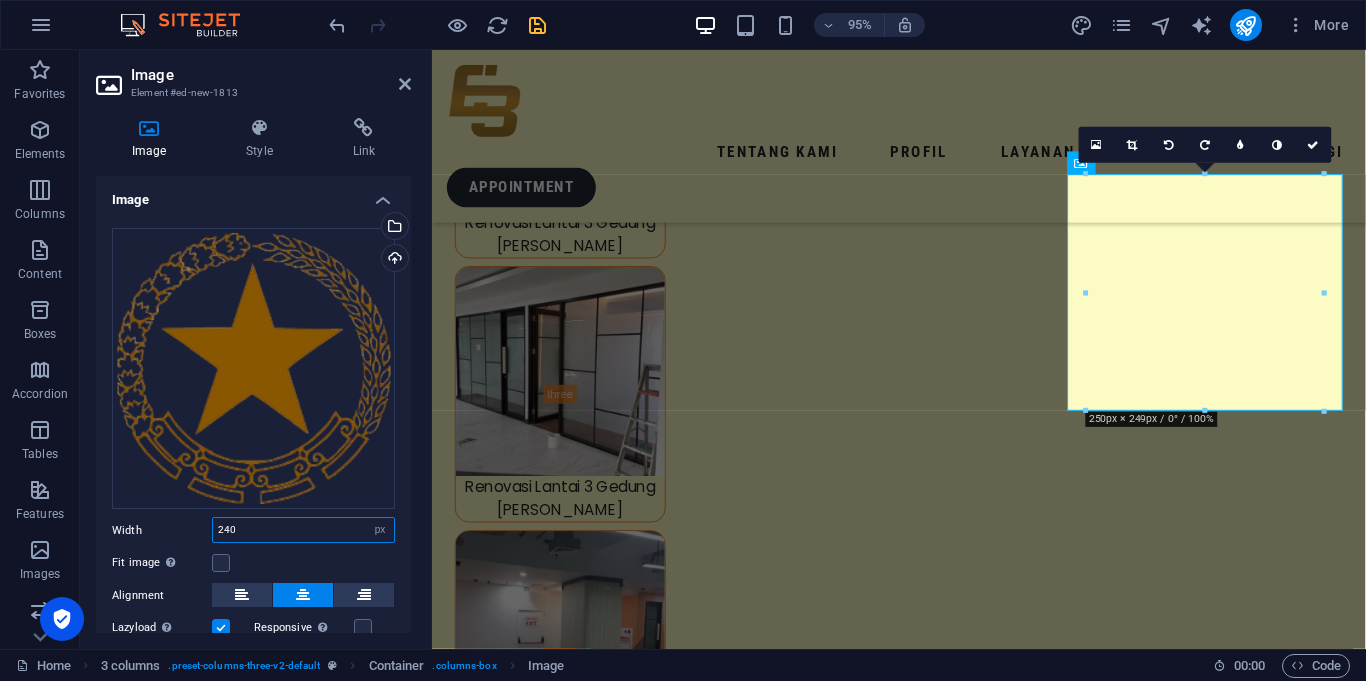 type on "240" 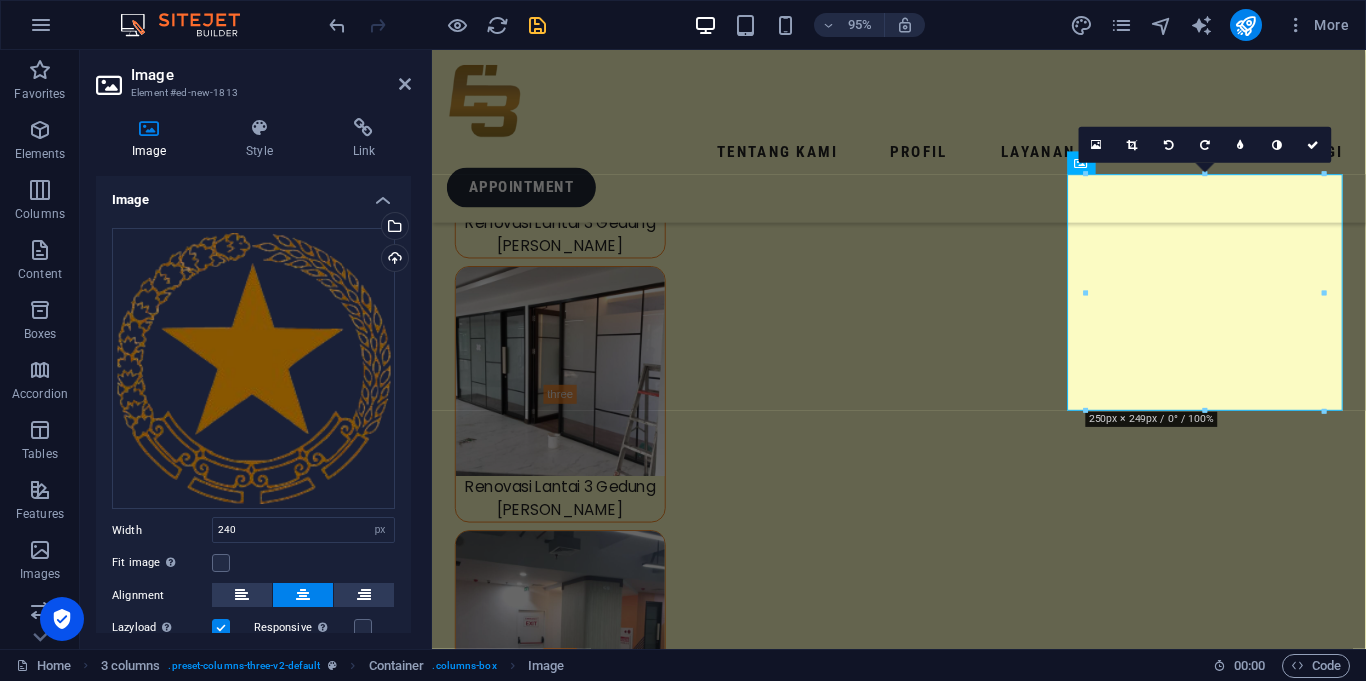 click on "Fit image Automatically fit image to a fixed width and height" at bounding box center [253, 563] 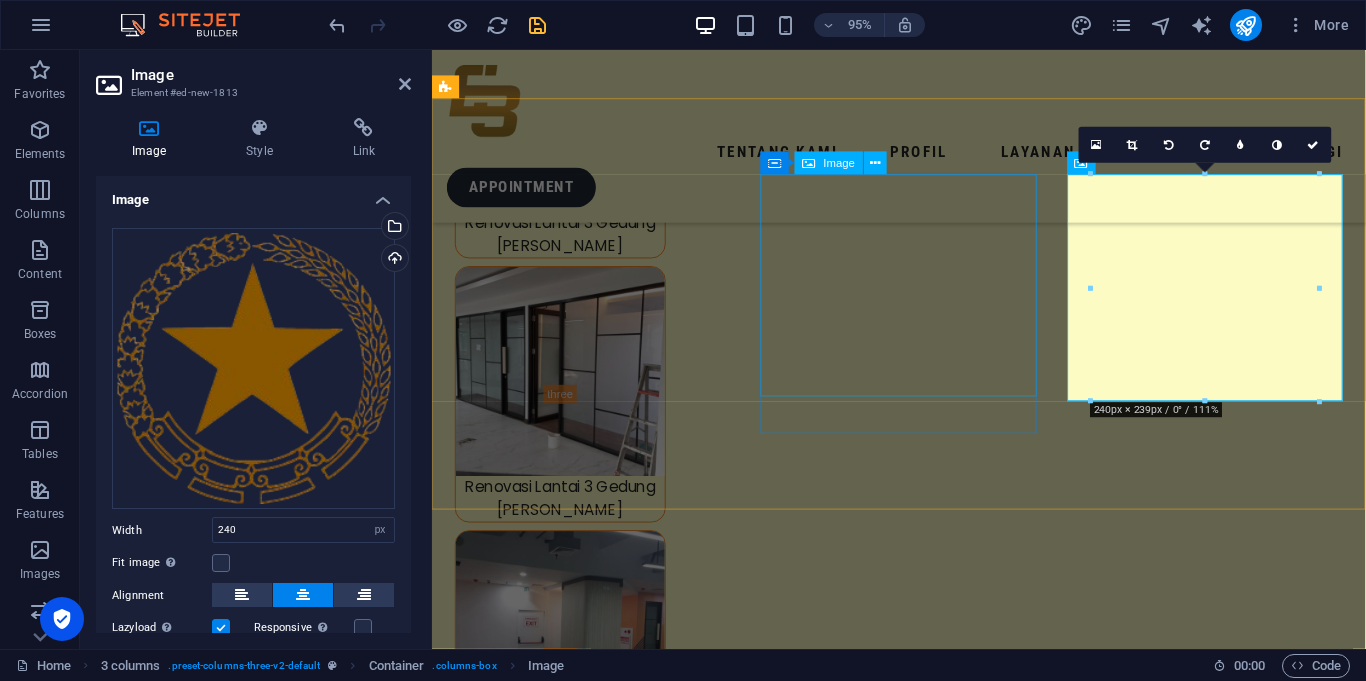 click at bounding box center (601, 15730) 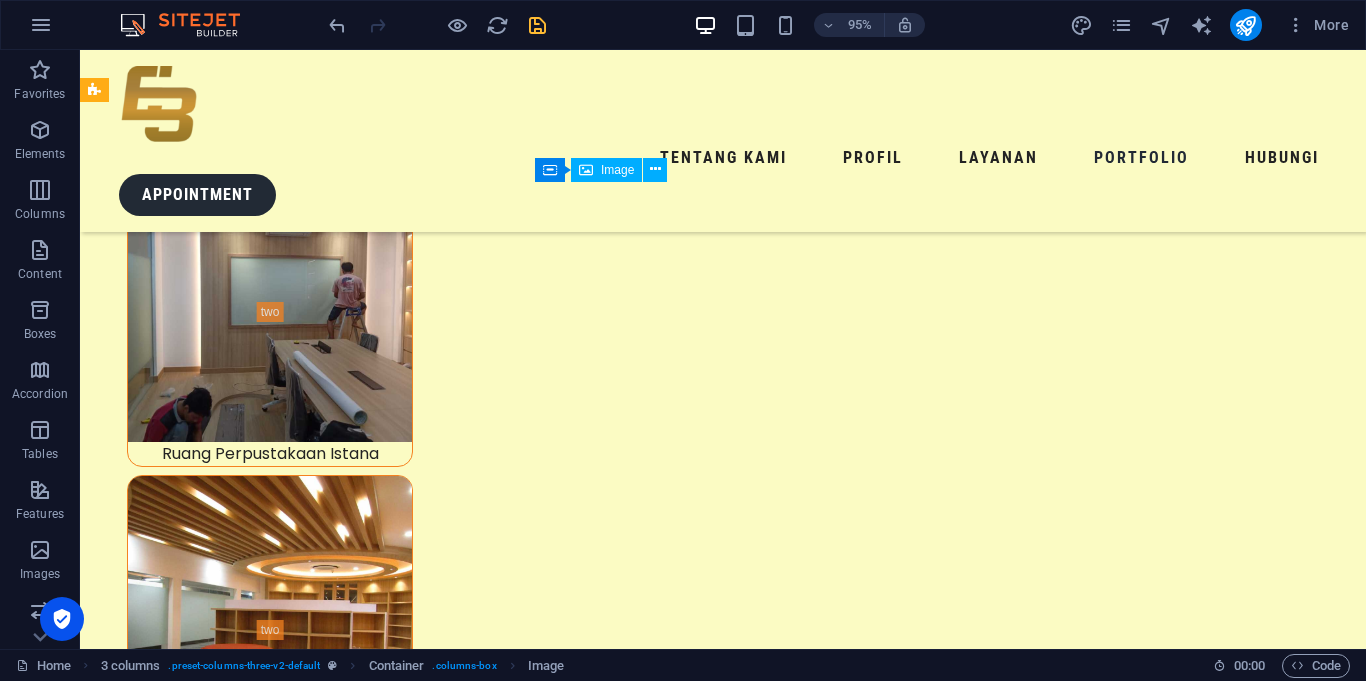 scroll, scrollTop: 9129, scrollLeft: 0, axis: vertical 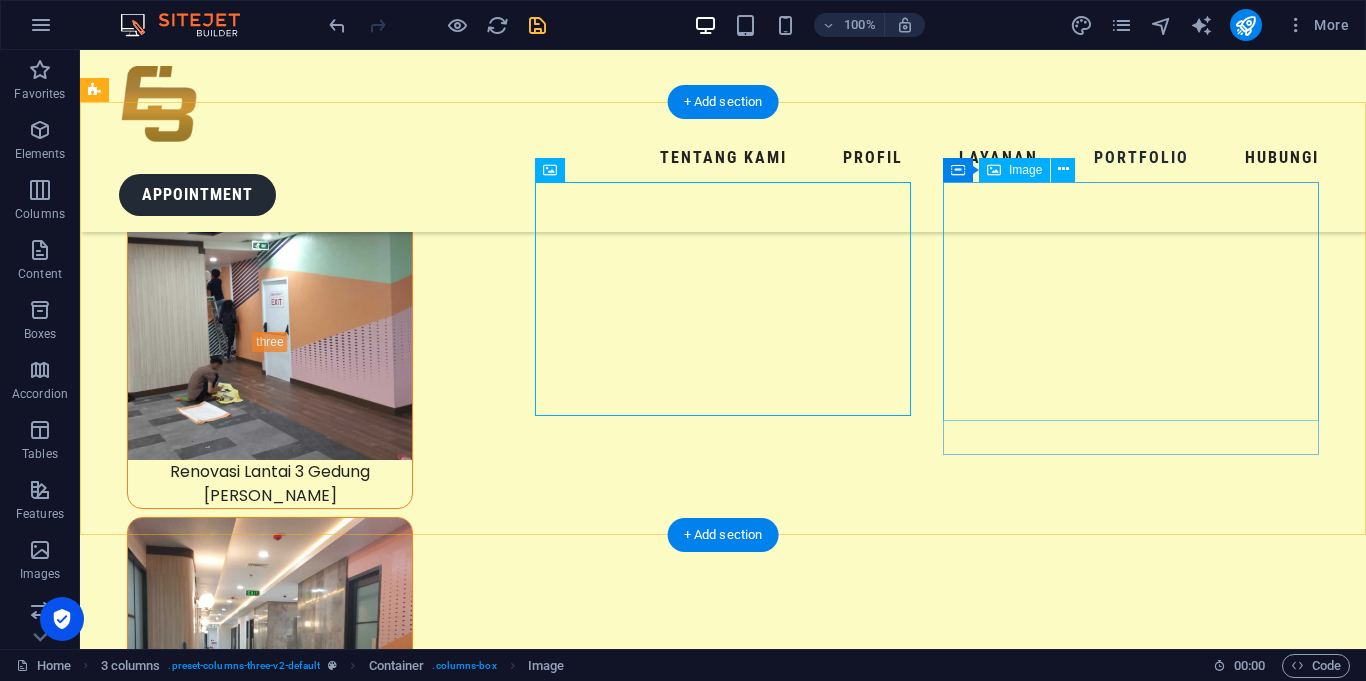 click at bounding box center [292, 19939] 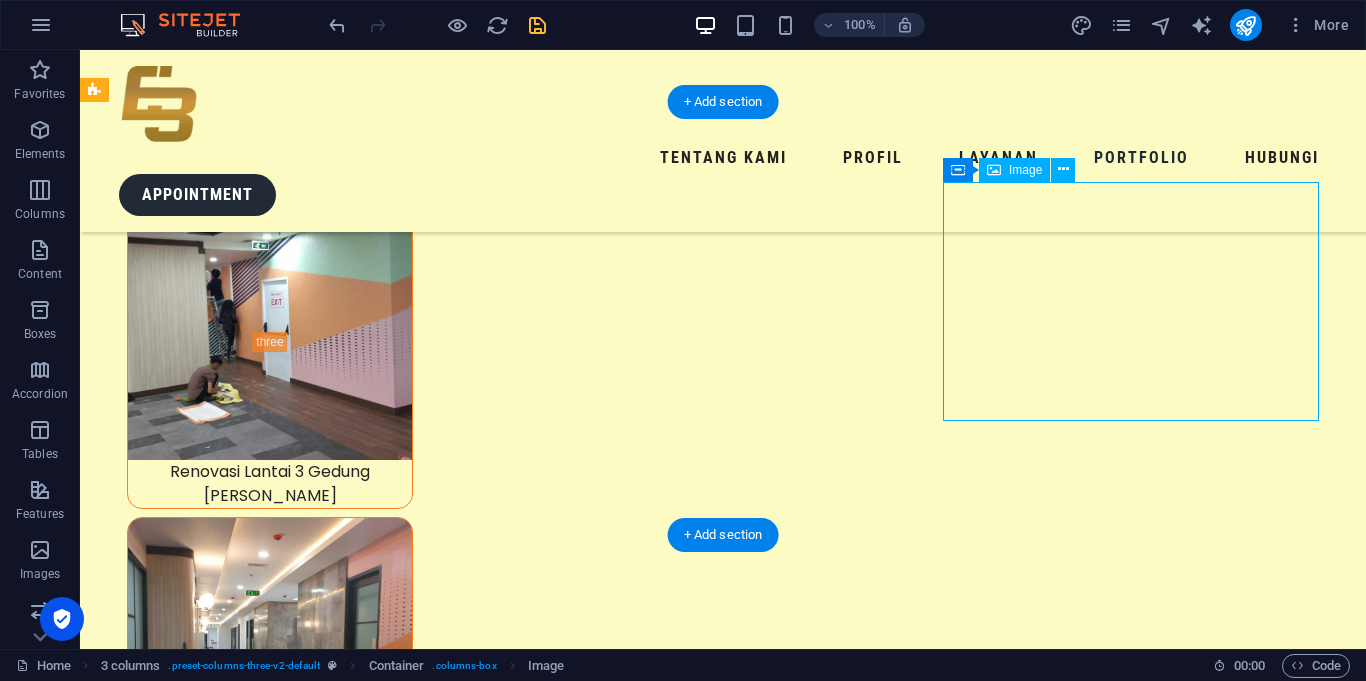 click at bounding box center [292, 19939] 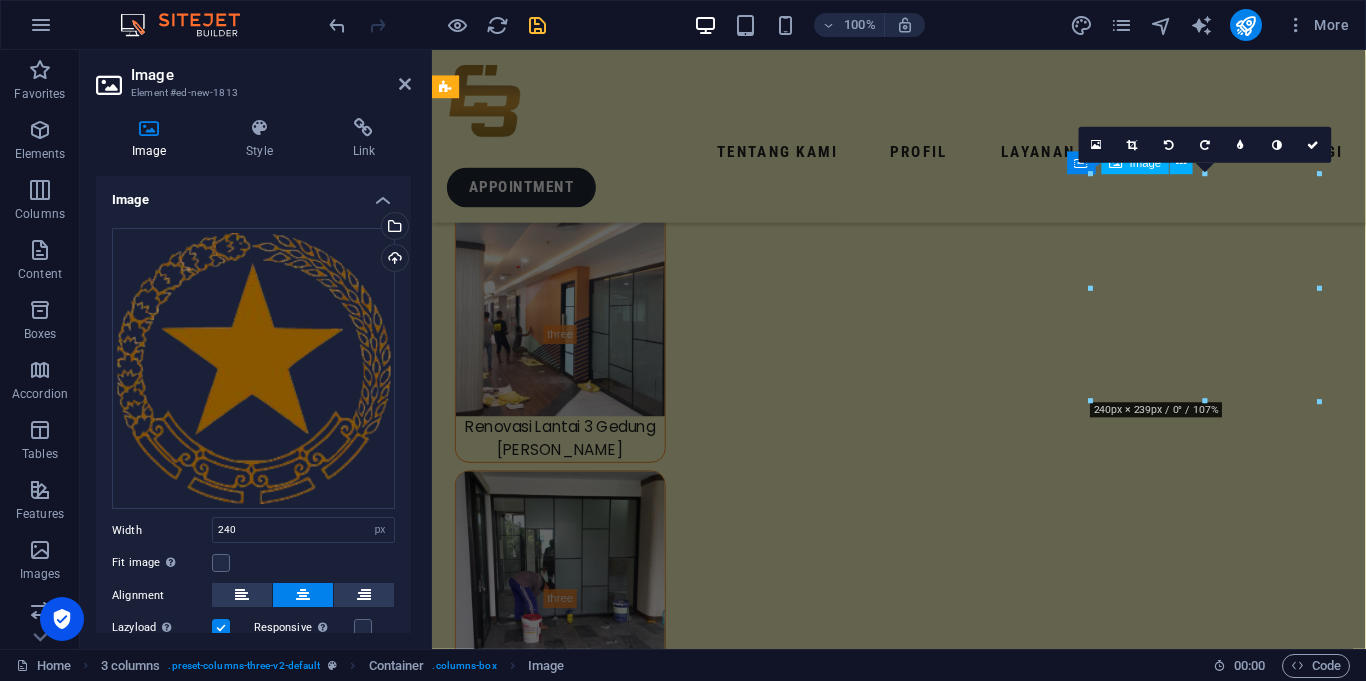scroll, scrollTop: 8511, scrollLeft: 0, axis: vertical 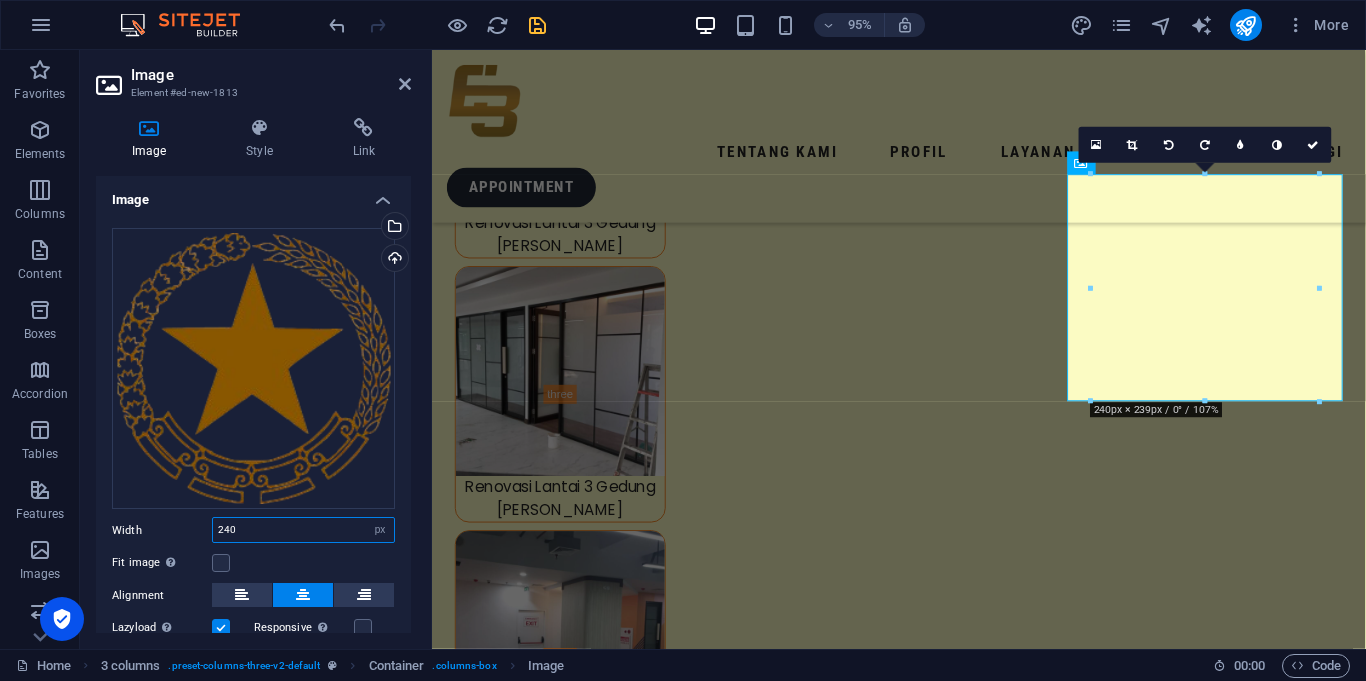 click on "240" at bounding box center [303, 530] 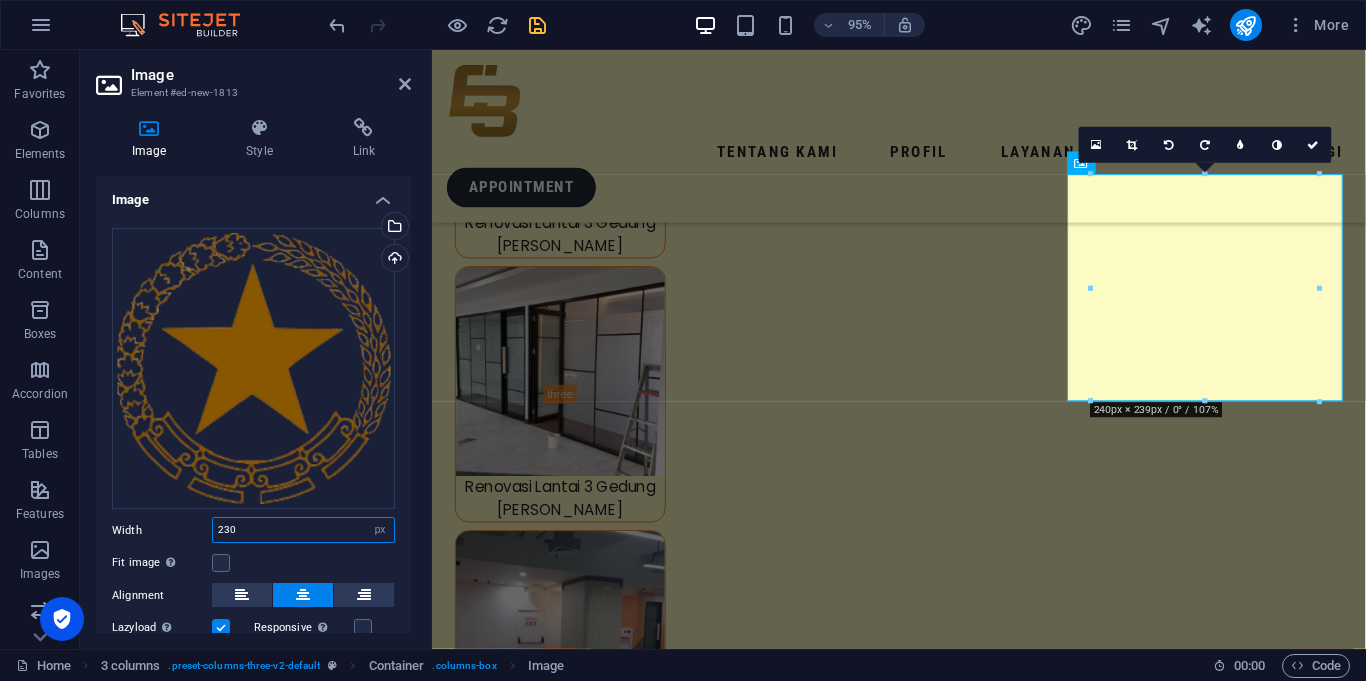 type on "230" 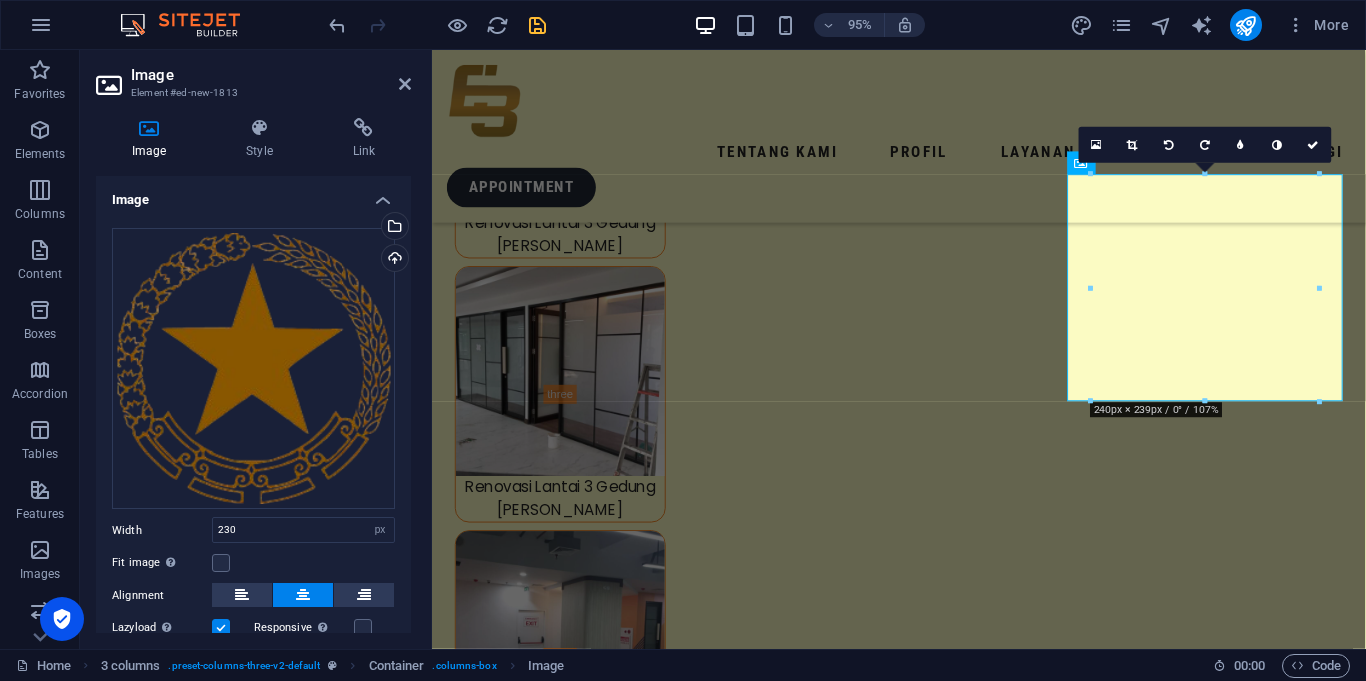 click on "Fit image Automatically fit image to a fixed width and height" at bounding box center [253, 563] 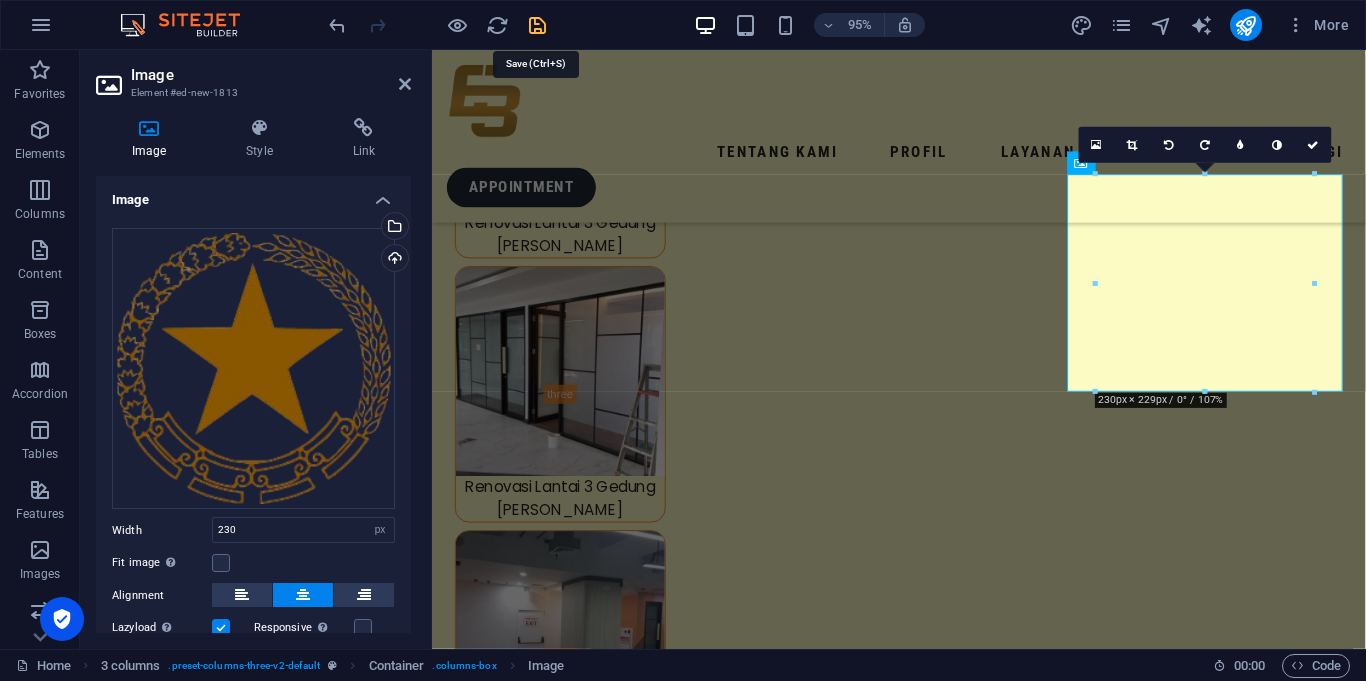 click at bounding box center [537, 25] 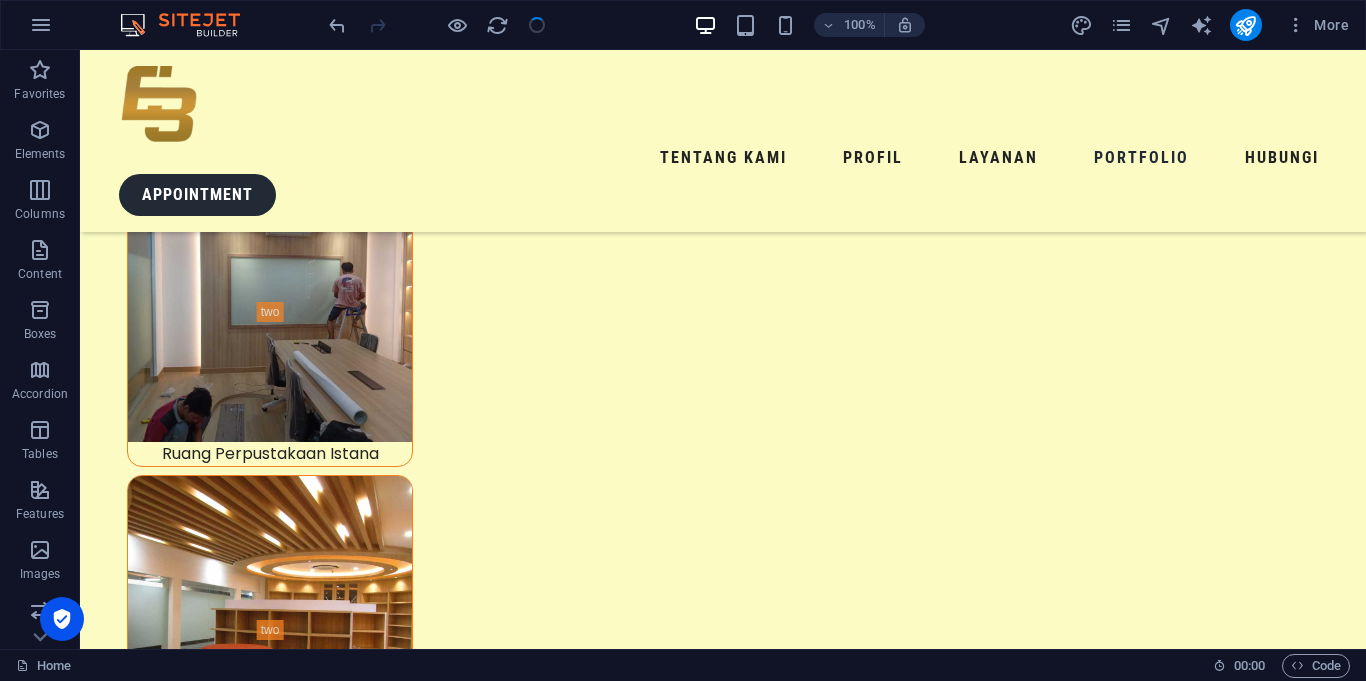 scroll, scrollTop: 9129, scrollLeft: 0, axis: vertical 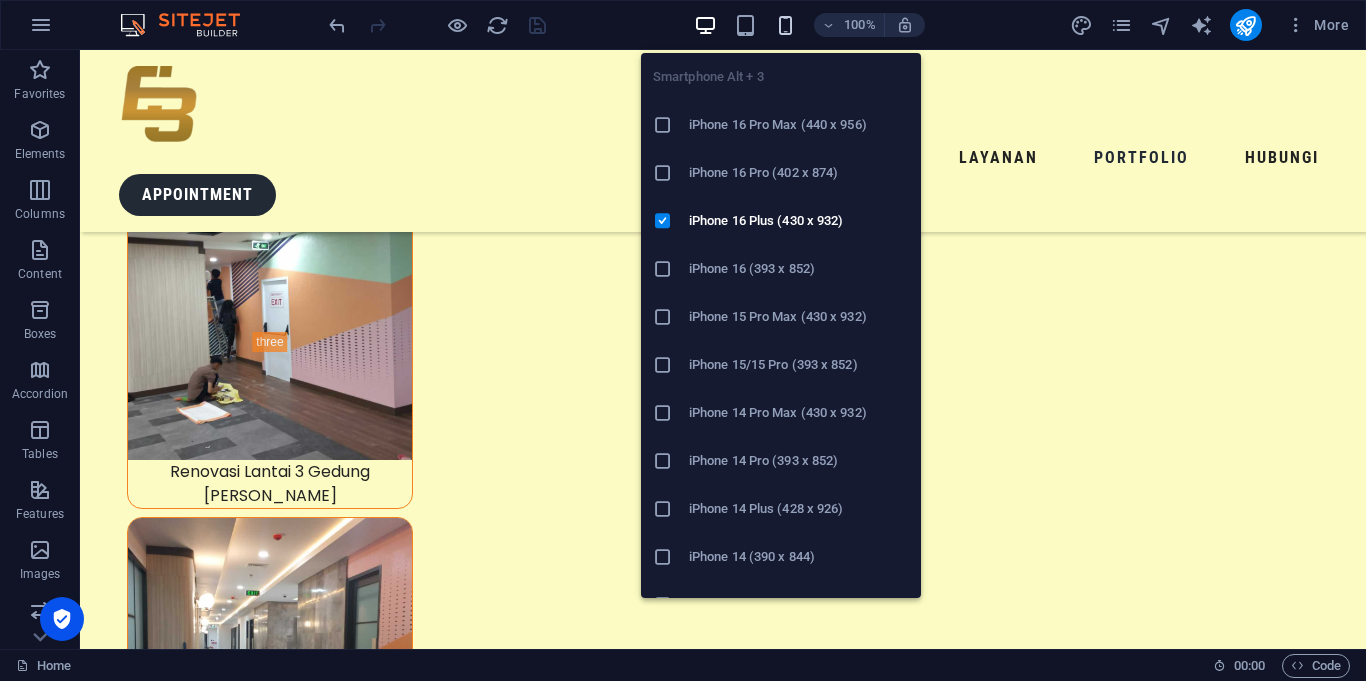 click at bounding box center (785, 25) 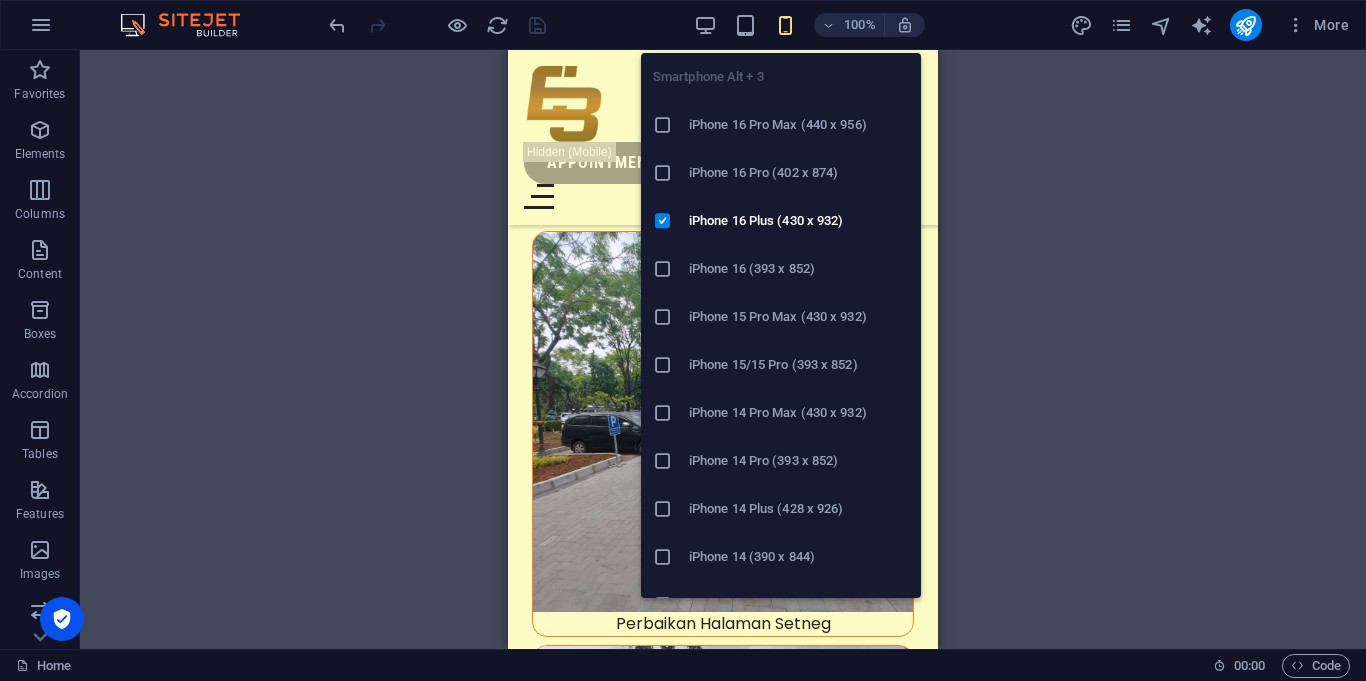 scroll, scrollTop: 33154, scrollLeft: 0, axis: vertical 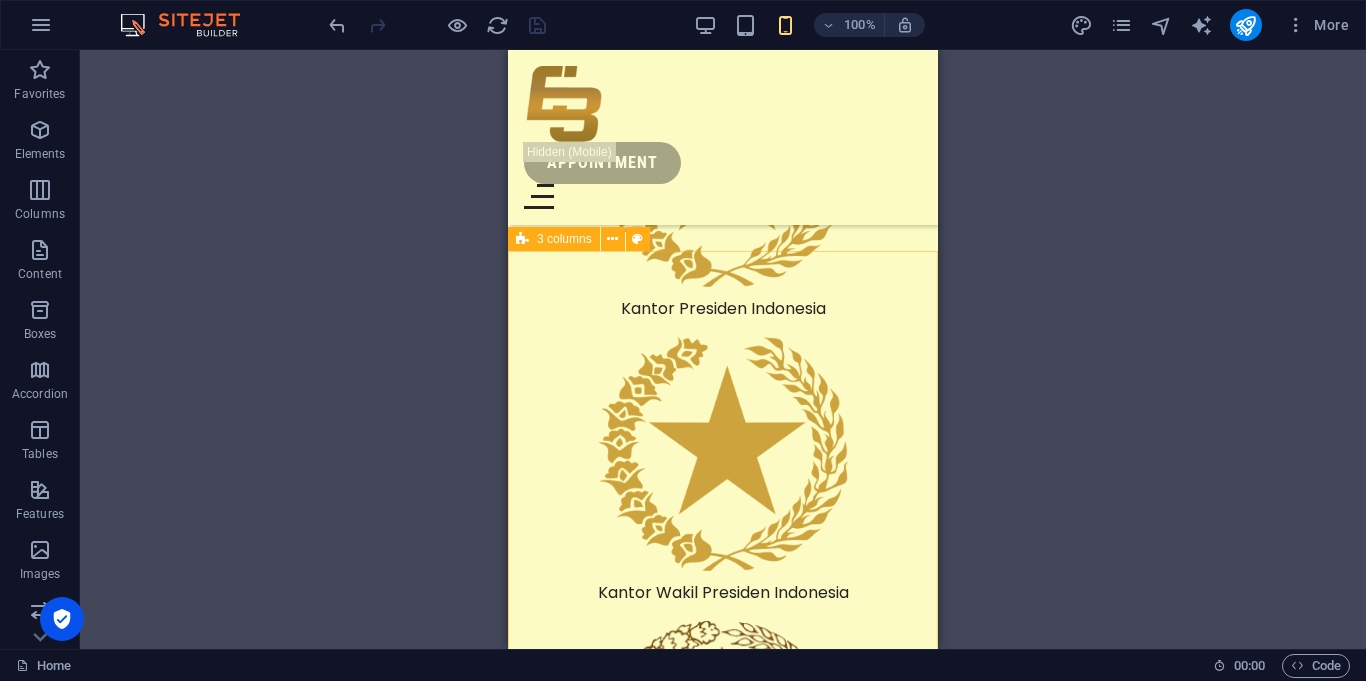 click on "3 columns" at bounding box center [564, 239] 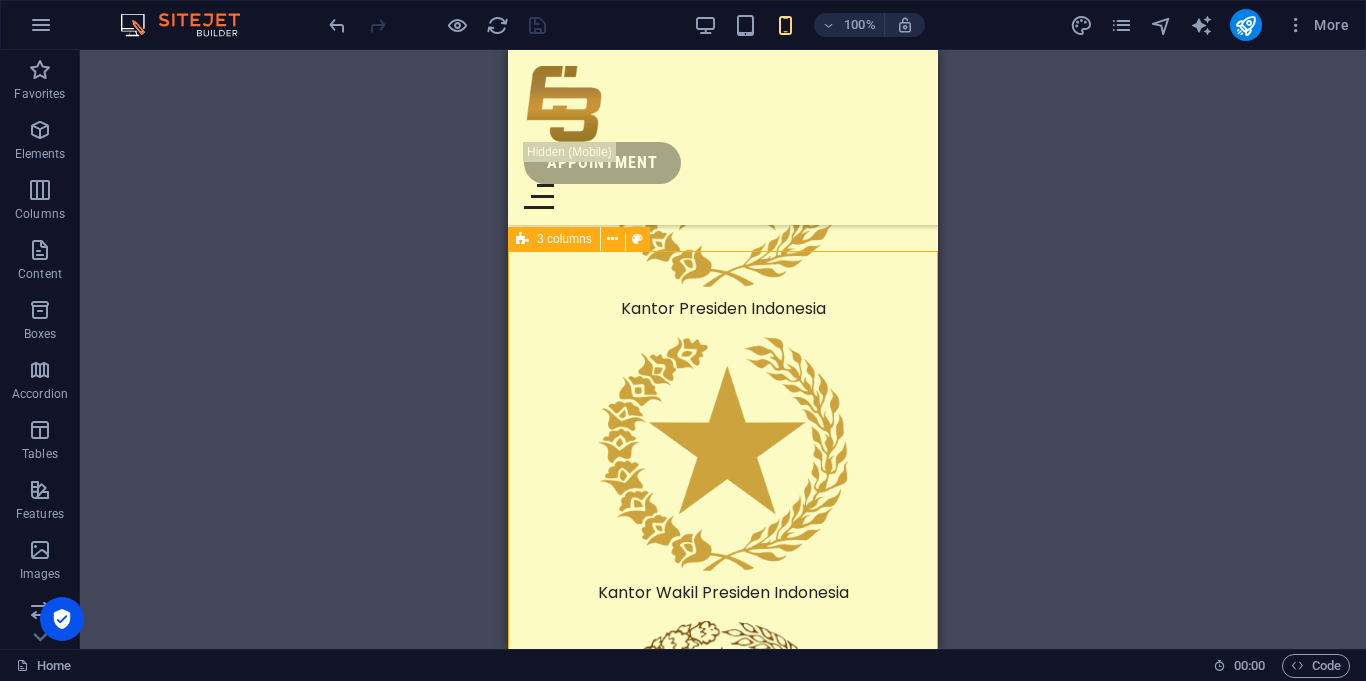 click on "3 columns" at bounding box center (564, 239) 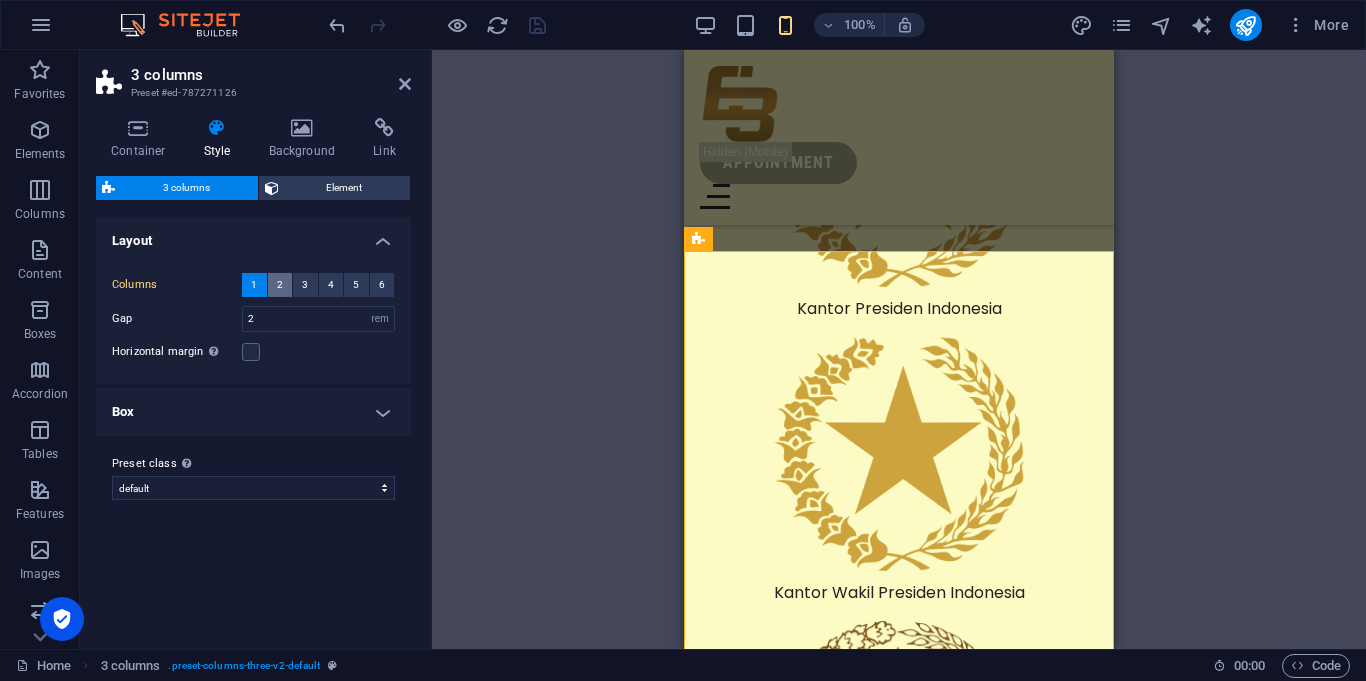 click on "2" at bounding box center (280, 285) 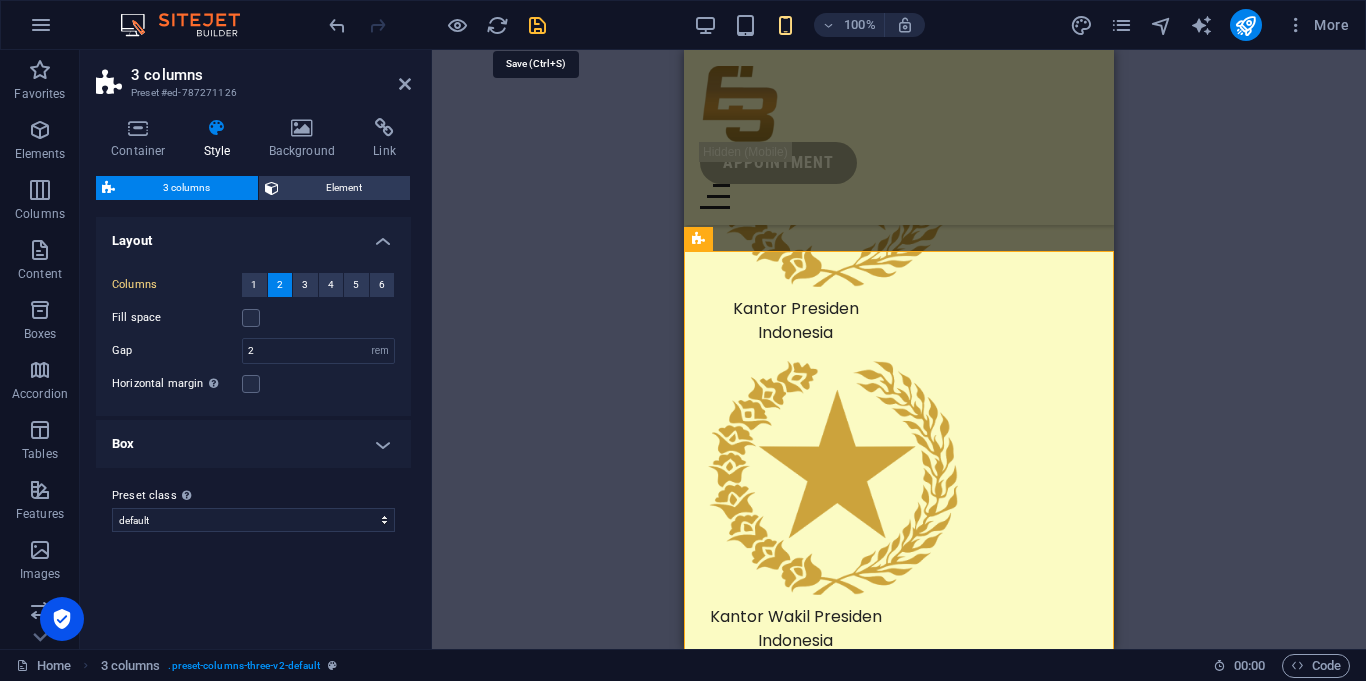 click at bounding box center (537, 25) 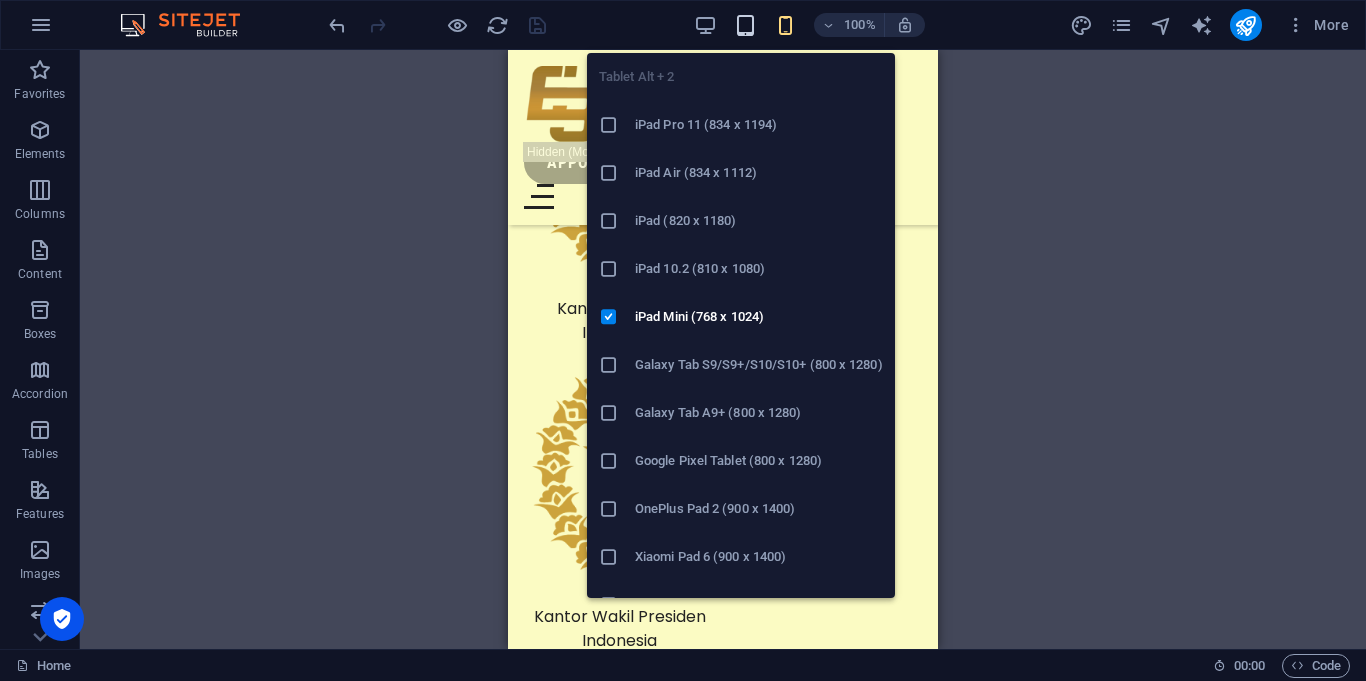 click at bounding box center (745, 25) 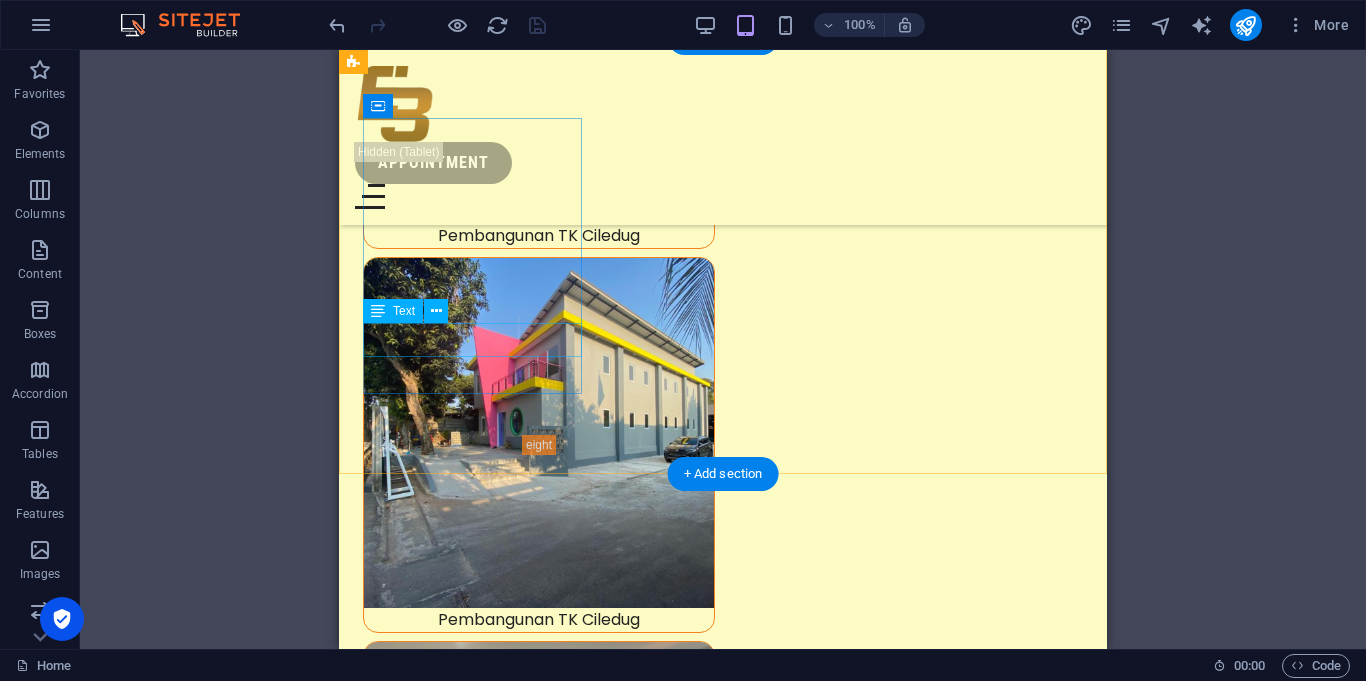 scroll, scrollTop: 17508, scrollLeft: 0, axis: vertical 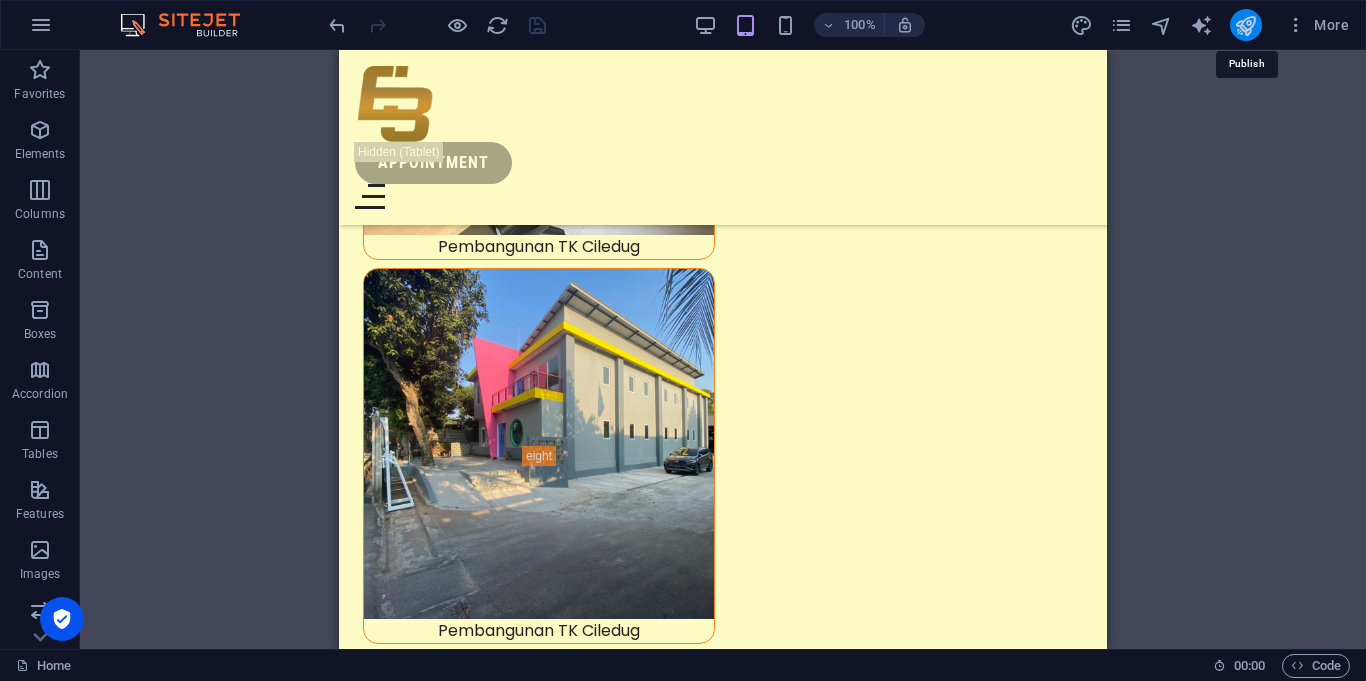 click at bounding box center (1245, 25) 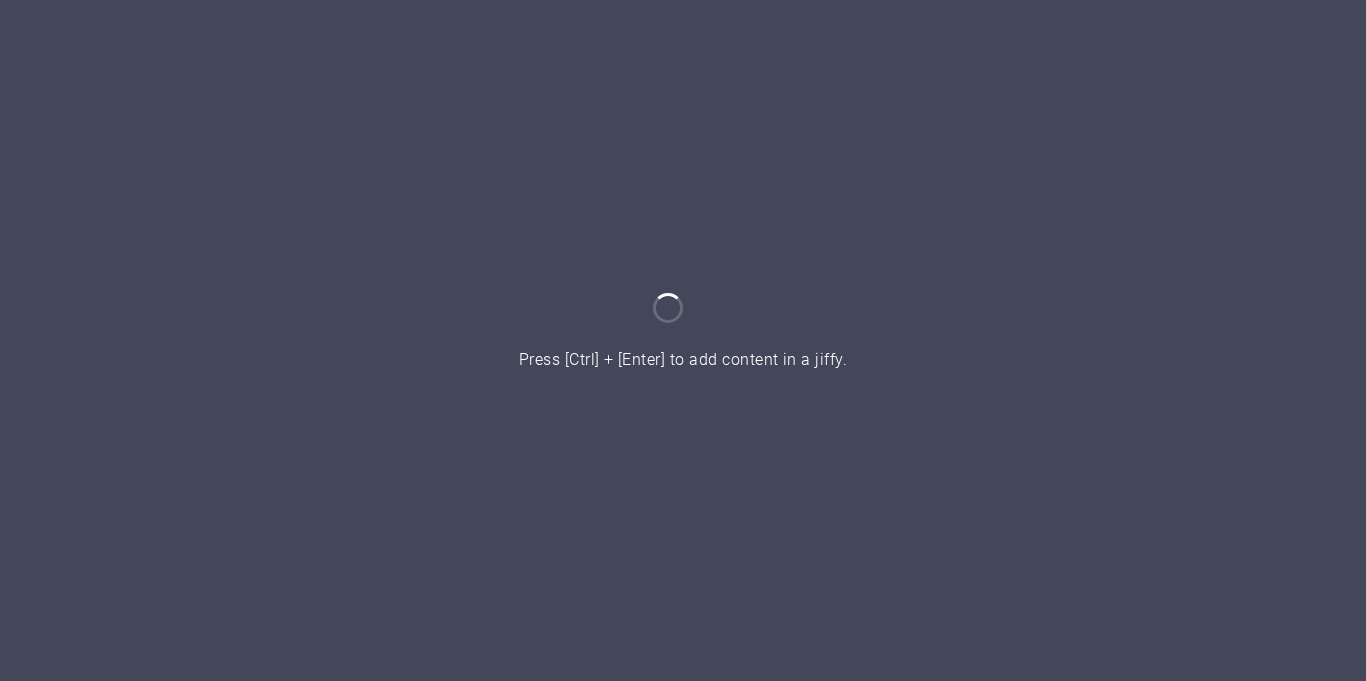 scroll, scrollTop: 0, scrollLeft: 0, axis: both 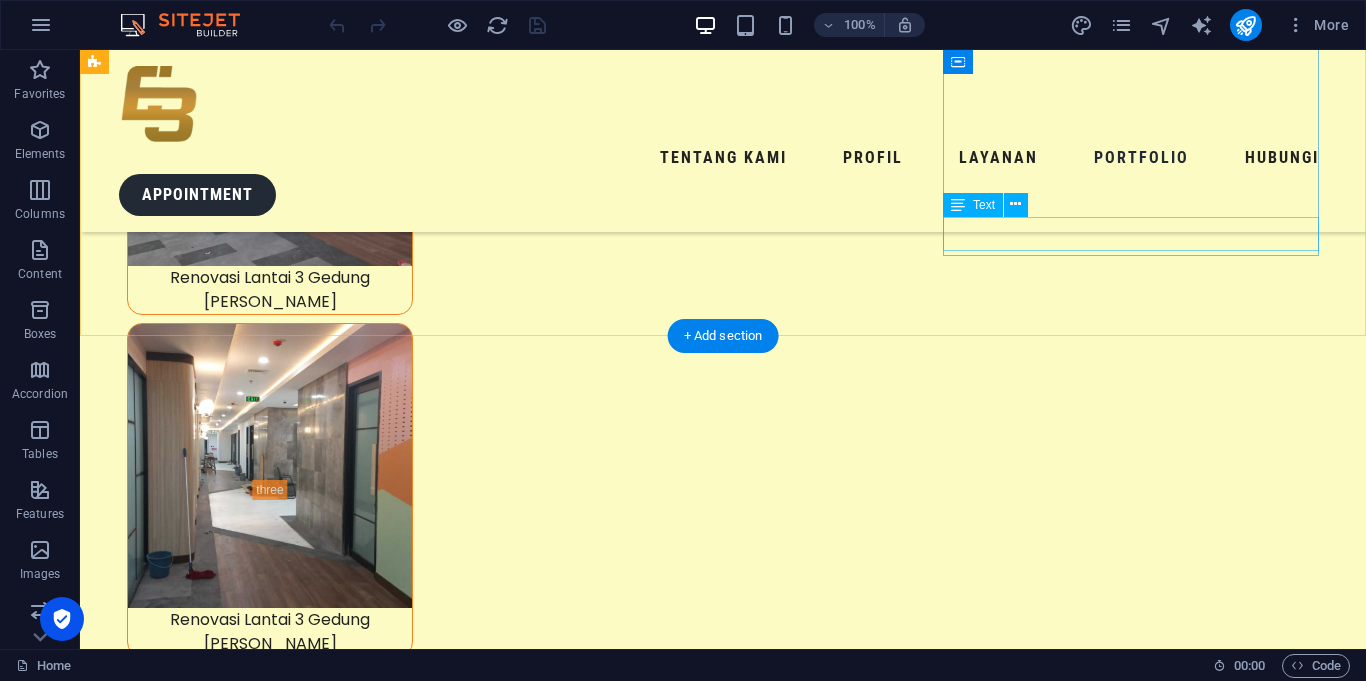 click on "Kantor Wakil Presiden Indonesia" at bounding box center (292, 19872) 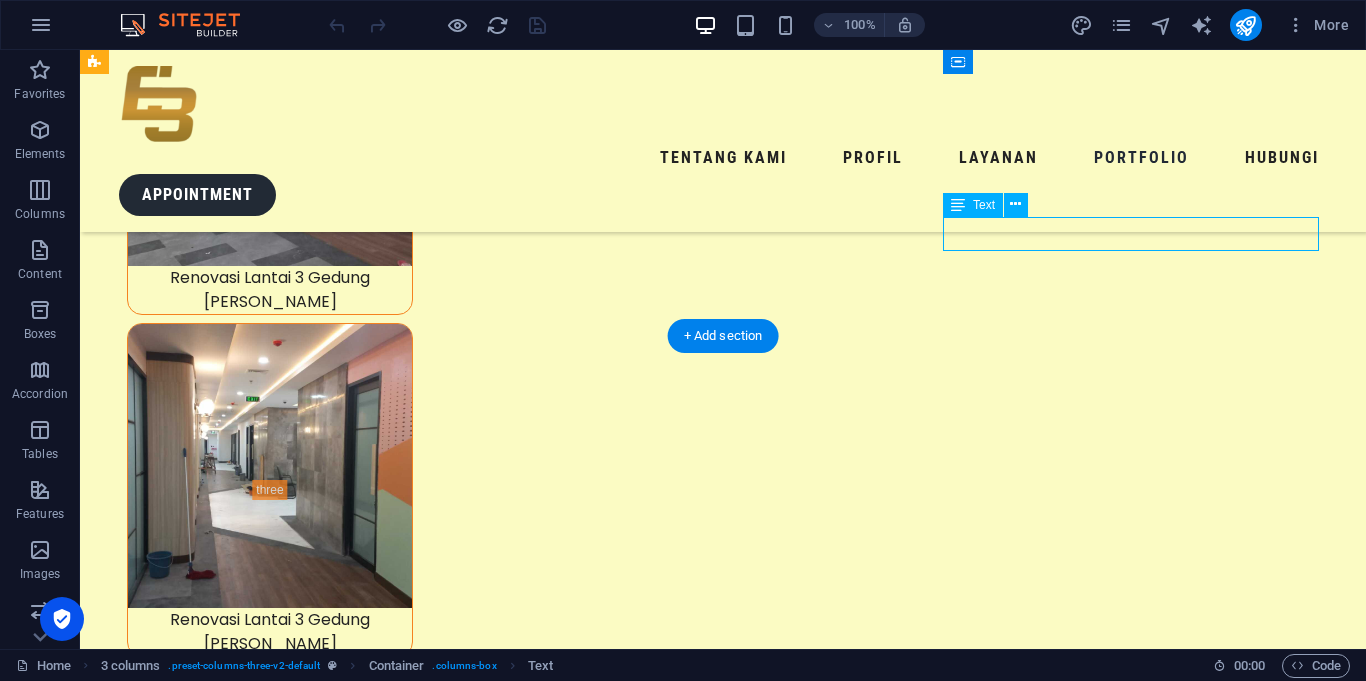 click on "Kantor Wakil Presiden Indonesia" at bounding box center (292, 19872) 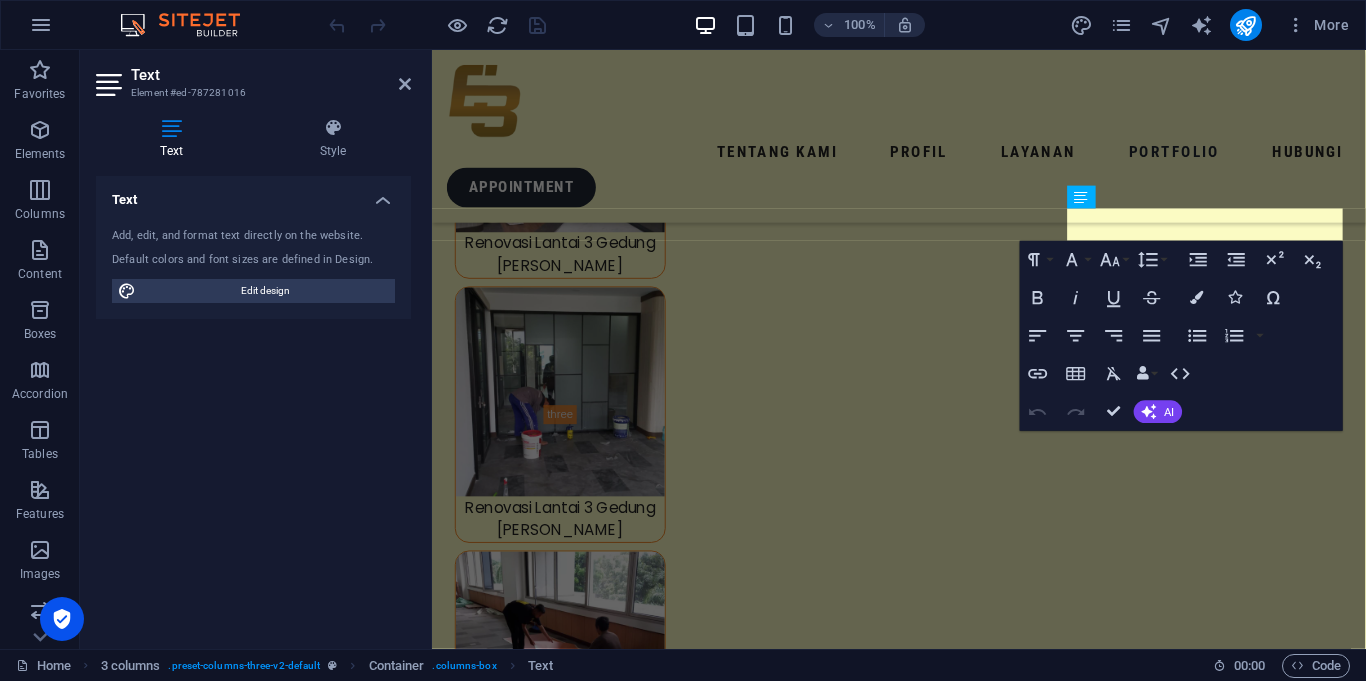 scroll, scrollTop: 8704, scrollLeft: 0, axis: vertical 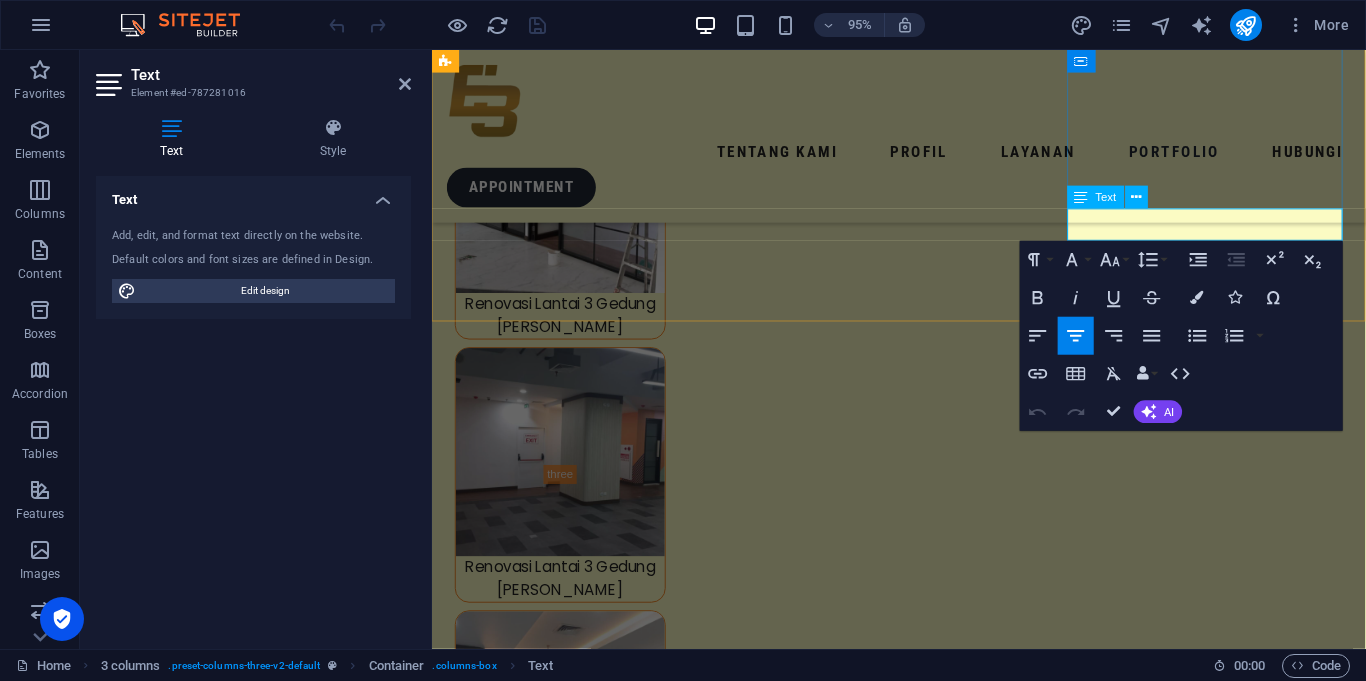 click on "Kantor Wakil Presiden Indonesia" at bounding box center (601, 15955) 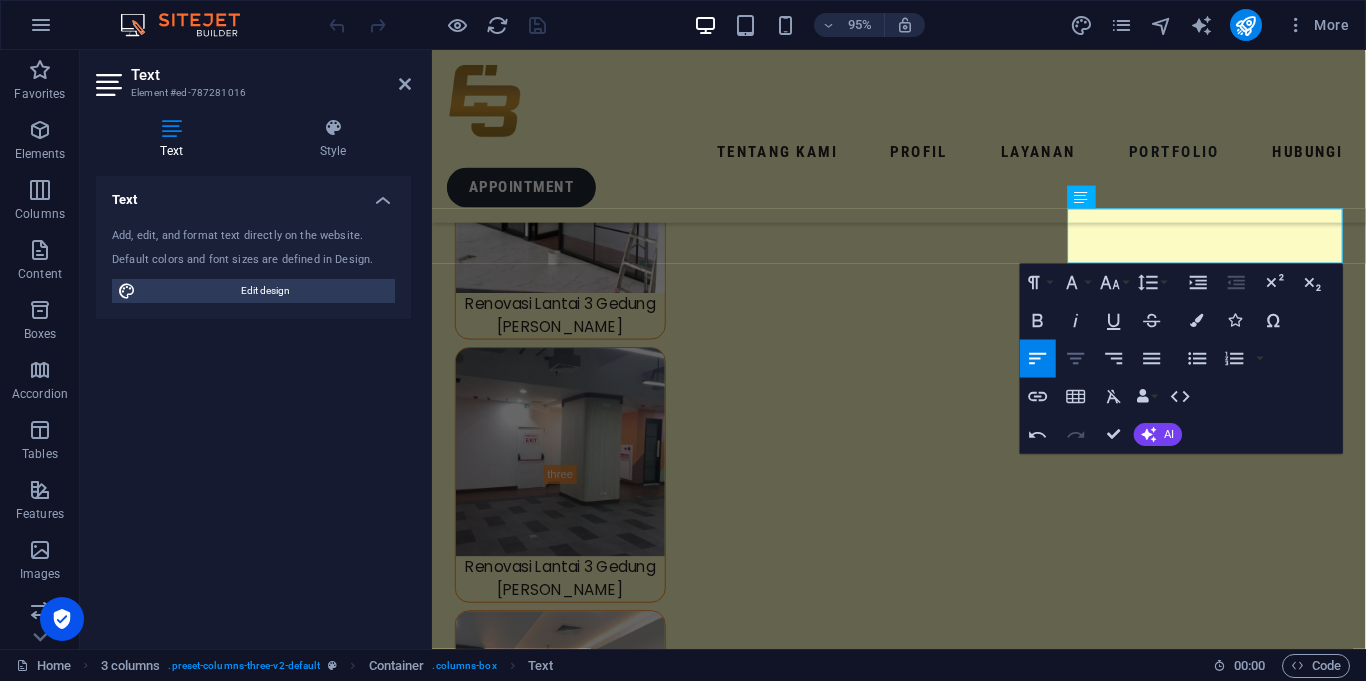 click 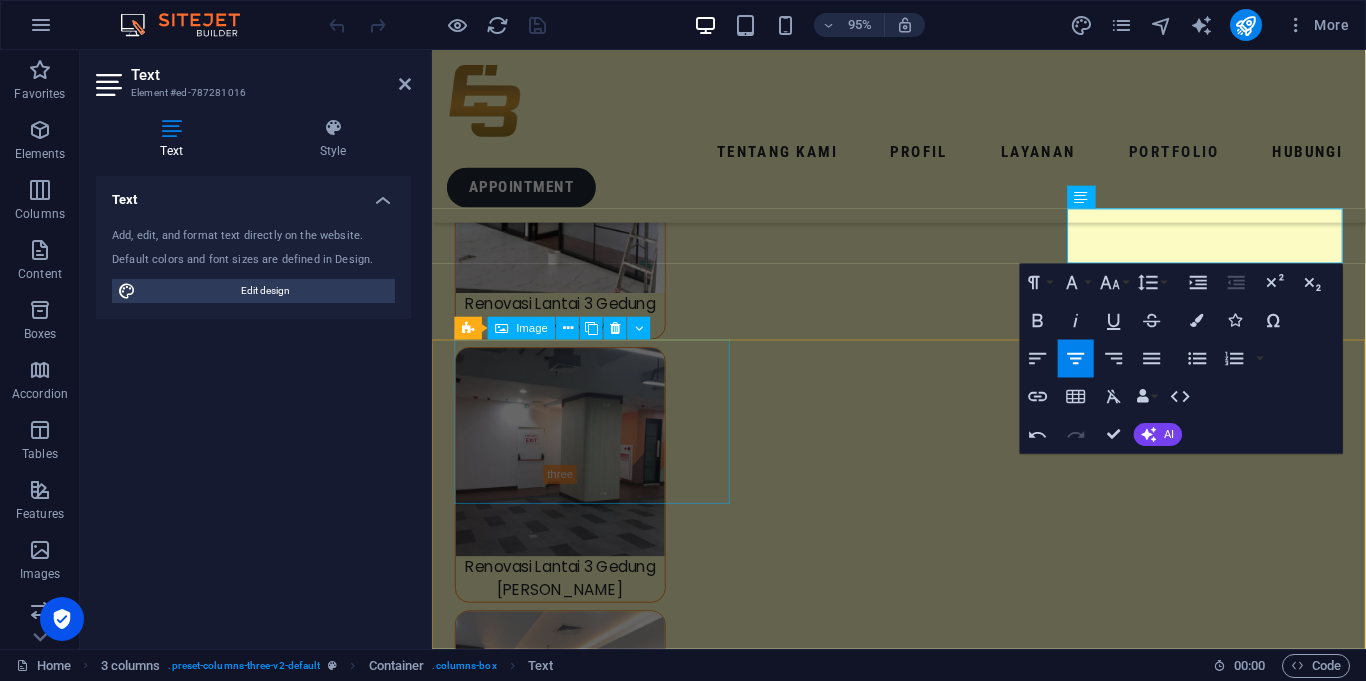click on "Kantor Presiden" at bounding box center (601, 16157) 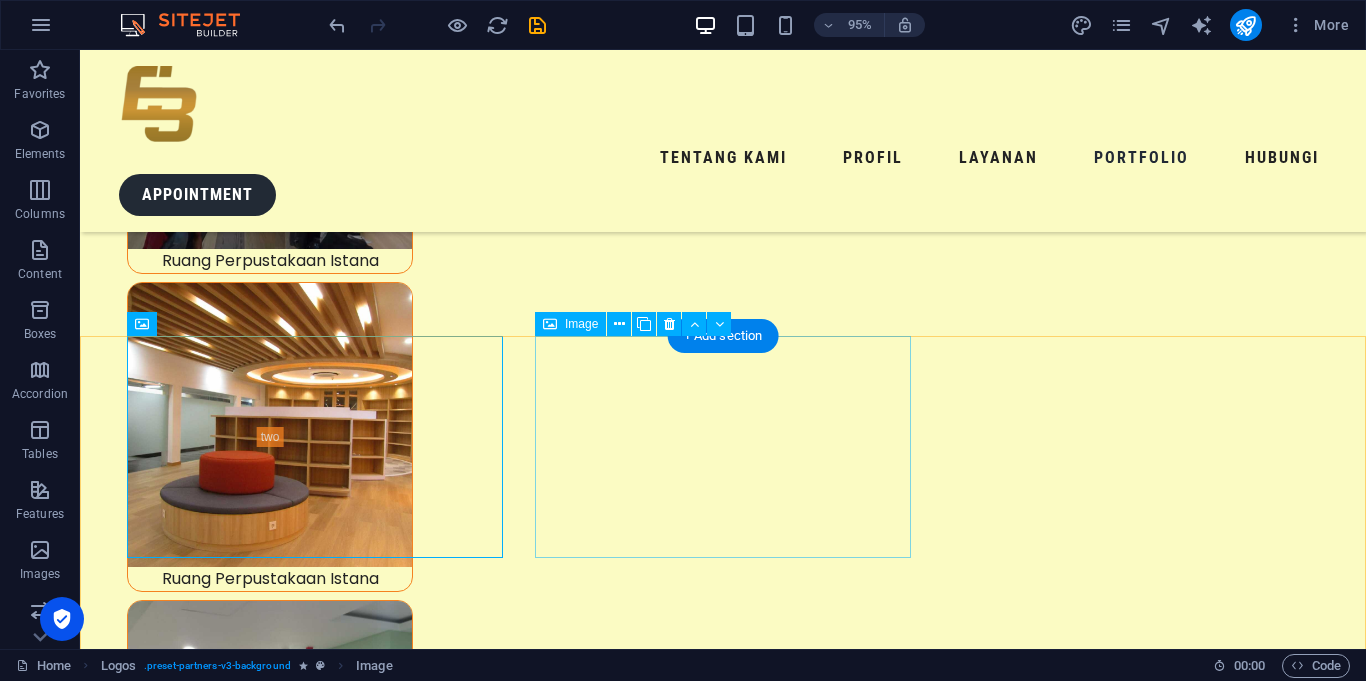 scroll, scrollTop: 9323, scrollLeft: 0, axis: vertical 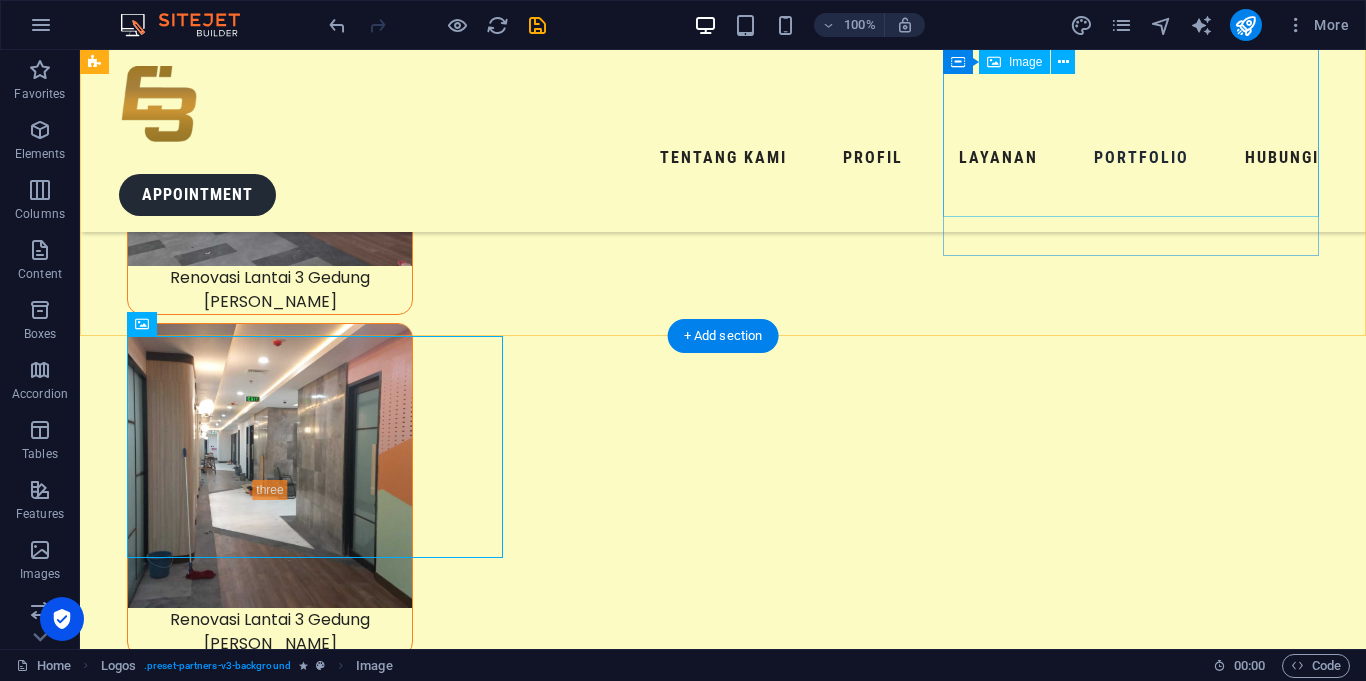 click at bounding box center [292, 19740] 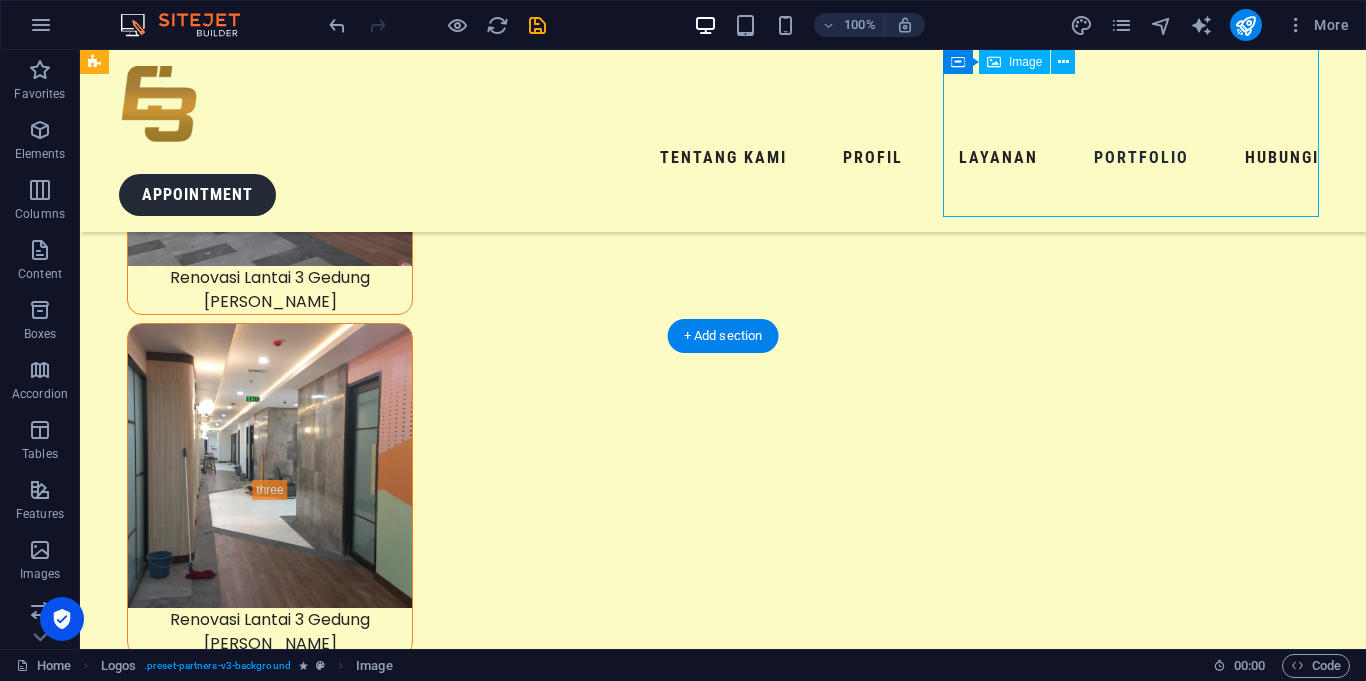 click at bounding box center [292, 19740] 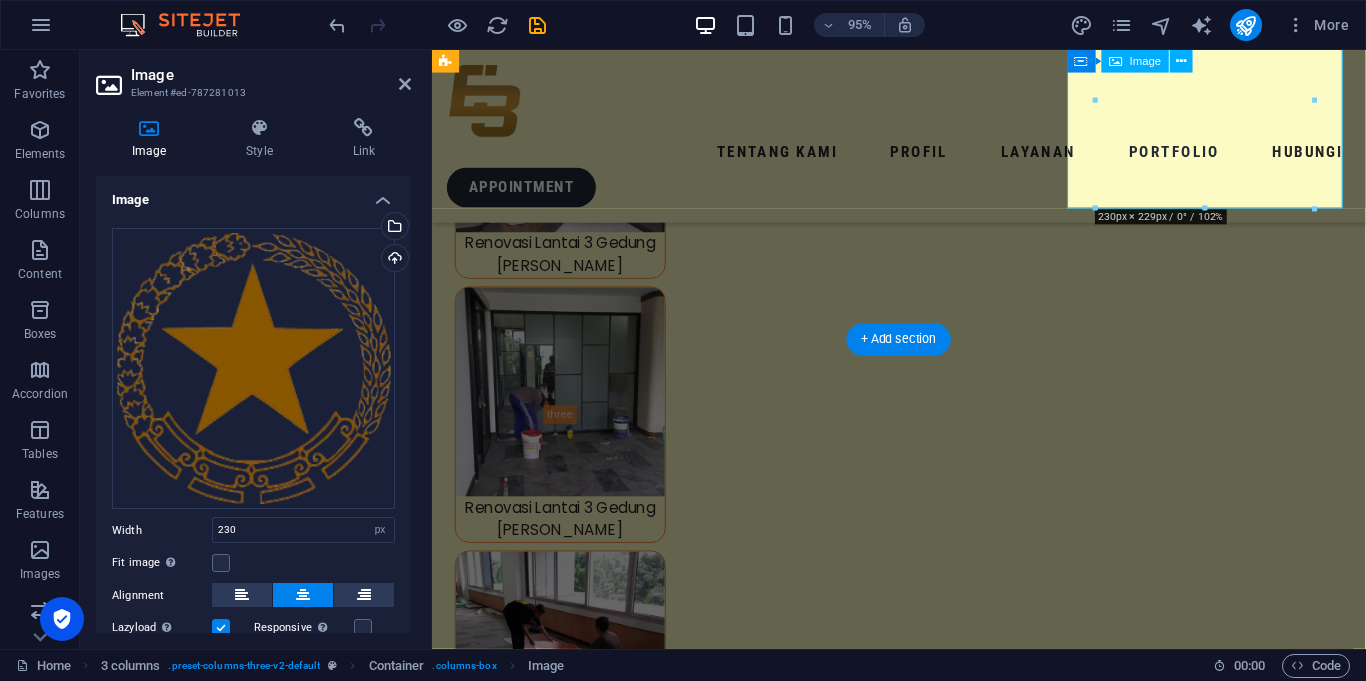 scroll, scrollTop: 8704, scrollLeft: 0, axis: vertical 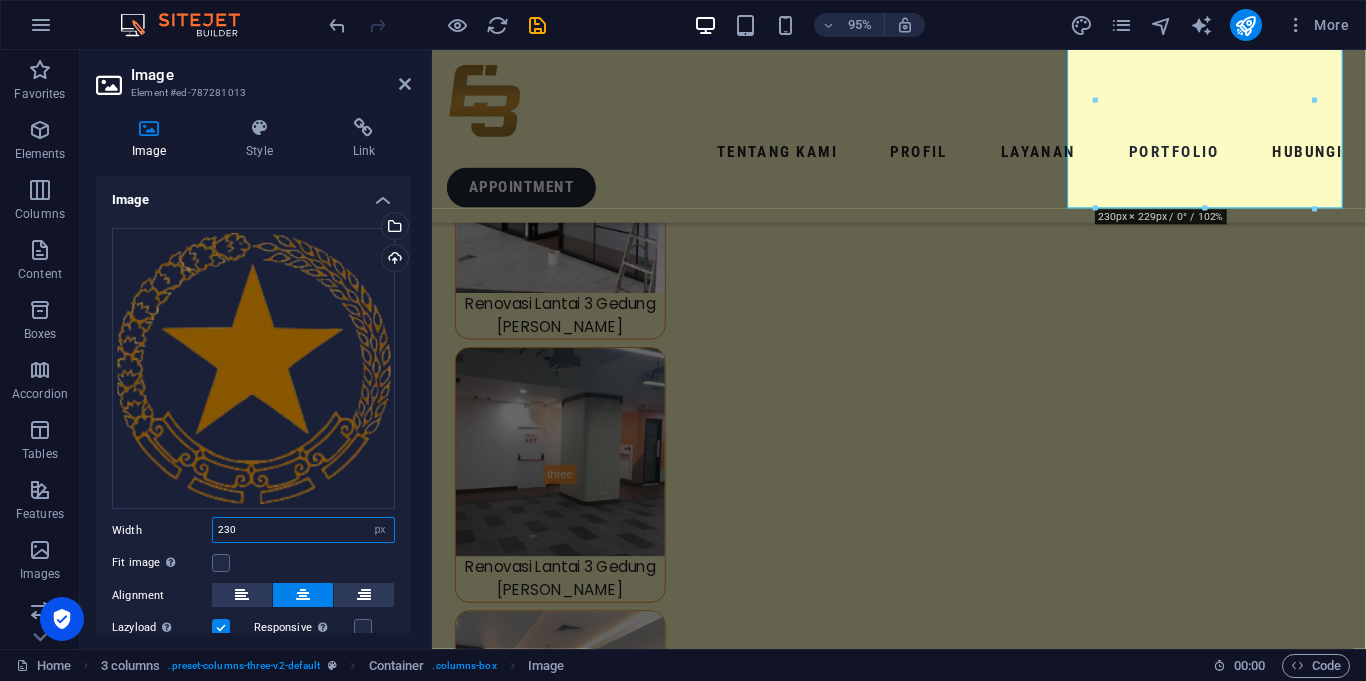 click on "230" at bounding box center (303, 530) 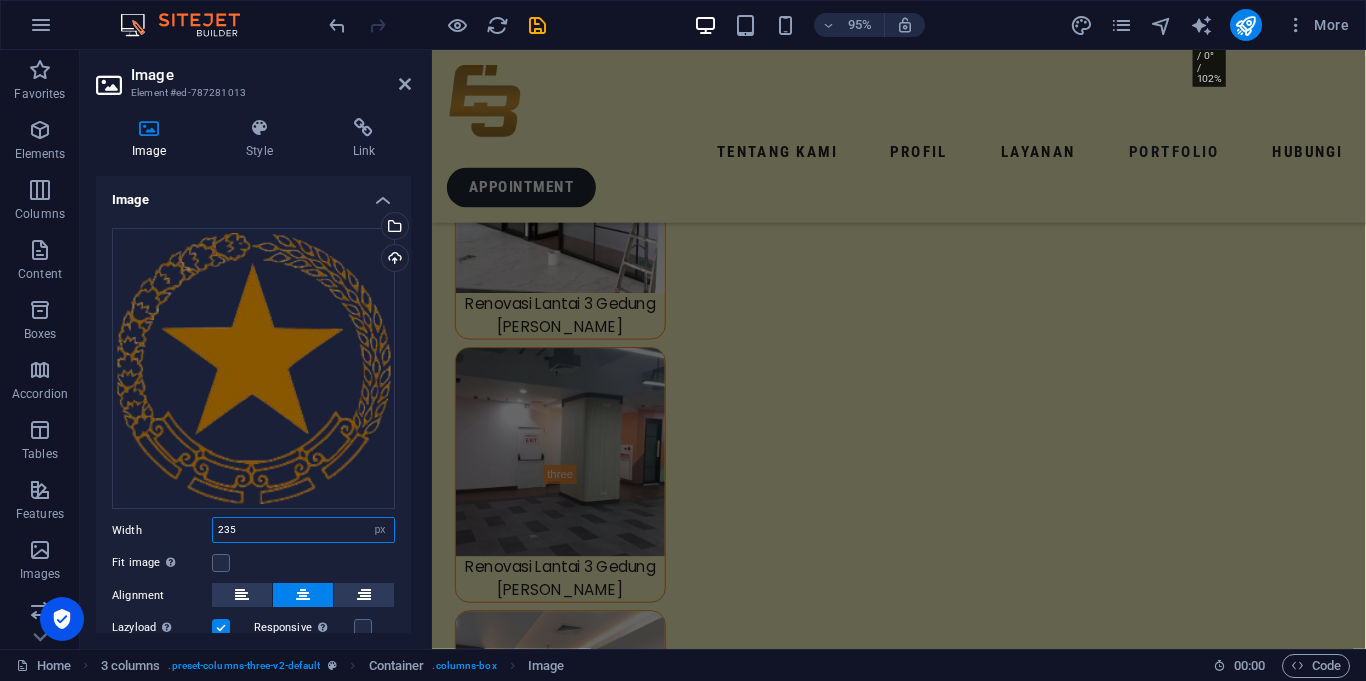 scroll, scrollTop: 8339, scrollLeft: 0, axis: vertical 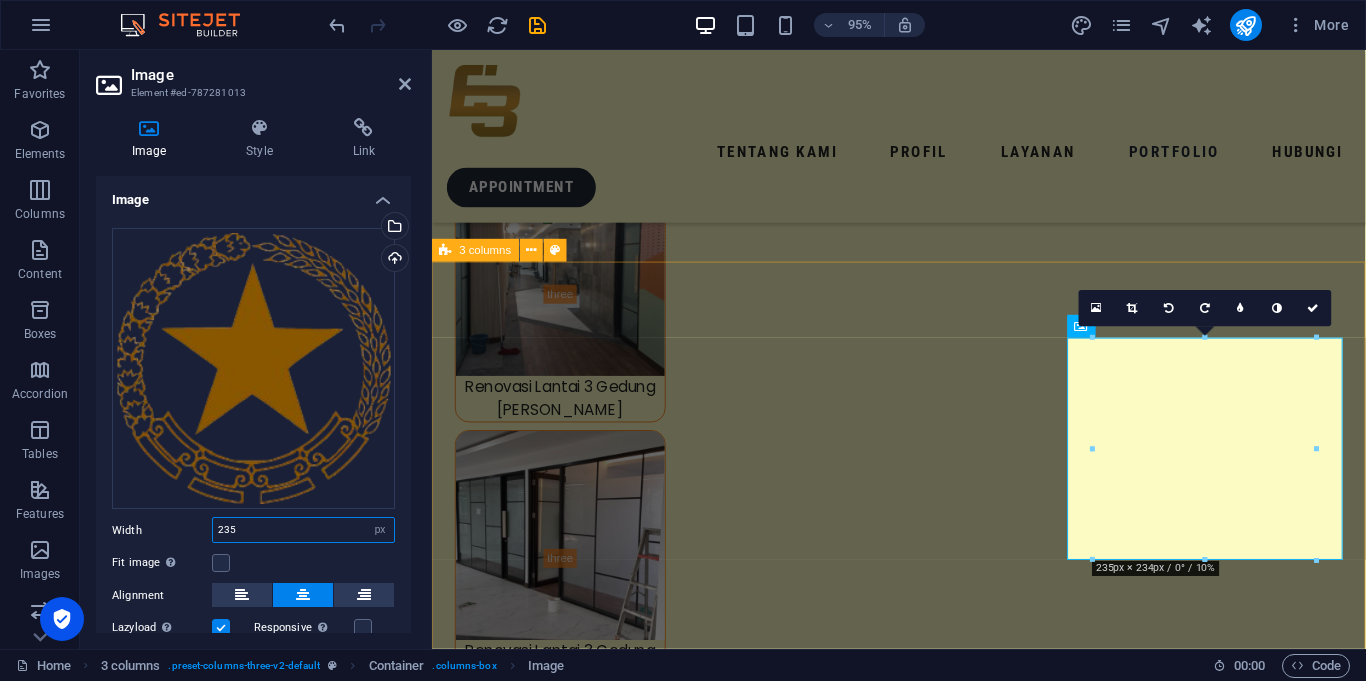 type on "235" 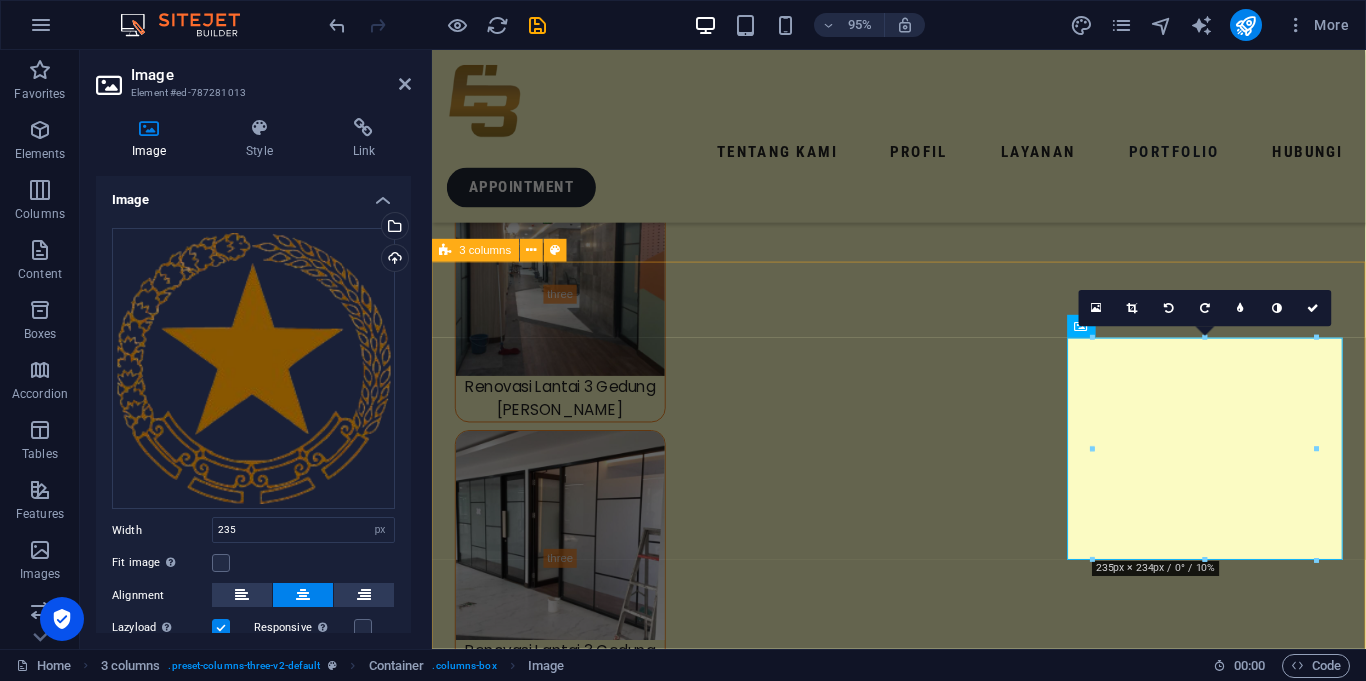 click on "Kantor Presiden Indonesia Kantor Wakil Presiden Indonesia Kantor Sekretariat Negara Republik Indonesia" at bounding box center [923, 15930] 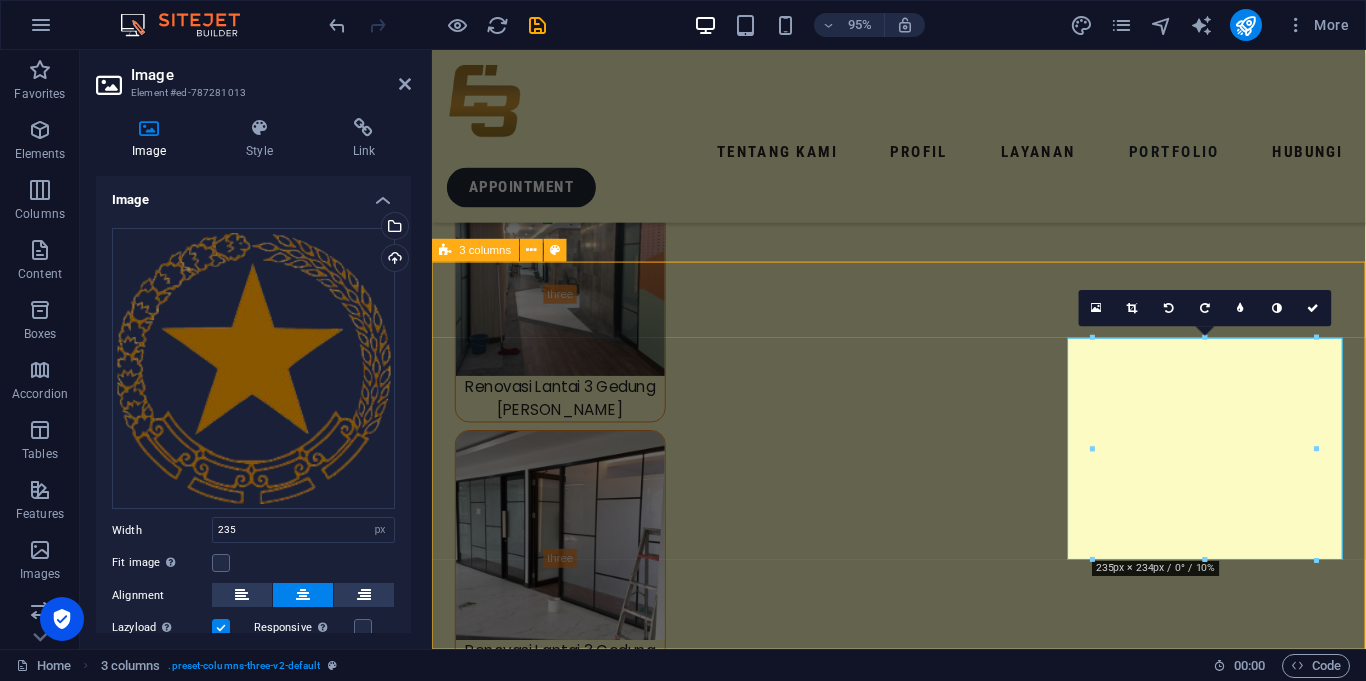 scroll, scrollTop: 8958, scrollLeft: 0, axis: vertical 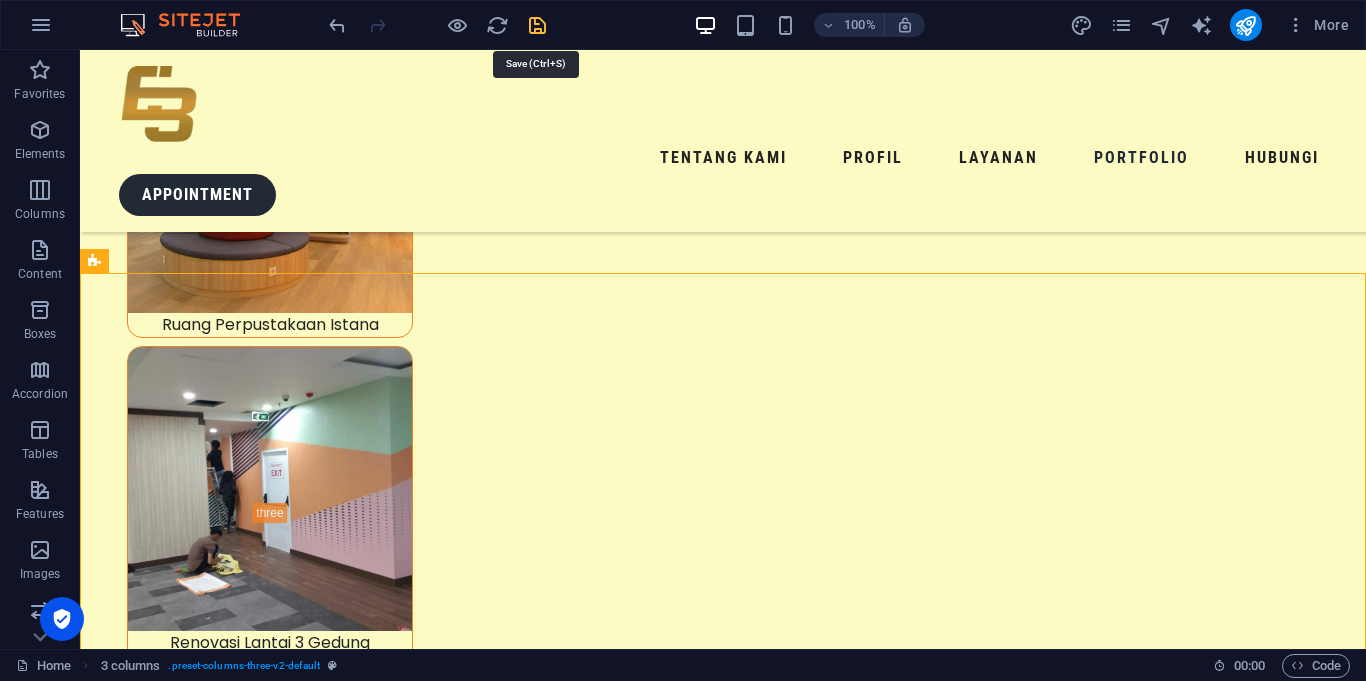 click at bounding box center (537, 25) 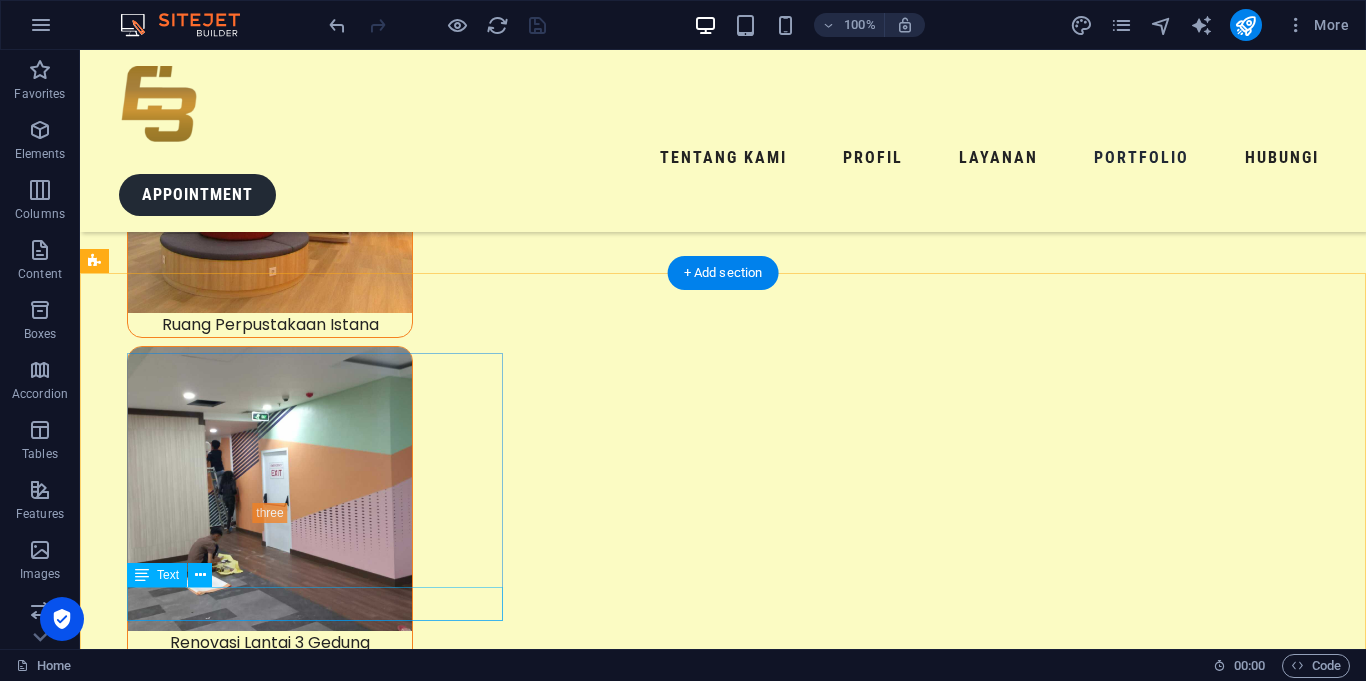 click on "Kantor Presiden Indonesia" at bounding box center [292, 19674] 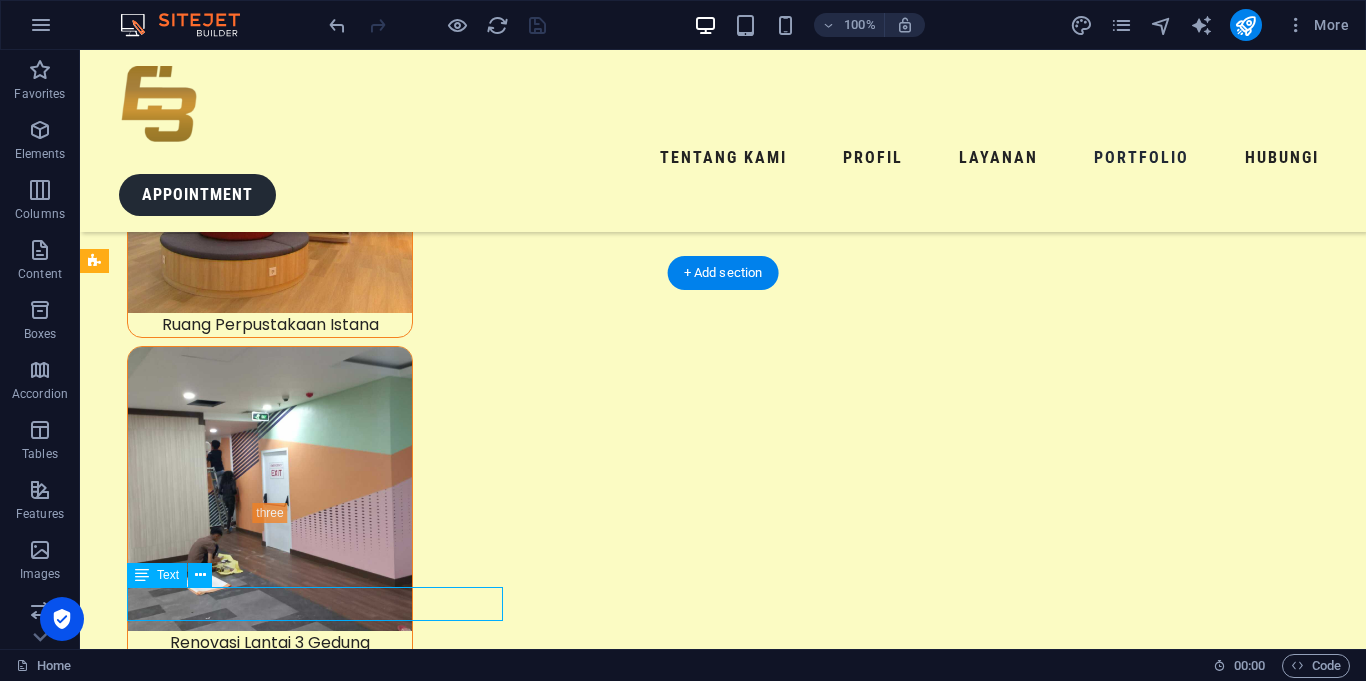 click on "Kantor Presiden Indonesia" at bounding box center [292, 19674] 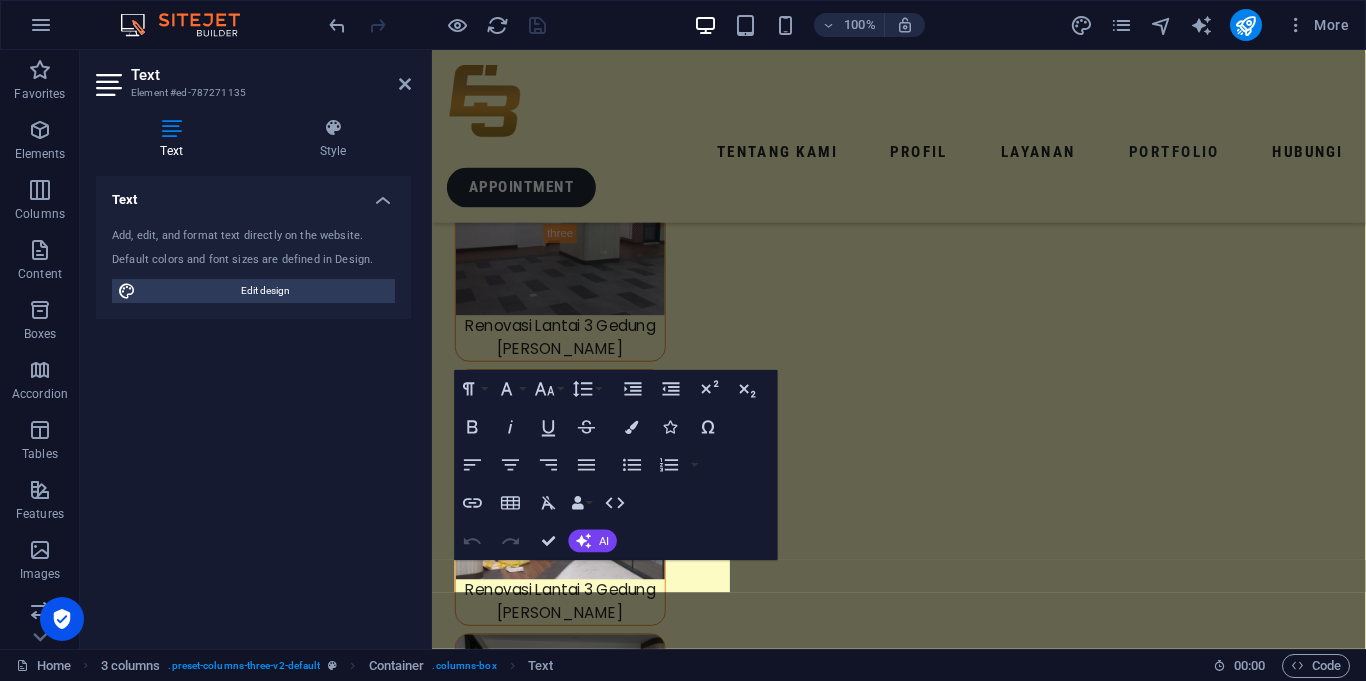 scroll, scrollTop: 8339, scrollLeft: 0, axis: vertical 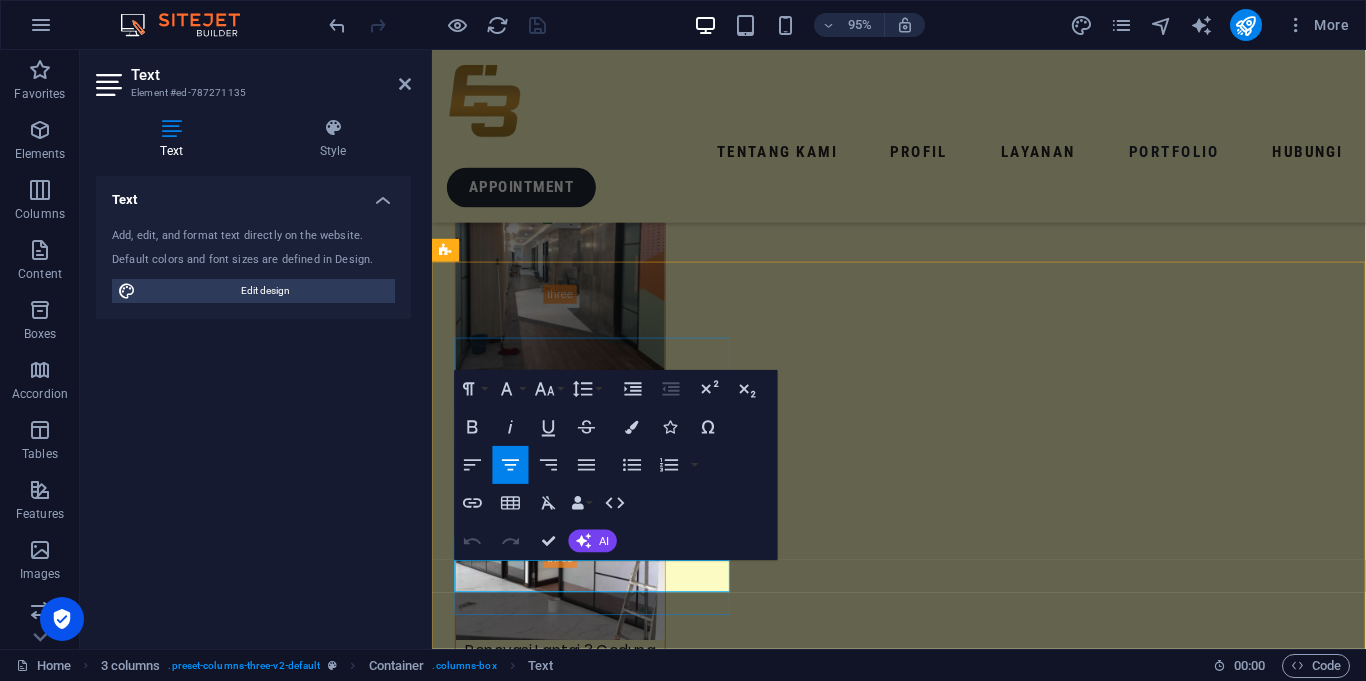 click on "Kantor Presiden Indonesia" at bounding box center (601, 15757) 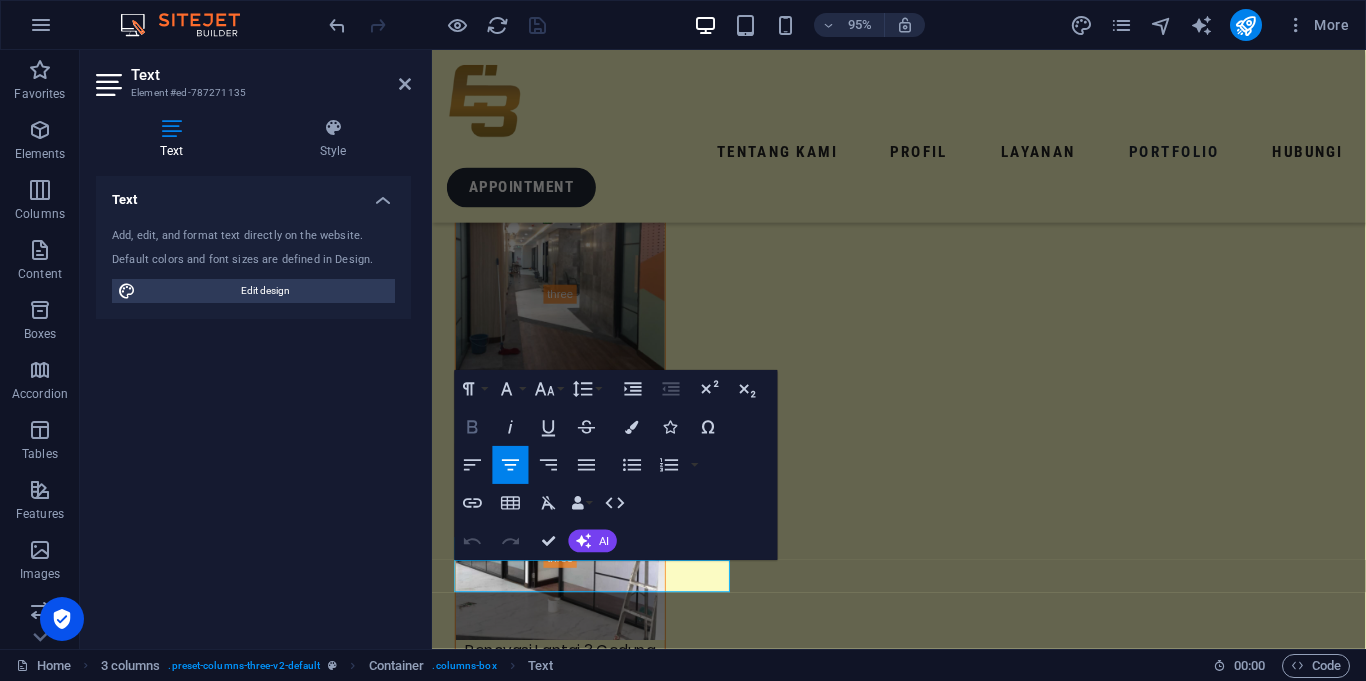 click 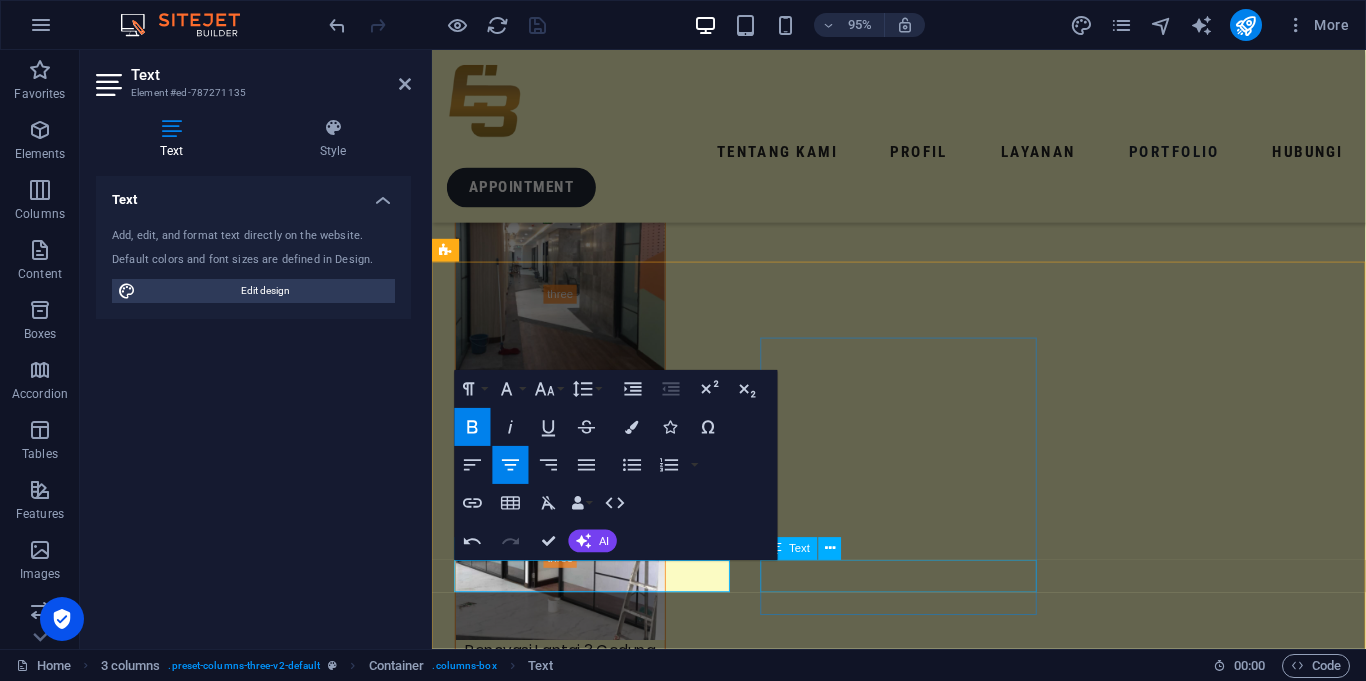 click on "Kantor Wakil Presiden Indonesia" at bounding box center (601, 16036) 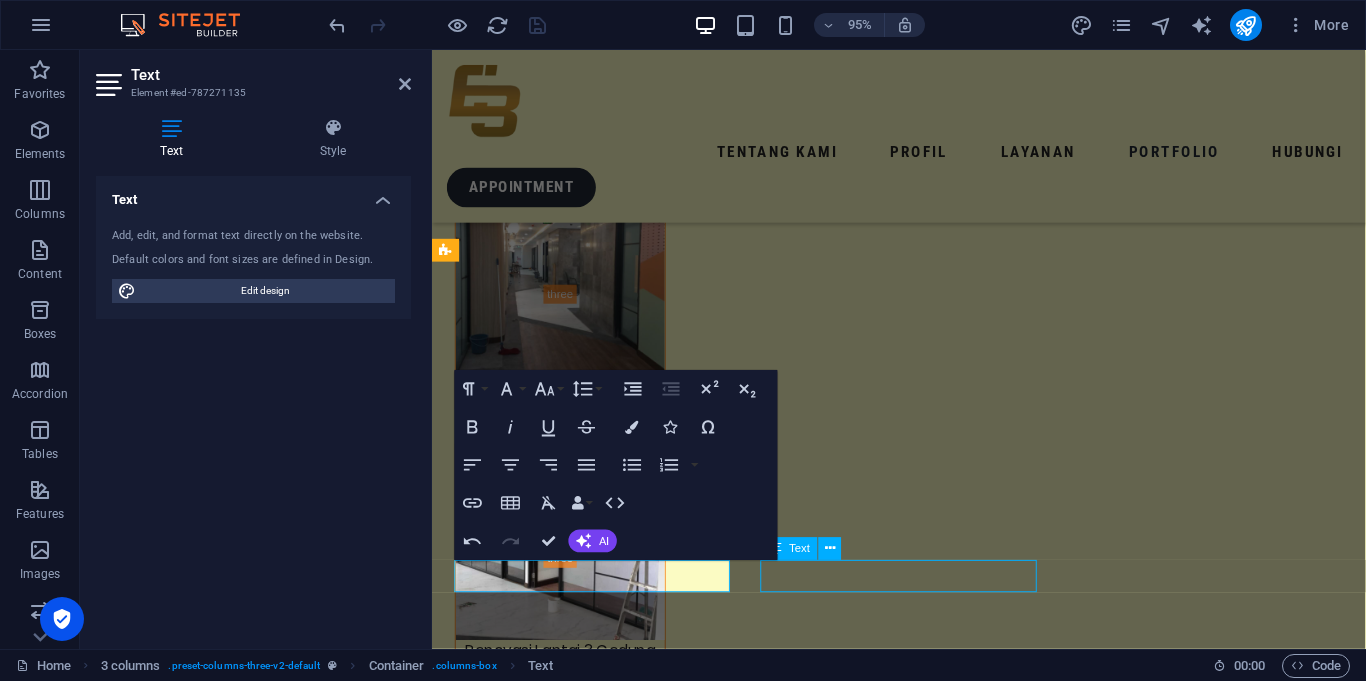 click on "Kantor Wakil Presiden Indonesia" at bounding box center [601, 16036] 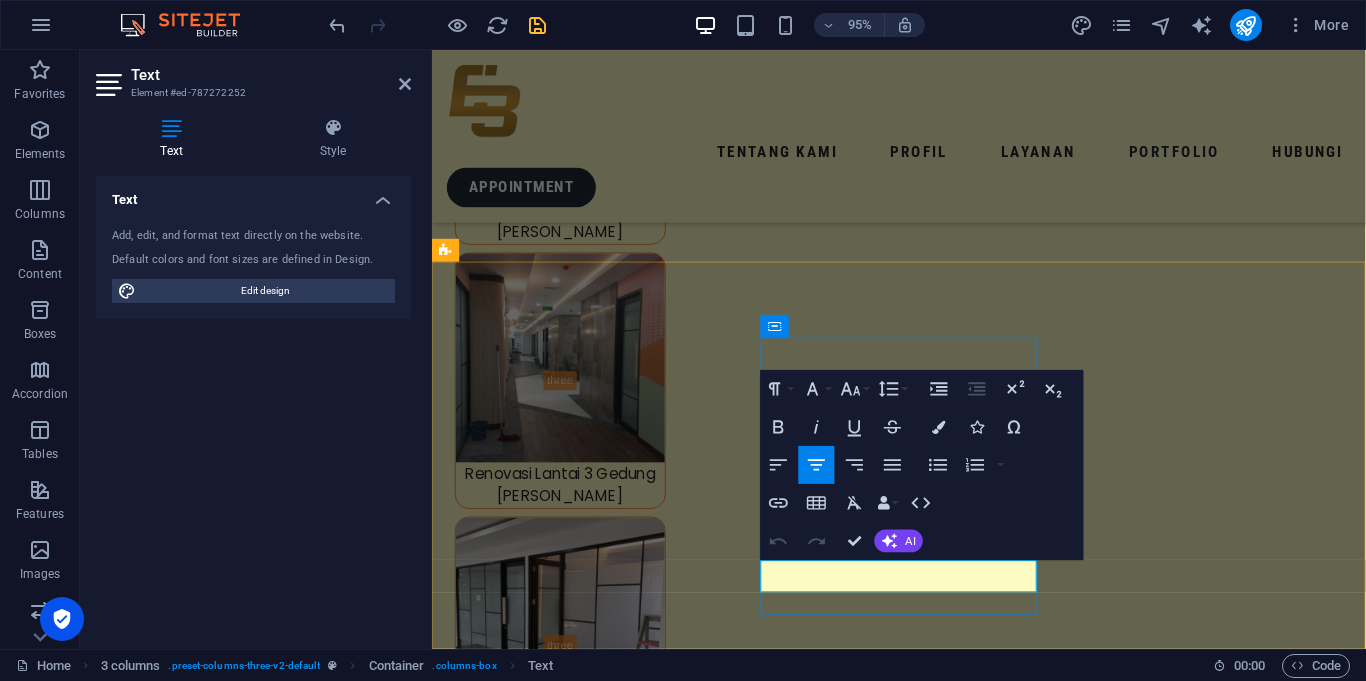 click on "Kantor Wakil Presiden Indonesia" at bounding box center [601, 16132] 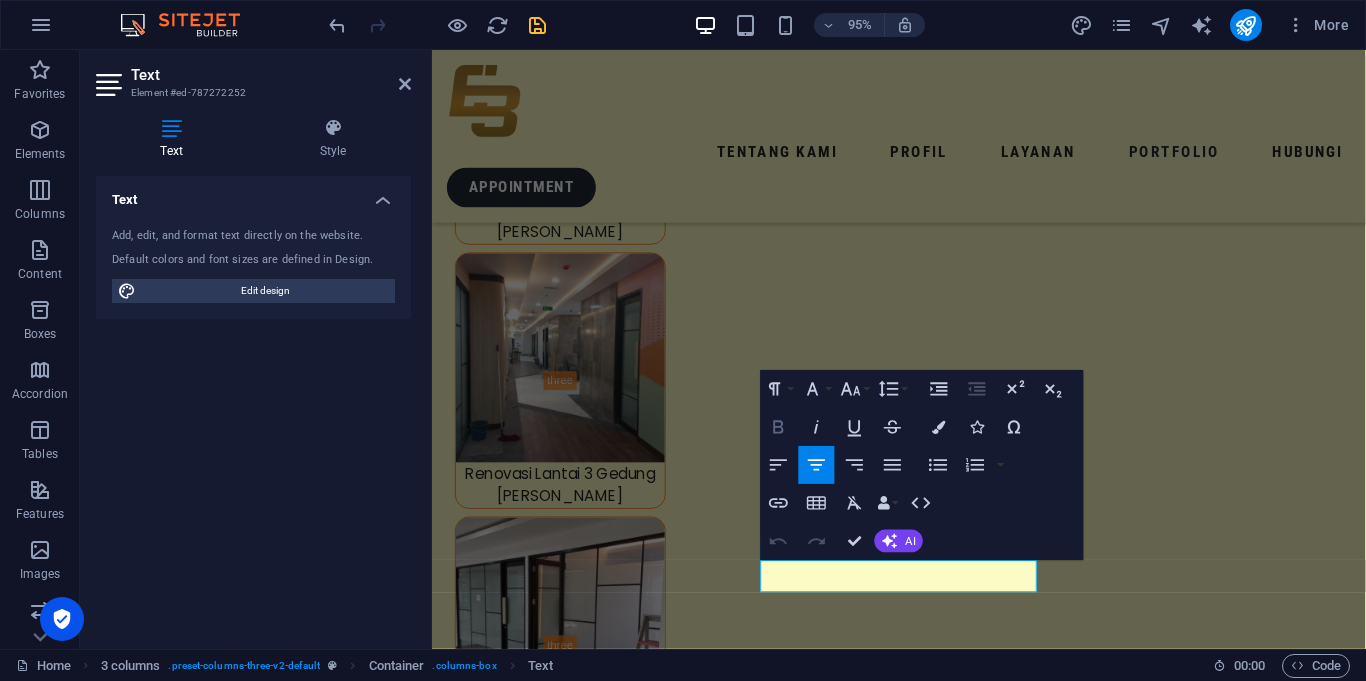 click 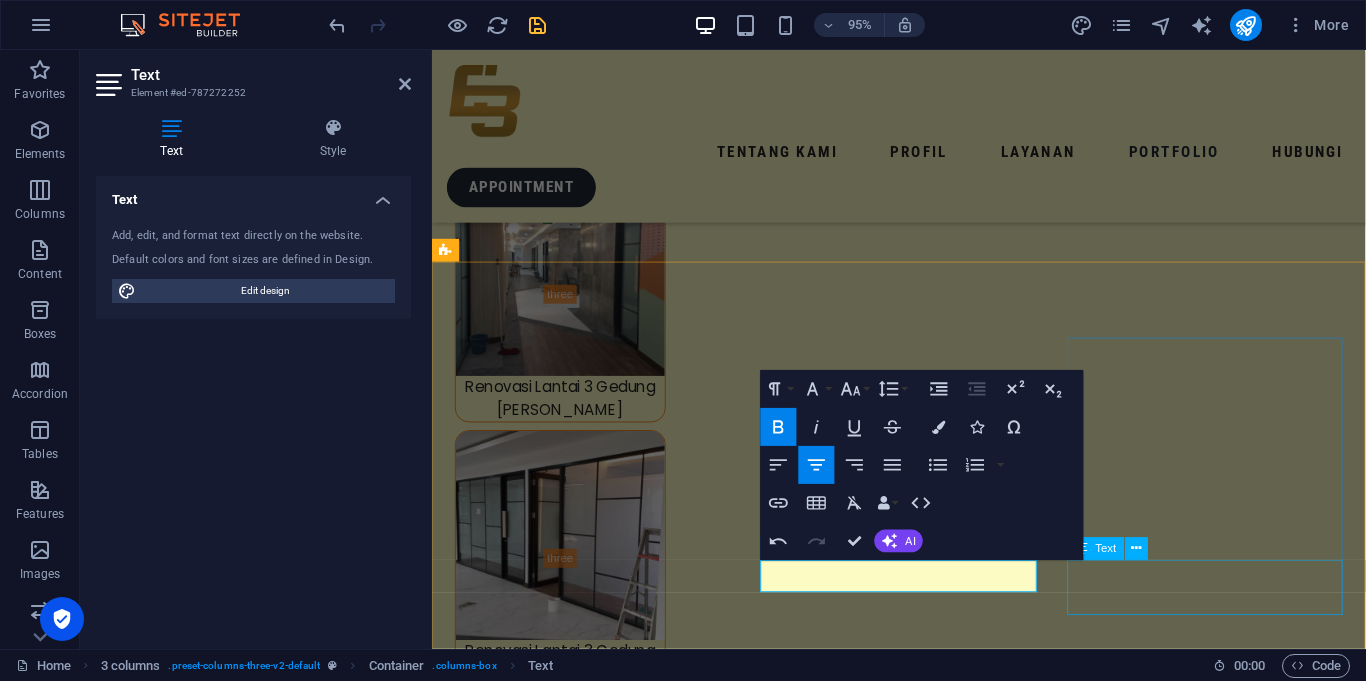 click on "Kantor Sekretariat Negara Republik Indonesia" at bounding box center [601, 16332] 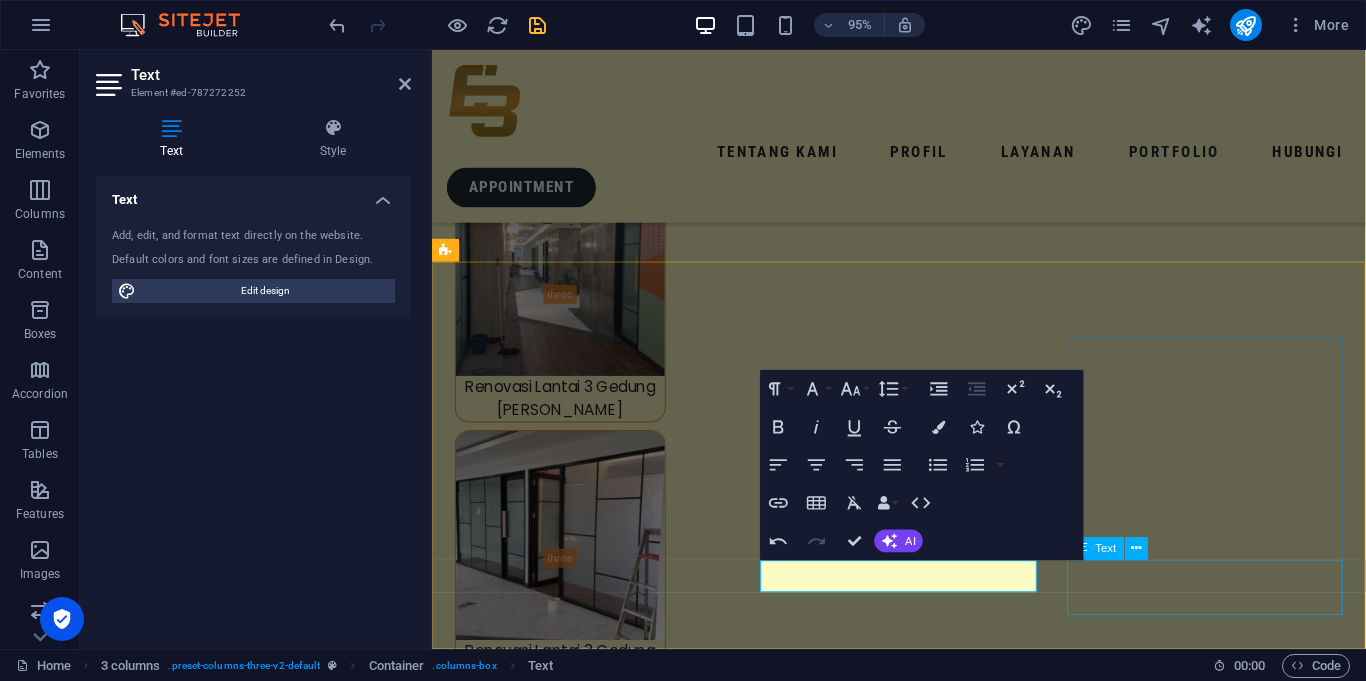 click on "Kantor Sekretariat Negara Republik Indonesia" at bounding box center (601, 16332) 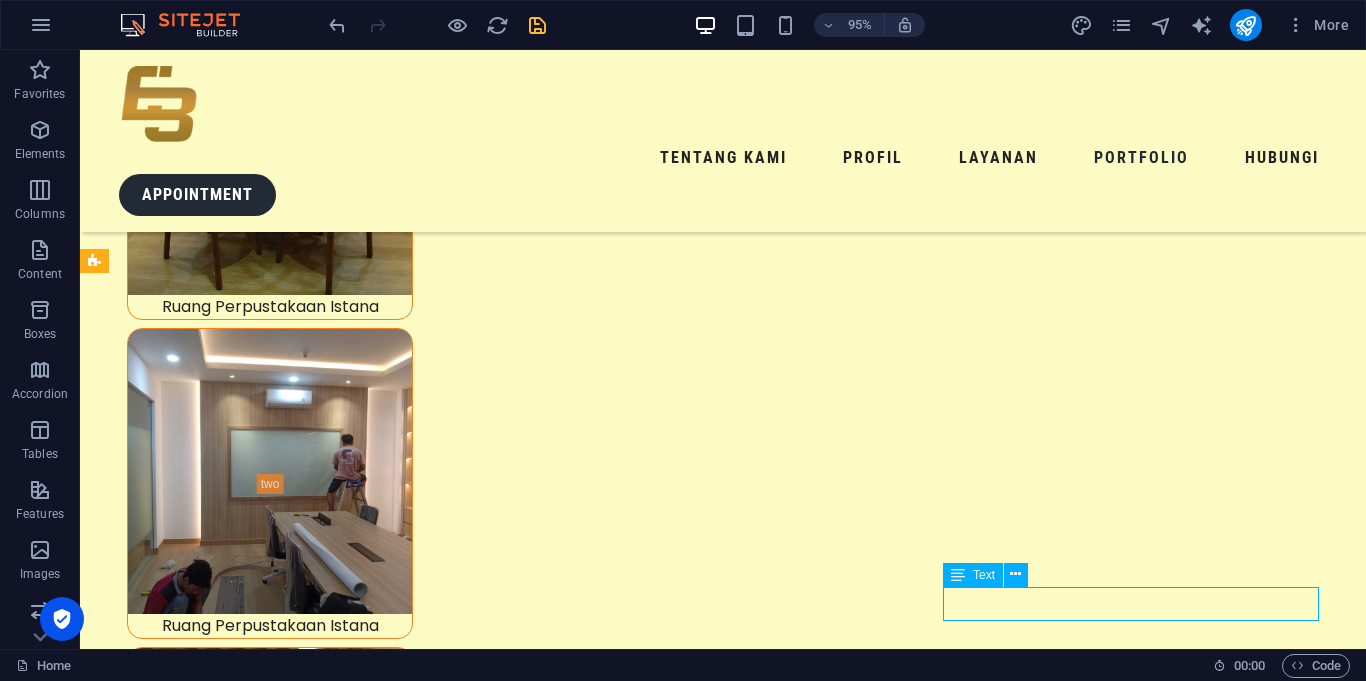 scroll, scrollTop: 8958, scrollLeft: 0, axis: vertical 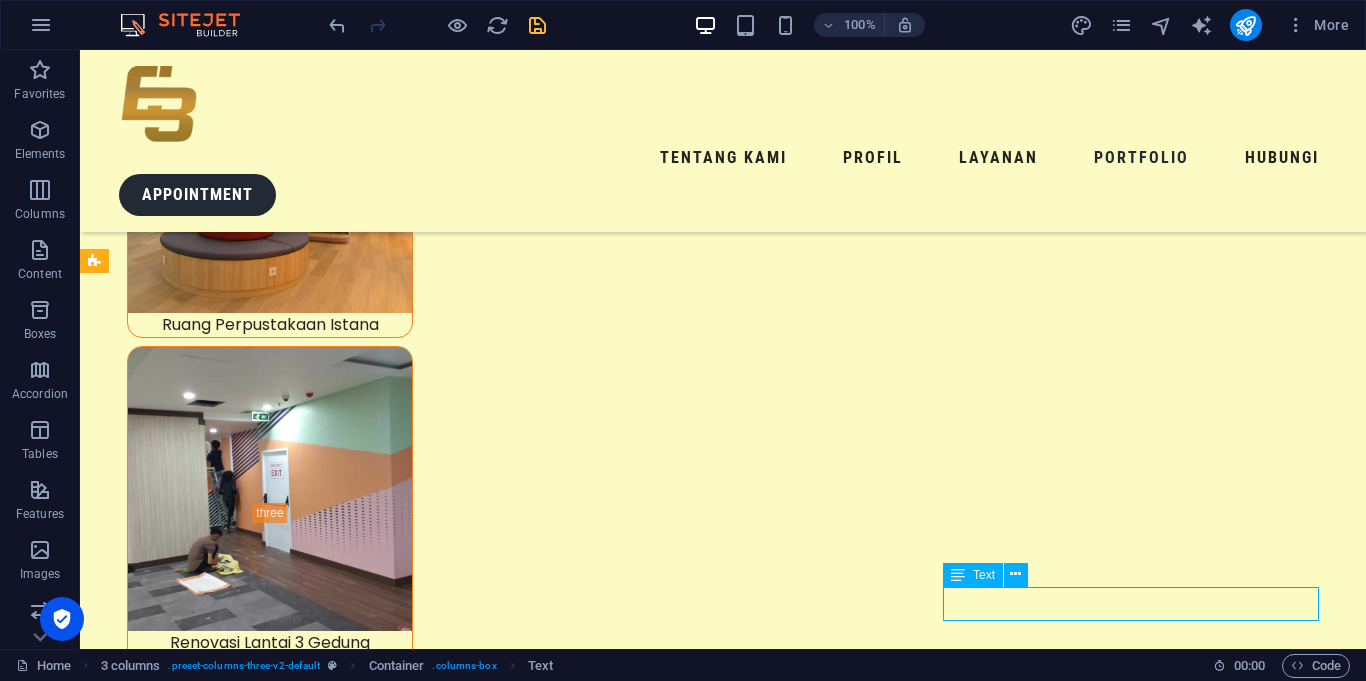 click on "Kantor Sekretariat Negara Republik Indonesia" at bounding box center [292, 20242] 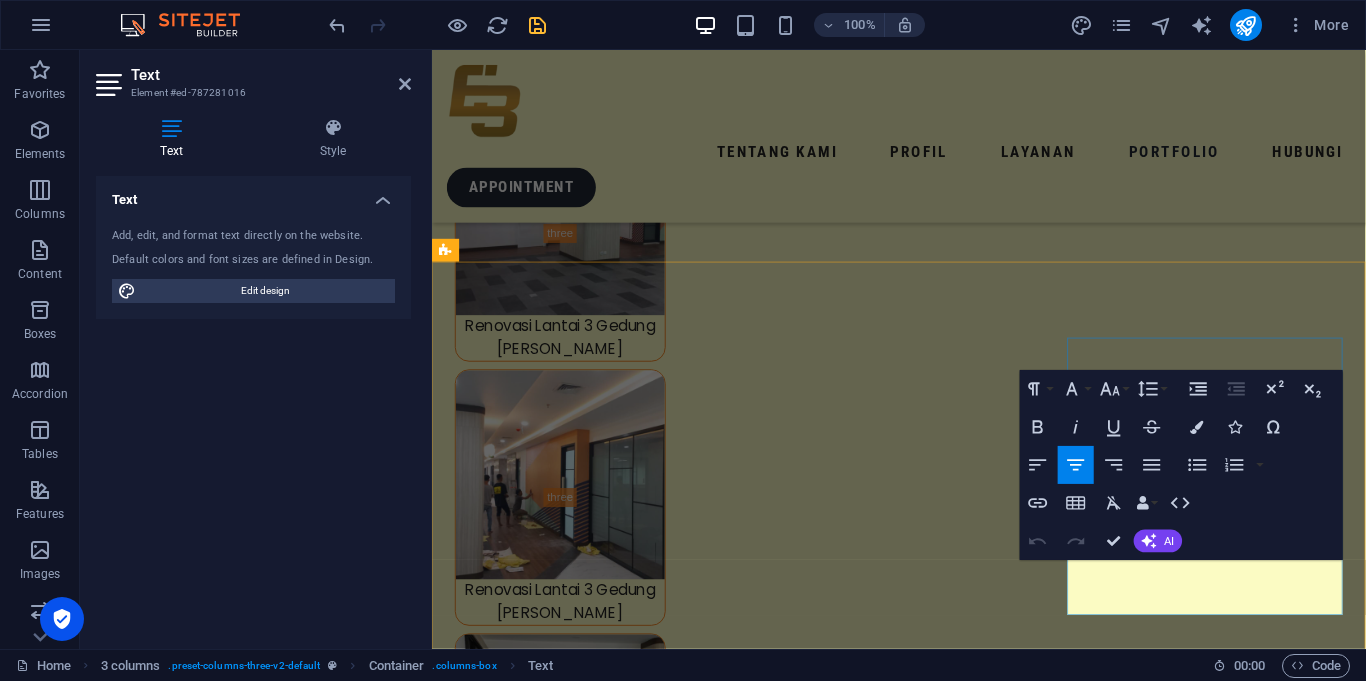 scroll, scrollTop: 8339, scrollLeft: 0, axis: vertical 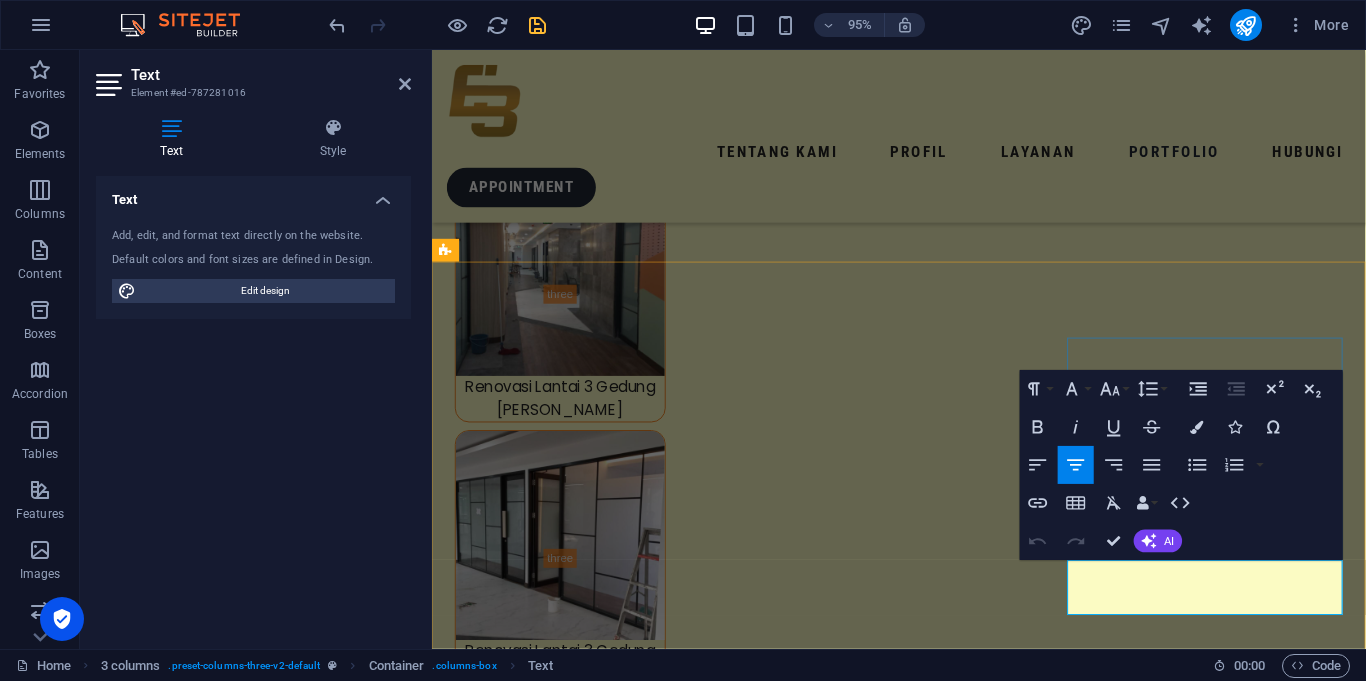 click on "Kantor Sekretariat Negara Republik Indonesia" at bounding box center [601, 16337] 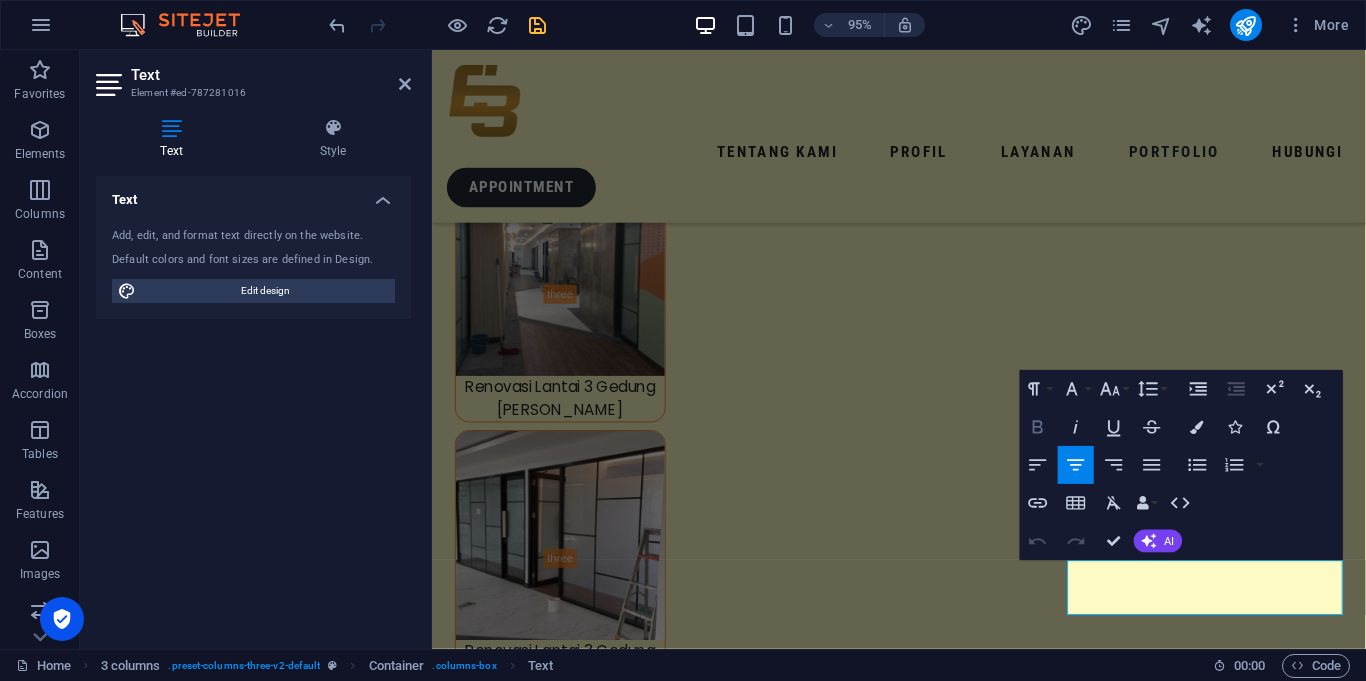 click 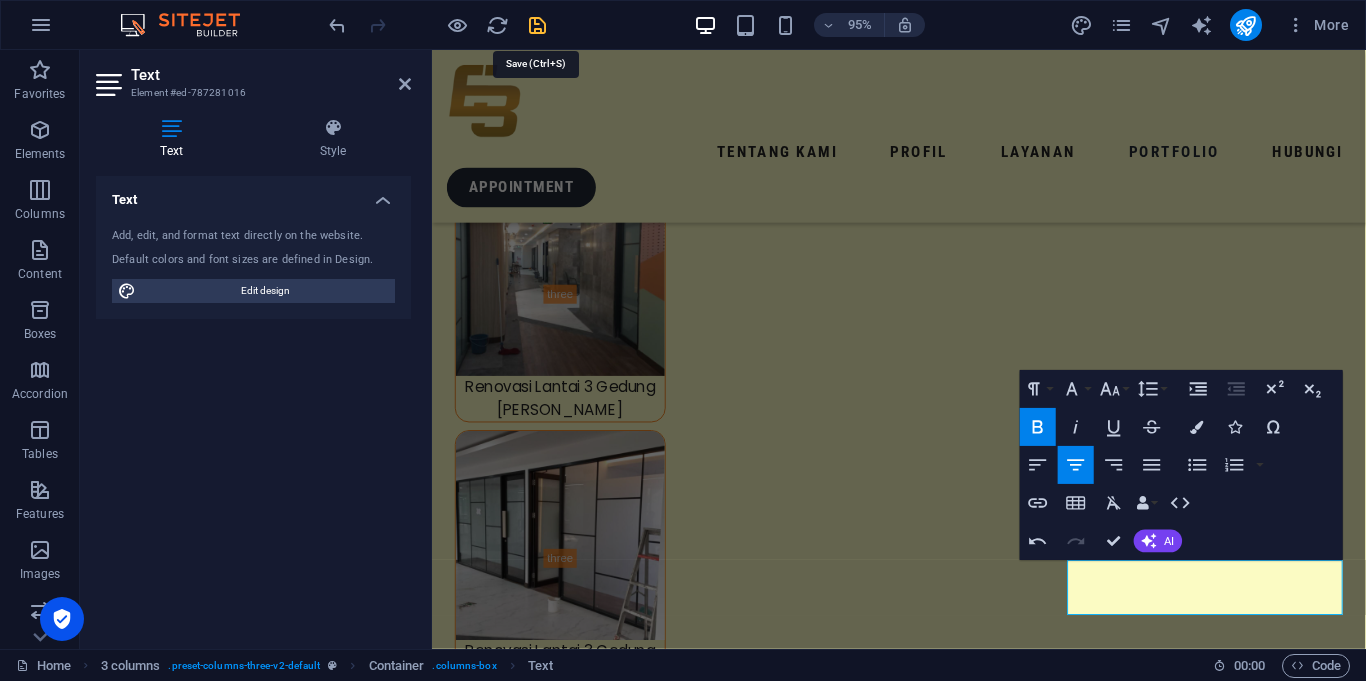 click at bounding box center [537, 25] 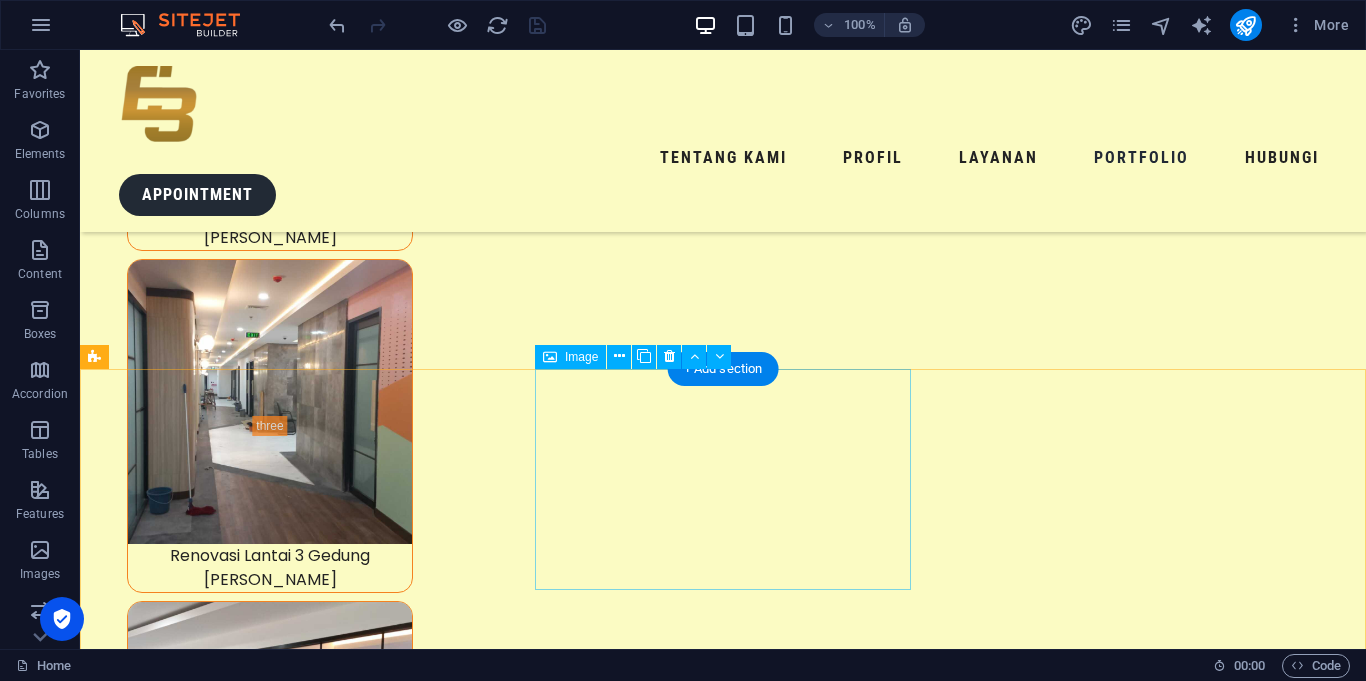 scroll, scrollTop: 9225, scrollLeft: 0, axis: vertical 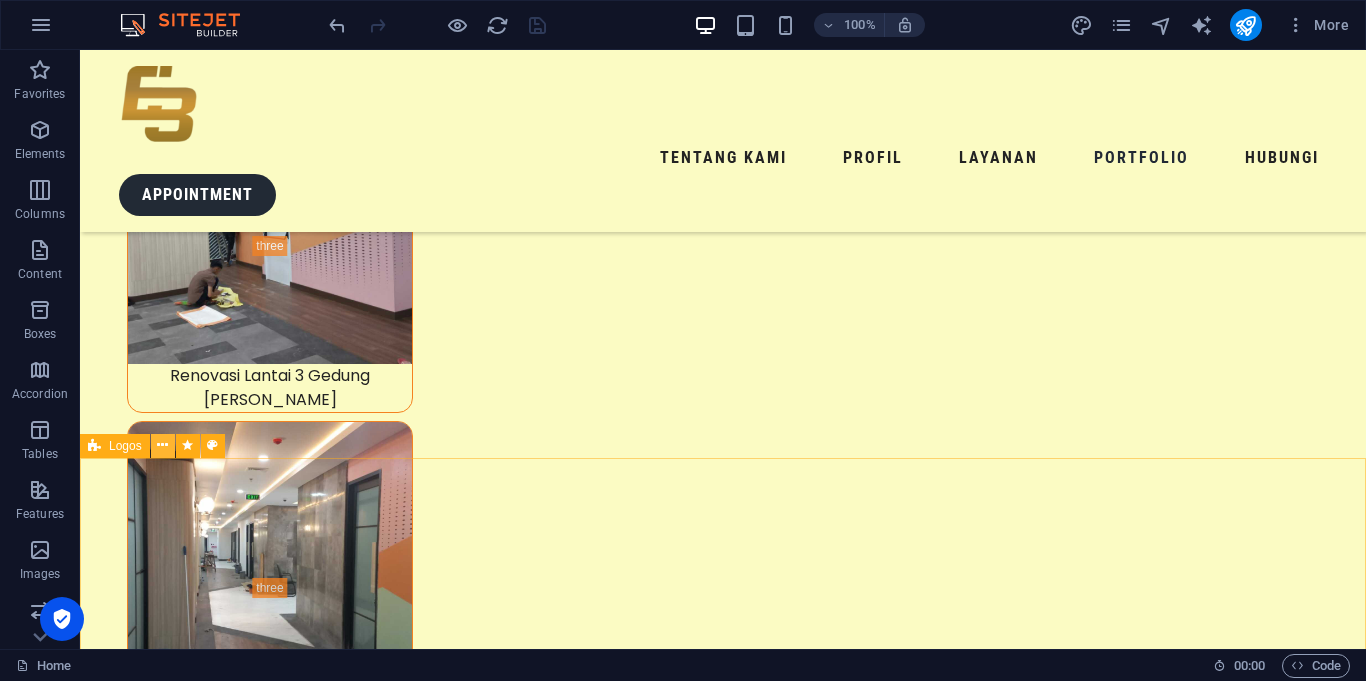 click at bounding box center (162, 445) 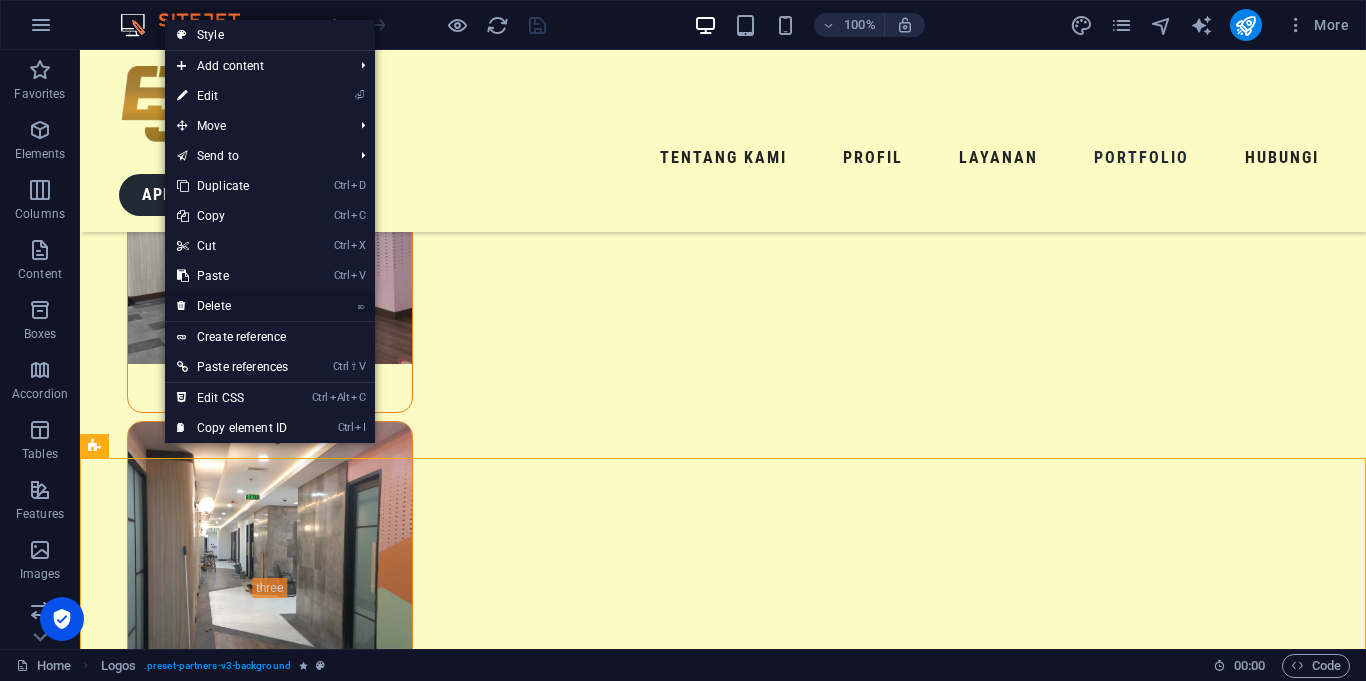 click on "⌦  Delete" at bounding box center [232, 306] 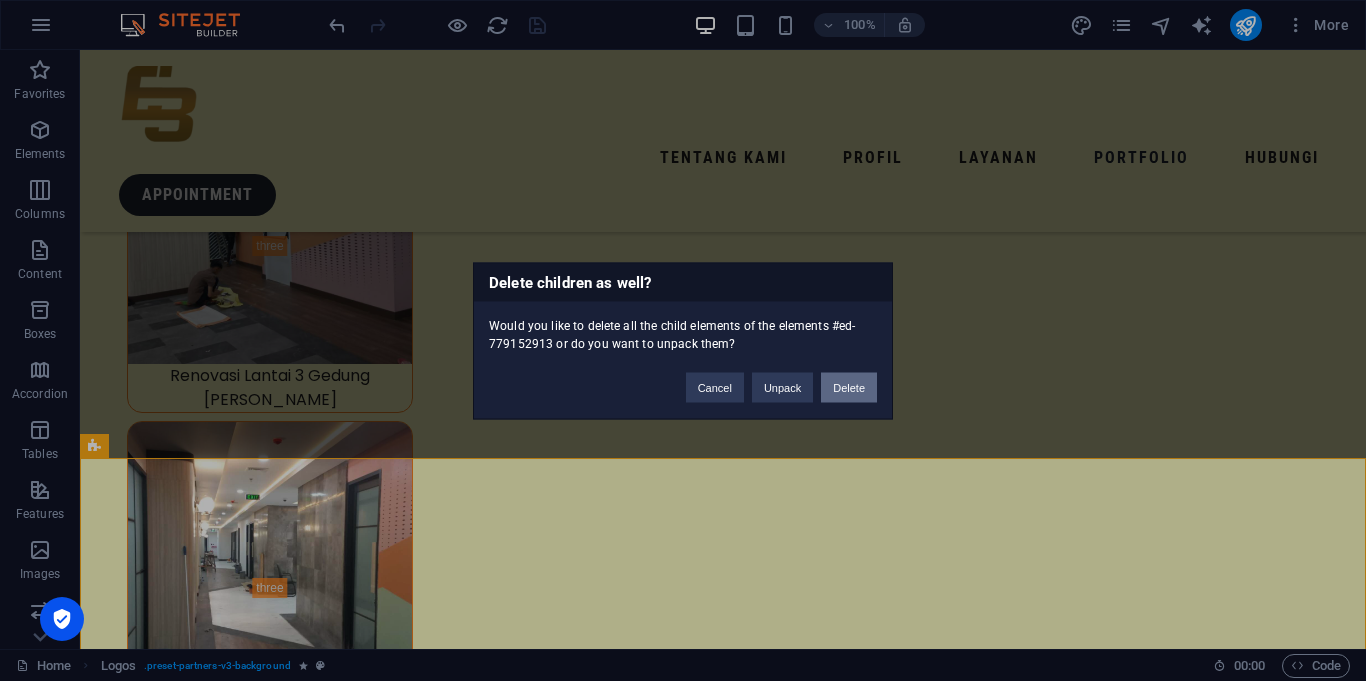 click on "Delete" at bounding box center (849, 387) 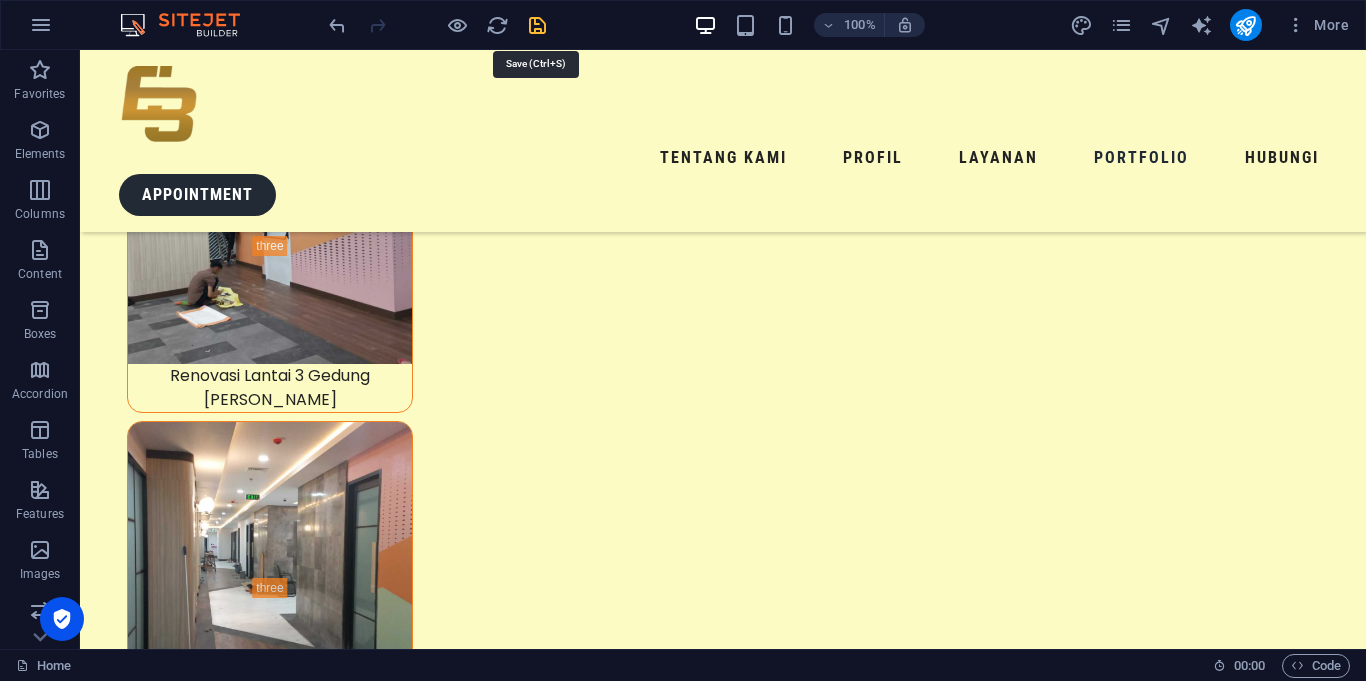 click at bounding box center [537, 25] 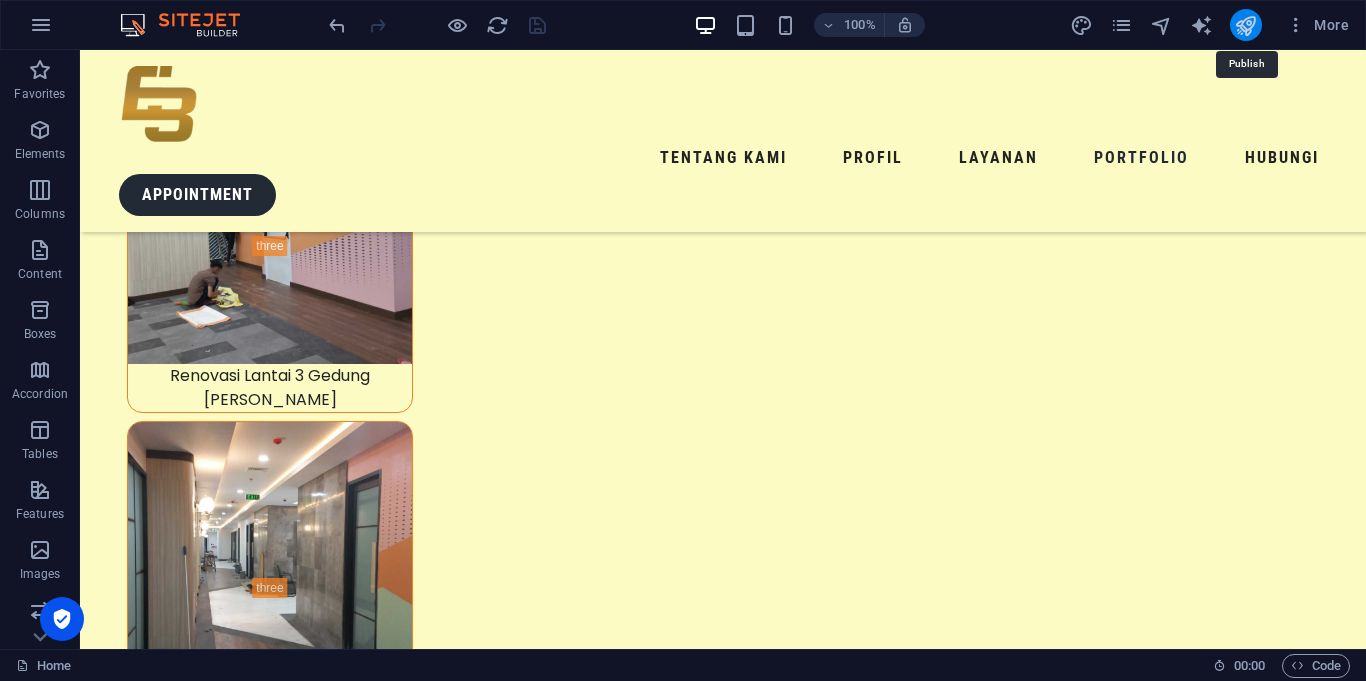 click at bounding box center [1245, 25] 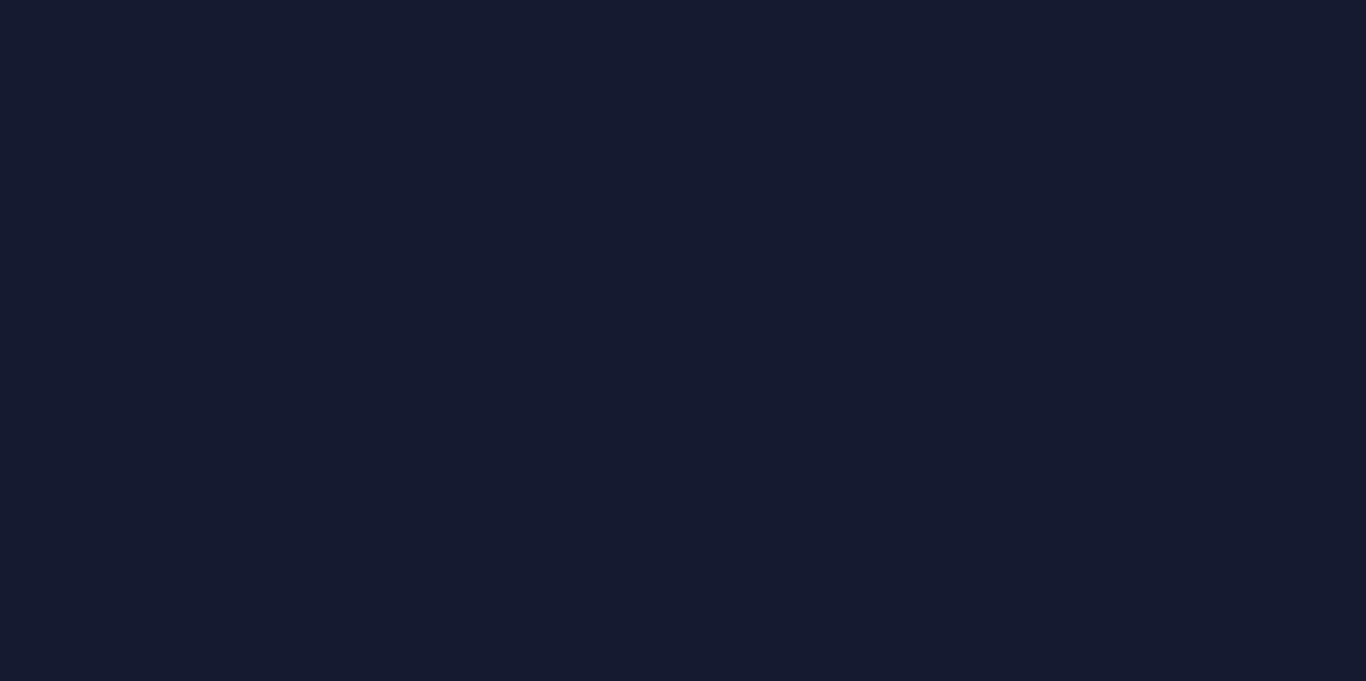 scroll, scrollTop: 0, scrollLeft: 0, axis: both 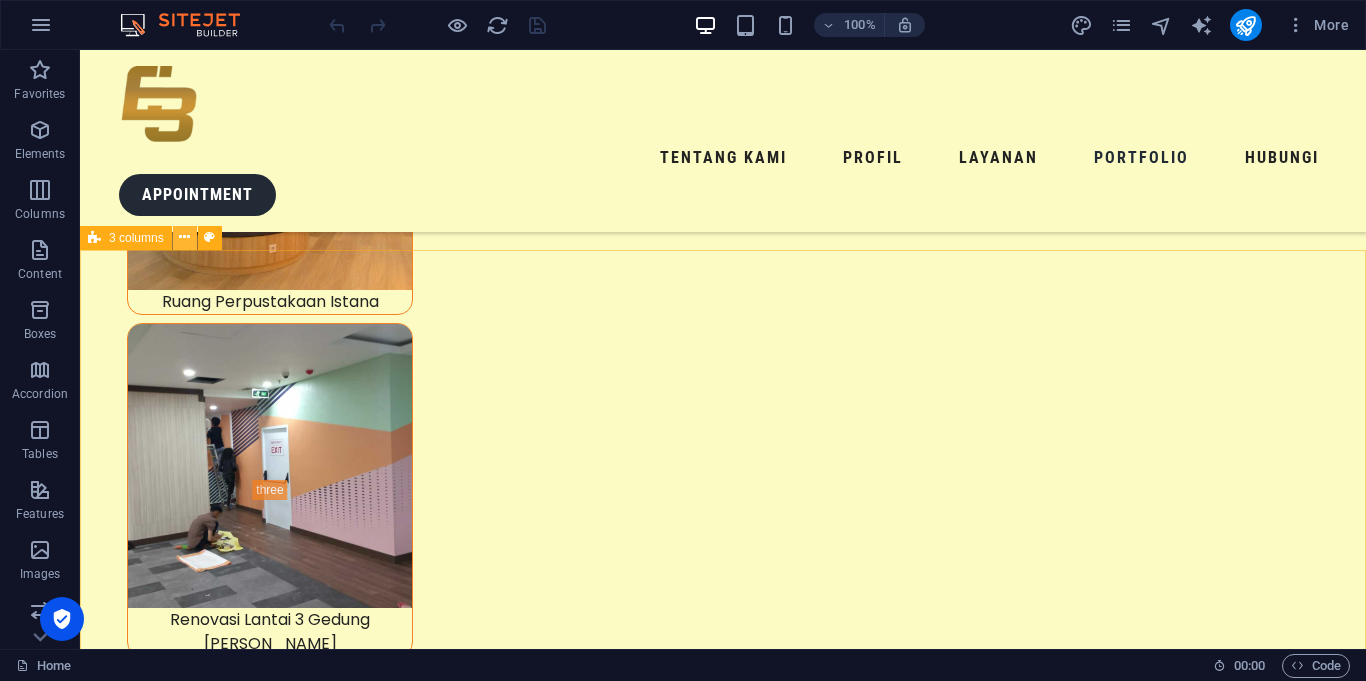 click at bounding box center [184, 237] 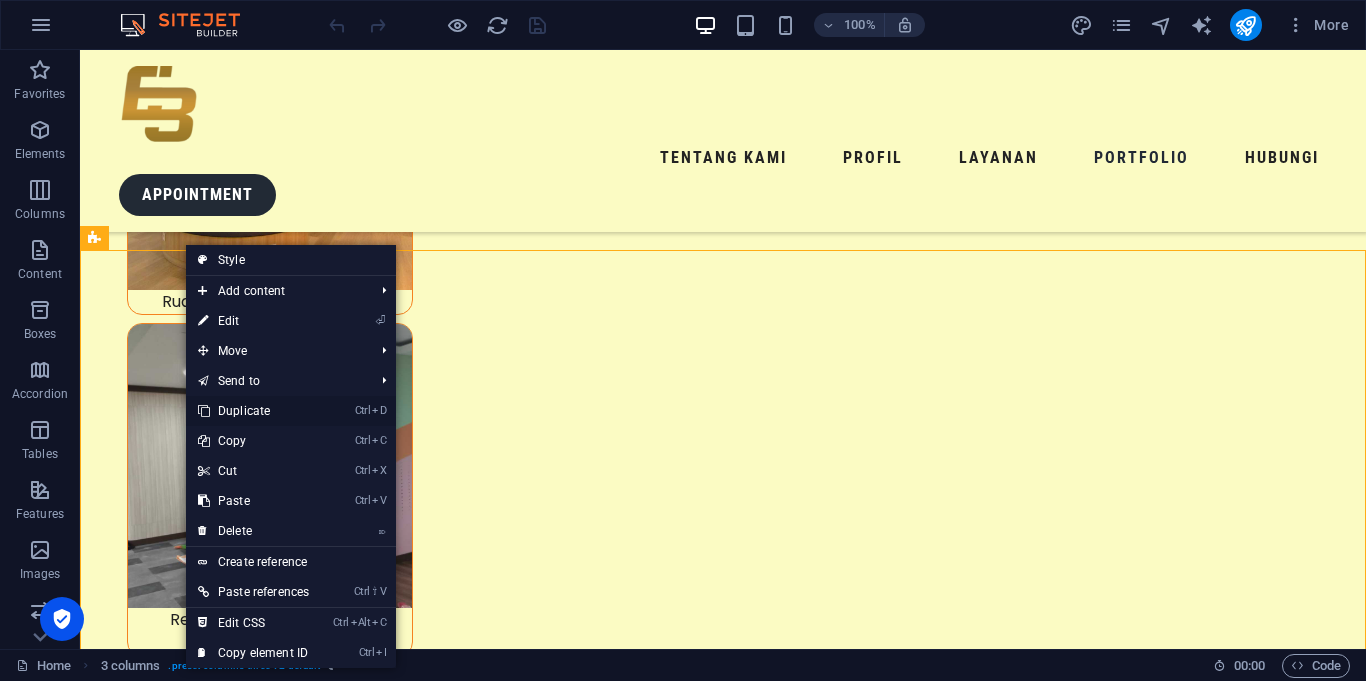 click on "Ctrl D  Duplicate" at bounding box center (253, 411) 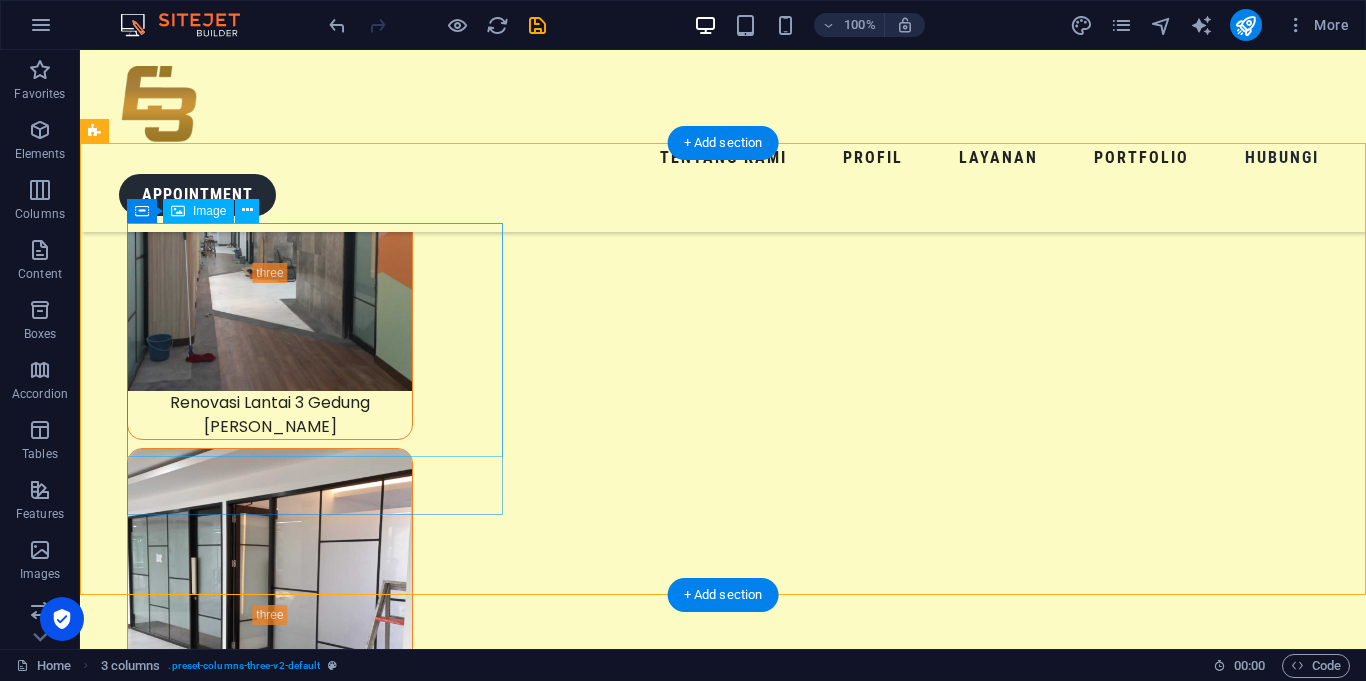 scroll, scrollTop: 9559, scrollLeft: 0, axis: vertical 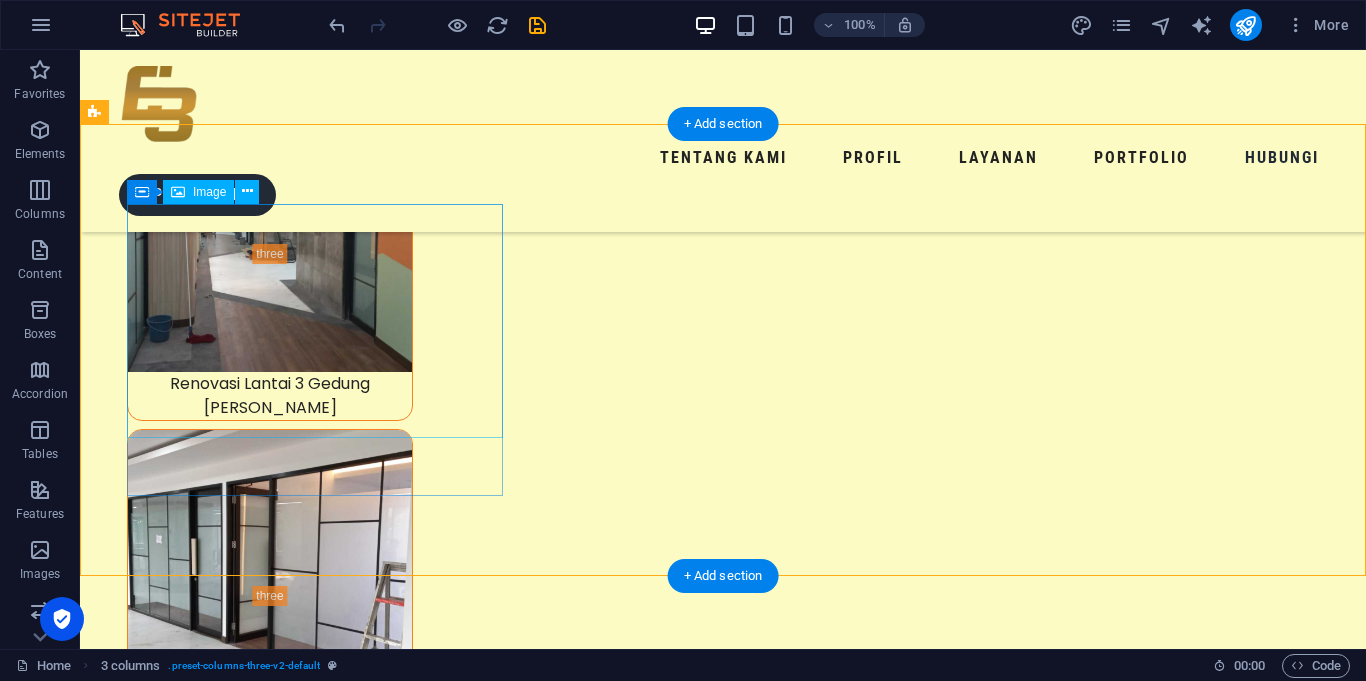 click at bounding box center (292, 19959) 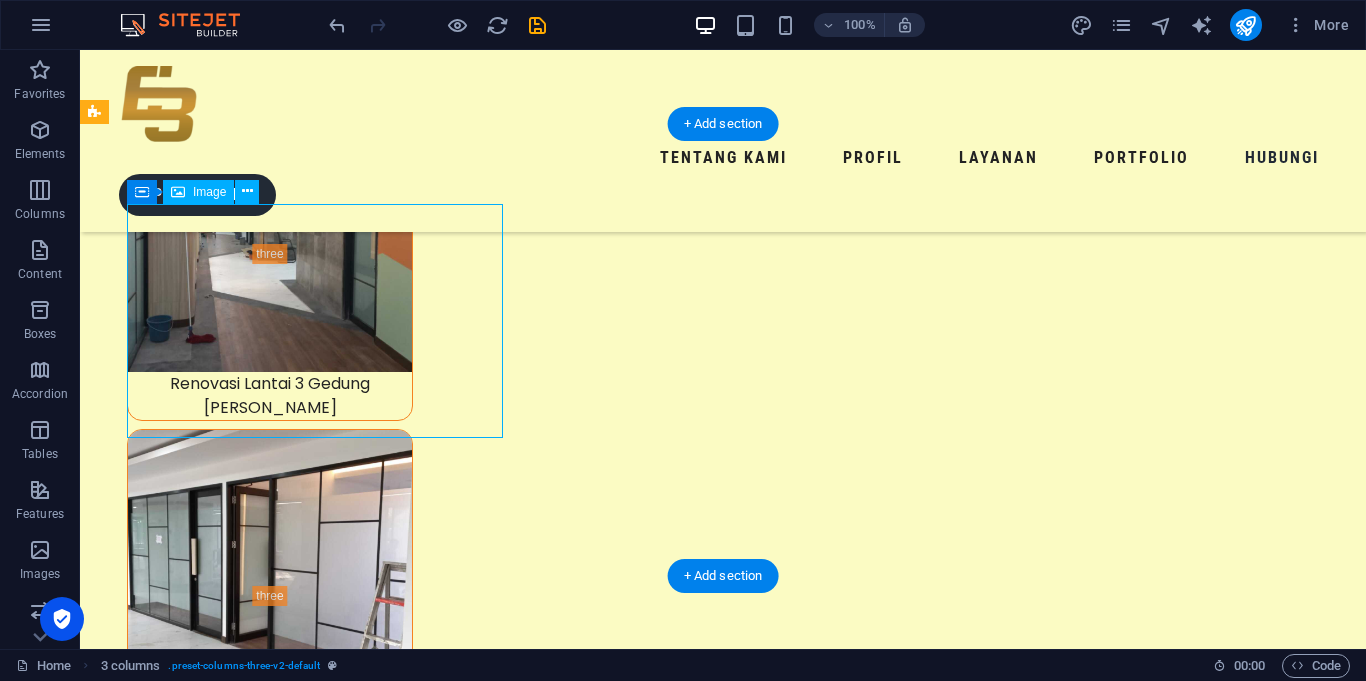 click at bounding box center [292, 19959] 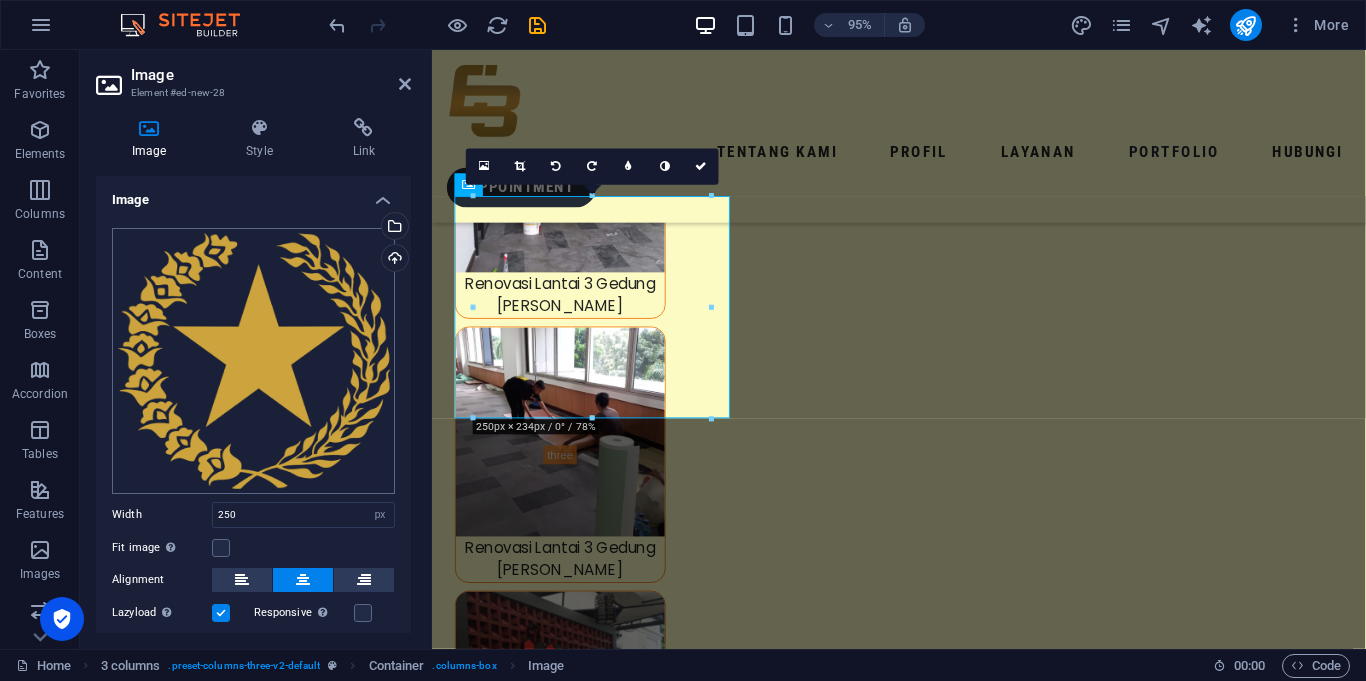 scroll, scrollTop: 8940, scrollLeft: 0, axis: vertical 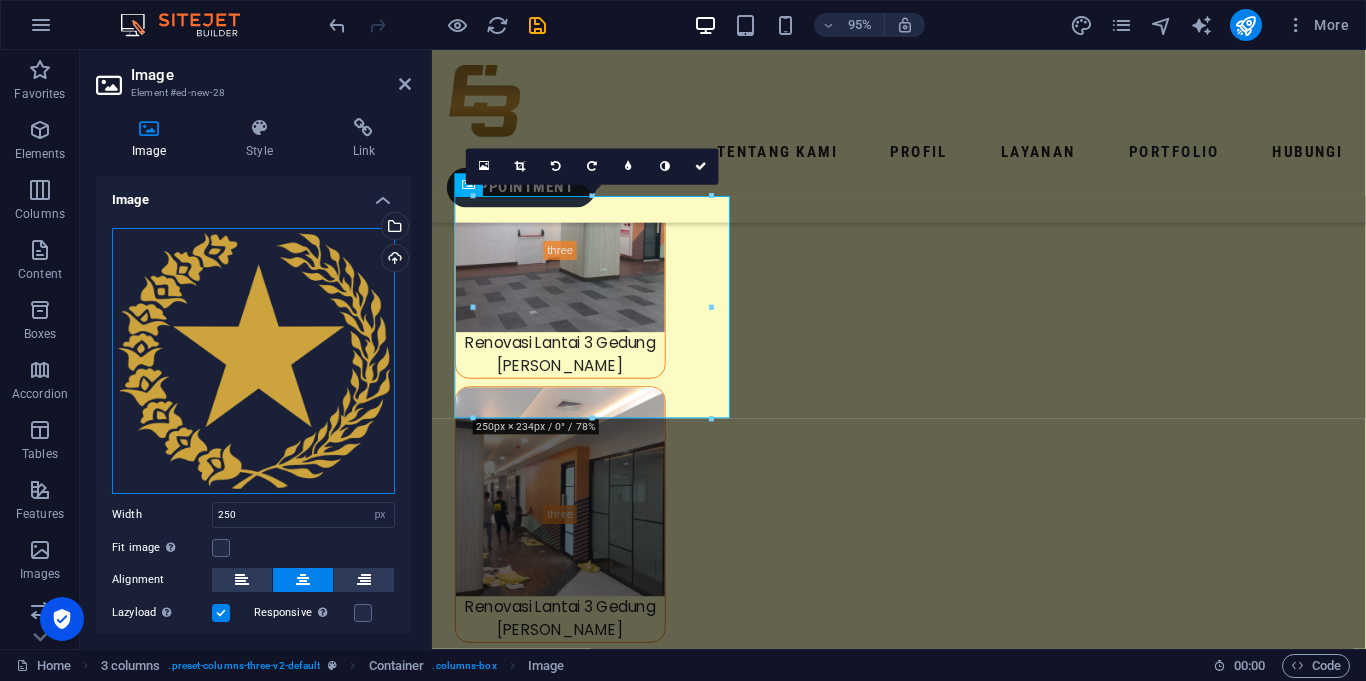 click on "Drag files here, click to choose files or select files from Files or our free stock photos & videos" at bounding box center [253, 361] 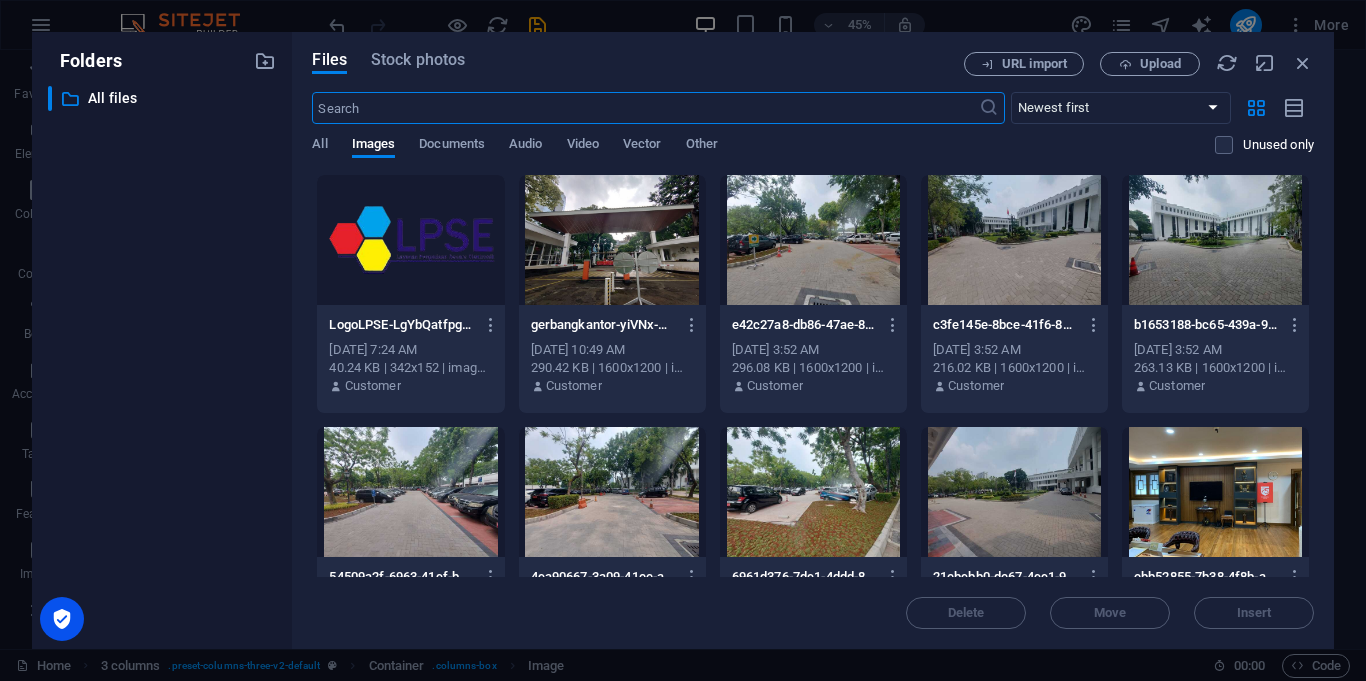 scroll, scrollTop: 8957, scrollLeft: 0, axis: vertical 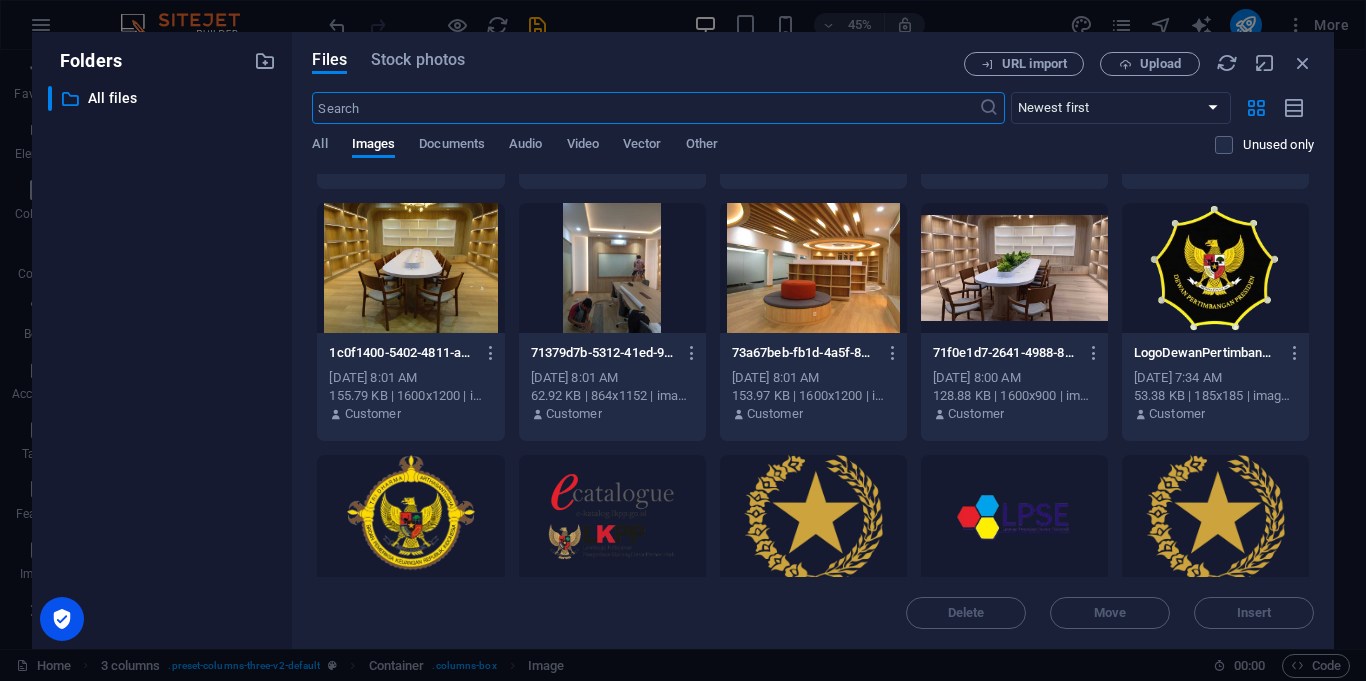 click at bounding box center [410, 520] 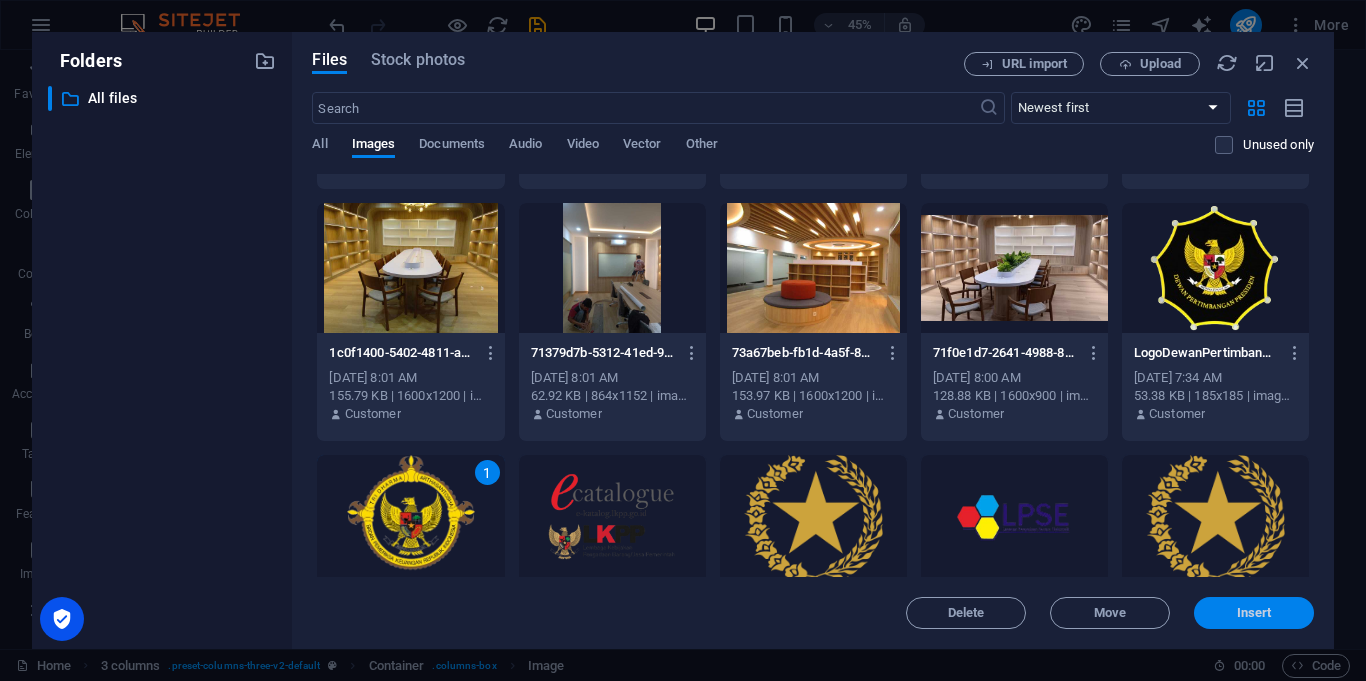click on "Insert" at bounding box center [1254, 613] 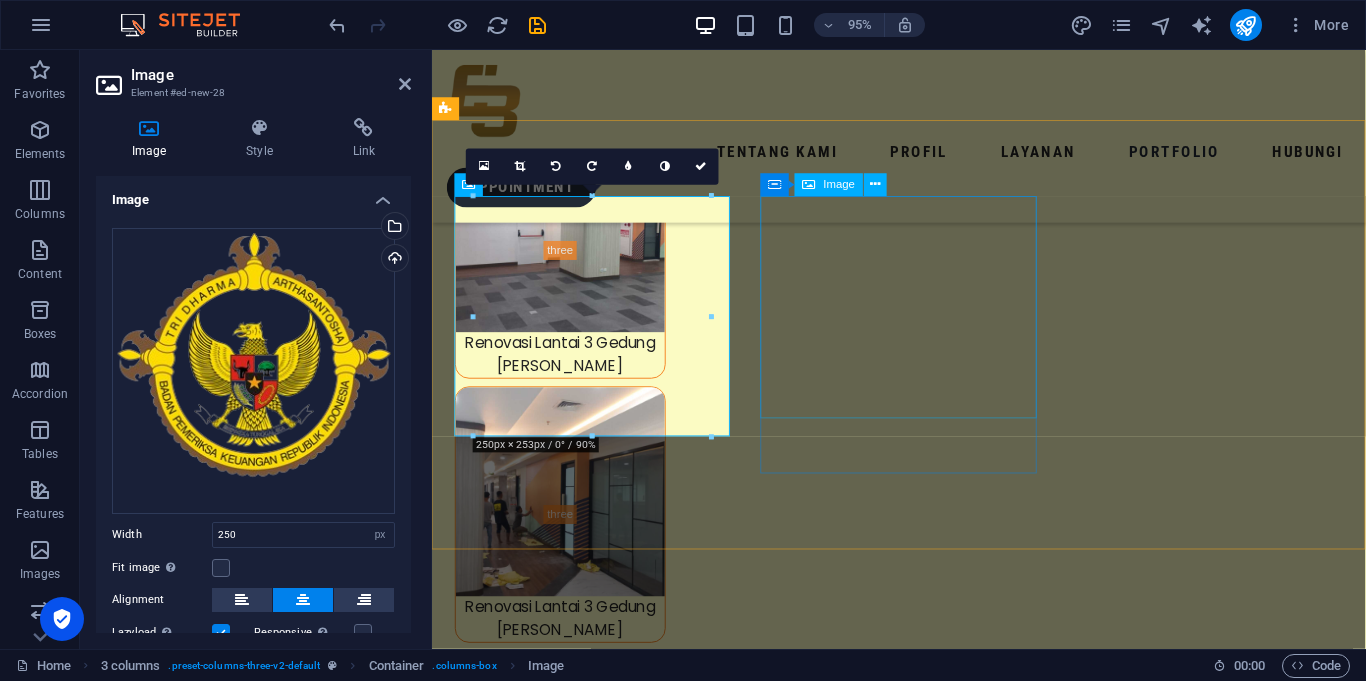 click at bounding box center [601, 16340] 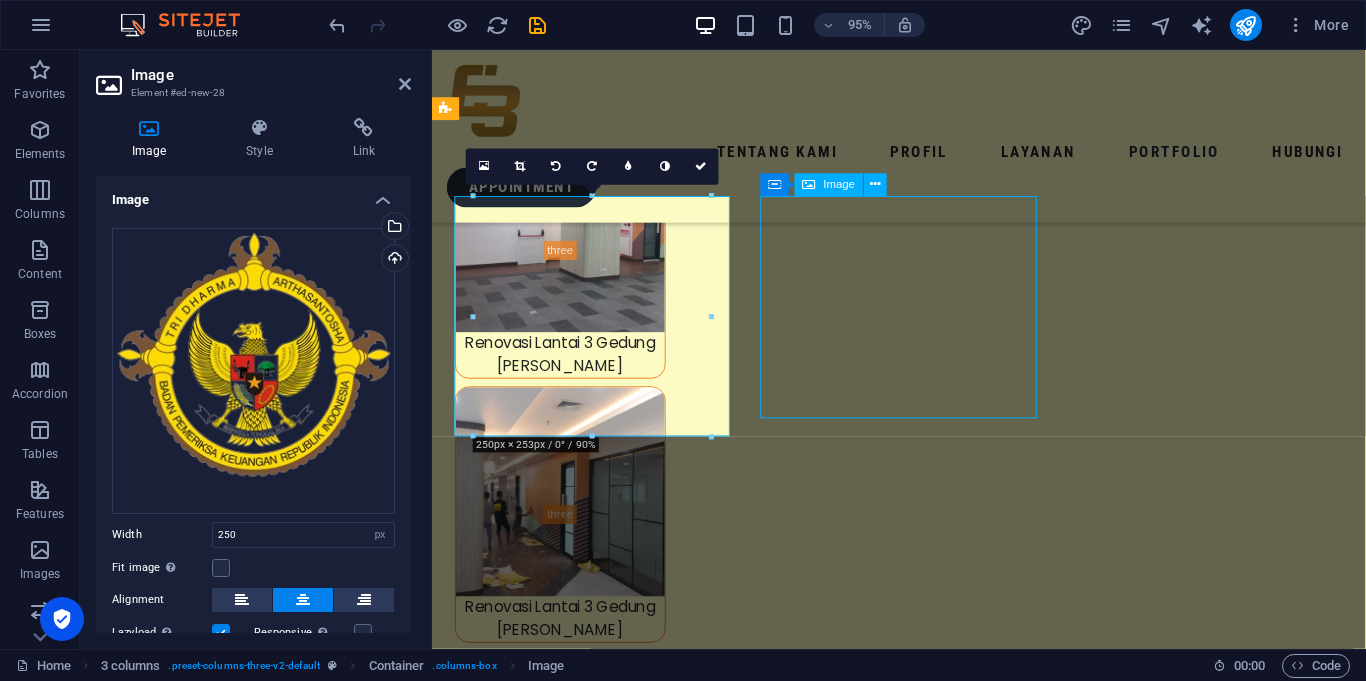 click at bounding box center [601, 16340] 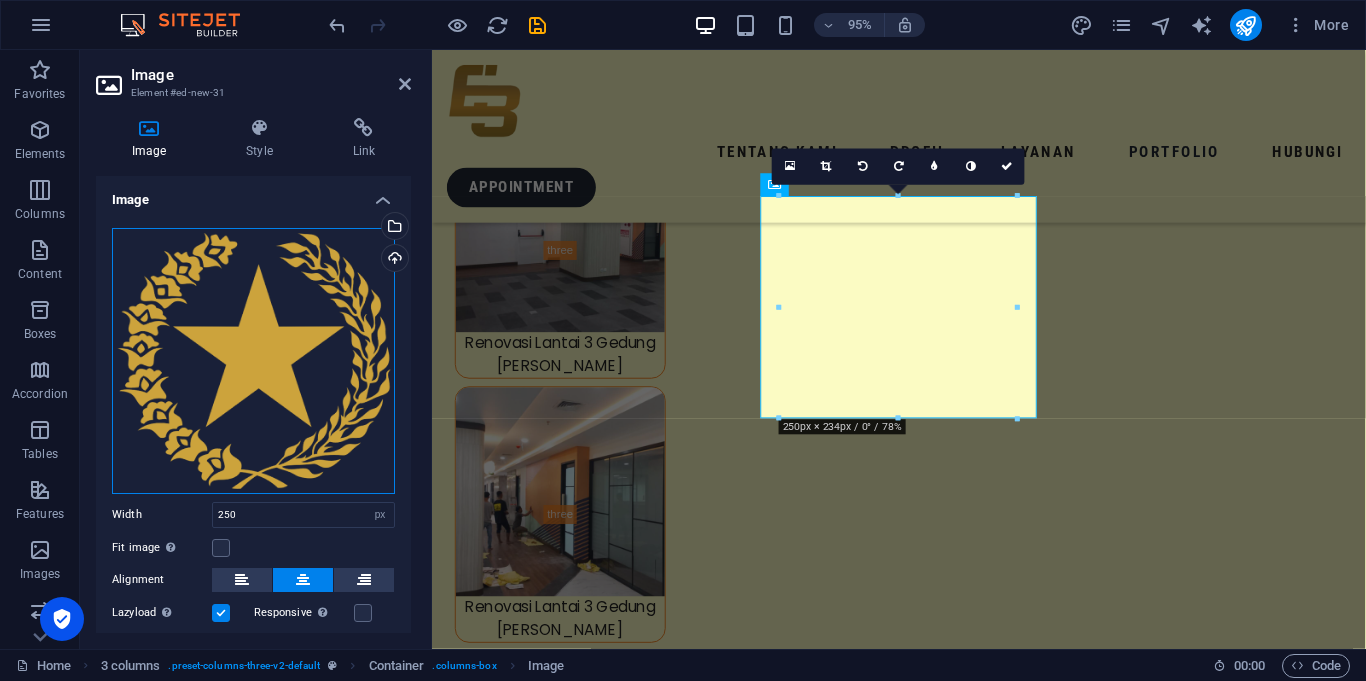 click on "Drag files here, click to choose files or select files from Files or our free stock photos & videos" at bounding box center [253, 361] 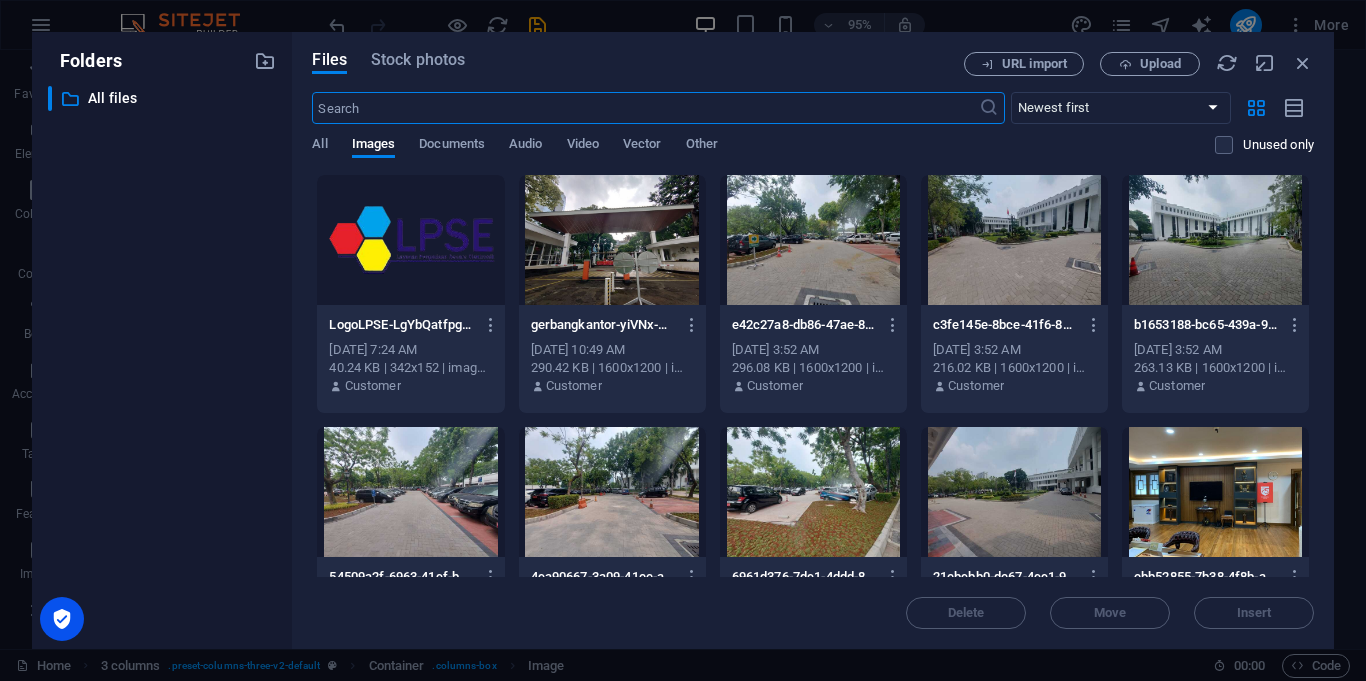 scroll, scrollTop: 8957, scrollLeft: 0, axis: vertical 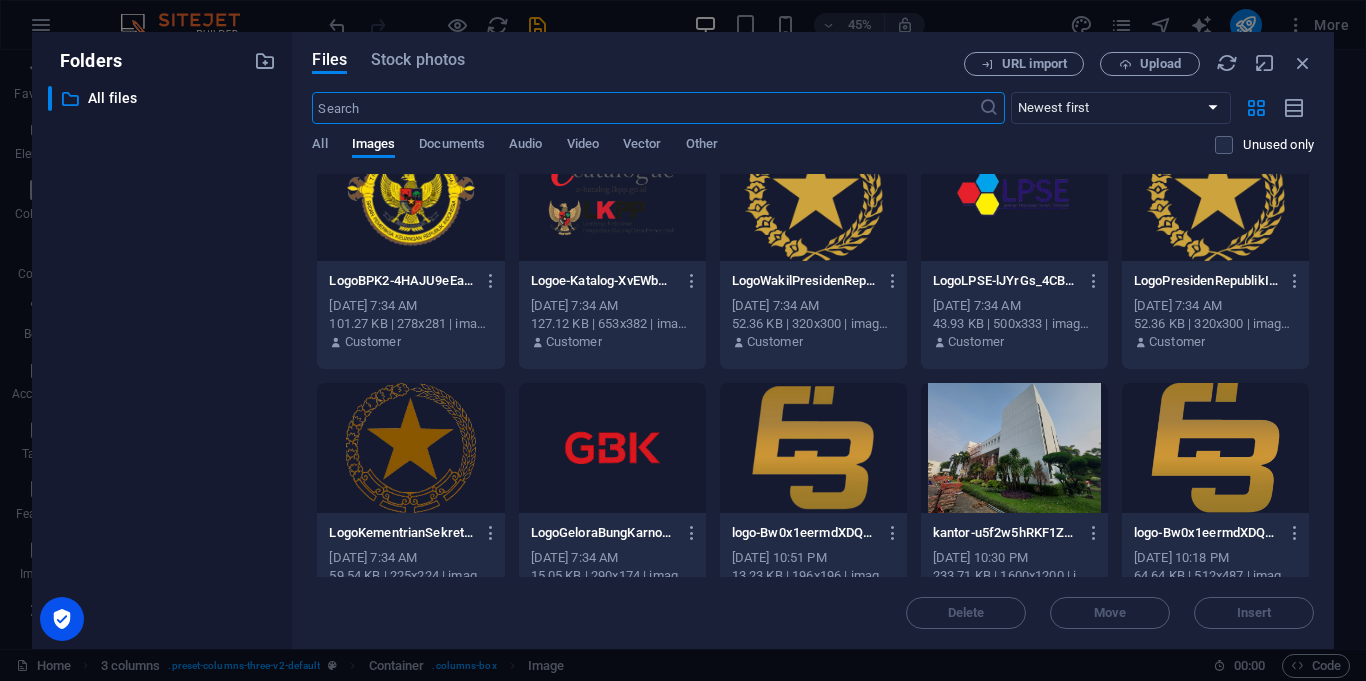 click at bounding box center [612, 448] 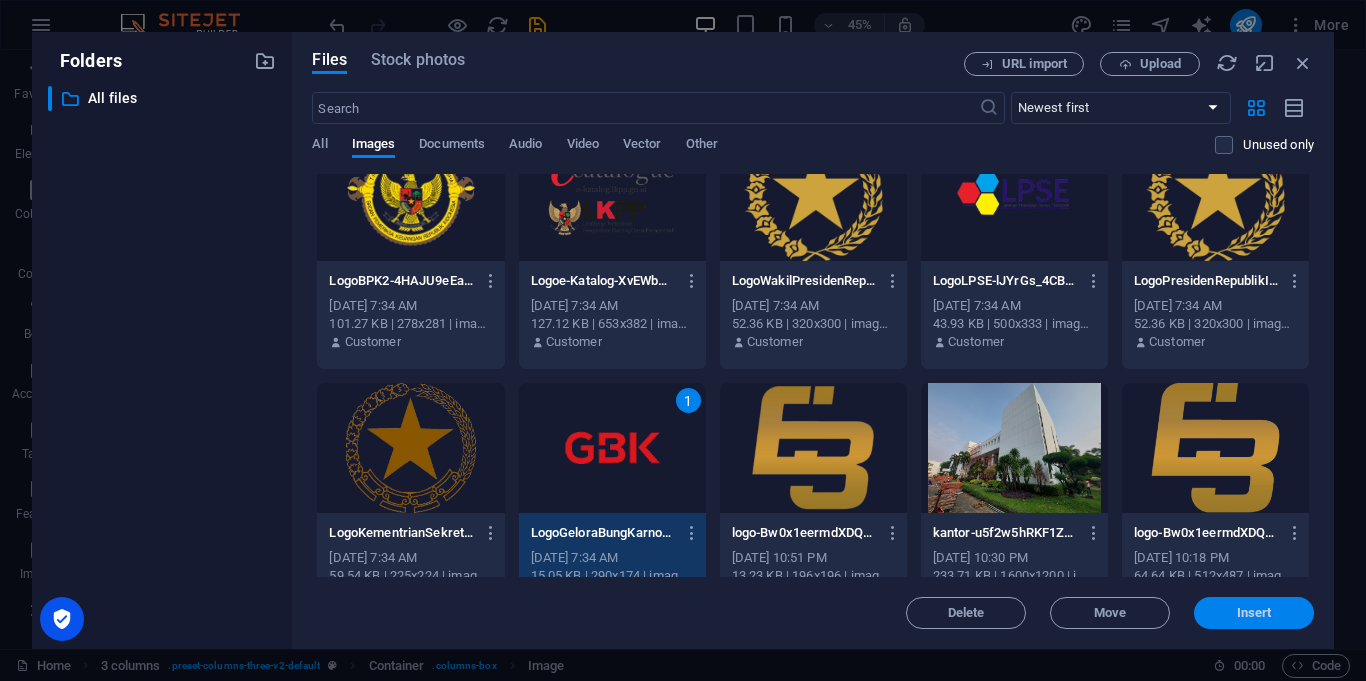 click on "Insert" at bounding box center (1254, 613) 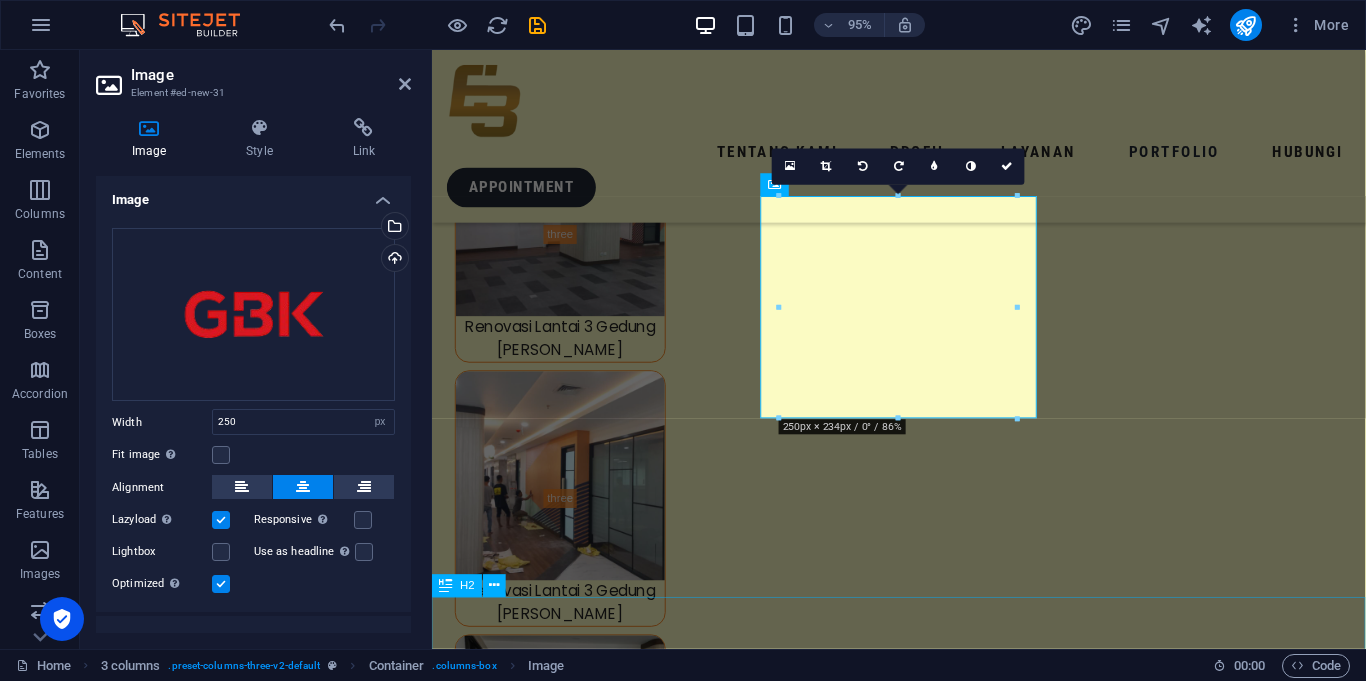 scroll, scrollTop: 8940, scrollLeft: 0, axis: vertical 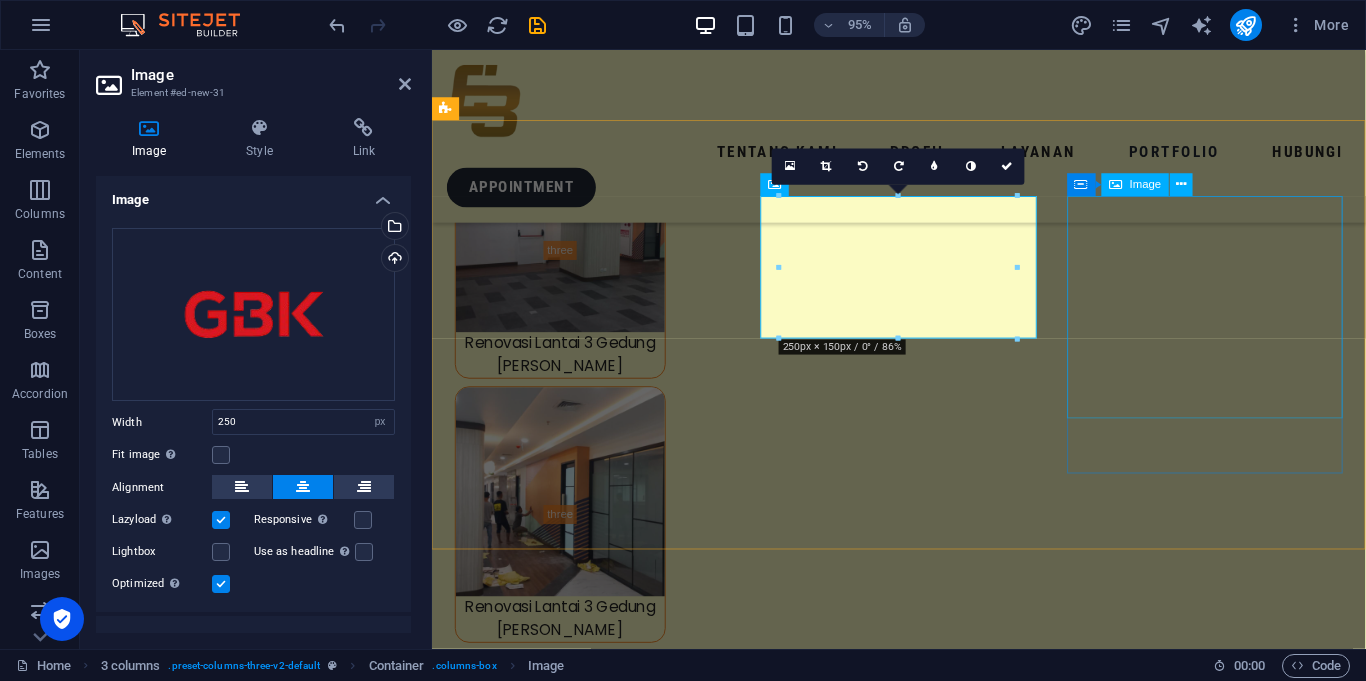 click at bounding box center (601, 16540) 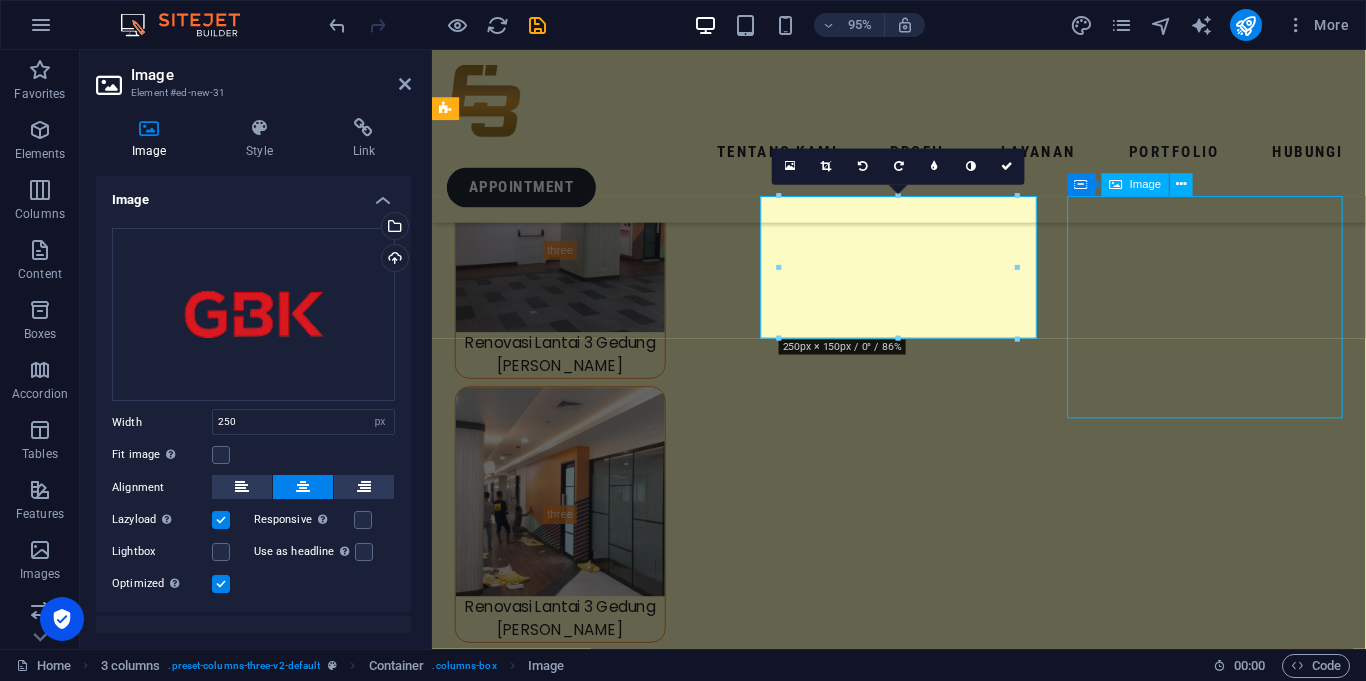 click at bounding box center (601, 16540) 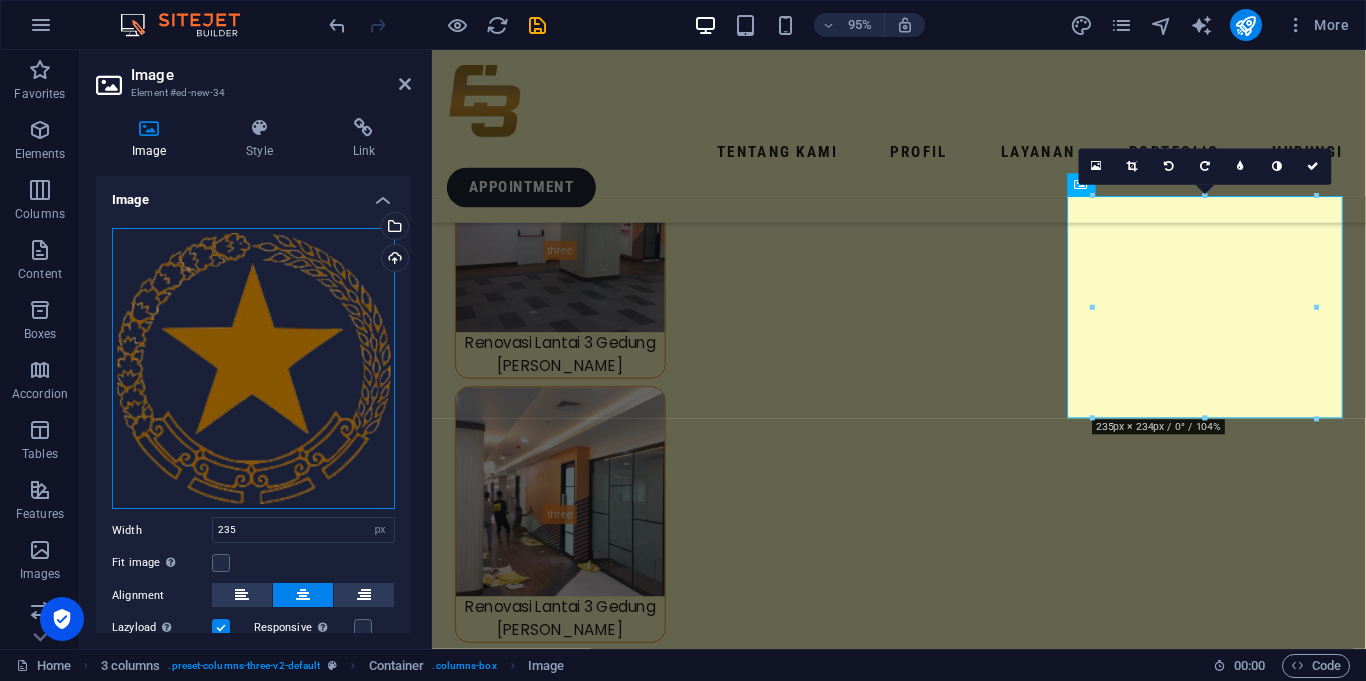 click on "Drag files here, click to choose files or select files from Files or our free stock photos & videos" at bounding box center (253, 369) 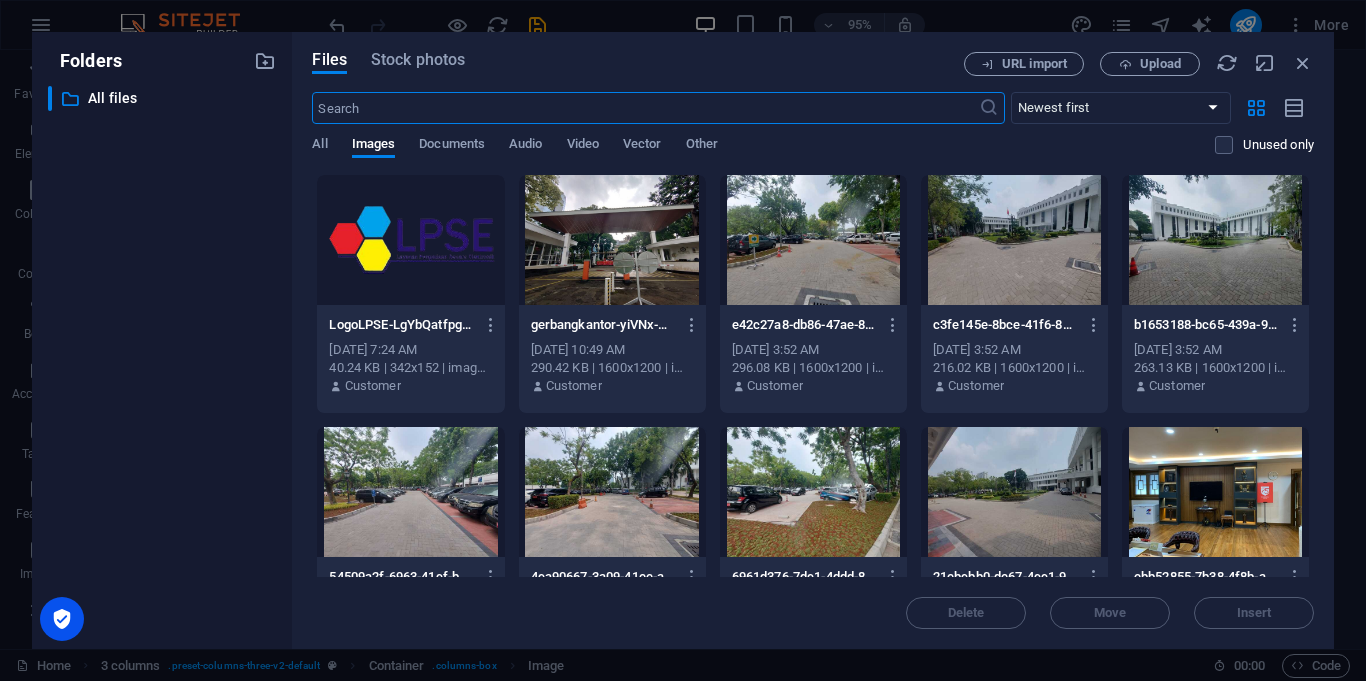 scroll, scrollTop: 8957, scrollLeft: 0, axis: vertical 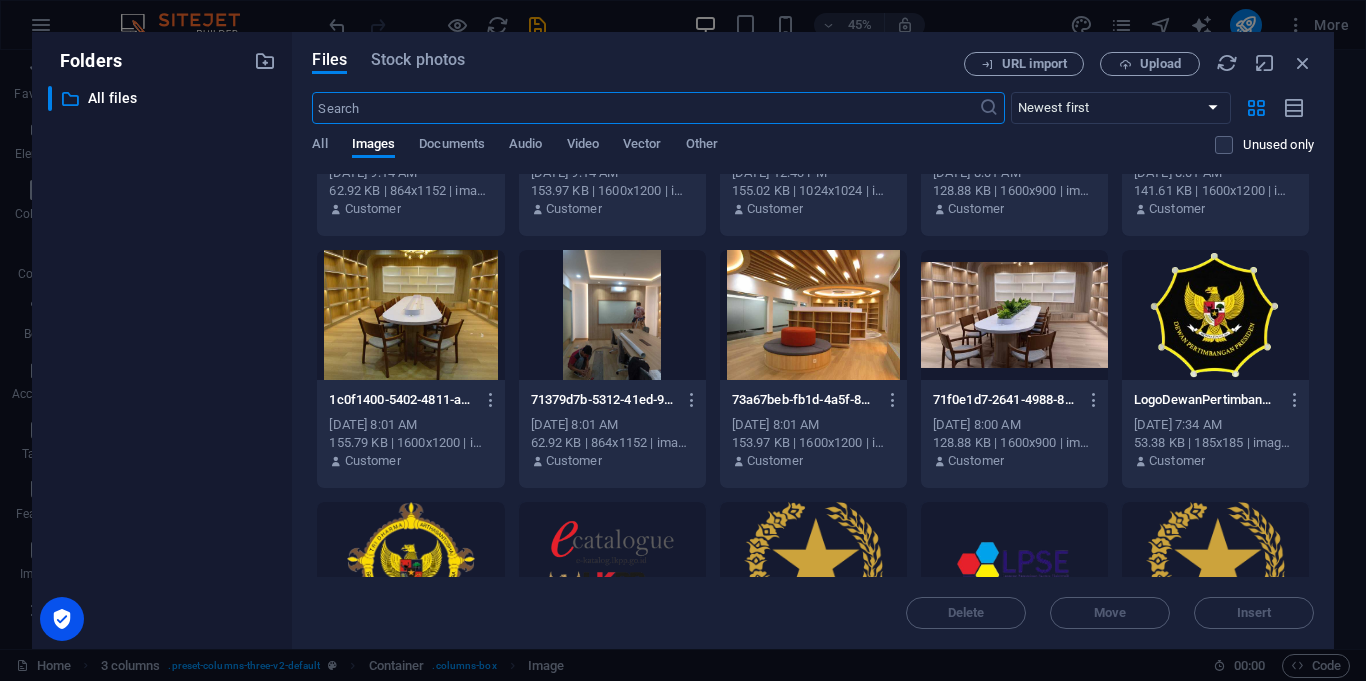 click at bounding box center [1215, 315] 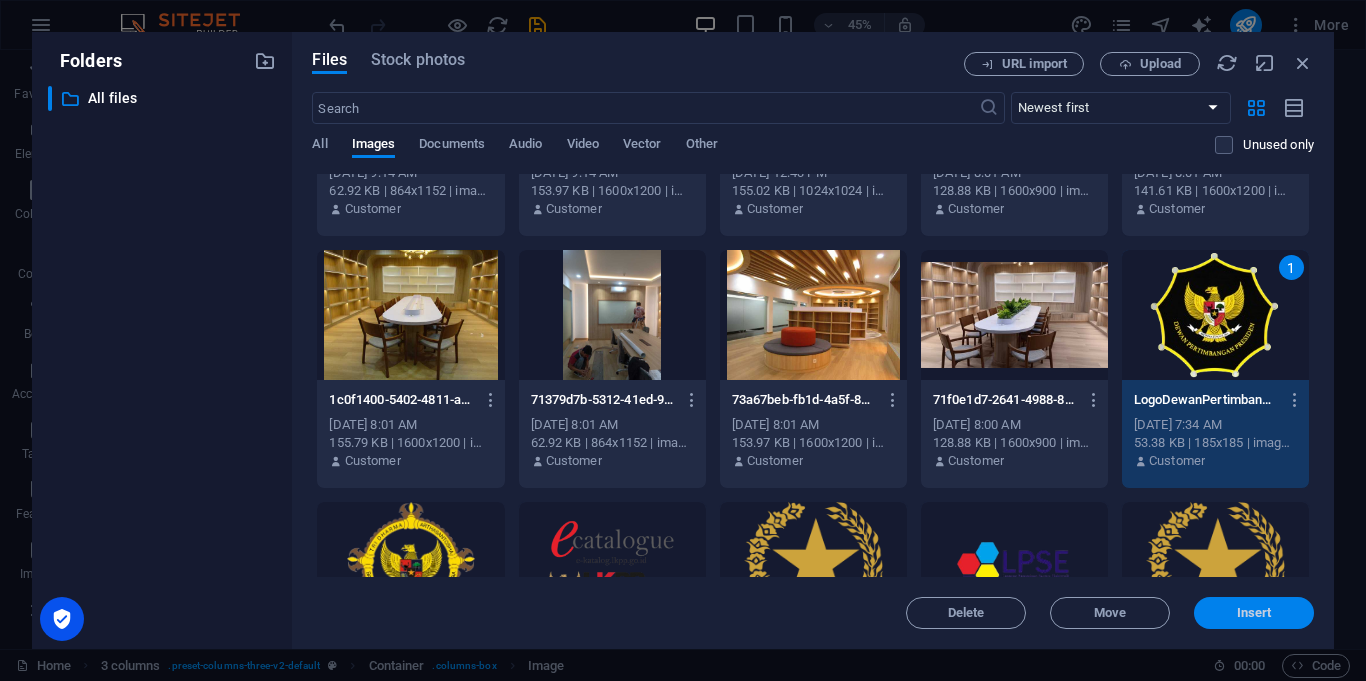 click on "Insert" at bounding box center (1254, 613) 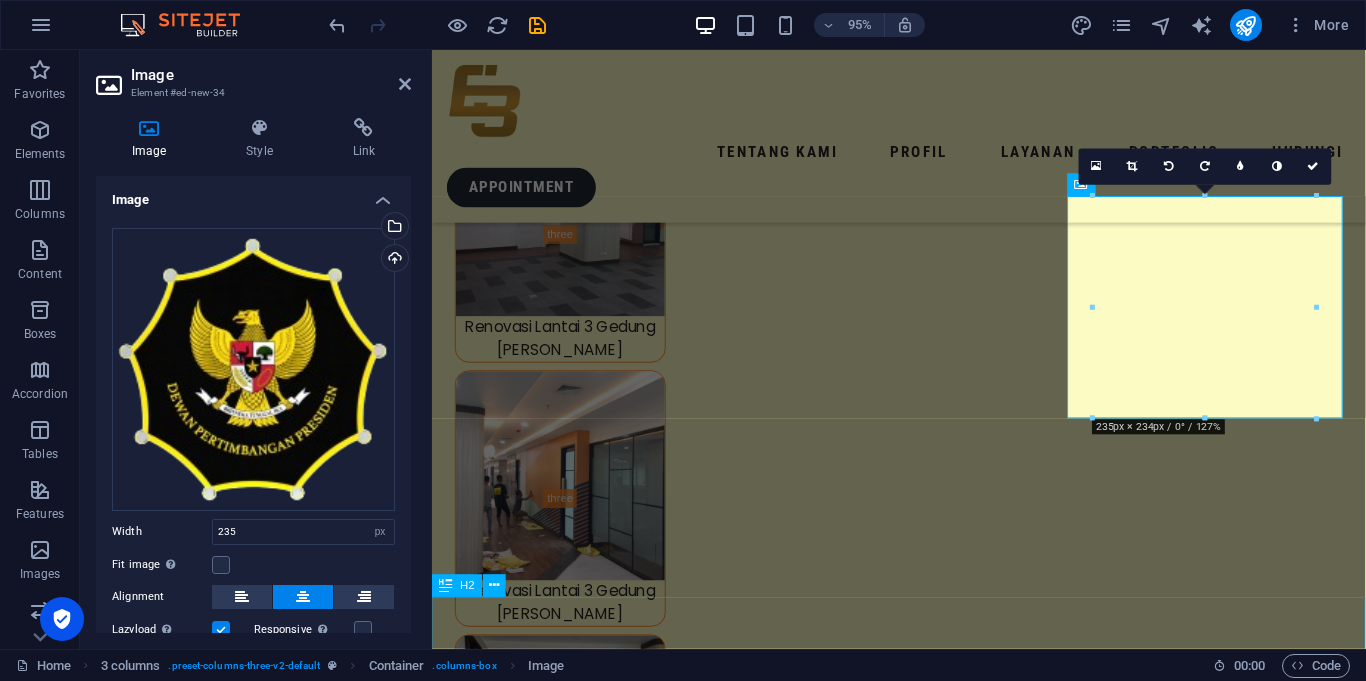 scroll, scrollTop: 8940, scrollLeft: 0, axis: vertical 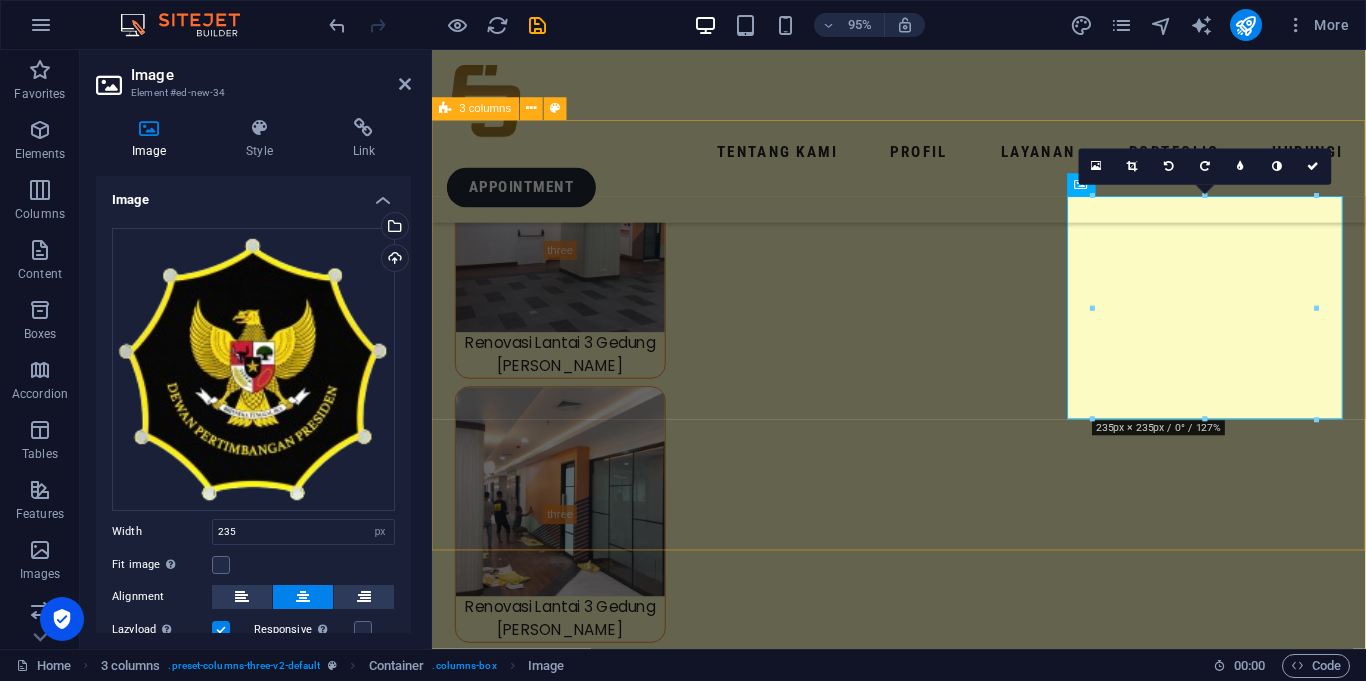 click on "Kantor Presiden Indonesia Kantor Wakil Presiden Indonesia Kantor Sekretariat Negara Republik Indonesia" at bounding box center (923, 16318) 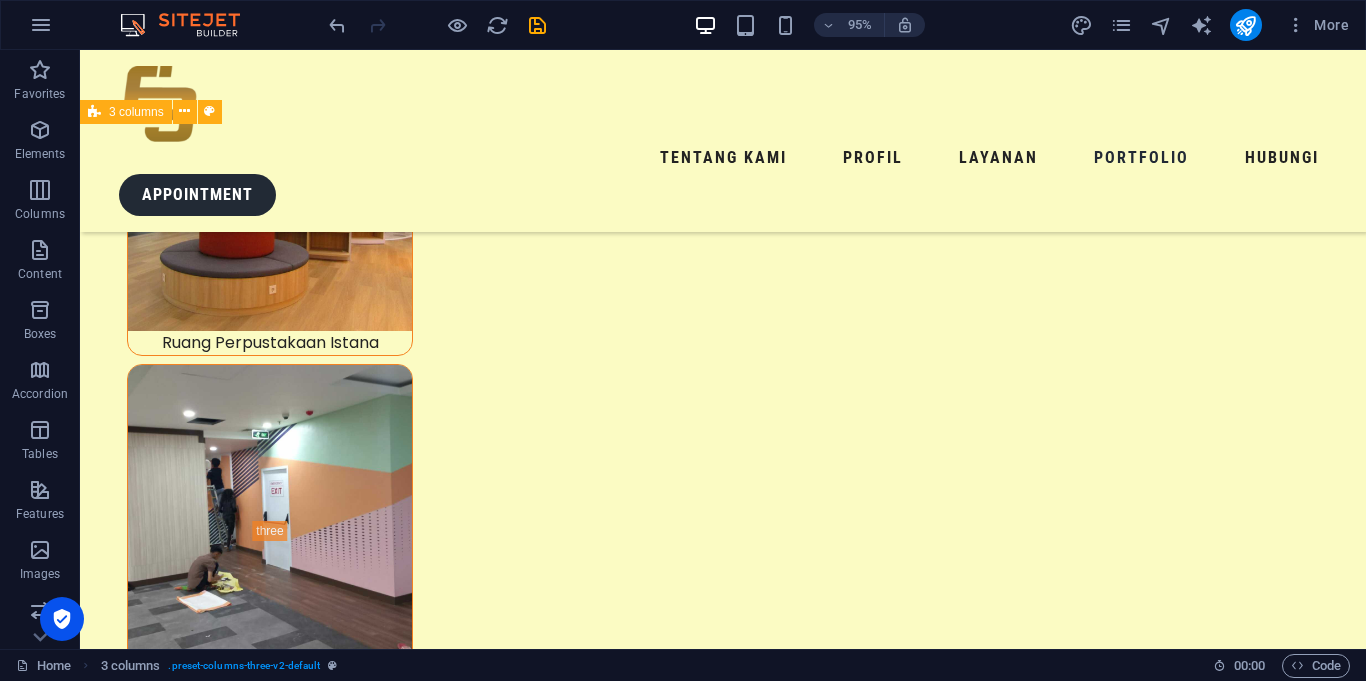 scroll, scrollTop: 9559, scrollLeft: 0, axis: vertical 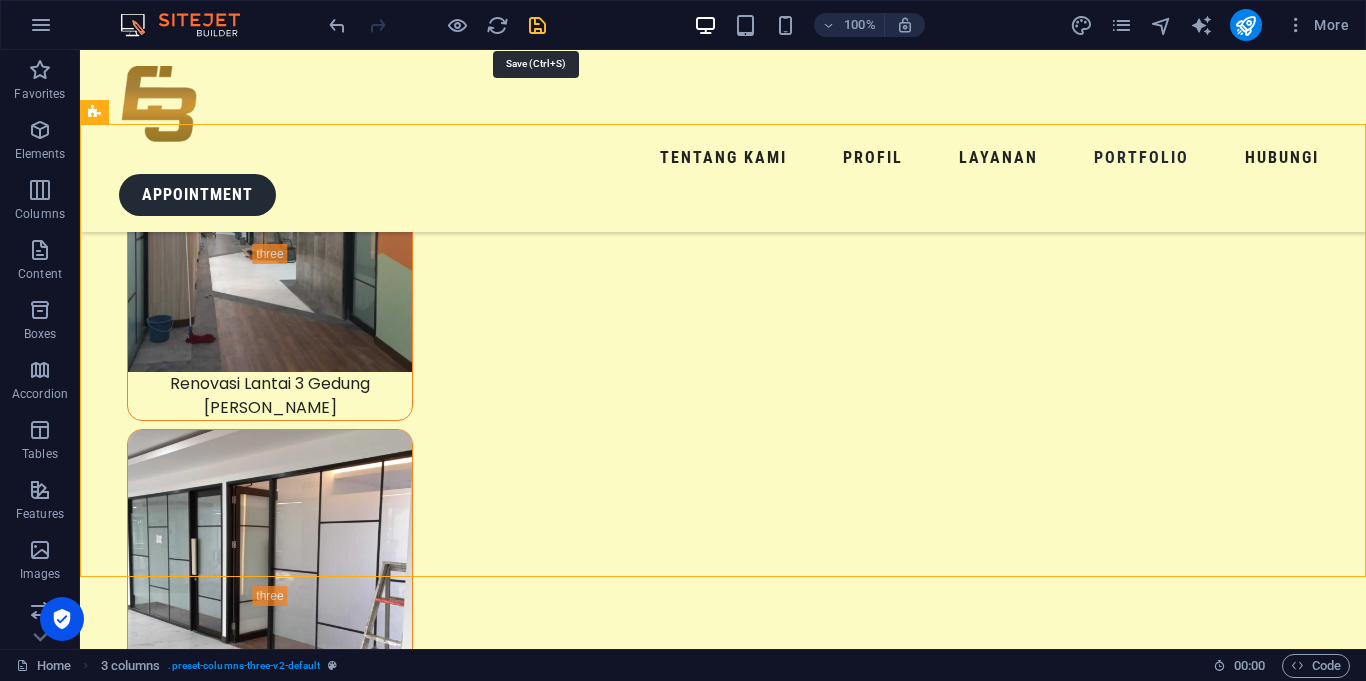 click at bounding box center (537, 25) 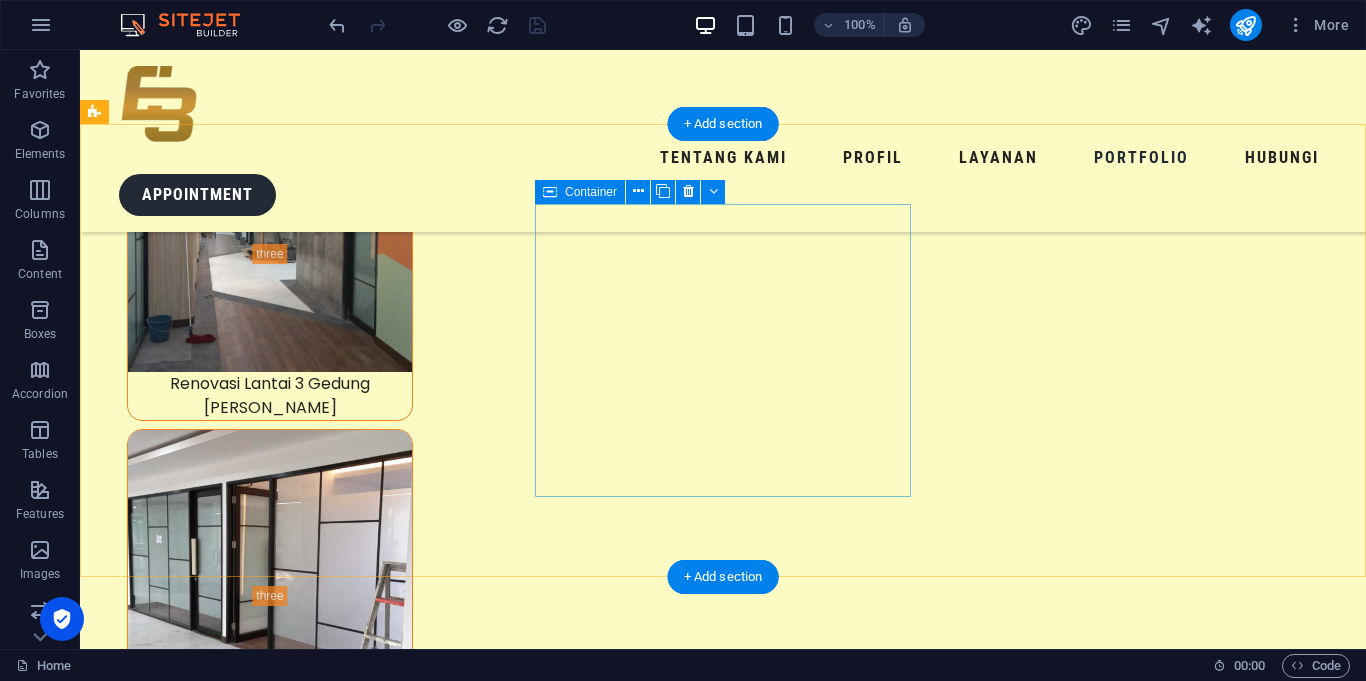 click on "Kantor Wakil Presiden Indonesia" at bounding box center [292, 20237] 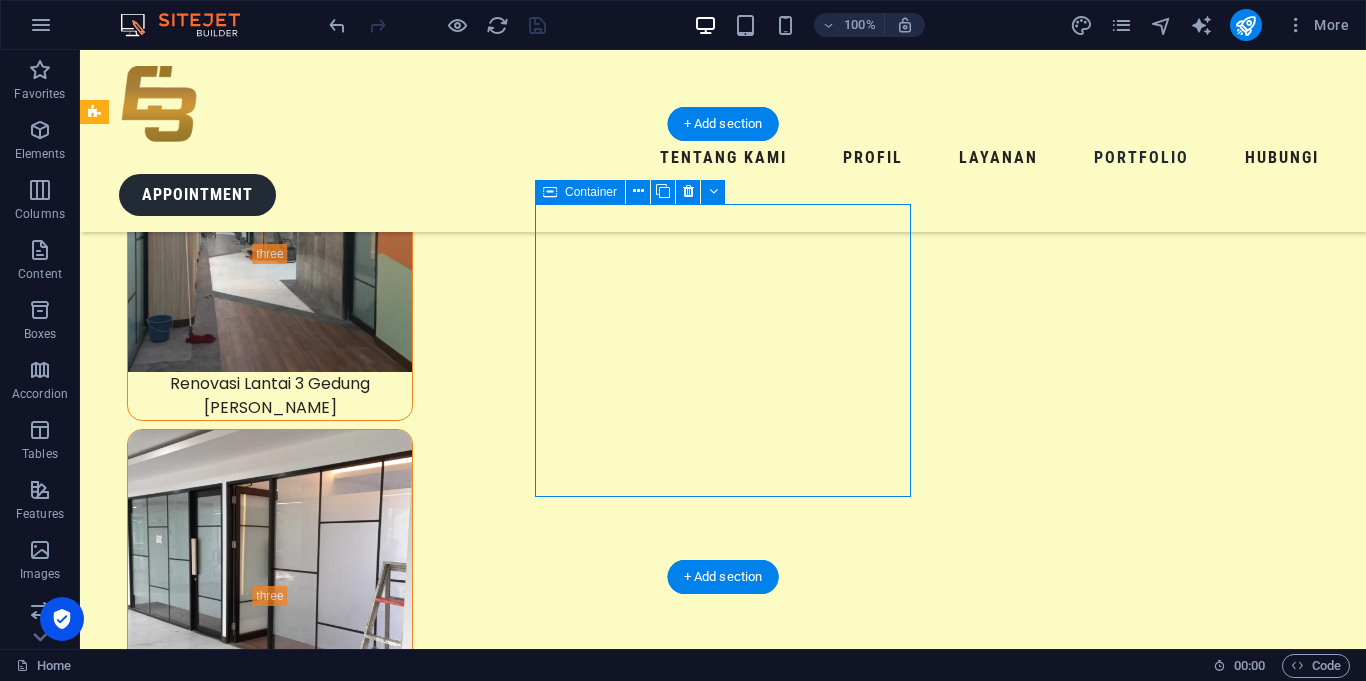 click on "Kantor Wakil Presiden Indonesia" at bounding box center [292, 20237] 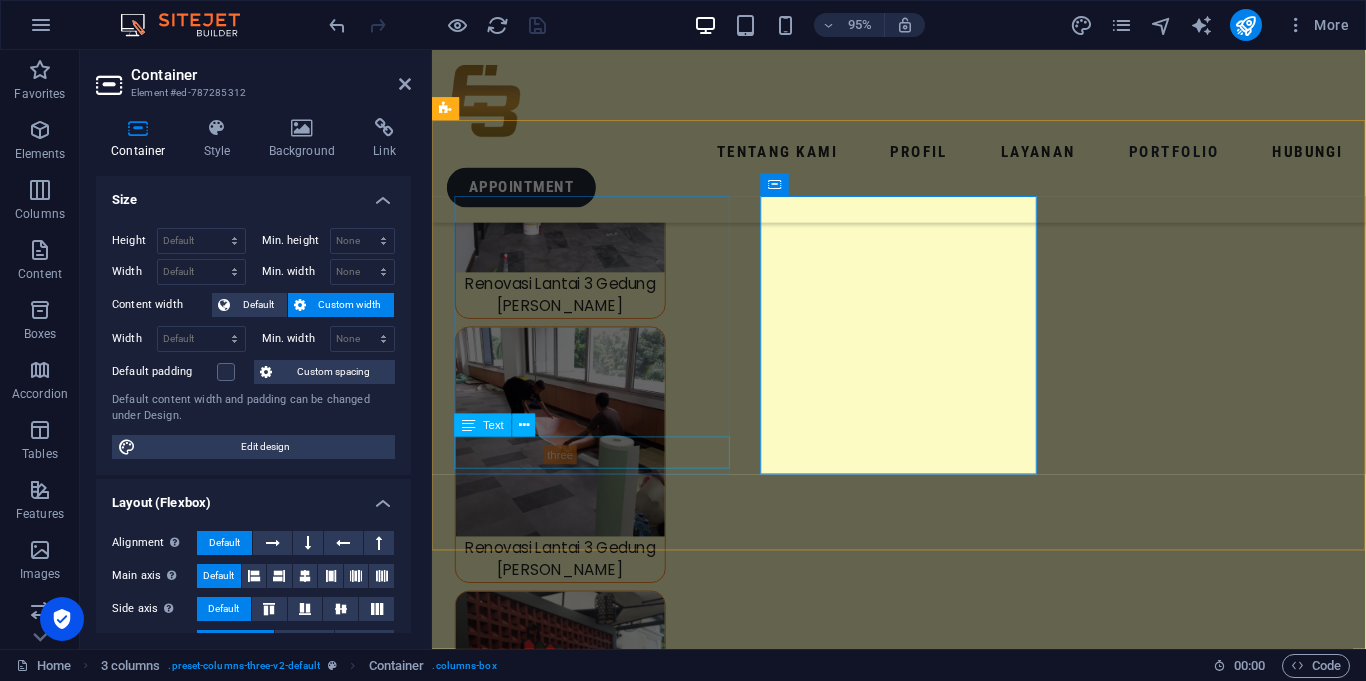 scroll, scrollTop: 8940, scrollLeft: 0, axis: vertical 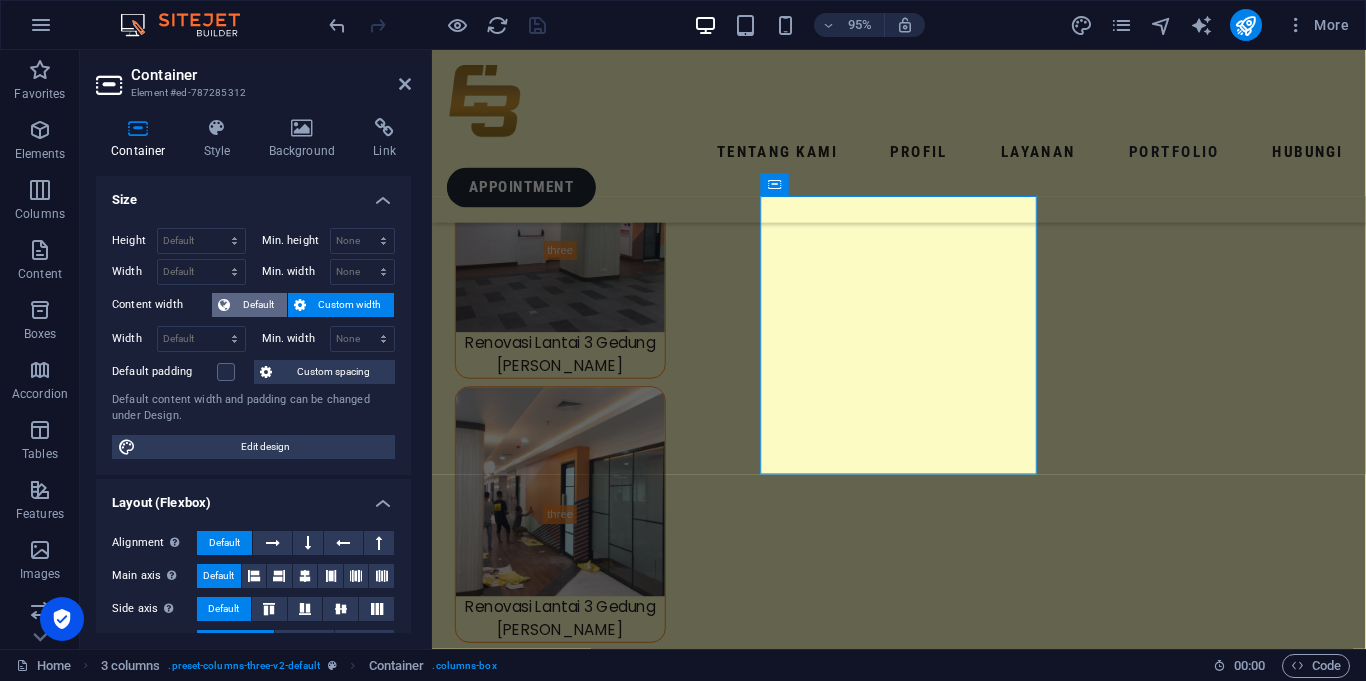 click on "Default" at bounding box center (258, 305) 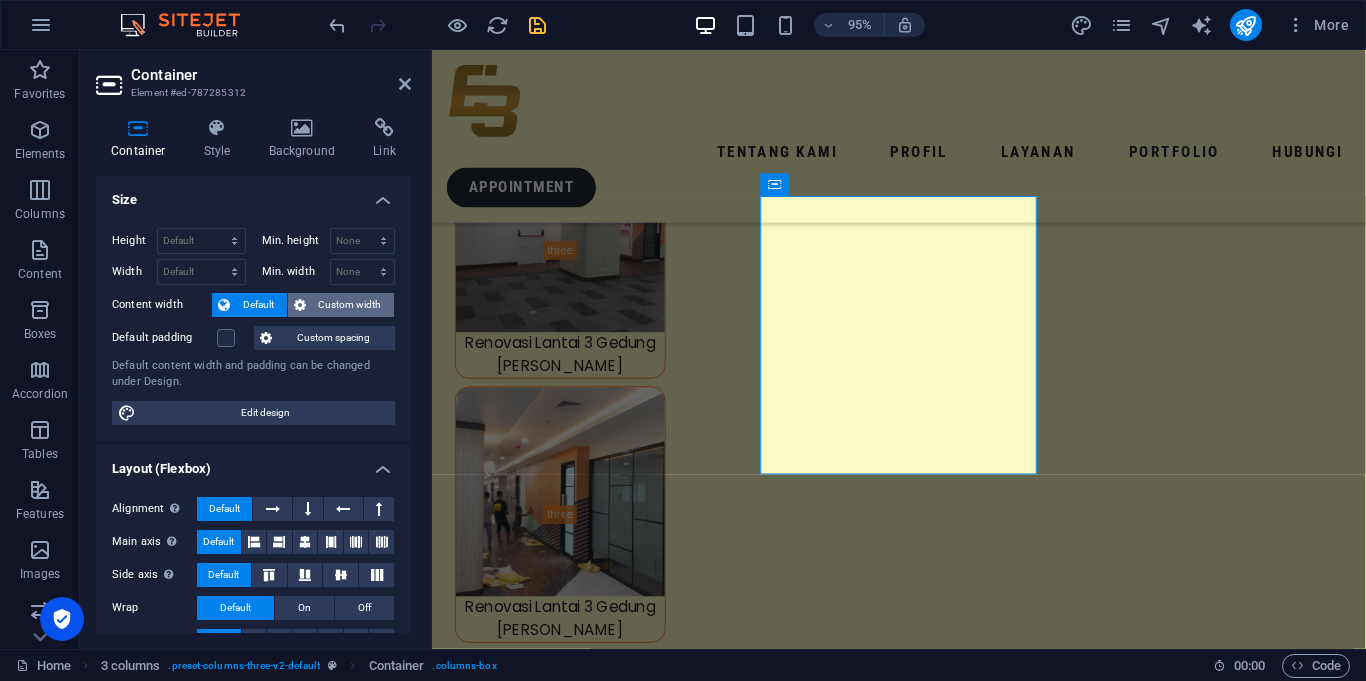 click on "Custom width" at bounding box center [350, 305] 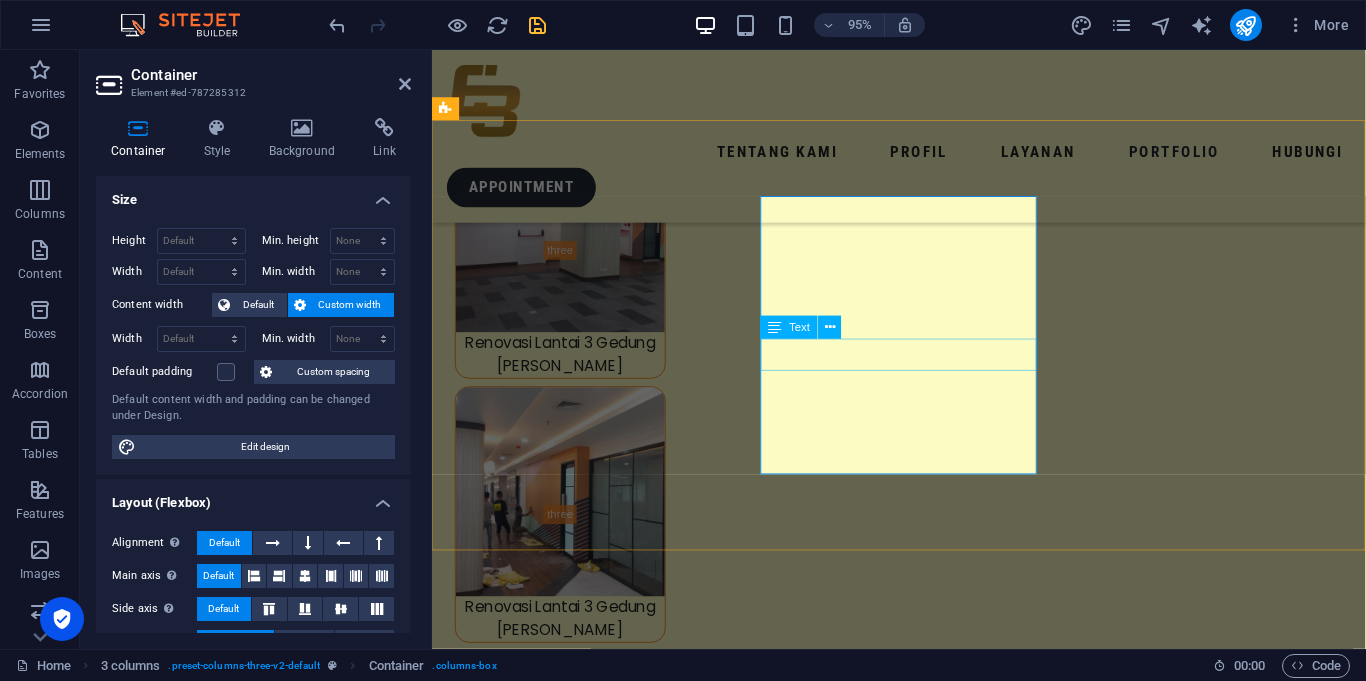 click on "Kantor Wakil Presiden Indonesia" at bounding box center [601, 16390] 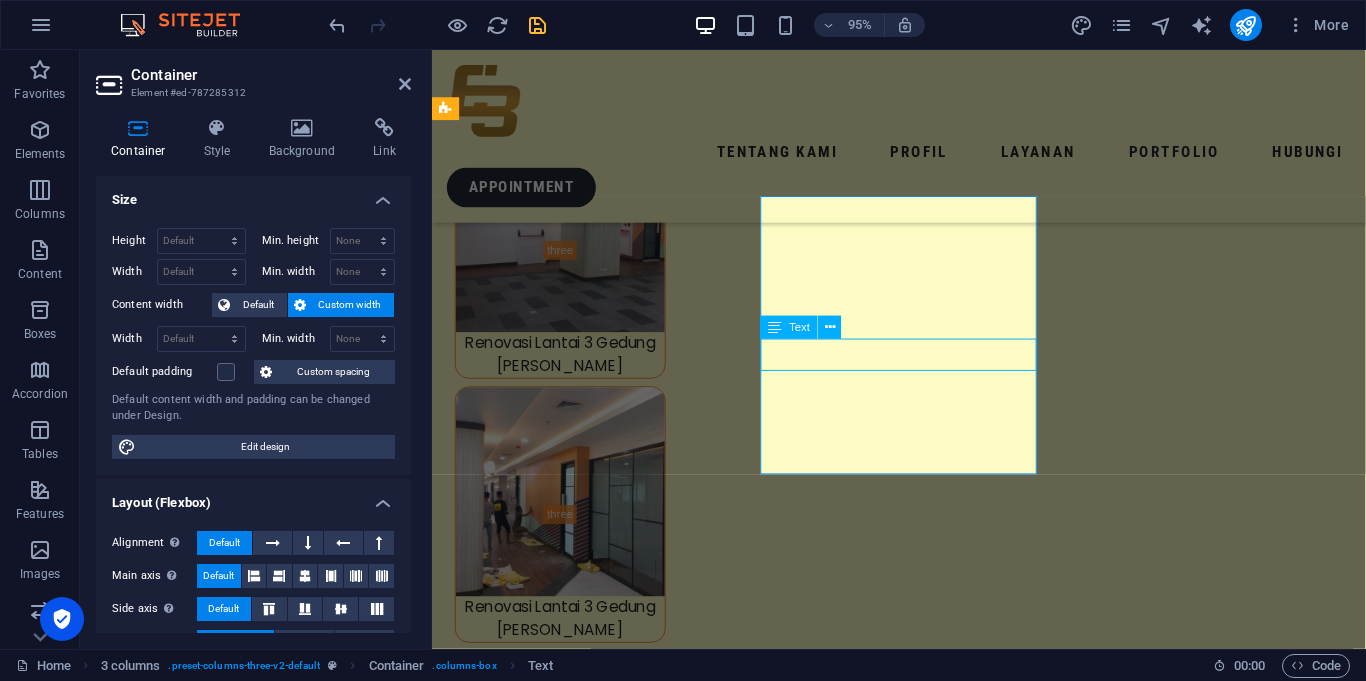 click on "Kantor Wakil Presiden Indonesia" at bounding box center (601, 16390) 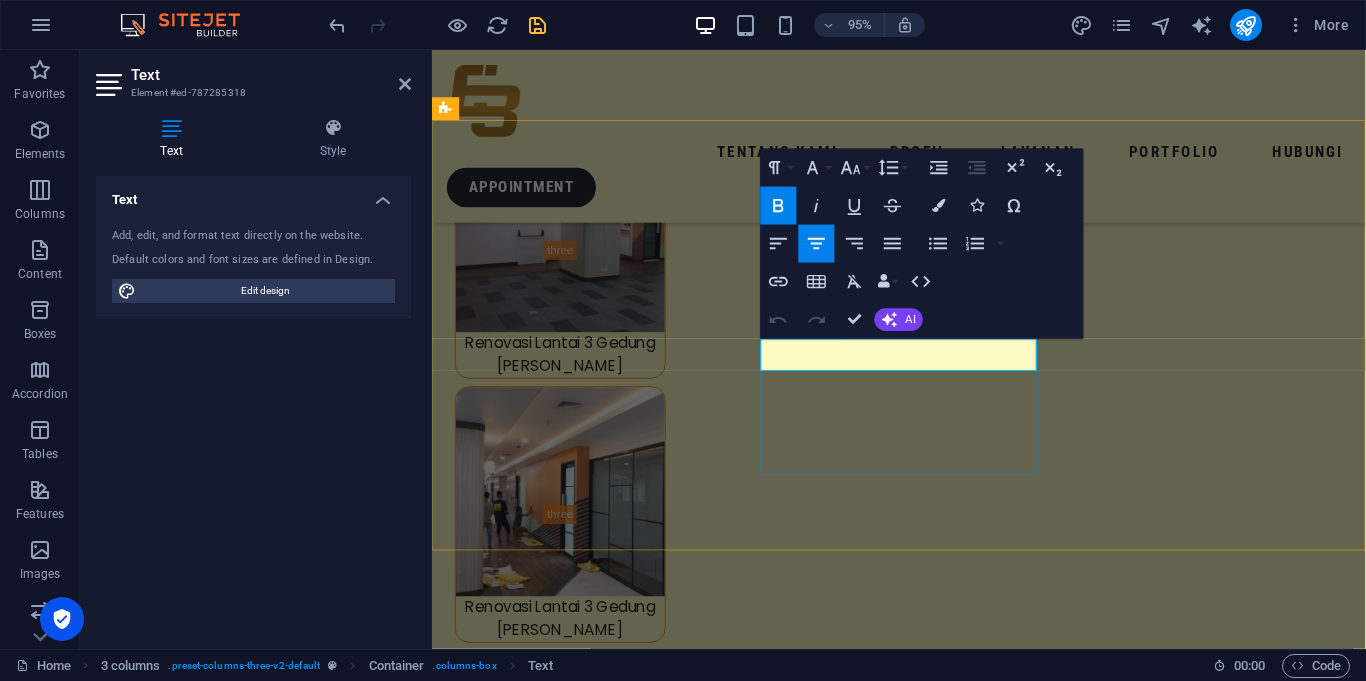 click on "Kantor Wakil Presiden Indonesia" at bounding box center [601, 16394] 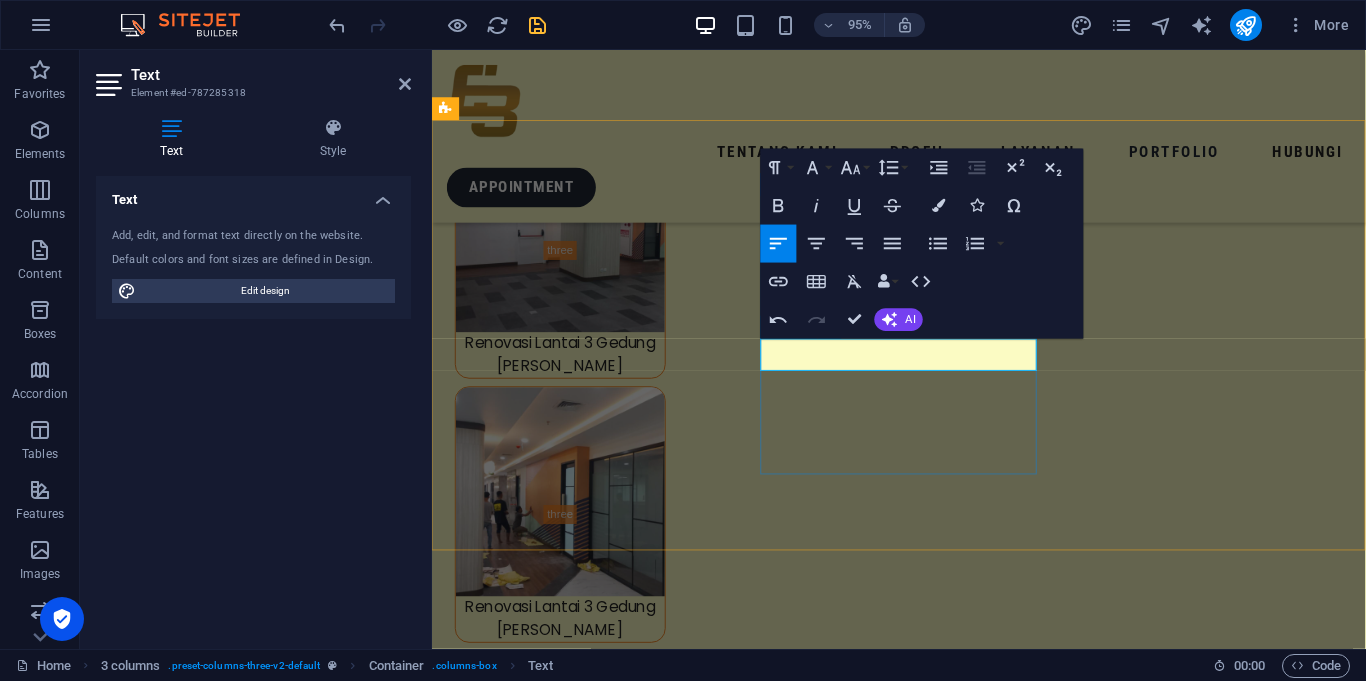 click on "Gelora Bung Karno" at bounding box center (601, 16395) 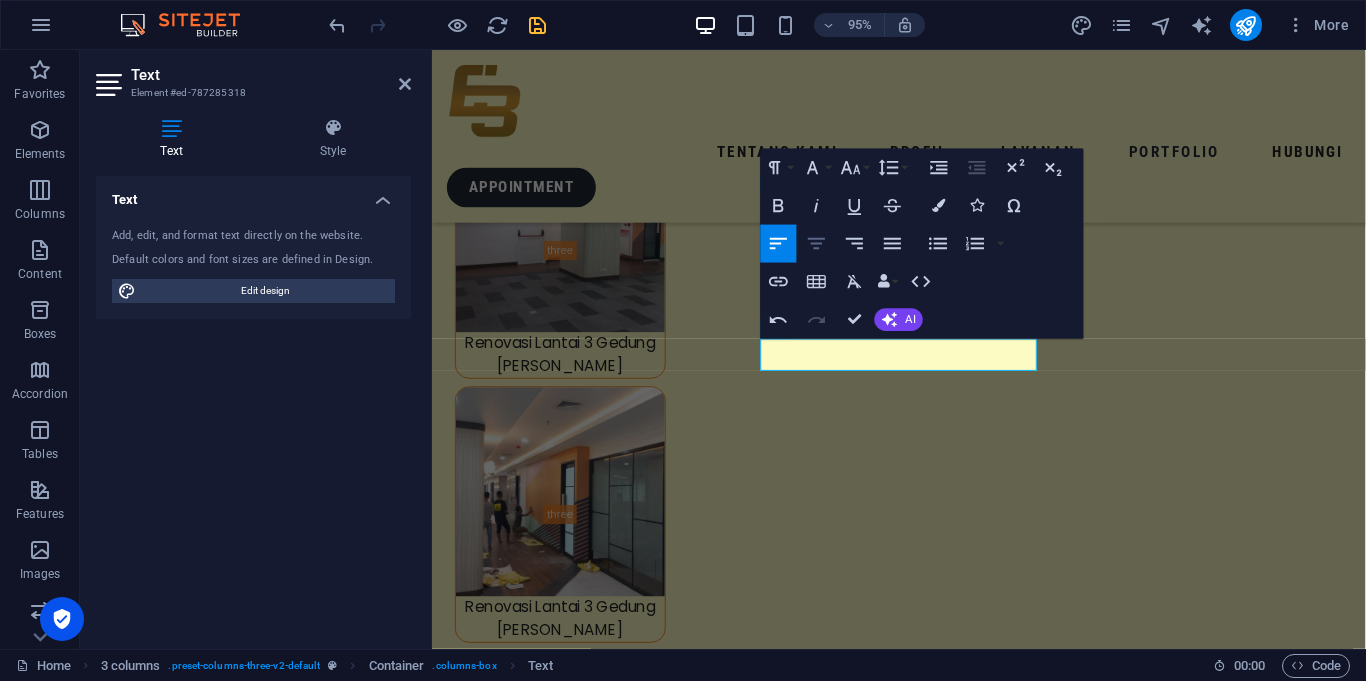 click on "Align Center" at bounding box center (817, 244) 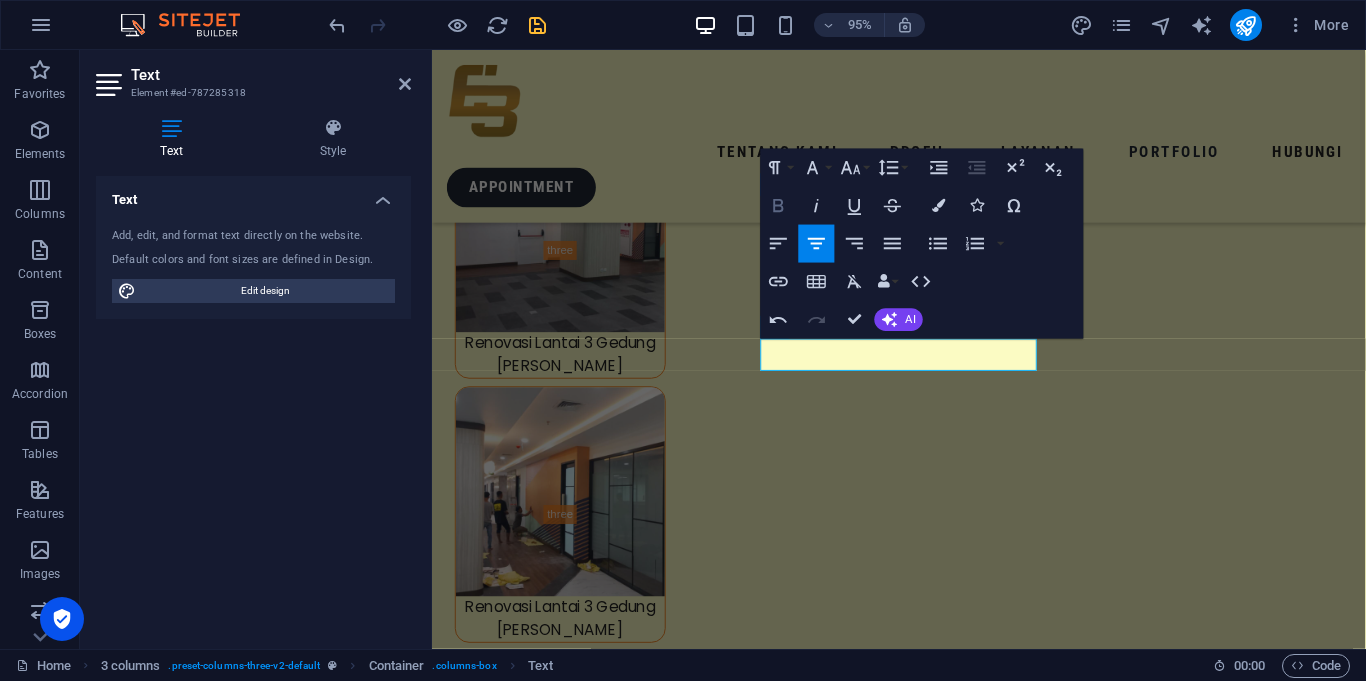 click 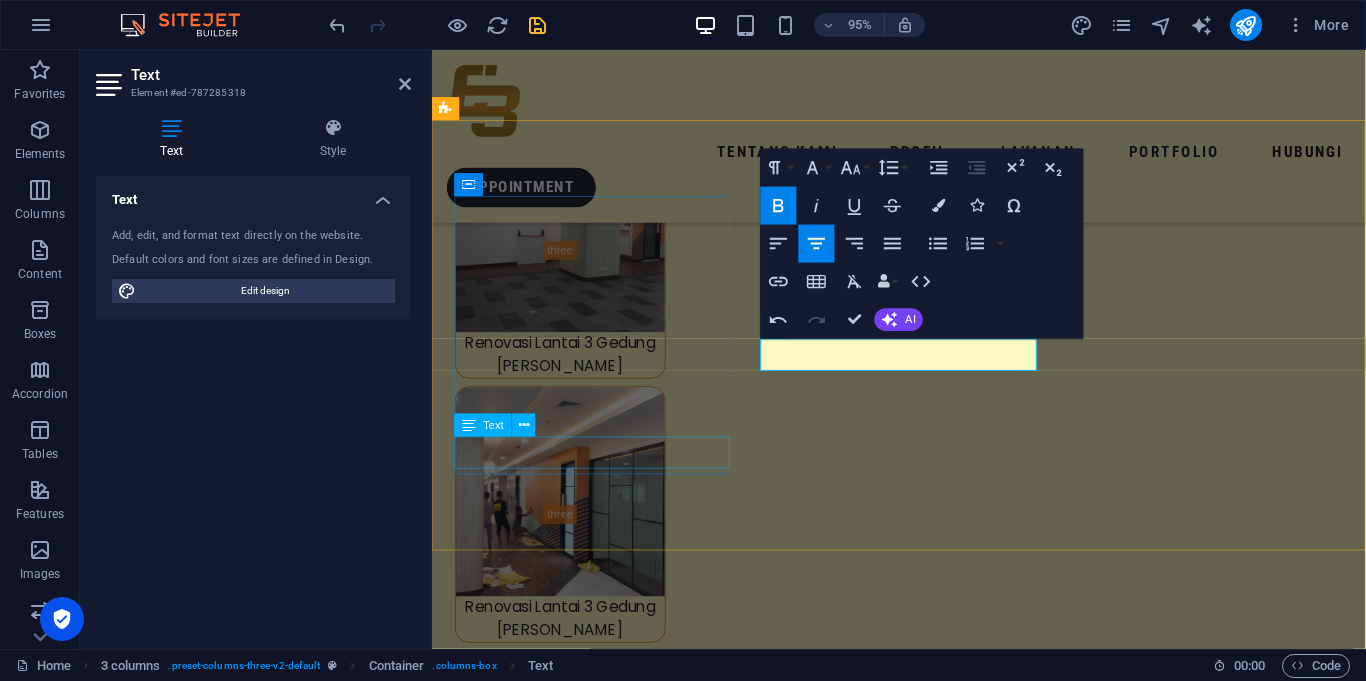 click on "Kantor Presiden Indonesia" at bounding box center [601, 16190] 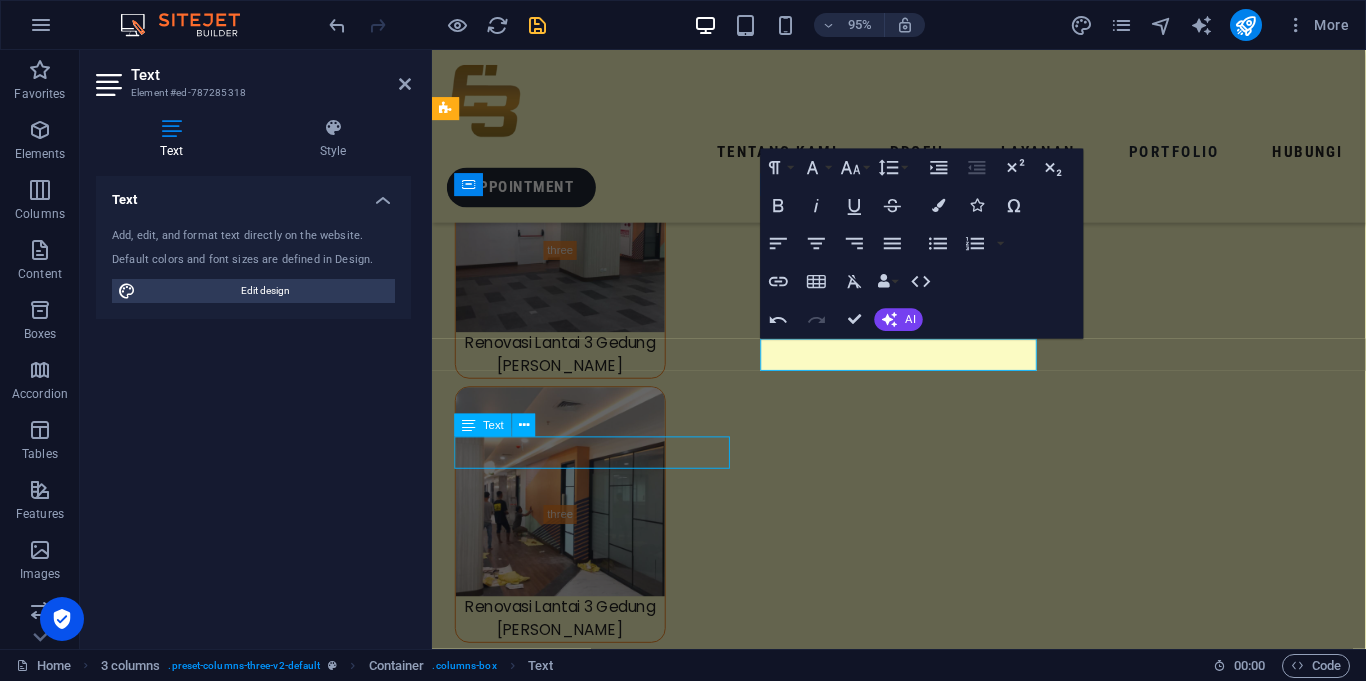 click on "Kantor Presiden Indonesia" at bounding box center (601, 16190) 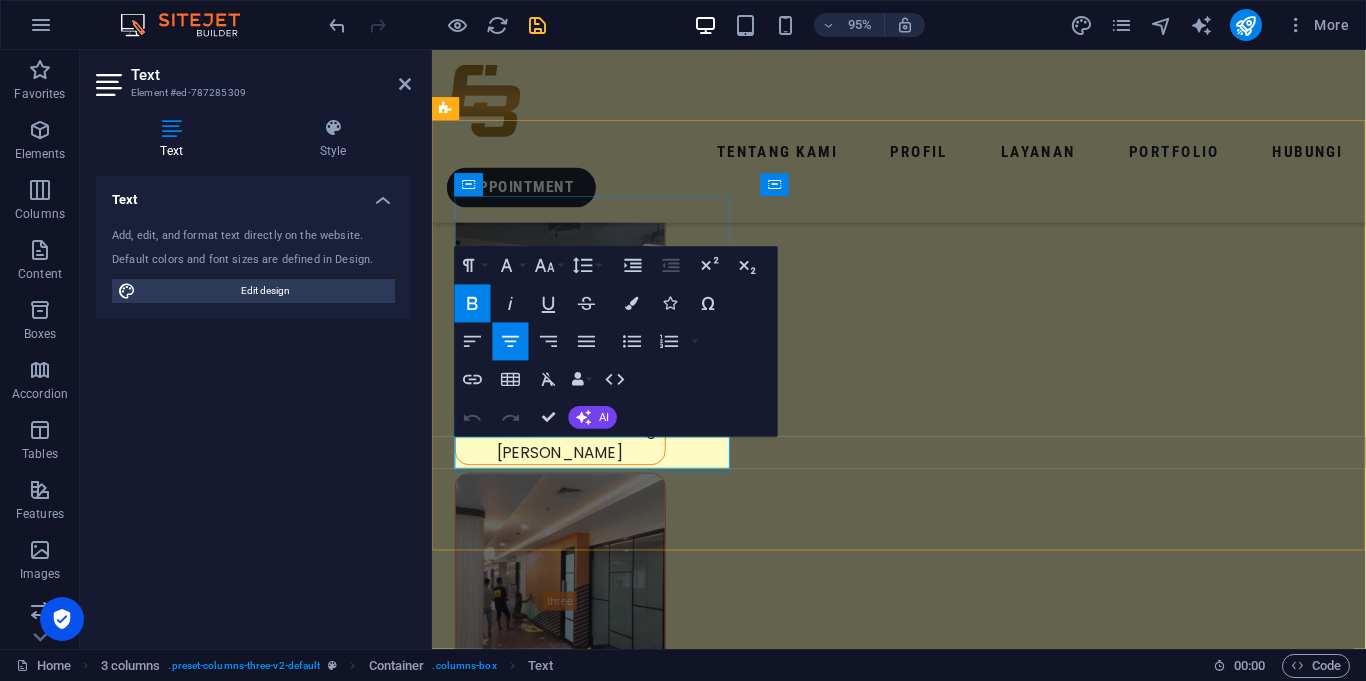 click on "Kantor Presiden Indonesia" at bounding box center (601, 16285) 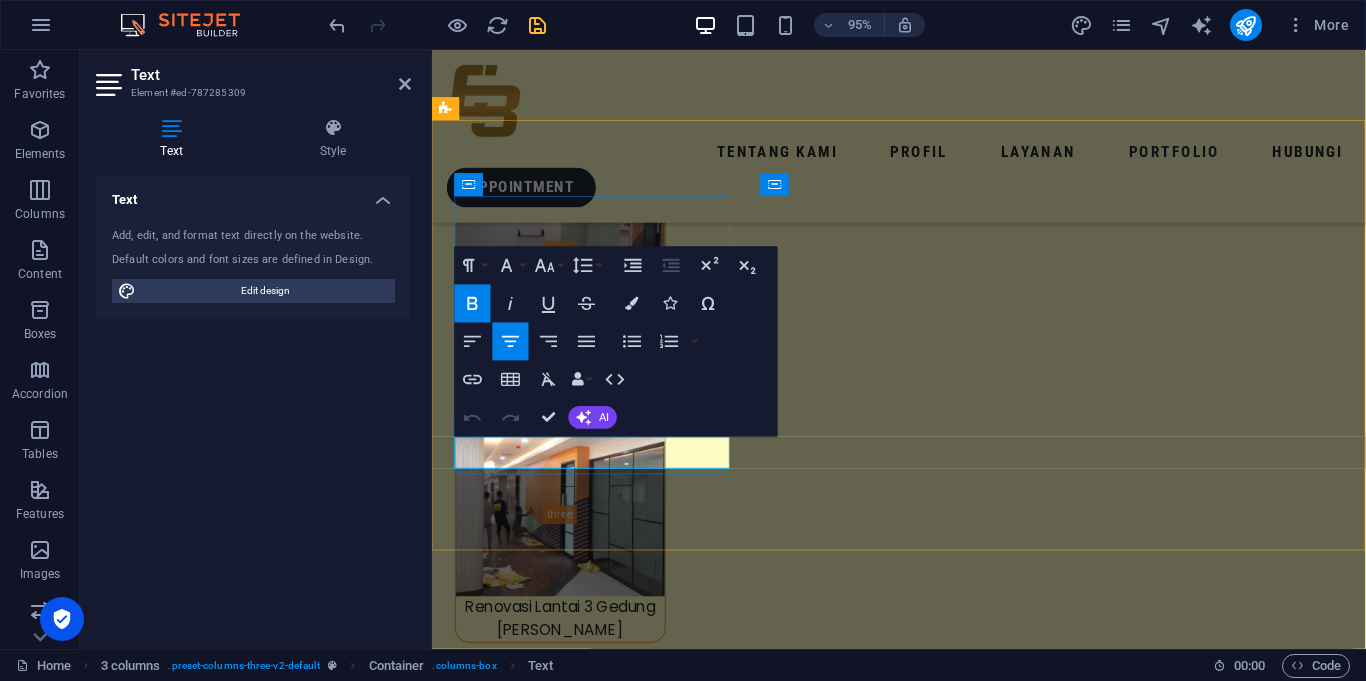 click on "Kantor Presiden Indonesia" at bounding box center (601, 16194) 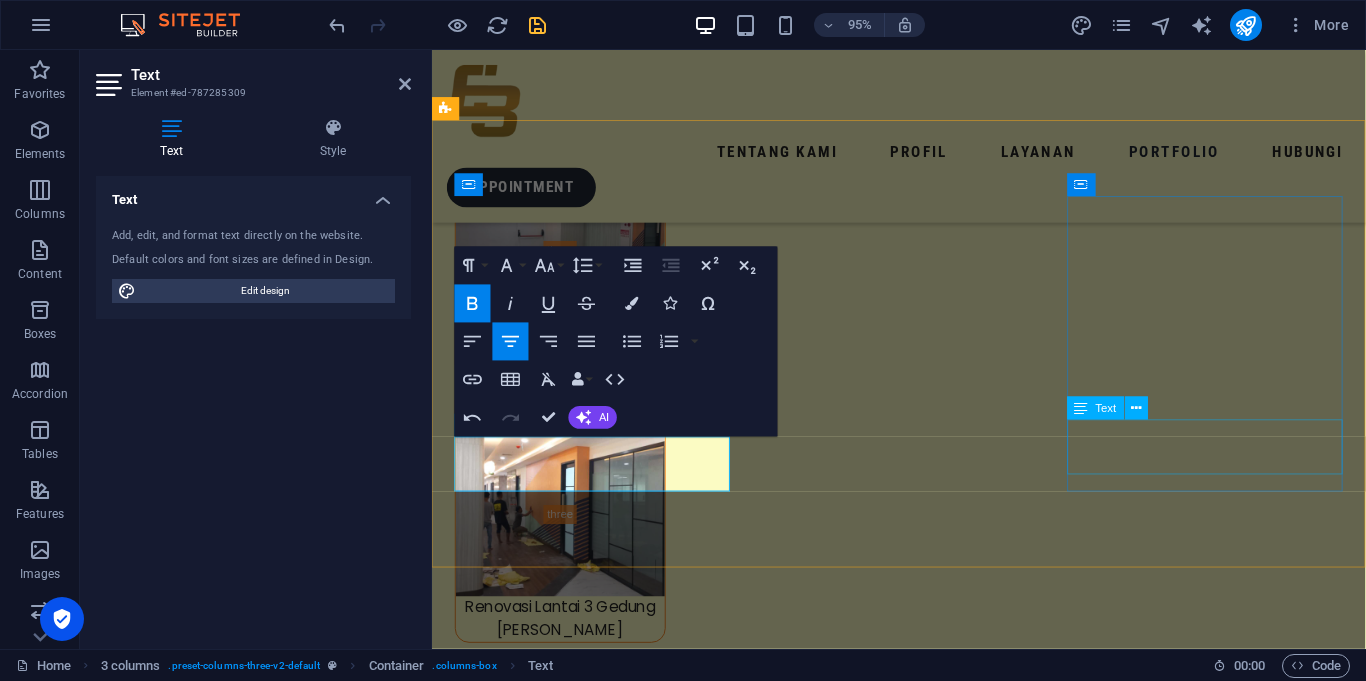 click on "Kantor Sekretariat Negara Republik Indonesia" at bounding box center [601, 16711] 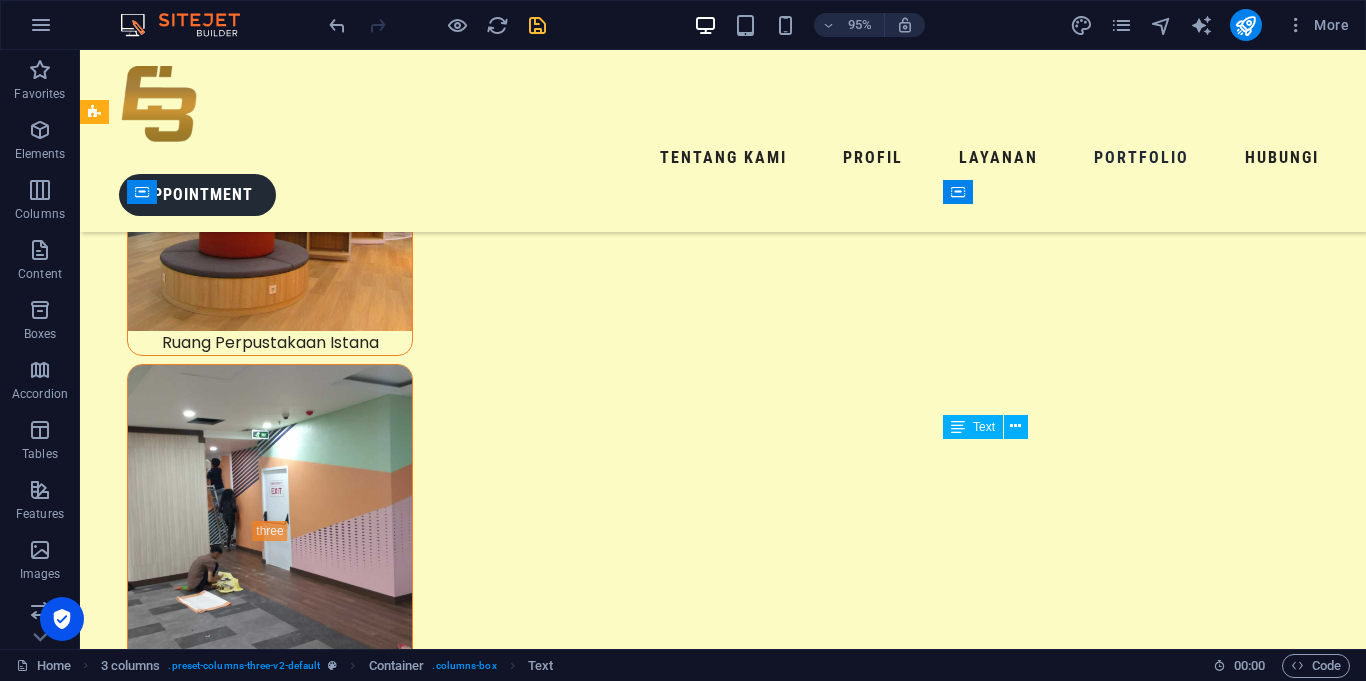 scroll, scrollTop: 9559, scrollLeft: 0, axis: vertical 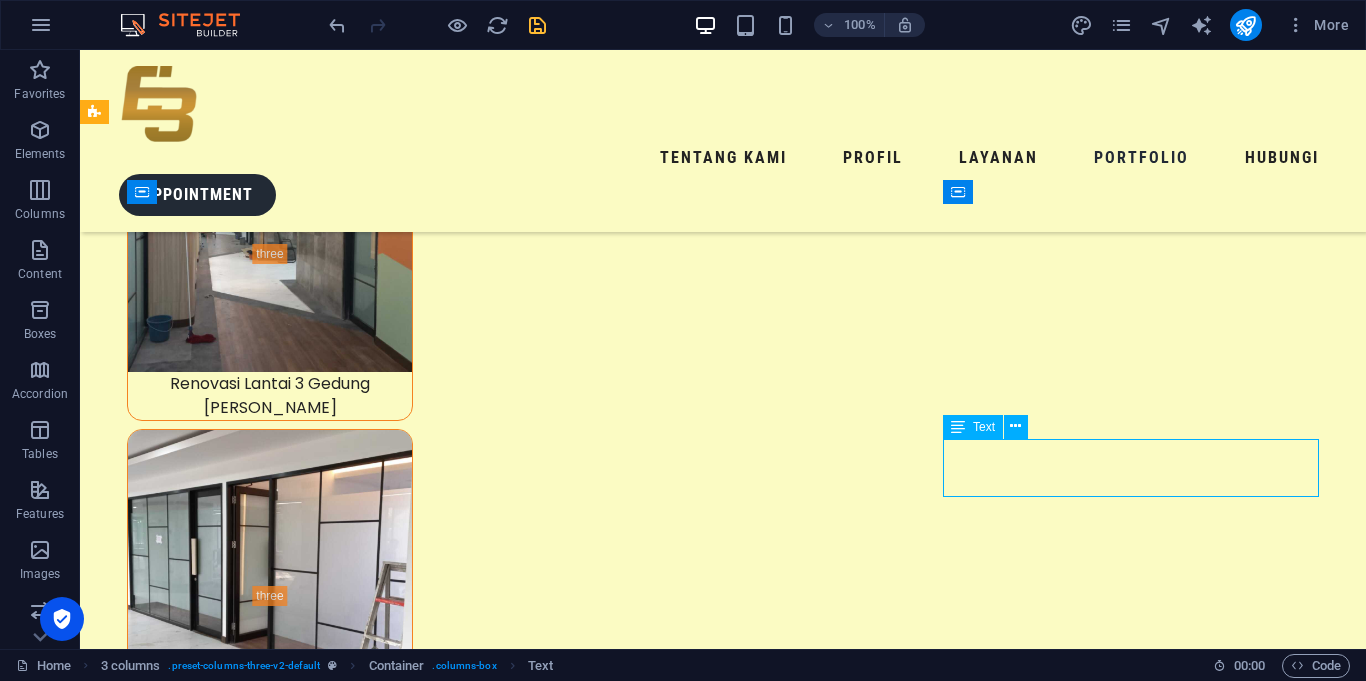 click on "Kantor Sekretariat Negara Republik Indonesia" at bounding box center [292, 20633] 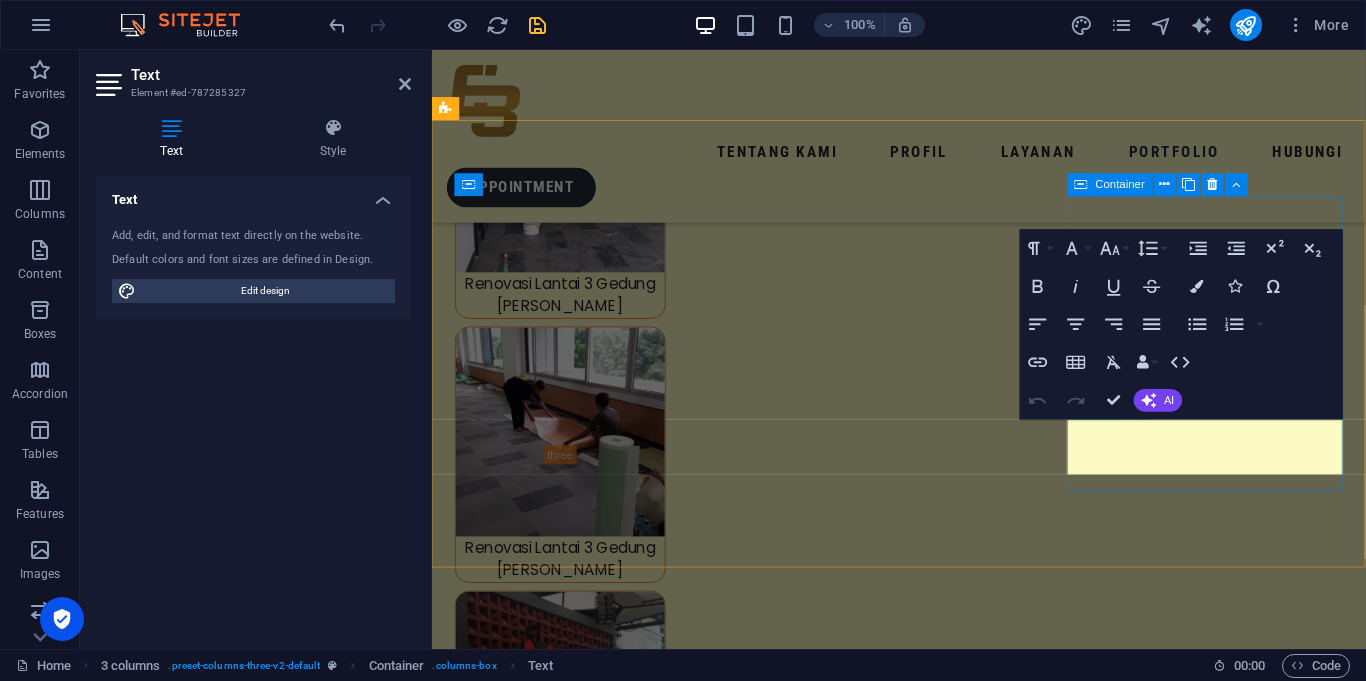 scroll, scrollTop: 8940, scrollLeft: 0, axis: vertical 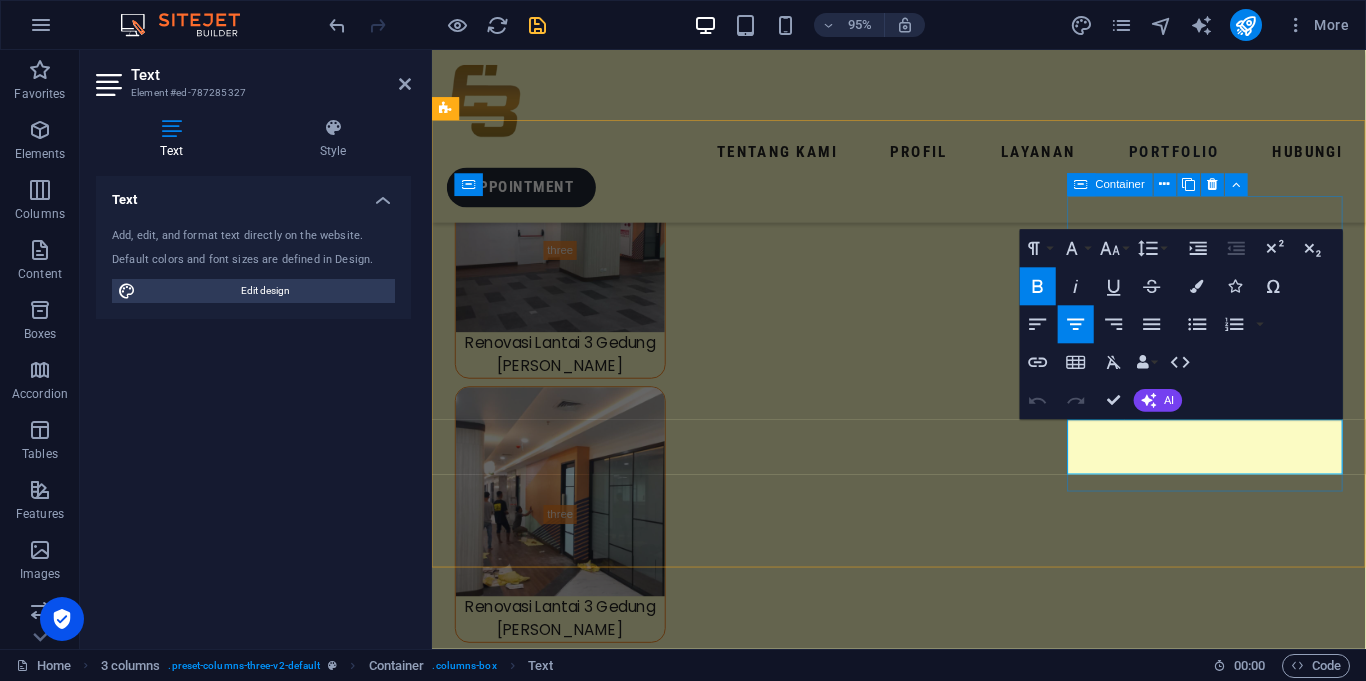 click on "Kantor Sekretariat Negara Republik Indonesia" at bounding box center (601, 16715) 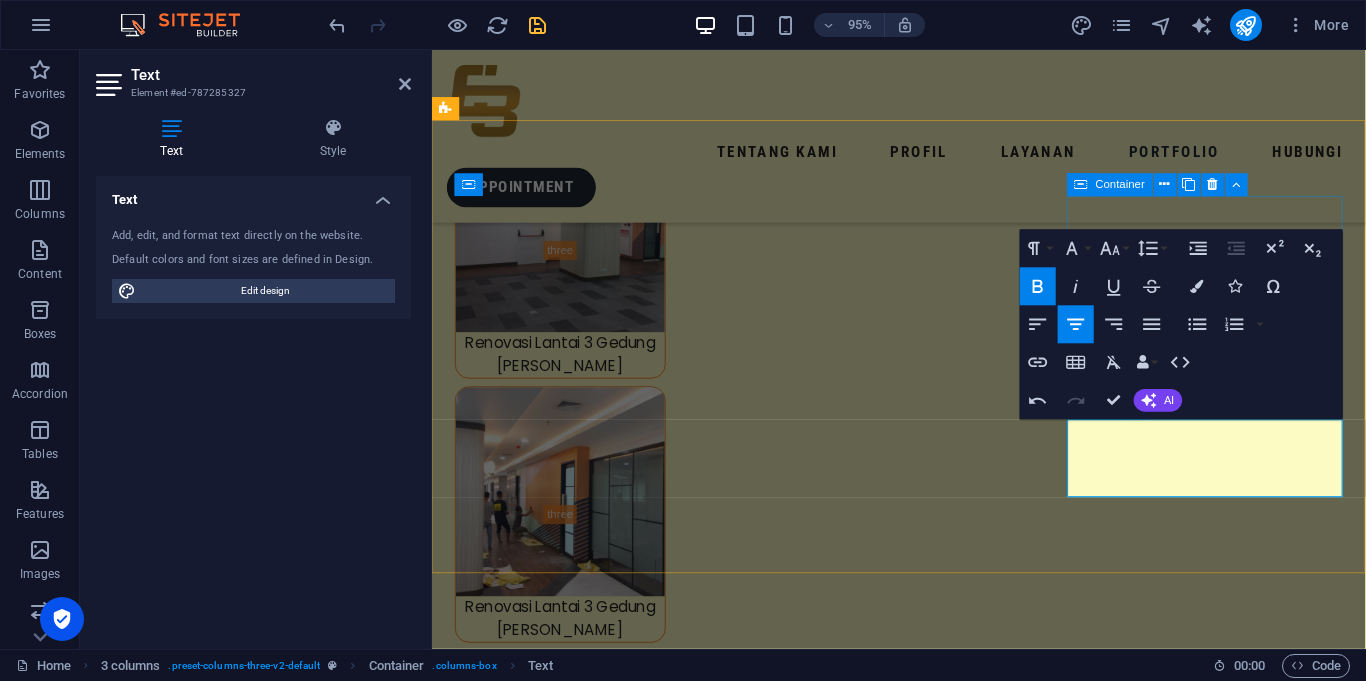 click on "Dewan Pertimbangan Presiden Sekretariat Negara Republik Indonesia" at bounding box center [601, 16728] 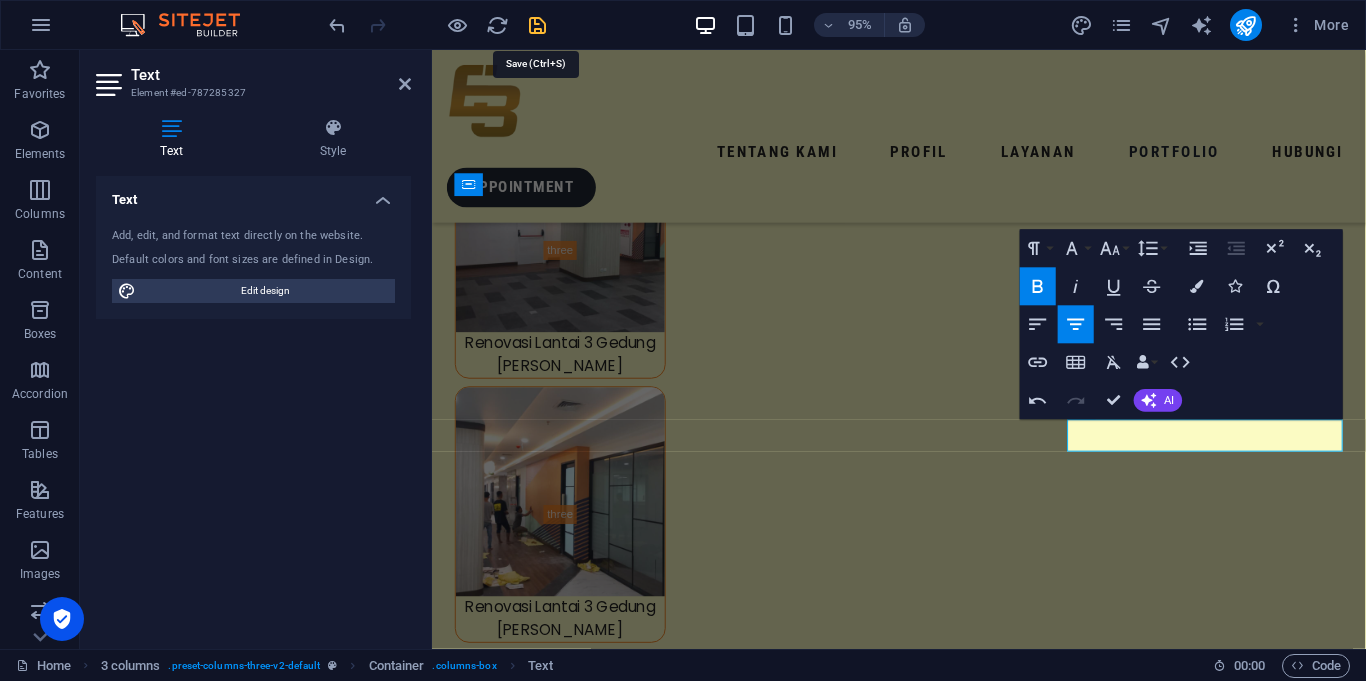 click at bounding box center (537, 25) 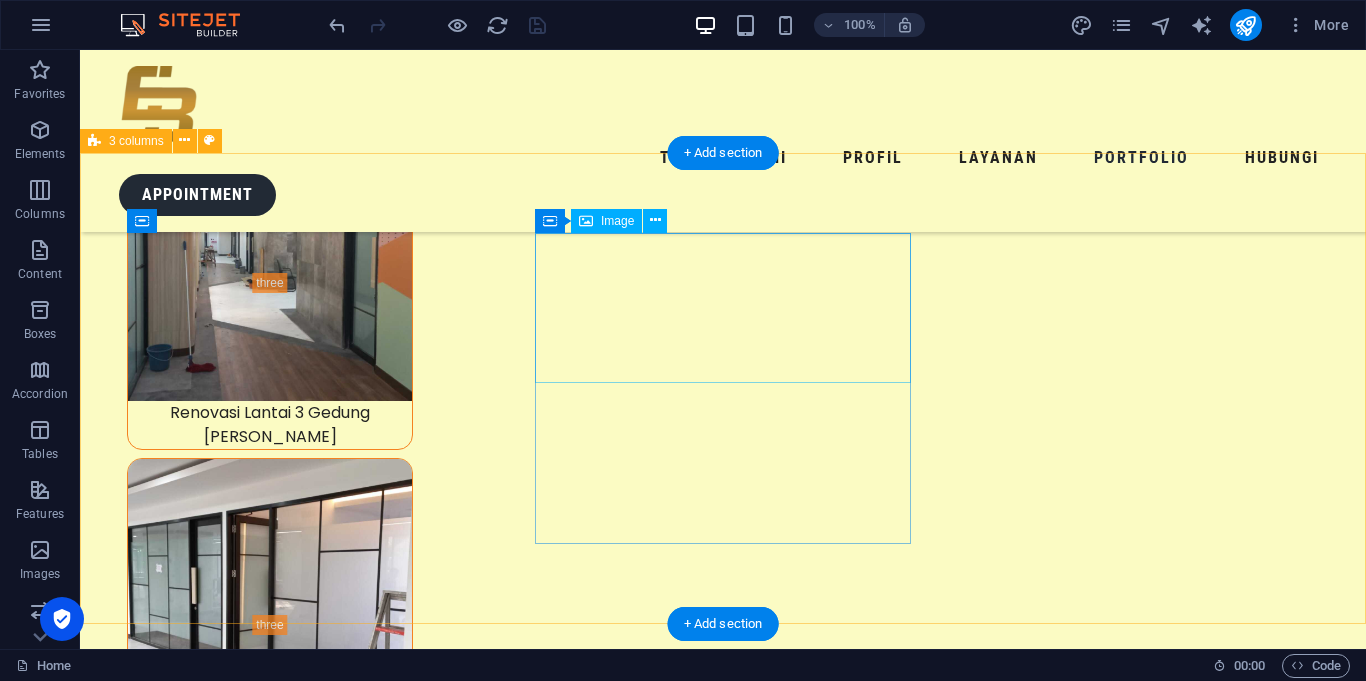 scroll, scrollTop: 9545, scrollLeft: 0, axis: vertical 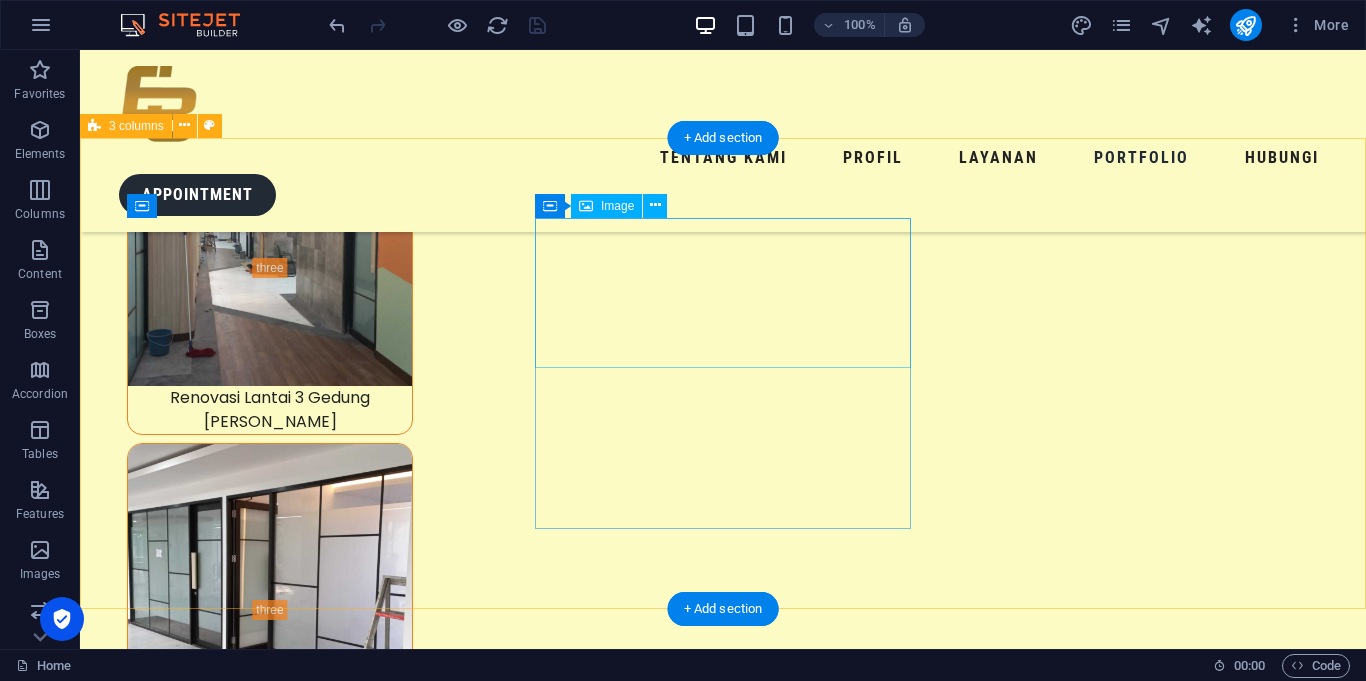 click at bounding box center [292, 20258] 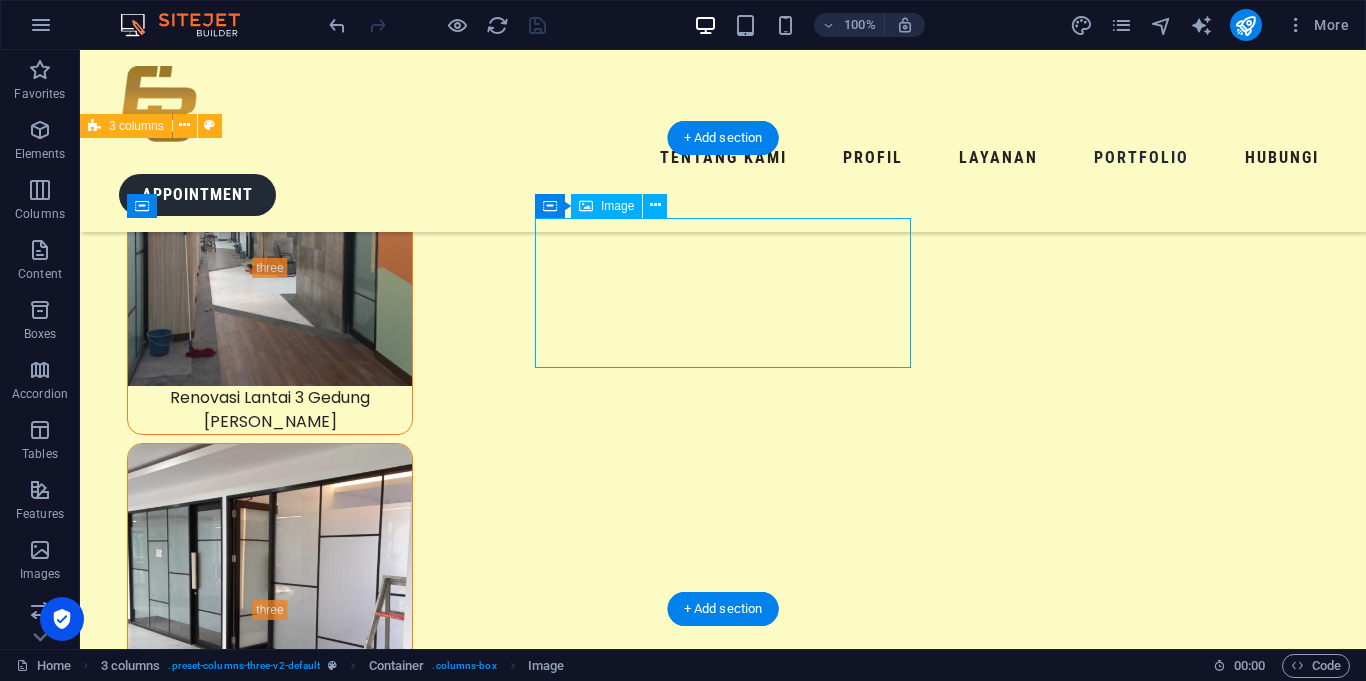 click at bounding box center (292, 20258) 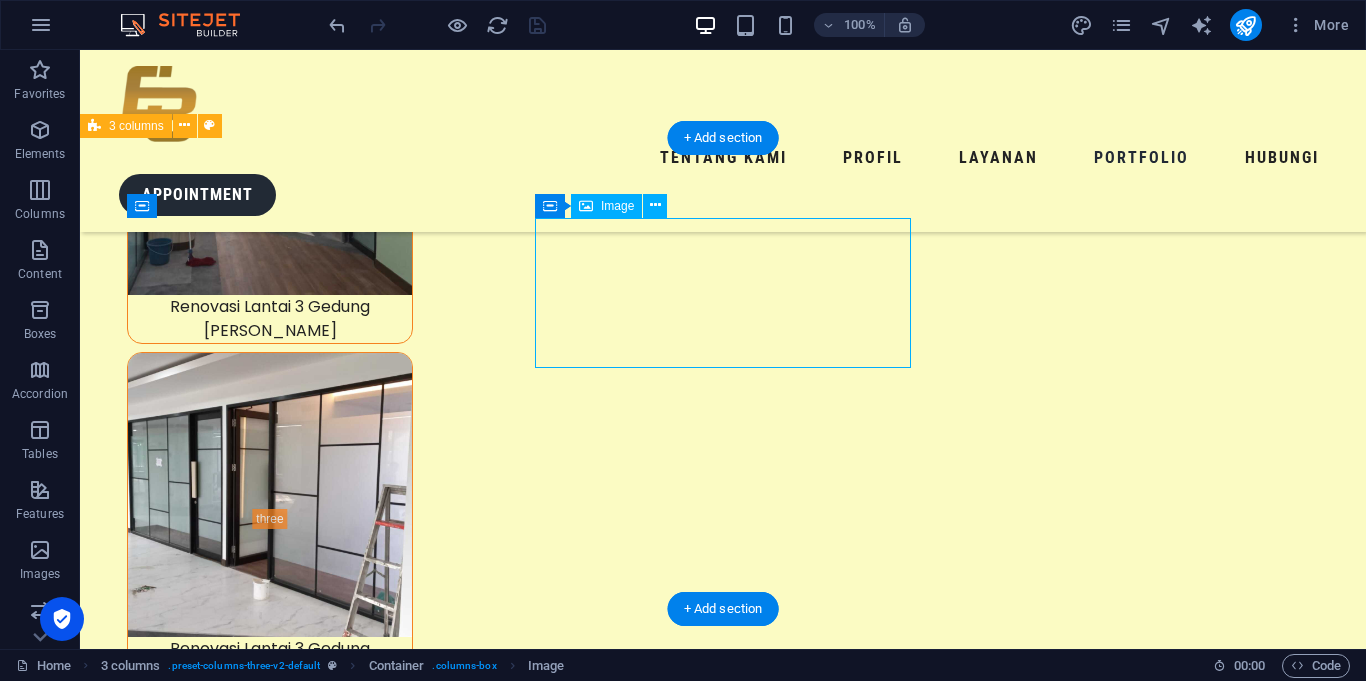 scroll, scrollTop: 8926, scrollLeft: 0, axis: vertical 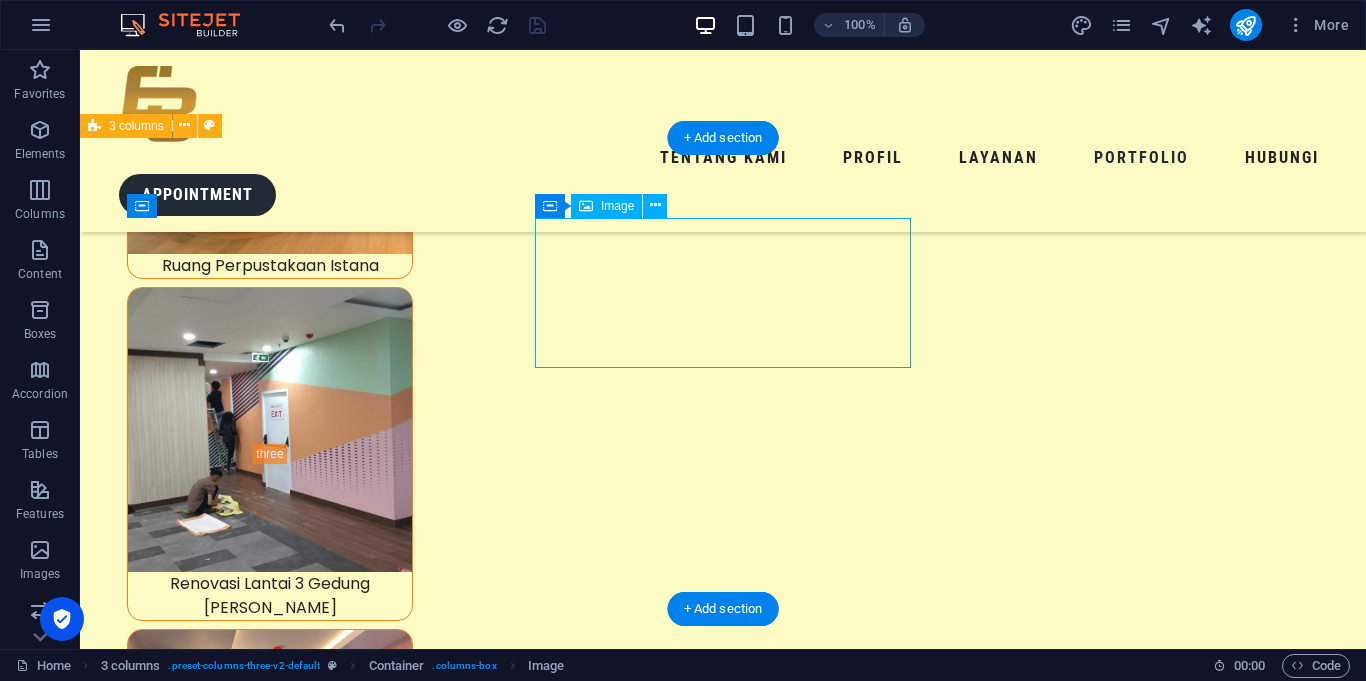 select on "px" 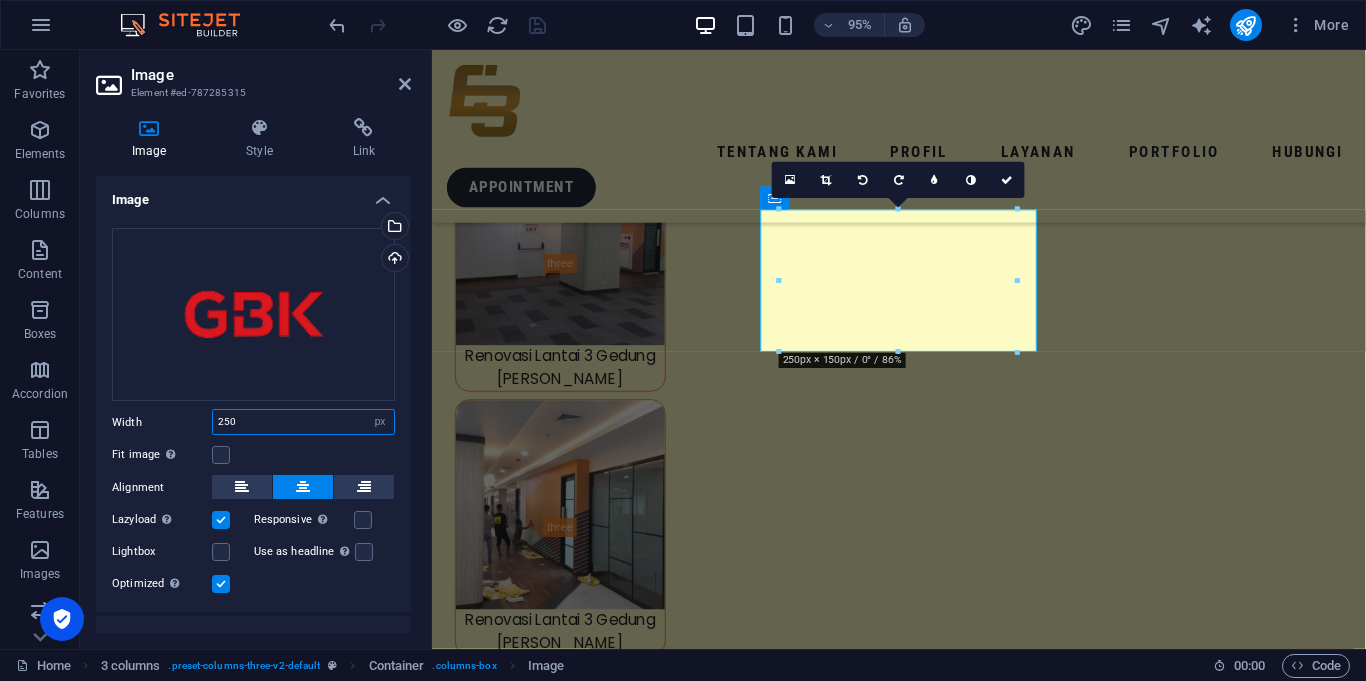 click on "250" at bounding box center (303, 422) 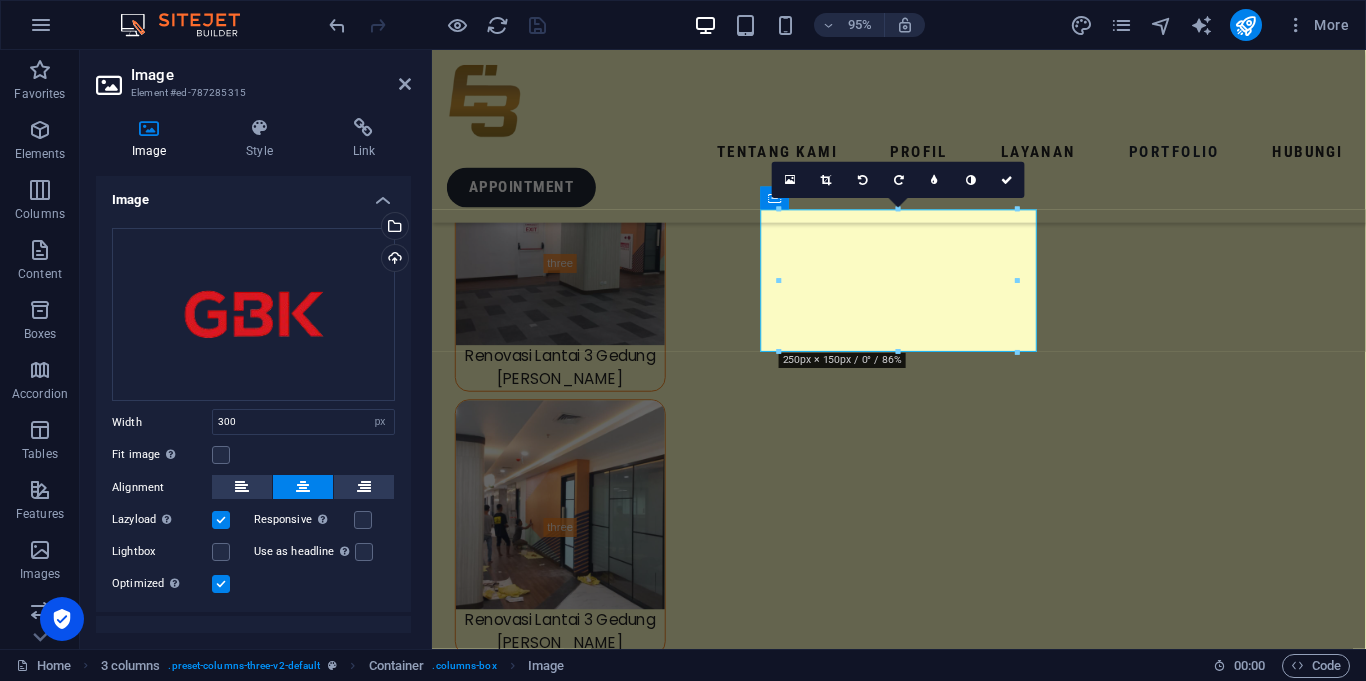 click on "Fit image Automatically fit image to a fixed width and height" at bounding box center [253, 455] 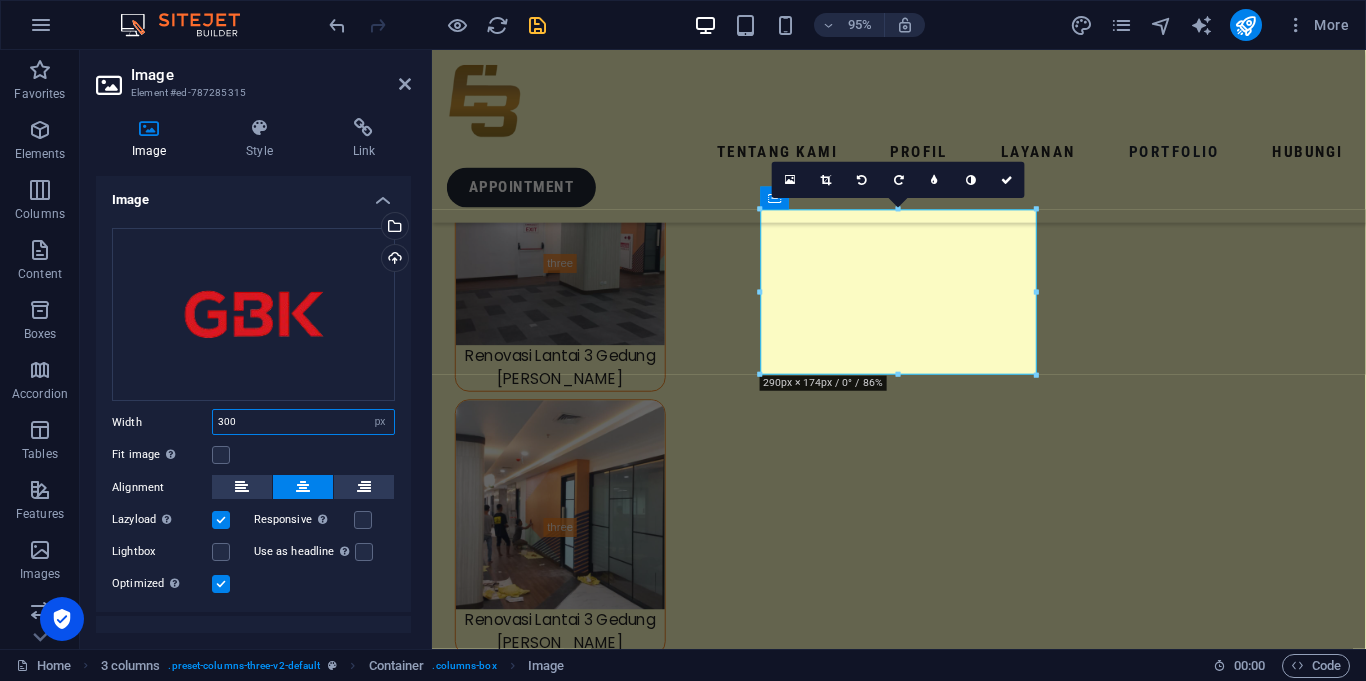 click on "300" at bounding box center [303, 422] 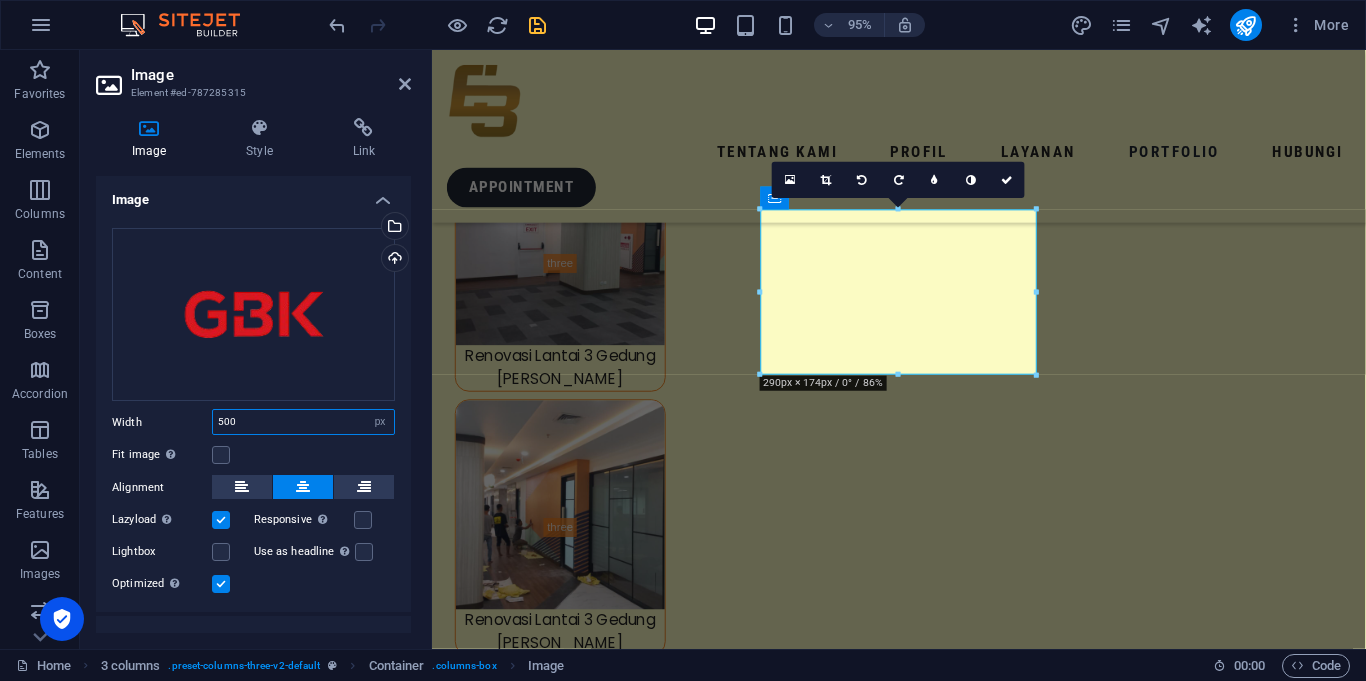 type on "500" 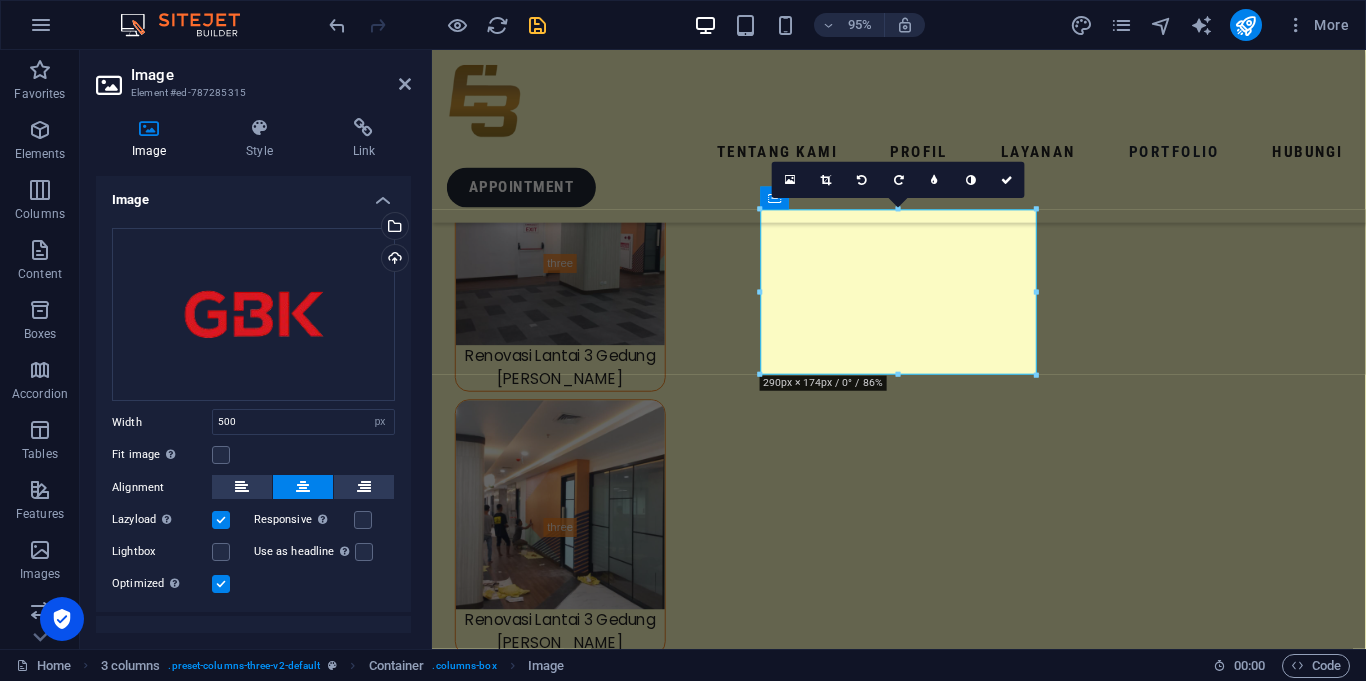 click on "Fit image Automatically fit image to a fixed width and height" at bounding box center (253, 455) 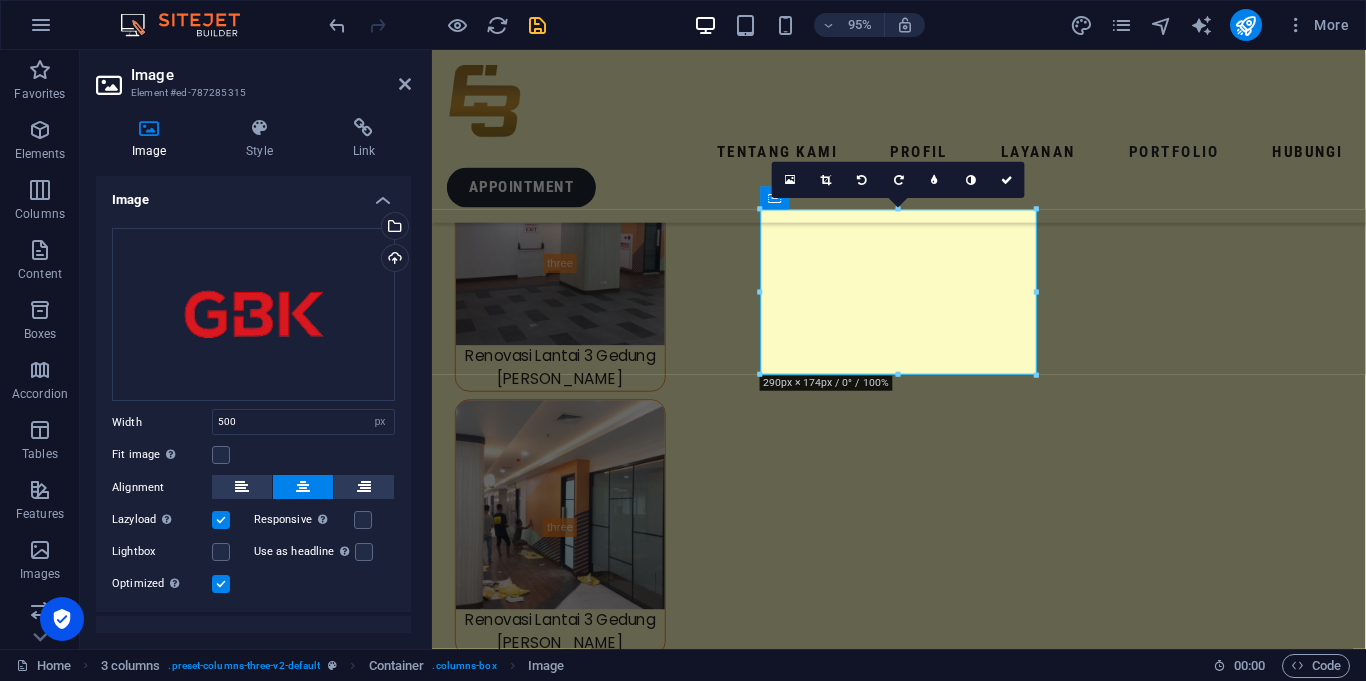 click on "Fit image Automatically fit image to a fixed width and height" at bounding box center [253, 455] 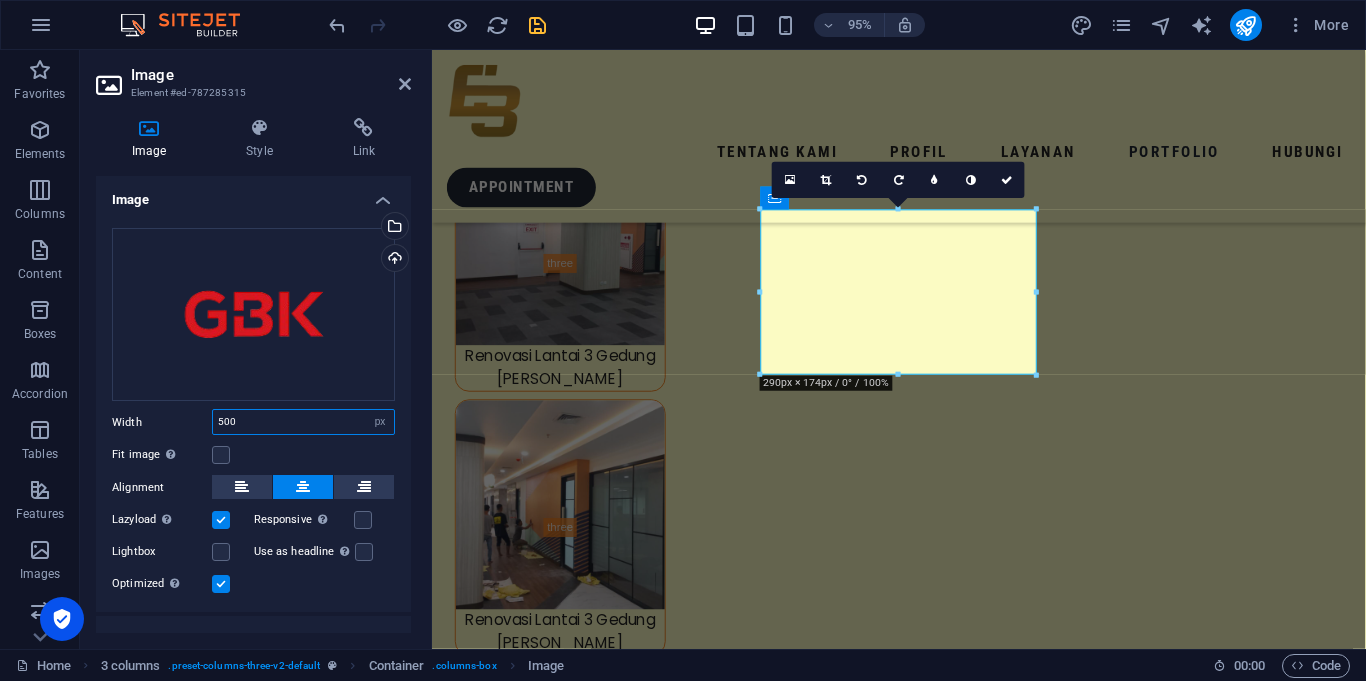 click on "500" at bounding box center (303, 422) 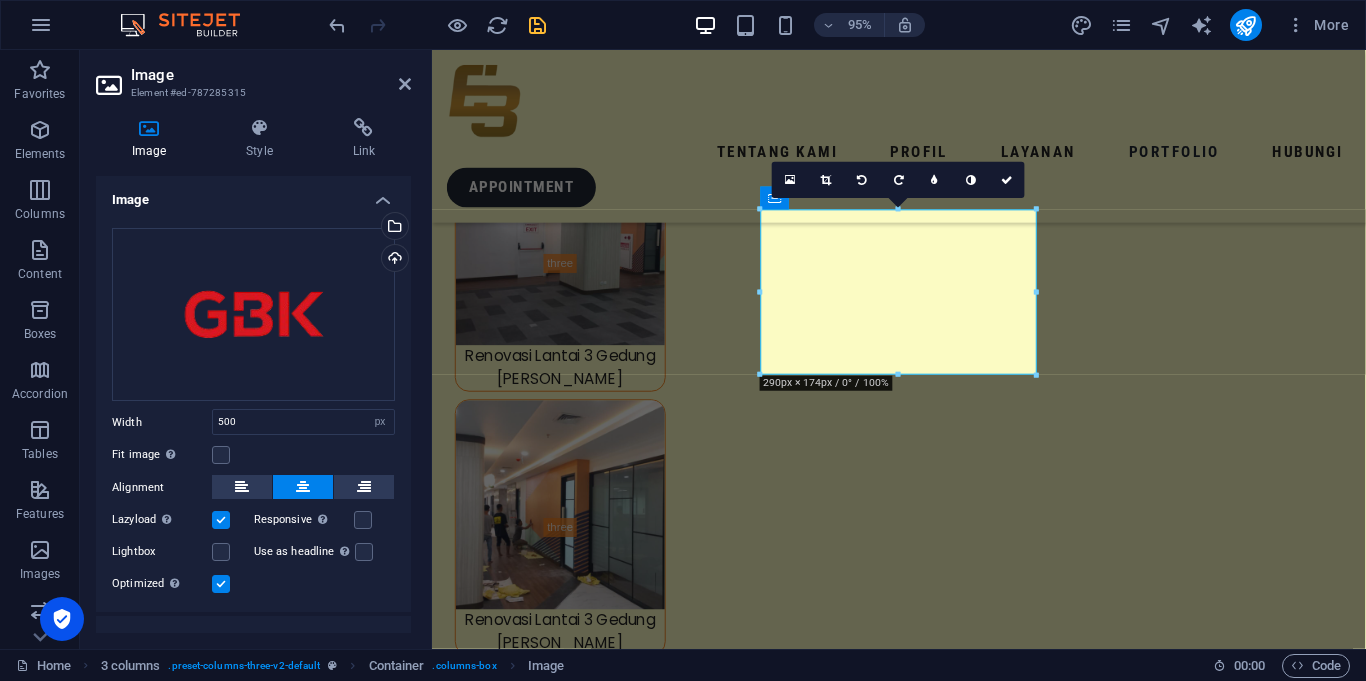 click on "Drag files here, click to choose files or select files from Files or our free stock photos & videos Select files from the file manager, stock photos, or upload file(s) Upload Width 500 Default auto px rem % em vh vw Fit image Automatically fit image to a fixed width and height Height Default auto px Alignment Lazyload Loading images after the page loads improves page speed. Responsive Automatically load retina image and smartphone optimized sizes. Lightbox Use as headline The image will be wrapped in an H1 headline tag. Useful for giving alternative text the weight of an H1 headline, e.g. for the logo. Leave unchecked if uncertain. Optimized Images are compressed to improve page speed. Position Direction Custom X offset 50 px rem % vh vw Y offset 50 px rem % vh vw" at bounding box center [253, 412] 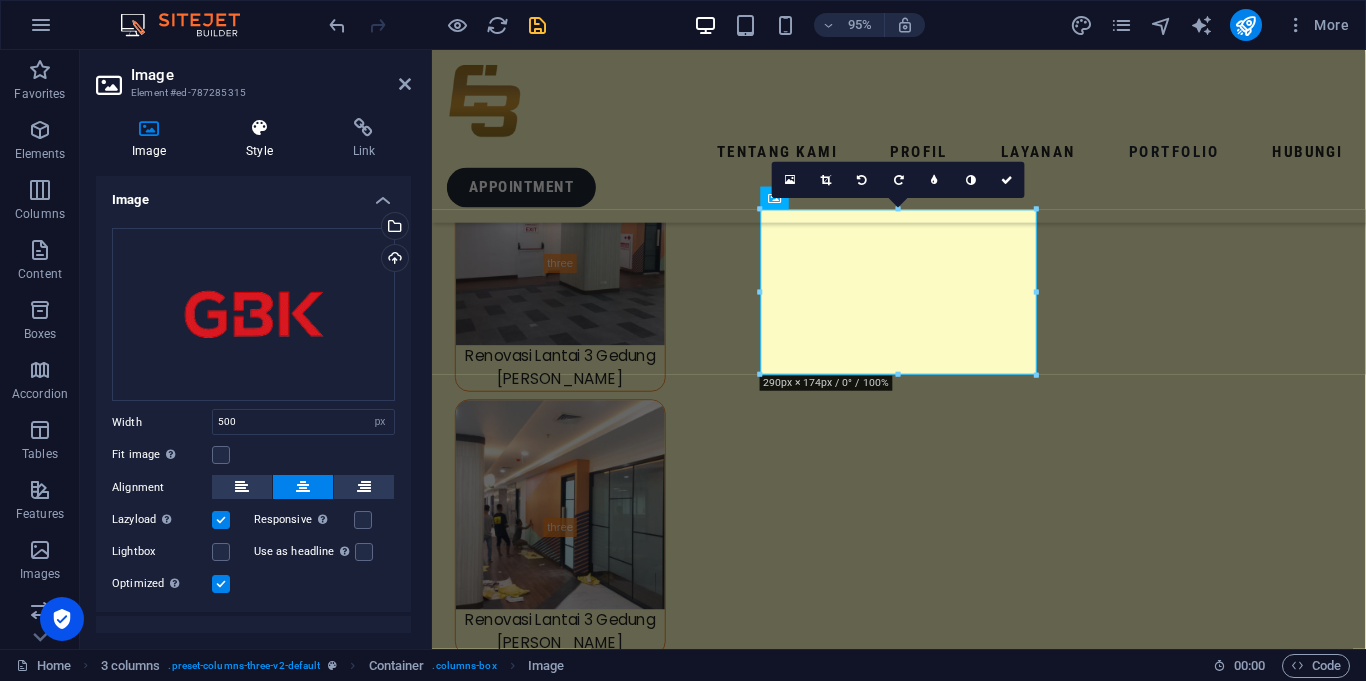 click on "Style" at bounding box center (263, 139) 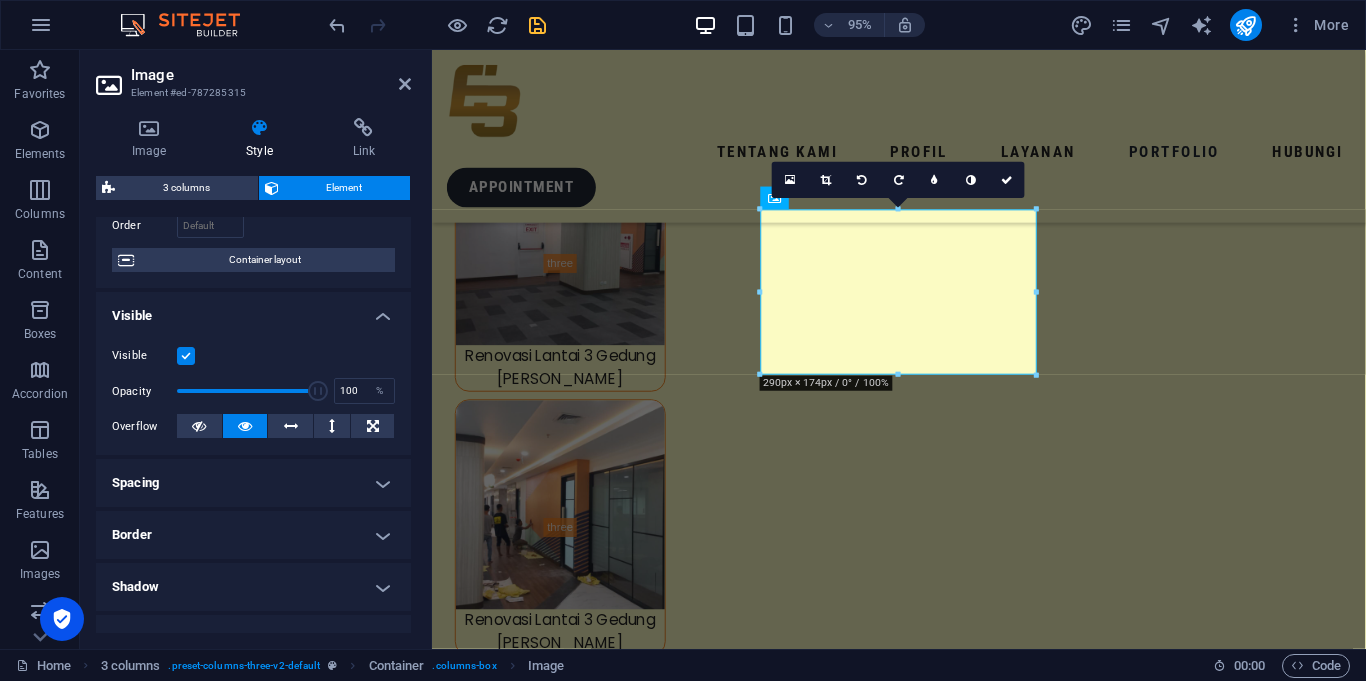 scroll, scrollTop: 144, scrollLeft: 0, axis: vertical 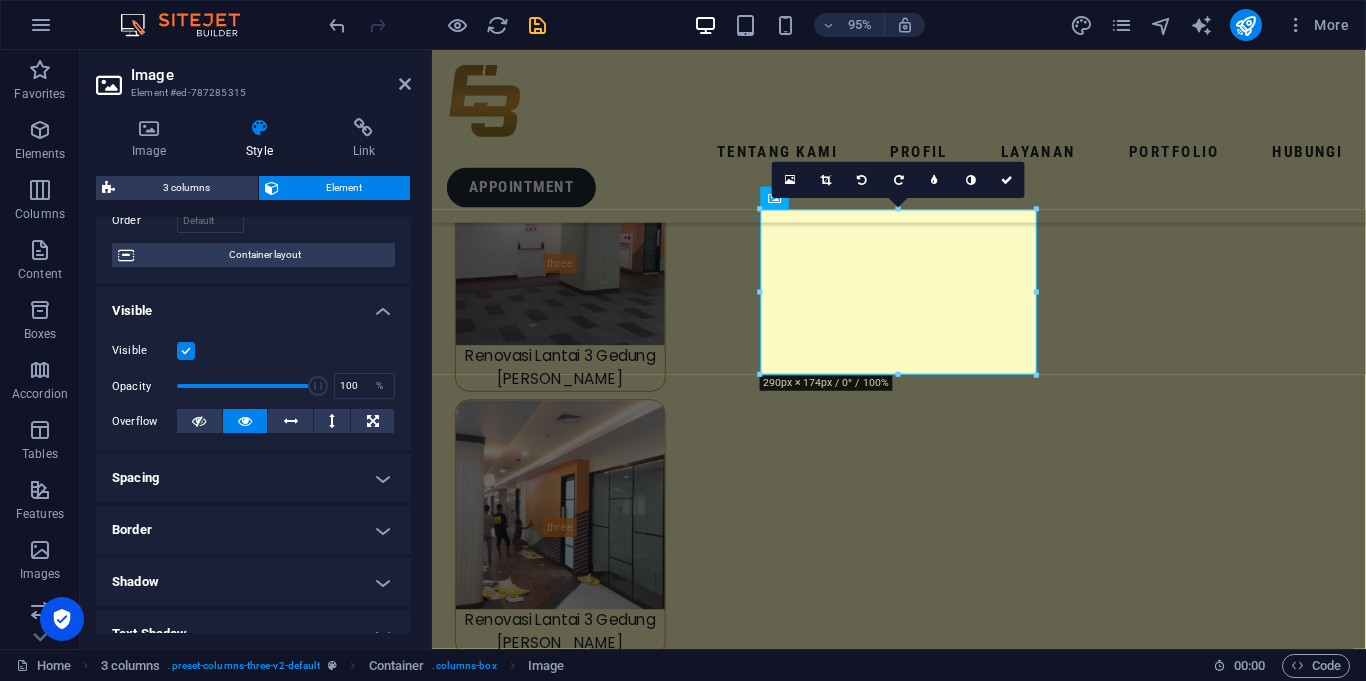 click on "Spacing" at bounding box center [253, 478] 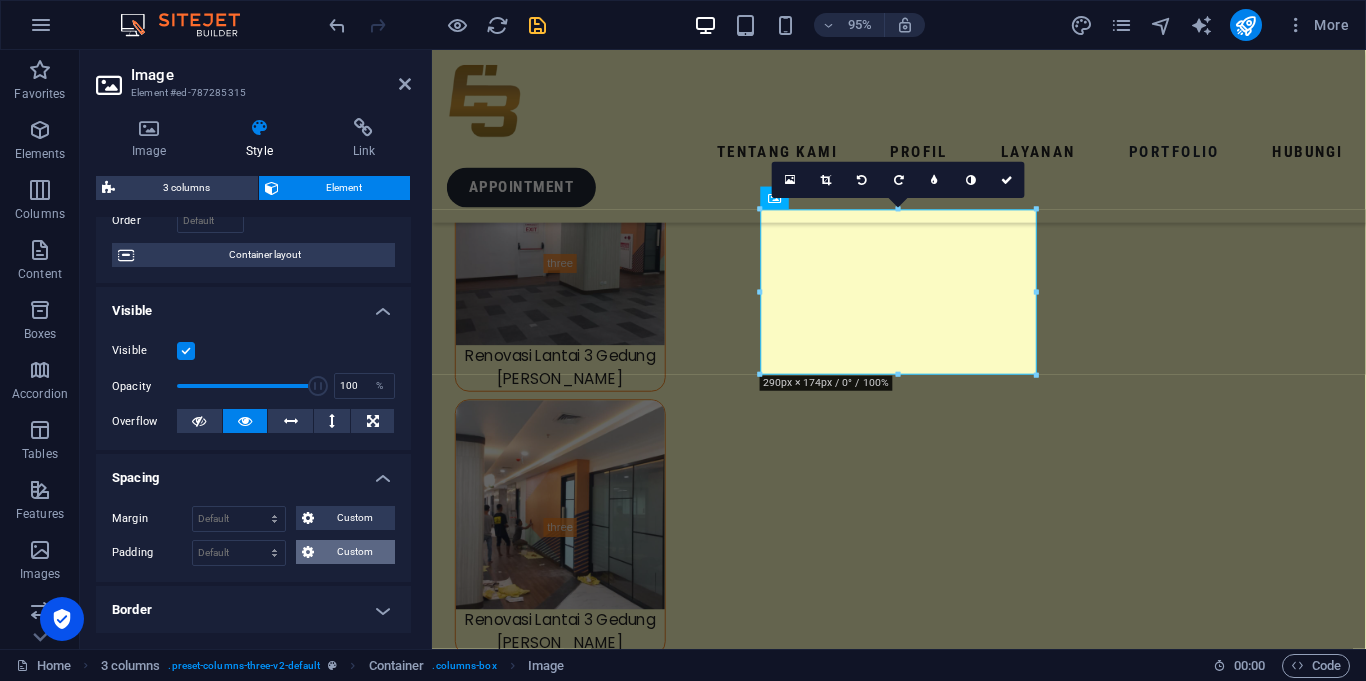 click on "Custom" at bounding box center (354, 552) 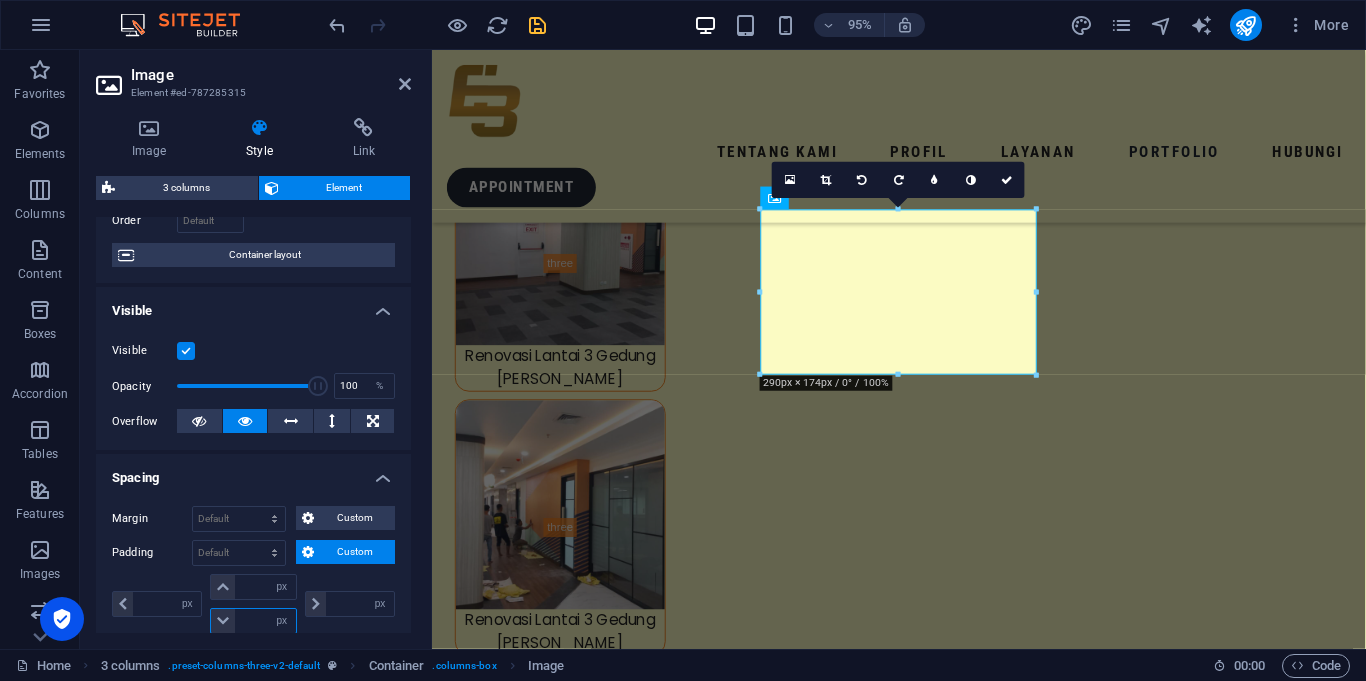 click at bounding box center (265, 621) 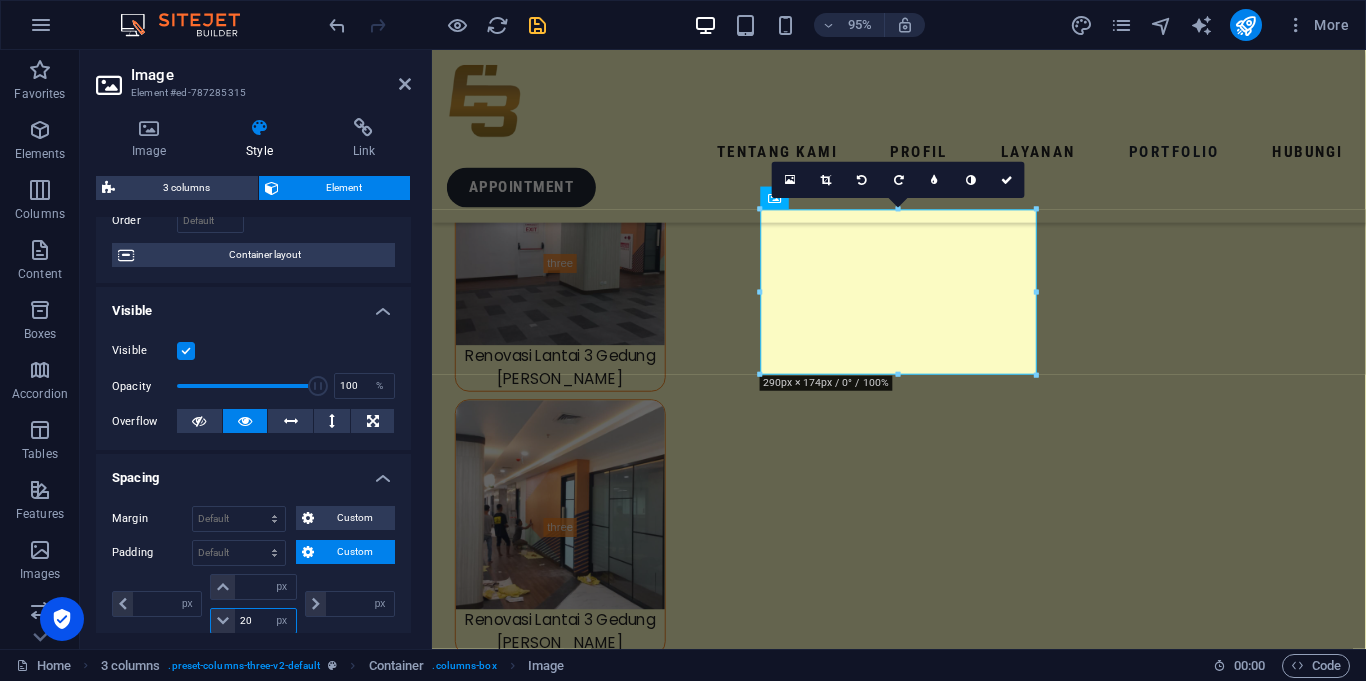 type on "20" 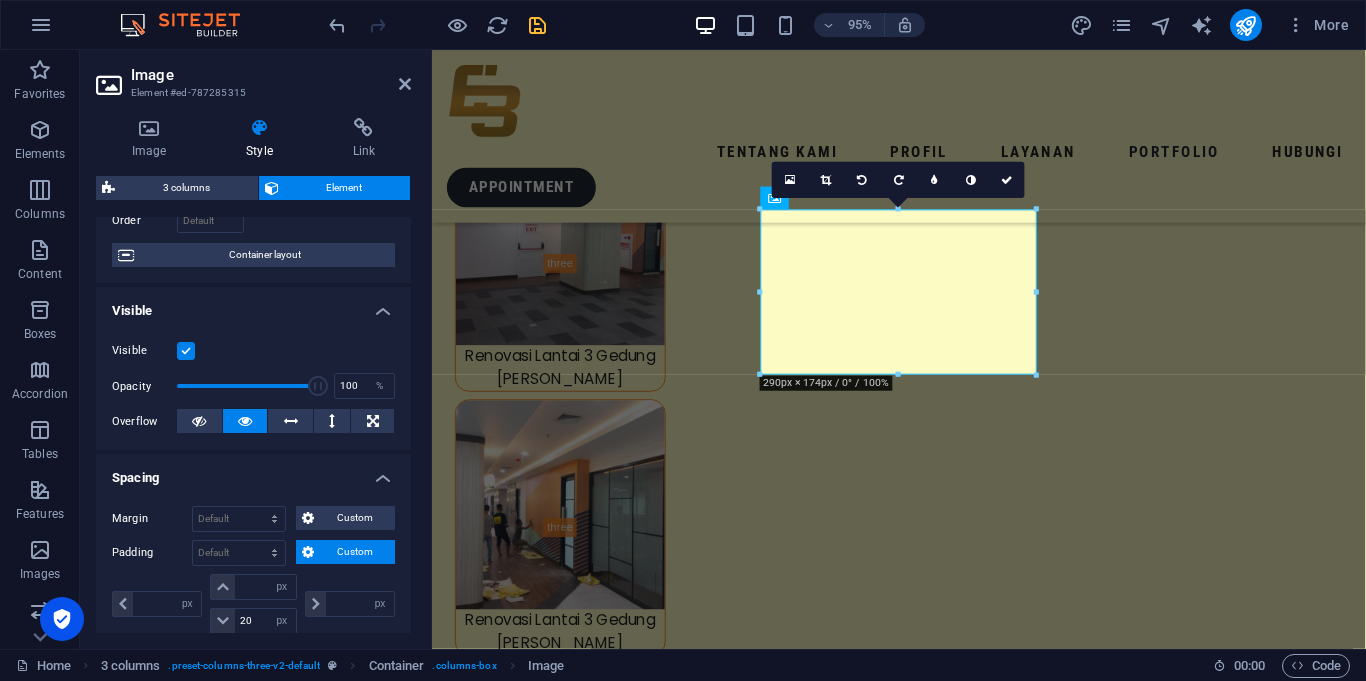 click on "px rem % vh vw" at bounding box center (348, 604) 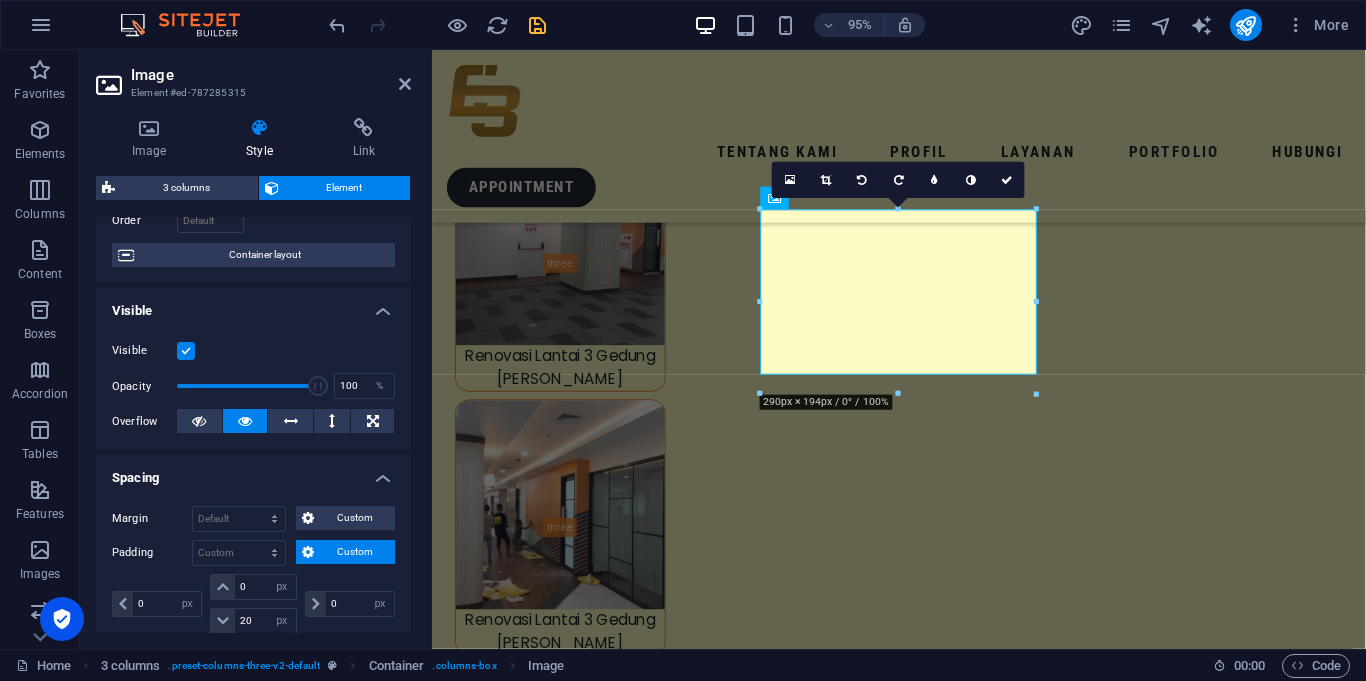 type on "0" 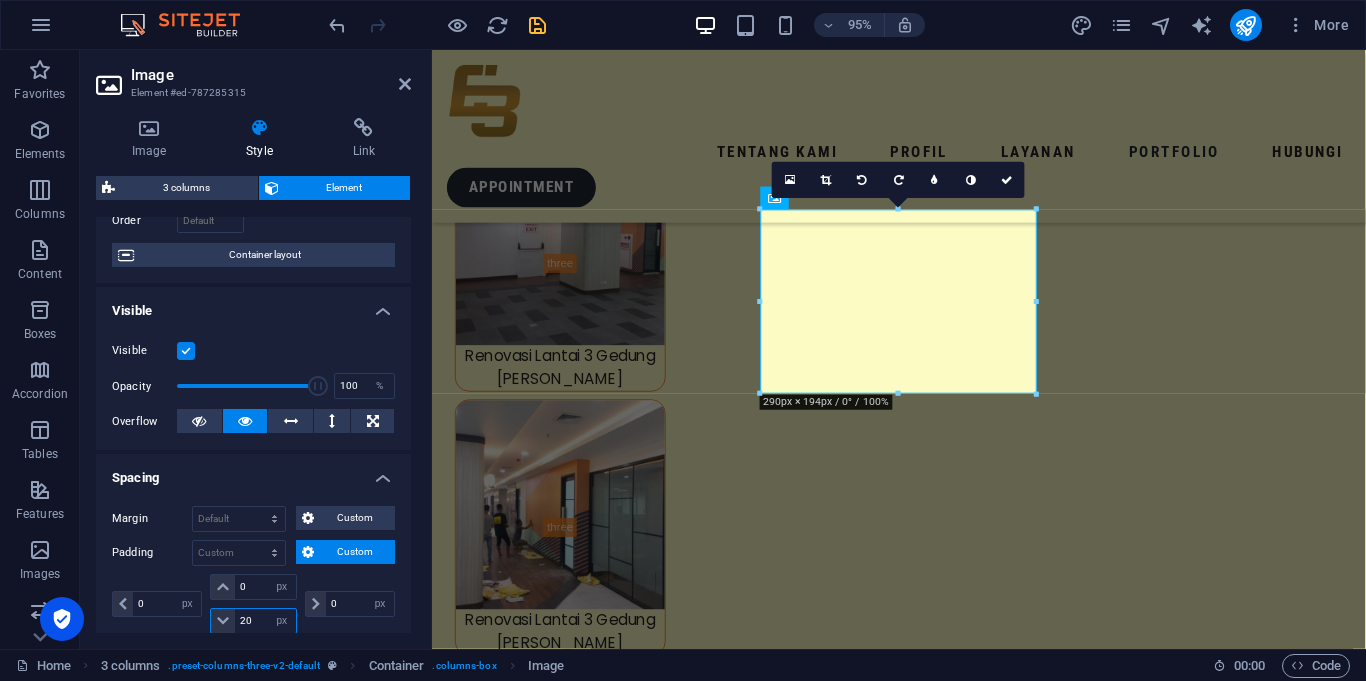 click on "20" at bounding box center (265, 621) 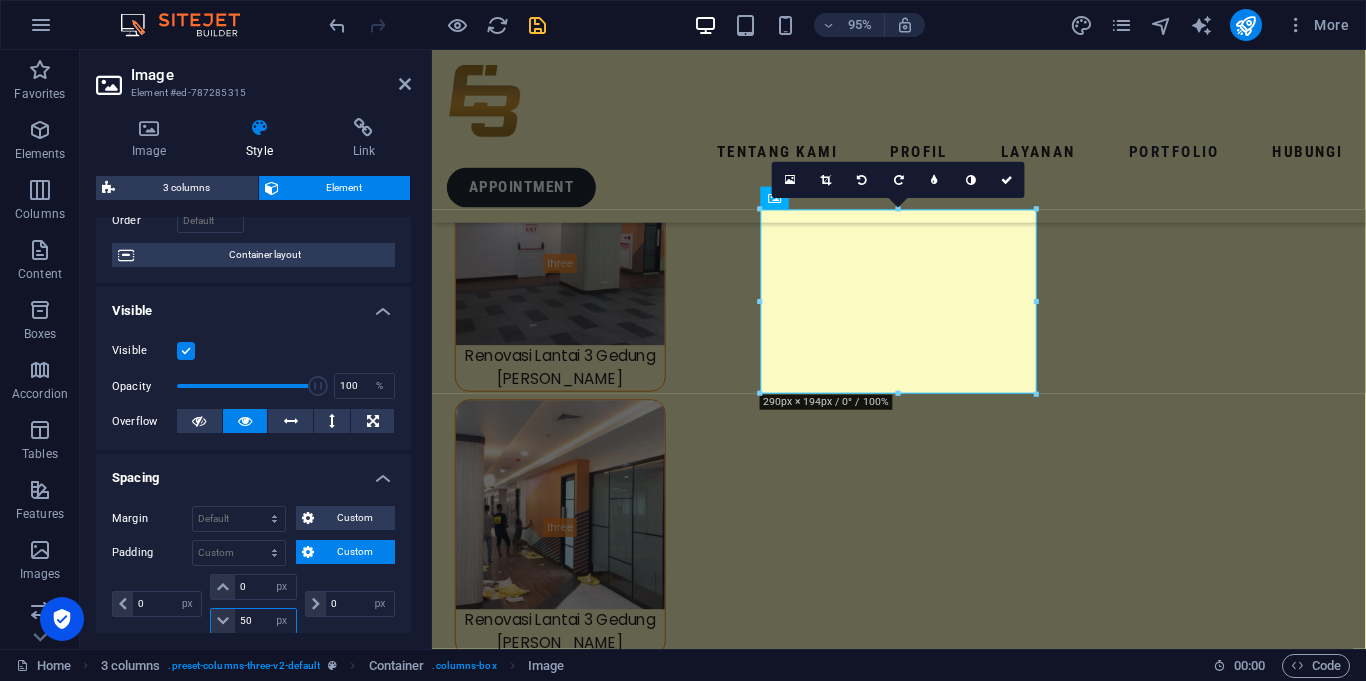 type on "50" 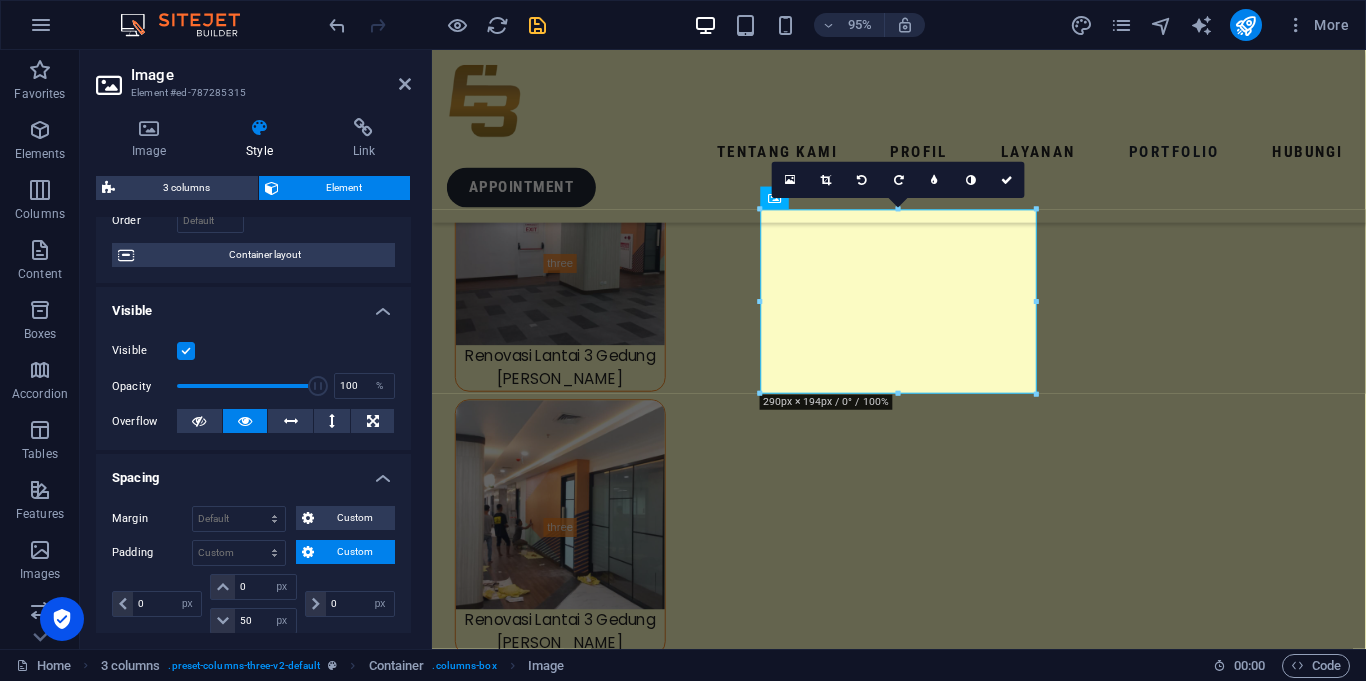 click on "Image Style Link Image Drag files here, click to choose files or select files from Files or our free stock photos & videos Select files from the file manager, stock photos, or upload file(s) Upload Width 500 Default auto px rem % em vh vw Fit image Automatically fit image to a fixed width and height Height Default auto px Alignment Lazyload Loading images after the page loads improves page speed. Responsive Automatically load retina image and smartphone optimized sizes. Lightbox Use as headline The image will be wrapped in an H1 headline tag. Useful for giving alternative text the weight of an H1 headline, e.g. for the logo. Leave unchecked if uncertain. Optimized Images are compressed to improve page speed. Position Direction Custom X offset 50 px rem % vh vw Y offset 50 px rem % vh vw Text Float No float Image left Image right Determine how text should behave around the image. Text Alternative text Image caption Paragraph Format Normal Heading 1 Heading 2 Heading 3 Heading 4 Heading 5 Heading 6 Code Arial 8" at bounding box center [253, 375] 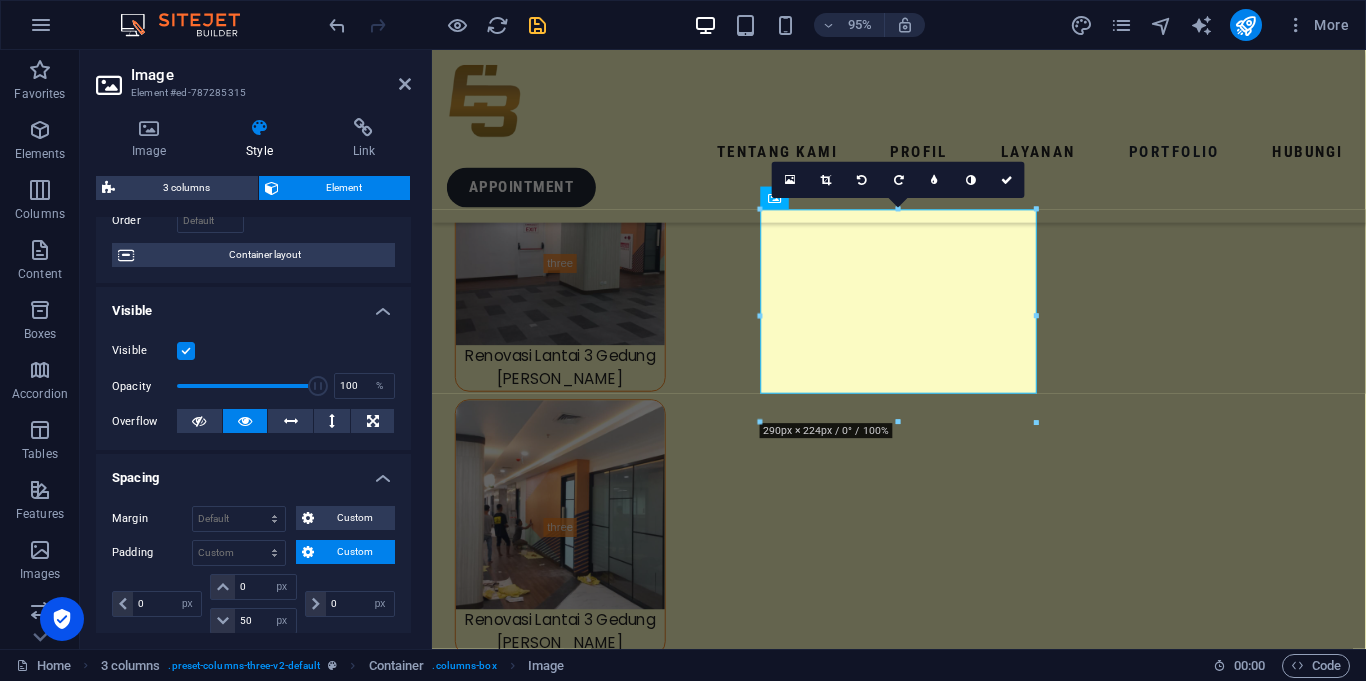 click on "0 px rem % vh vw" at bounding box center [348, 604] 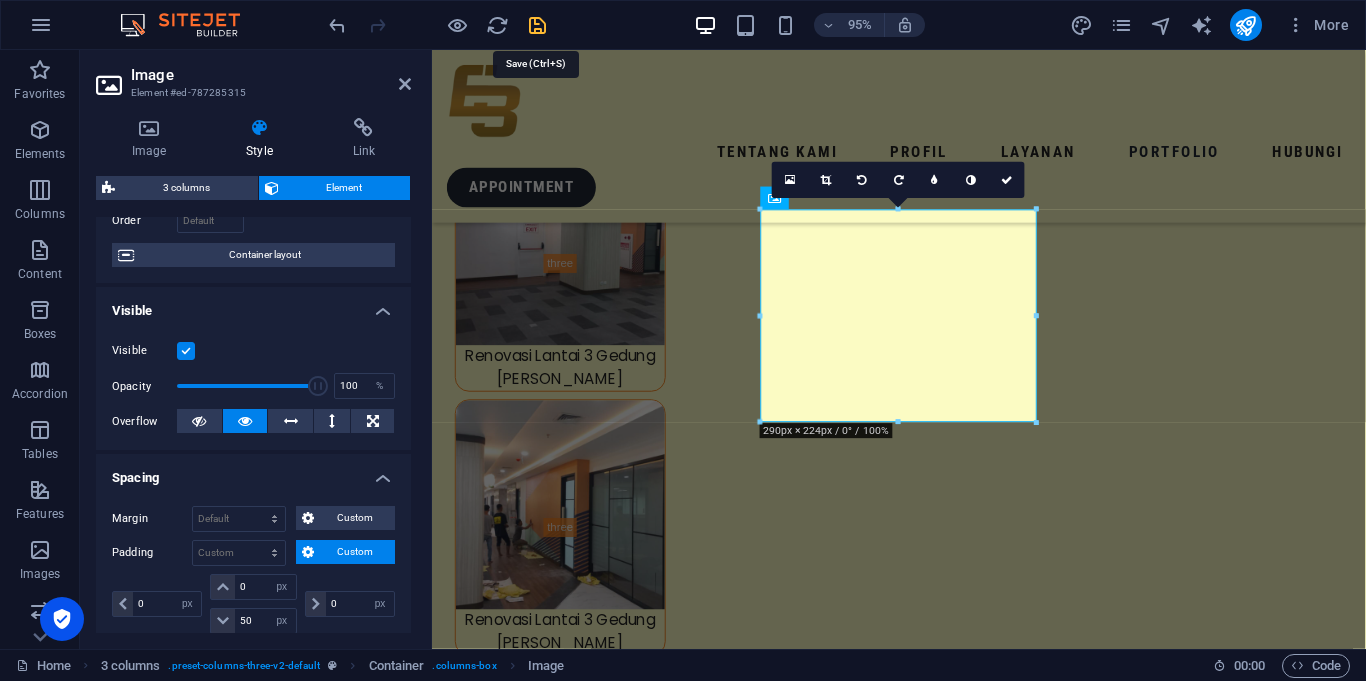 click at bounding box center (537, 25) 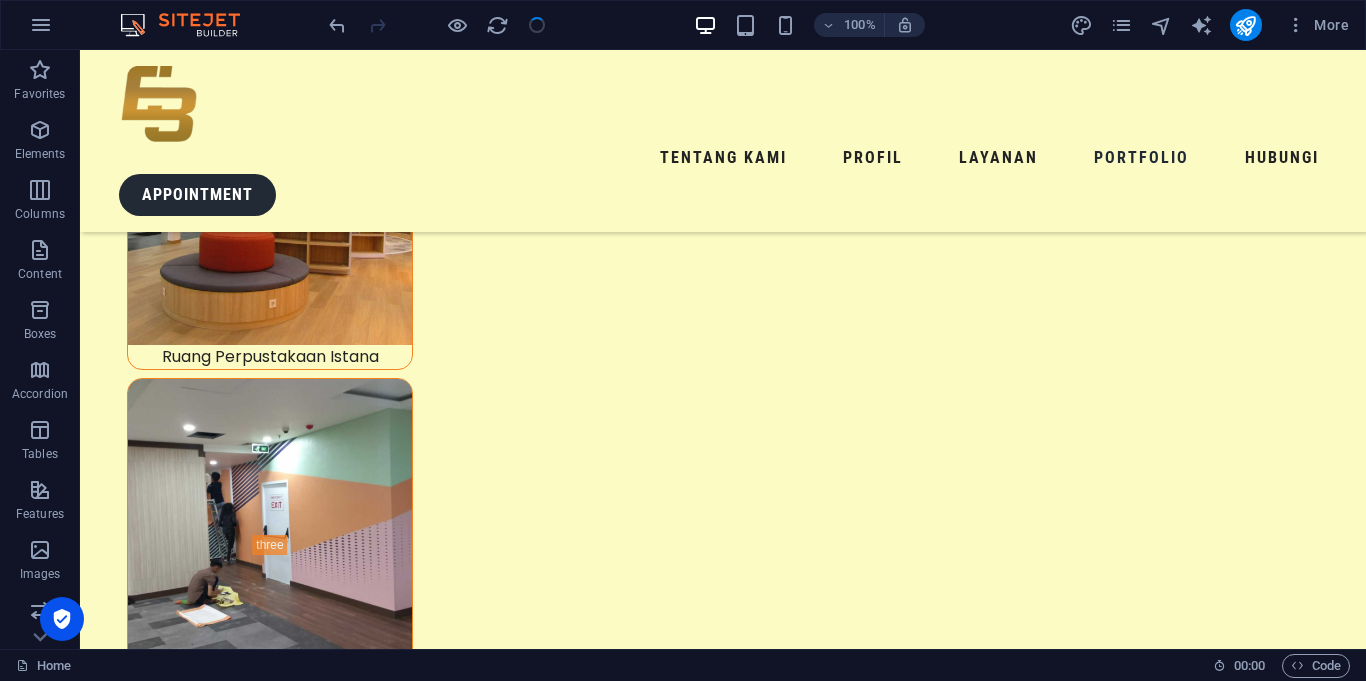 scroll, scrollTop: 9545, scrollLeft: 0, axis: vertical 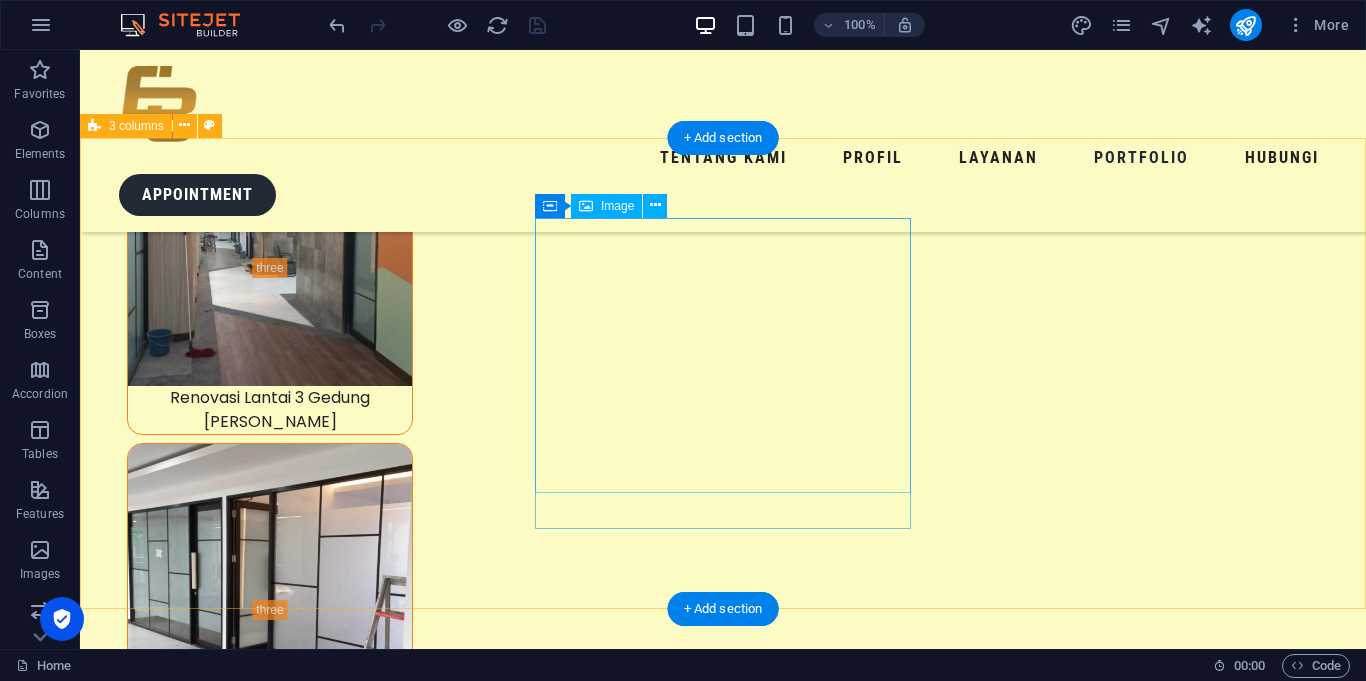 click at bounding box center (292, 20358) 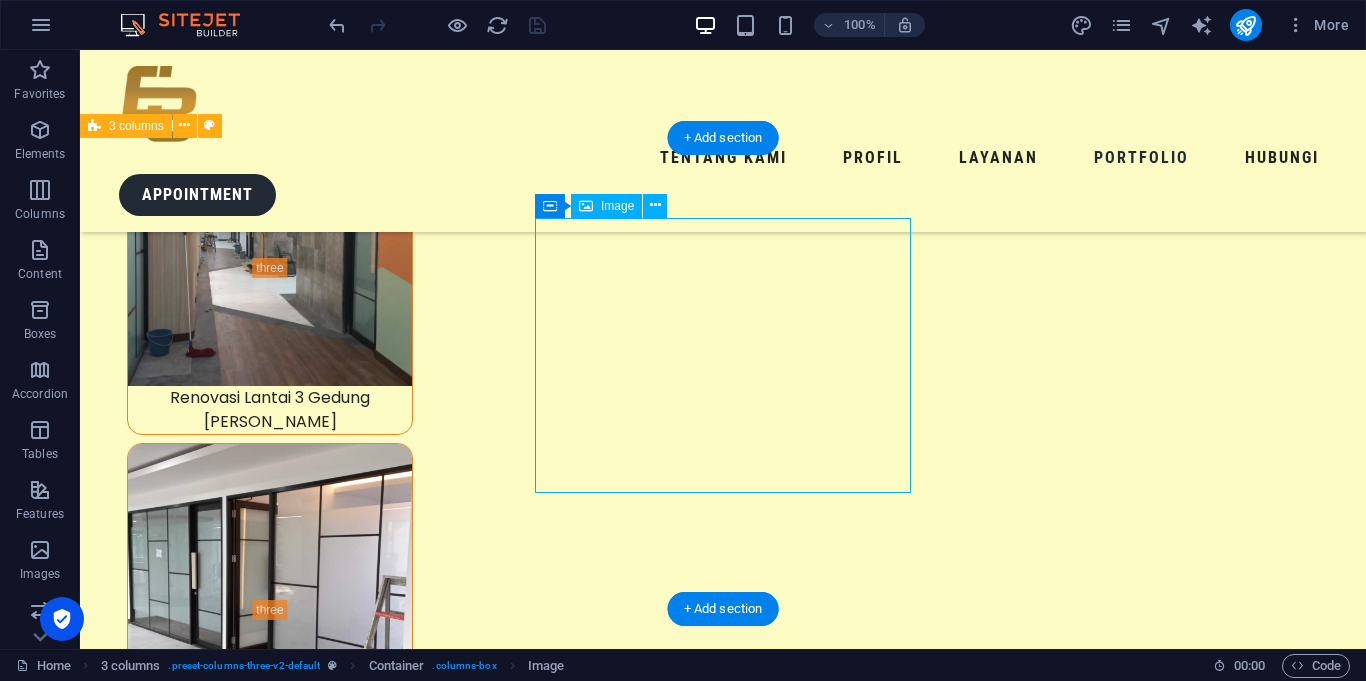click at bounding box center (292, 20358) 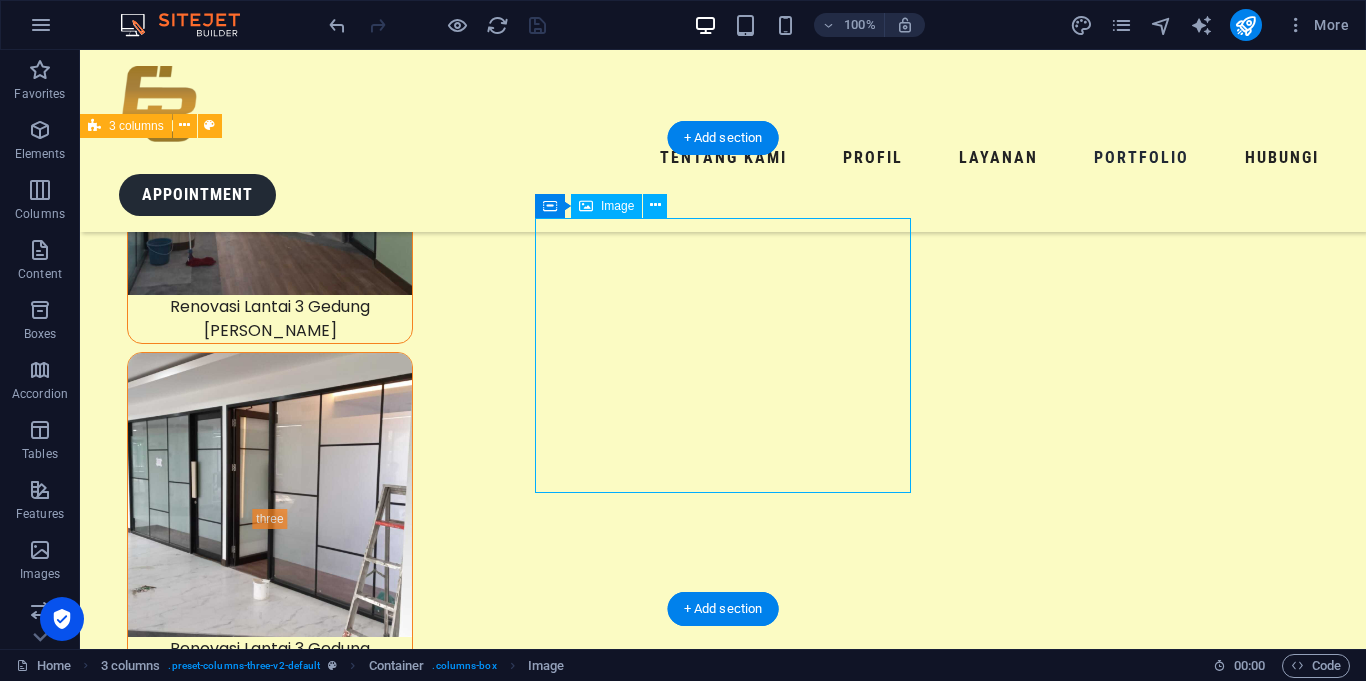 scroll, scrollTop: 8926, scrollLeft: 0, axis: vertical 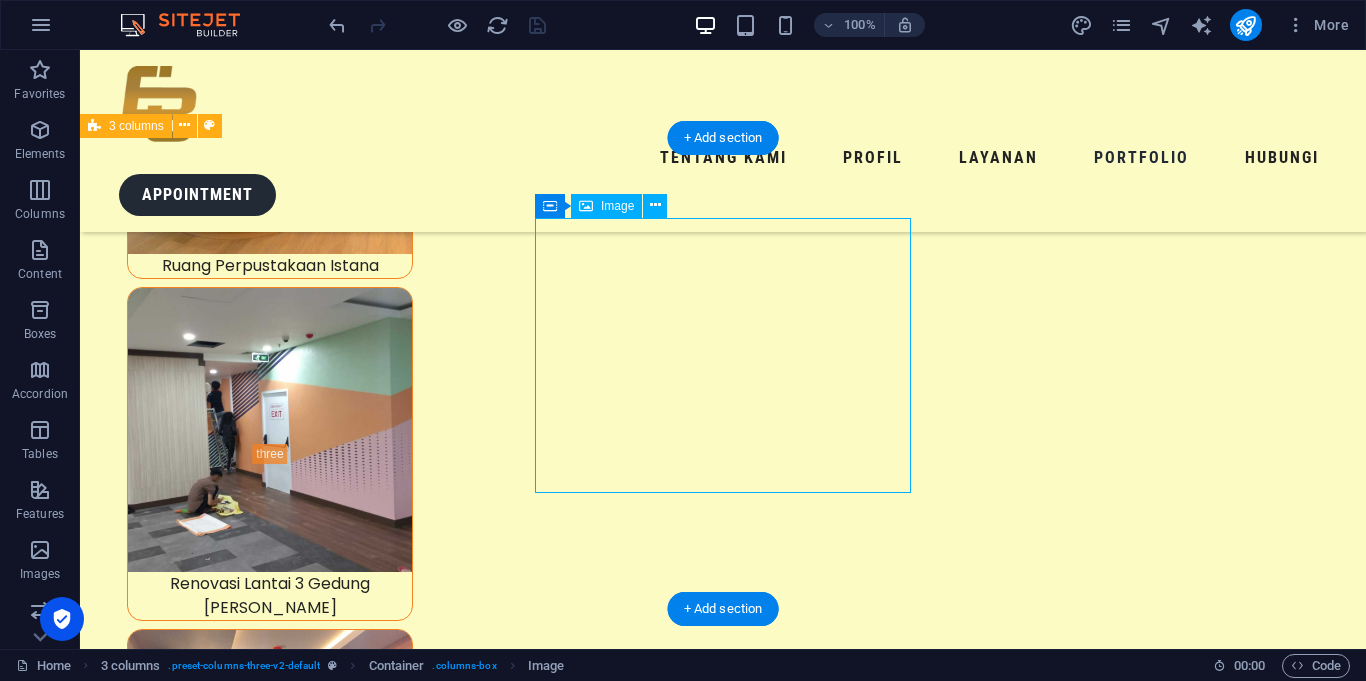select on "px" 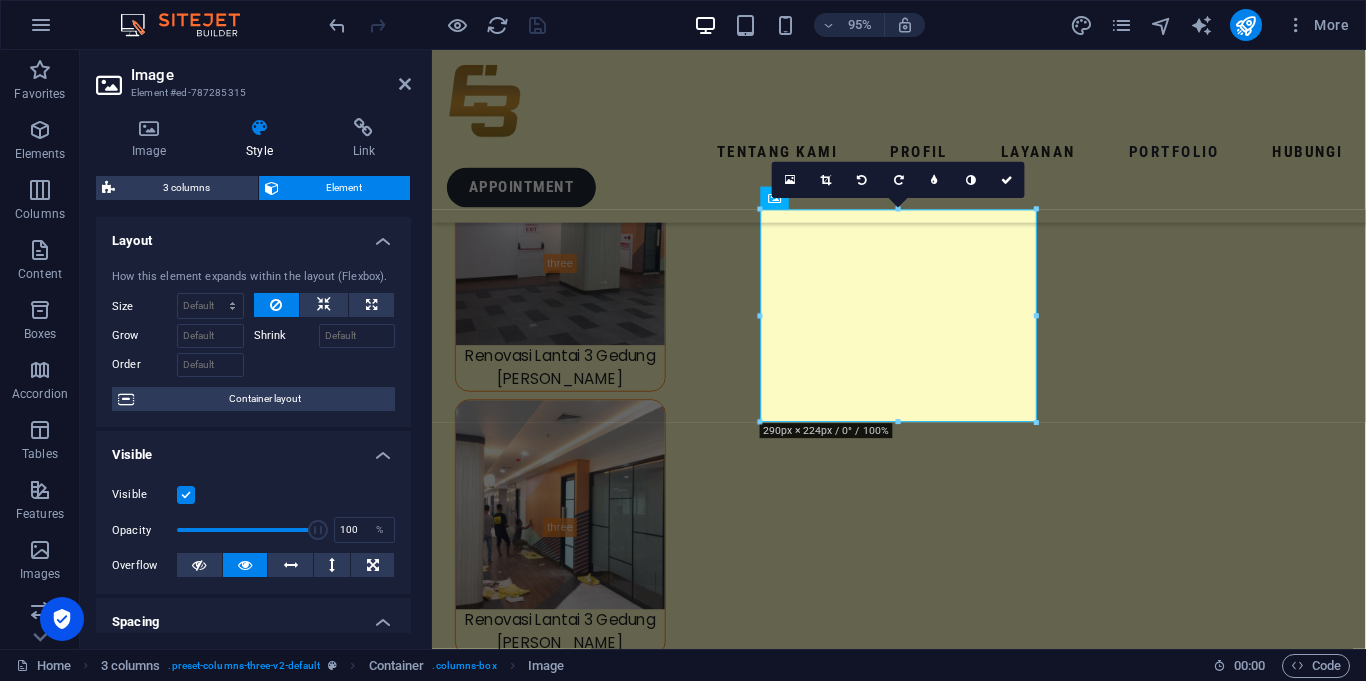 click on "Style" at bounding box center (263, 139) 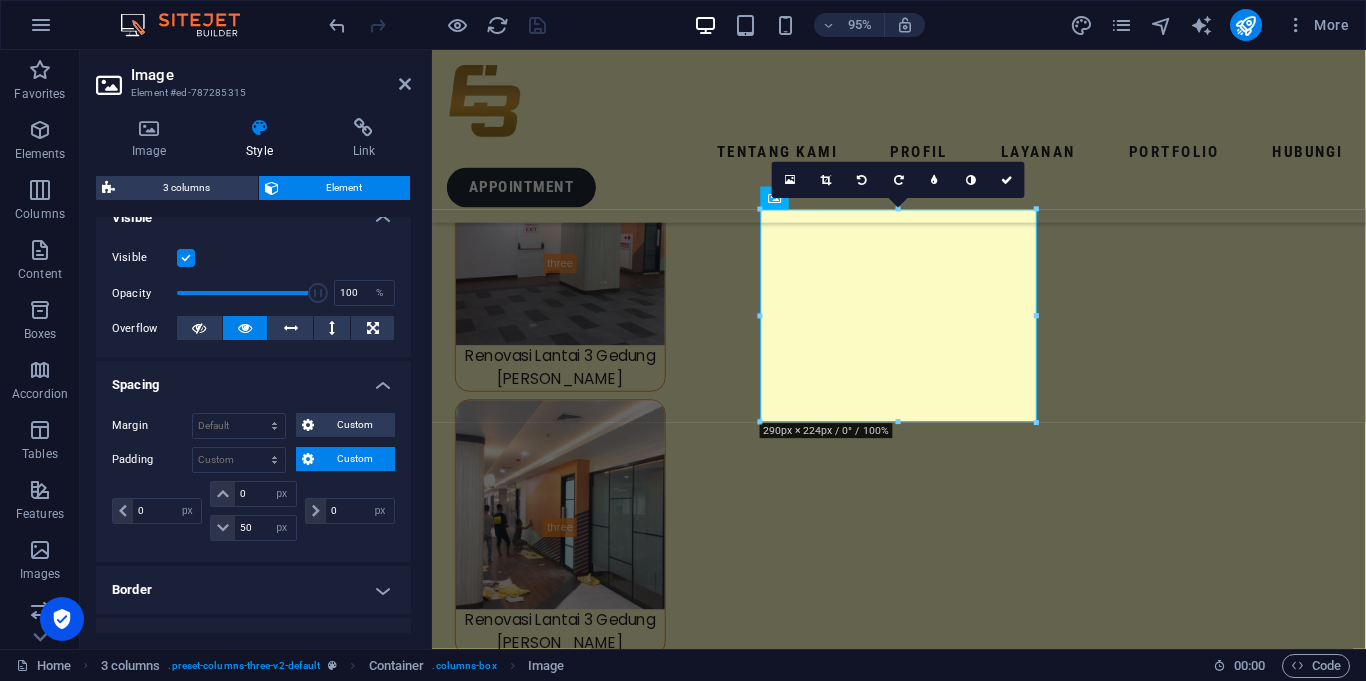 scroll, scrollTop: 244, scrollLeft: 0, axis: vertical 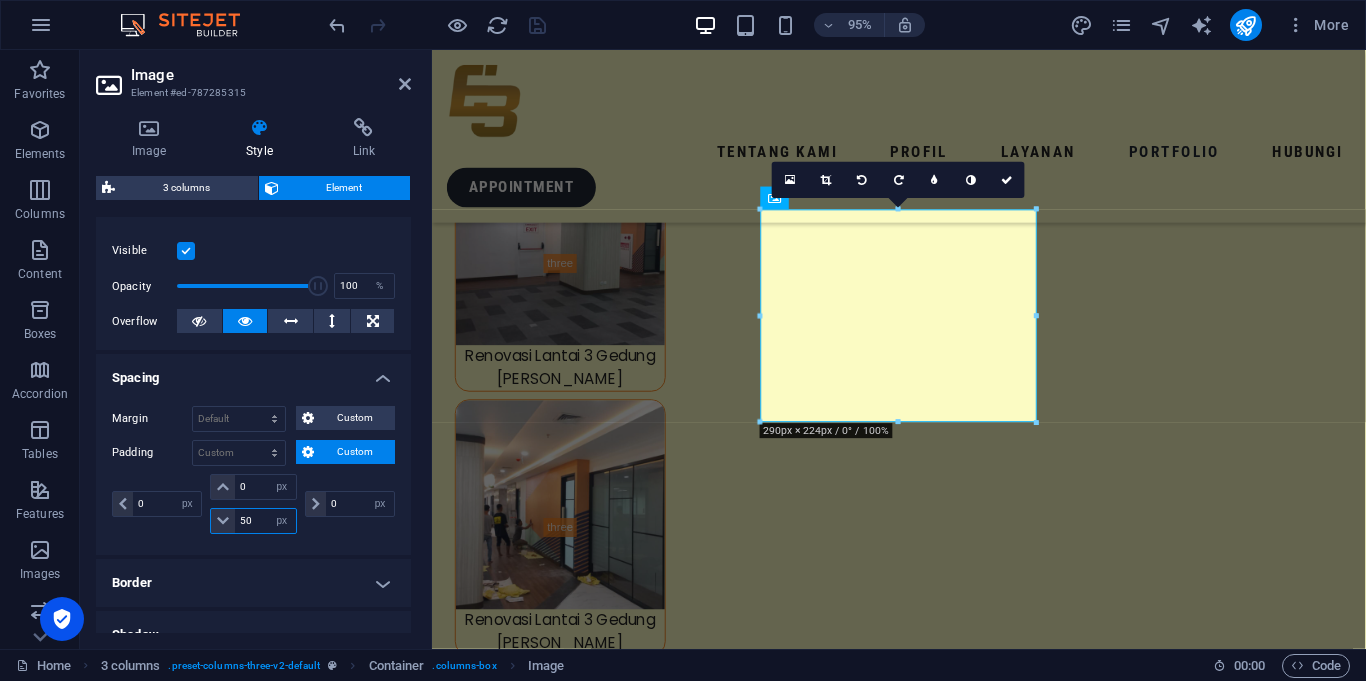 click on "50" at bounding box center (265, 521) 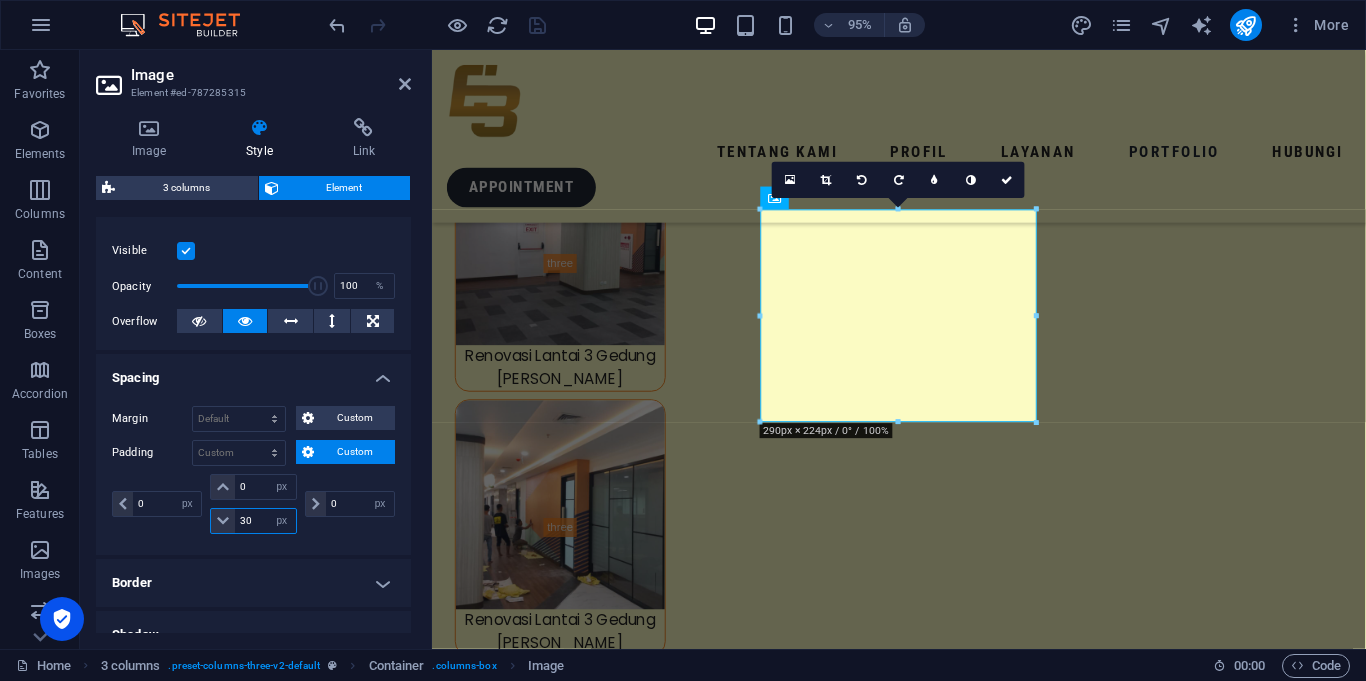 type on "30" 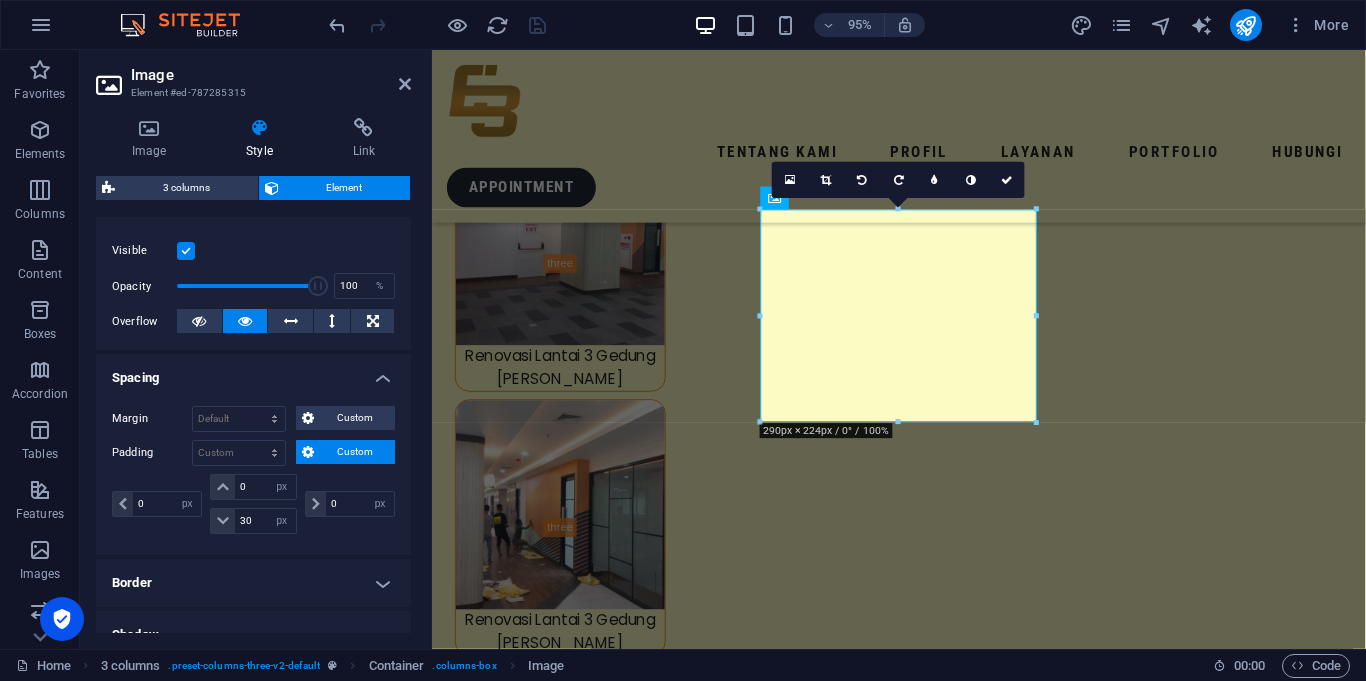 click on "0 px rem % vh vw 0 px rem % vh vw 30 px rem % vh vw 0 px rem % vh vw" at bounding box center [253, 506] 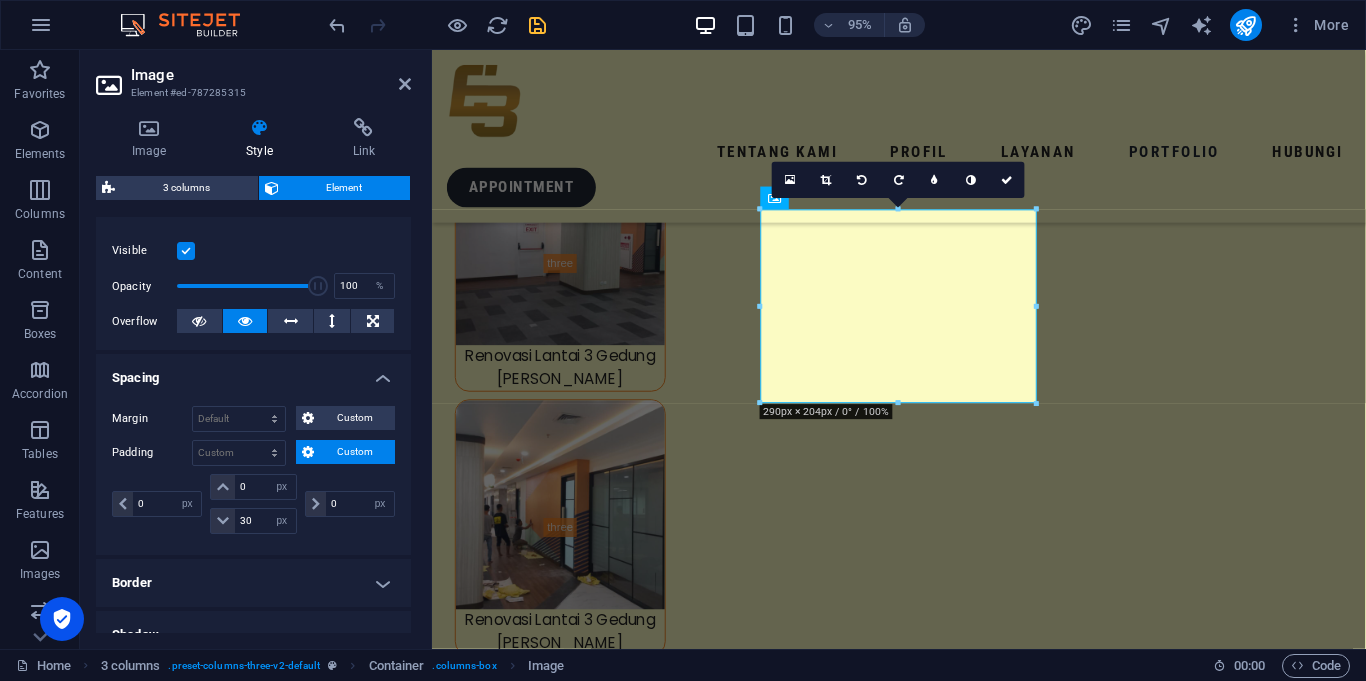 click at bounding box center [537, 25] 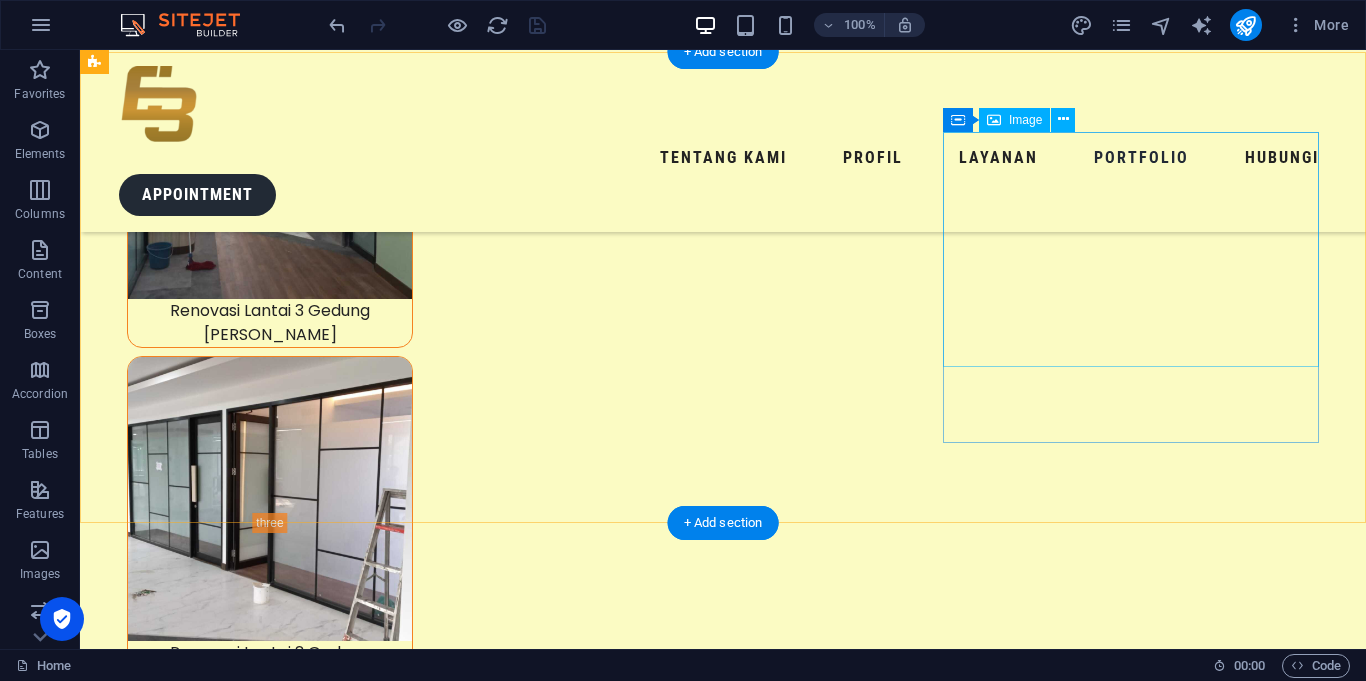 scroll, scrollTop: 9628, scrollLeft: 0, axis: vertical 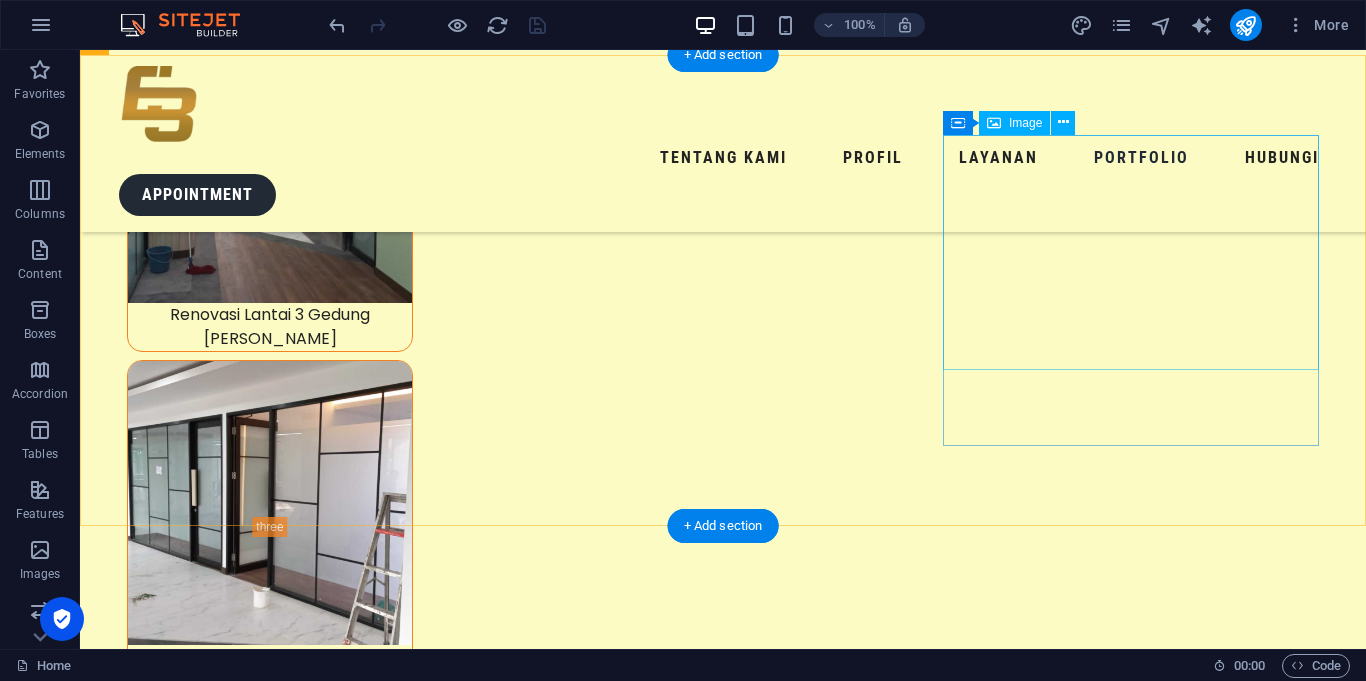 click at bounding box center (292, 20597) 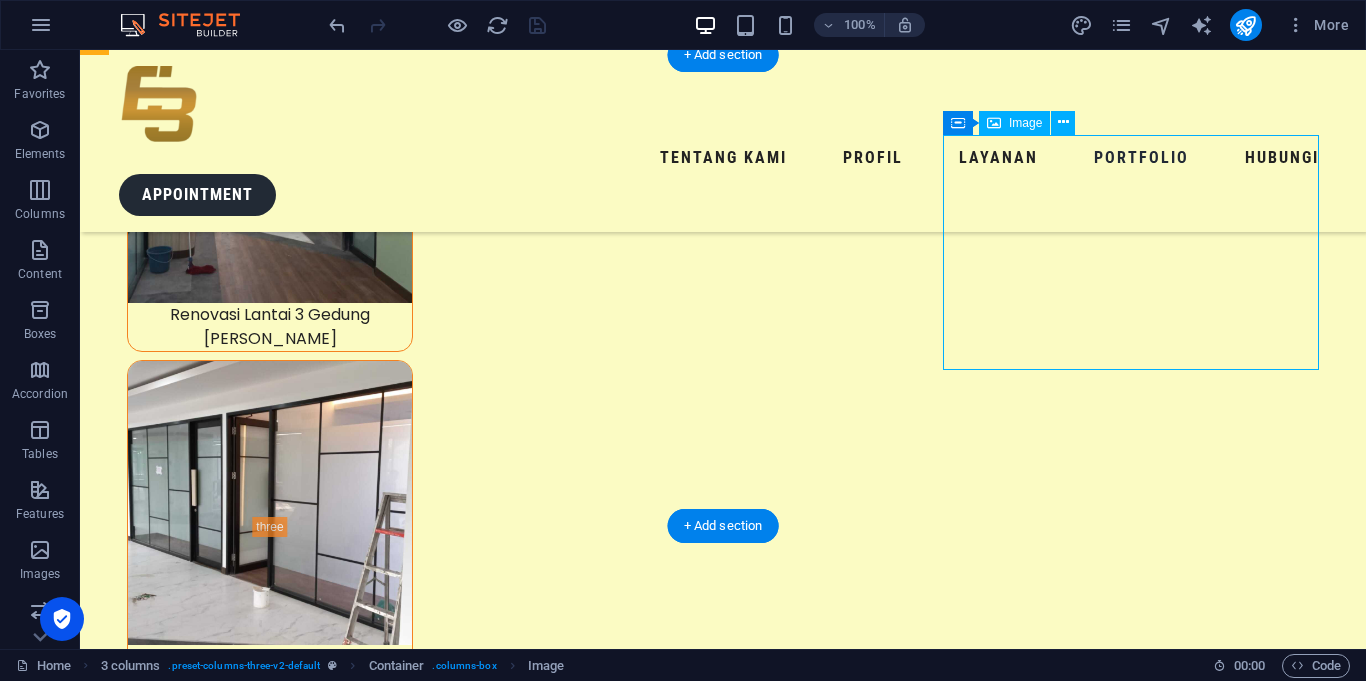 click at bounding box center (292, 20597) 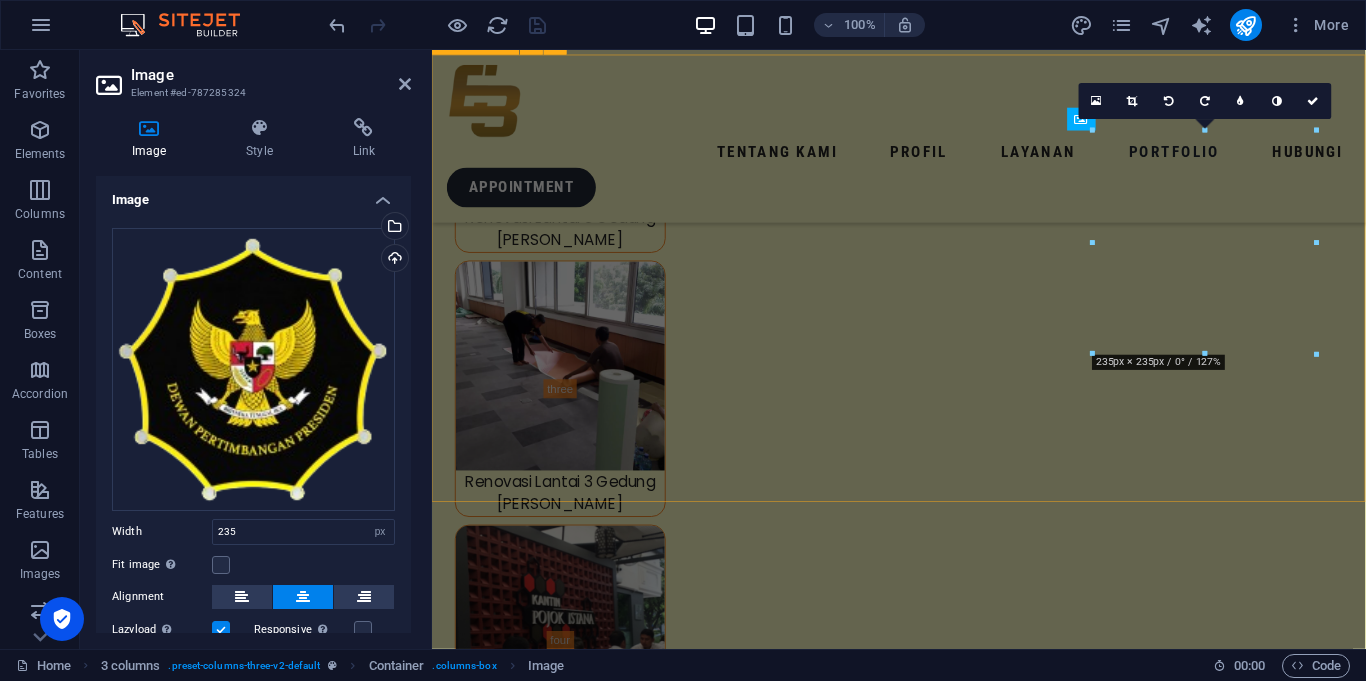 scroll, scrollTop: 9009, scrollLeft: 0, axis: vertical 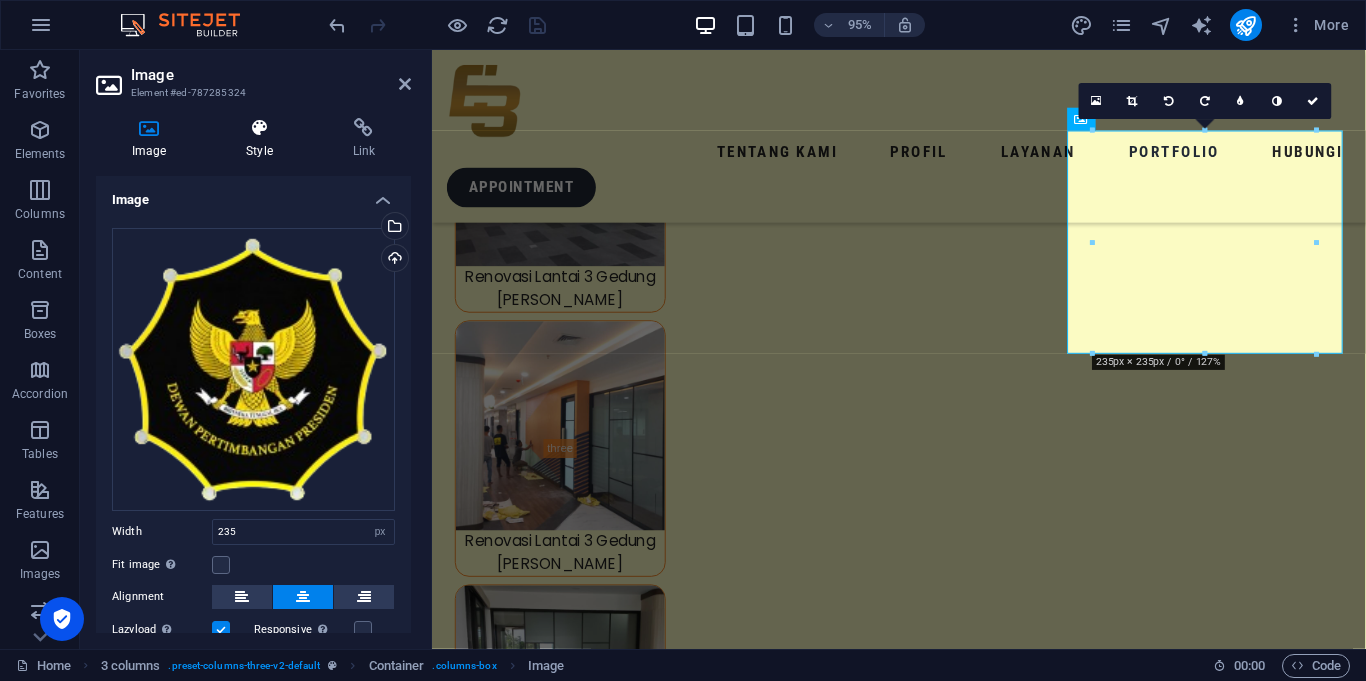 click on "Style" at bounding box center (263, 139) 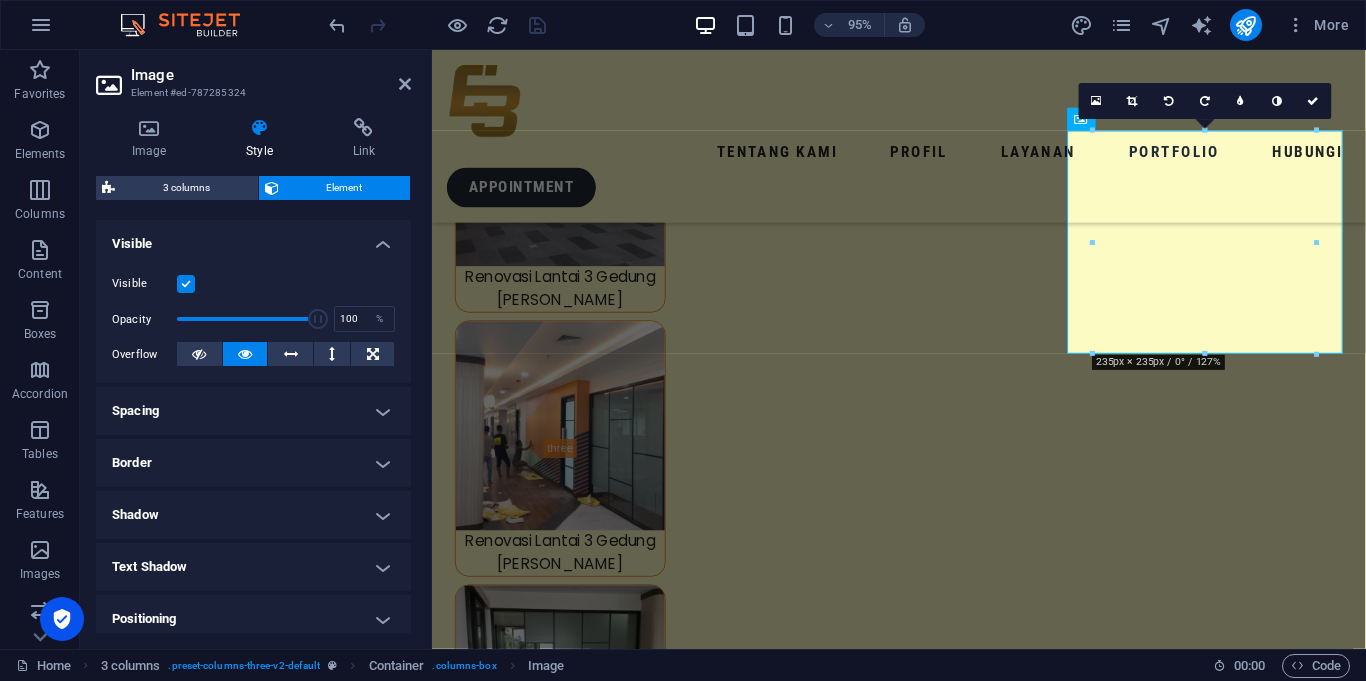 scroll, scrollTop: 212, scrollLeft: 0, axis: vertical 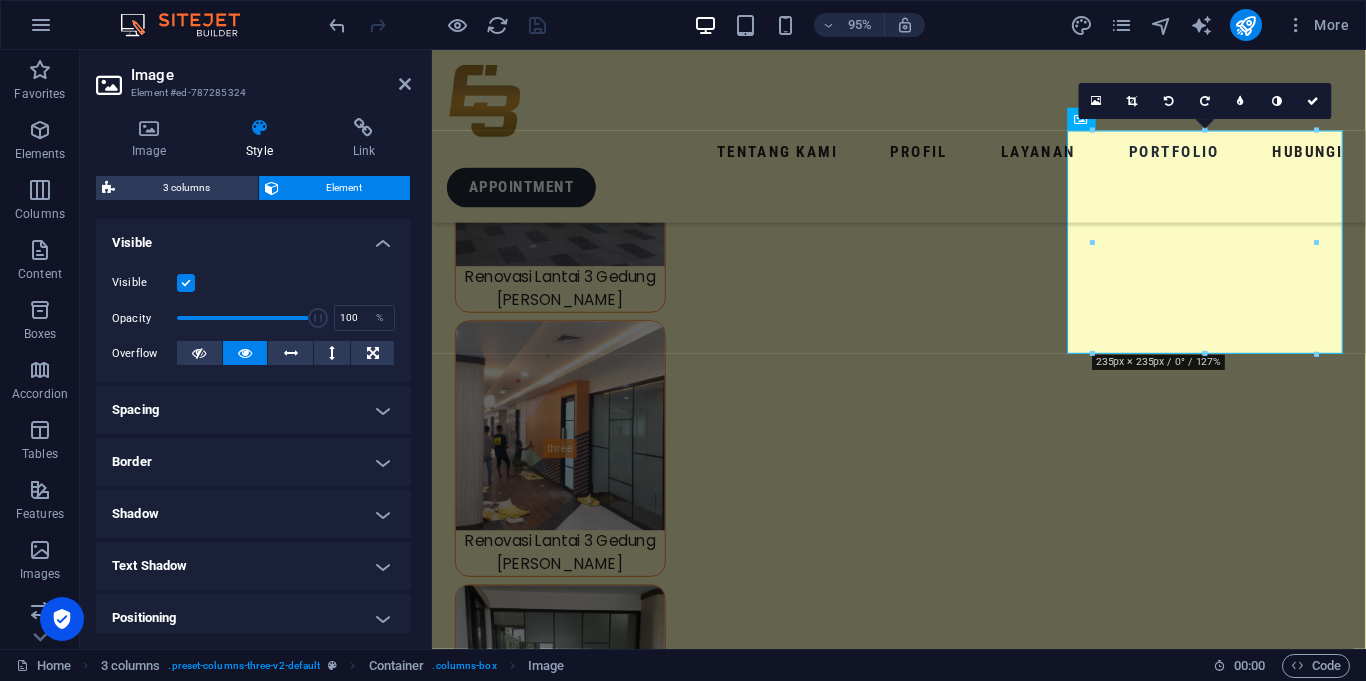 click on "Spacing" at bounding box center [253, 410] 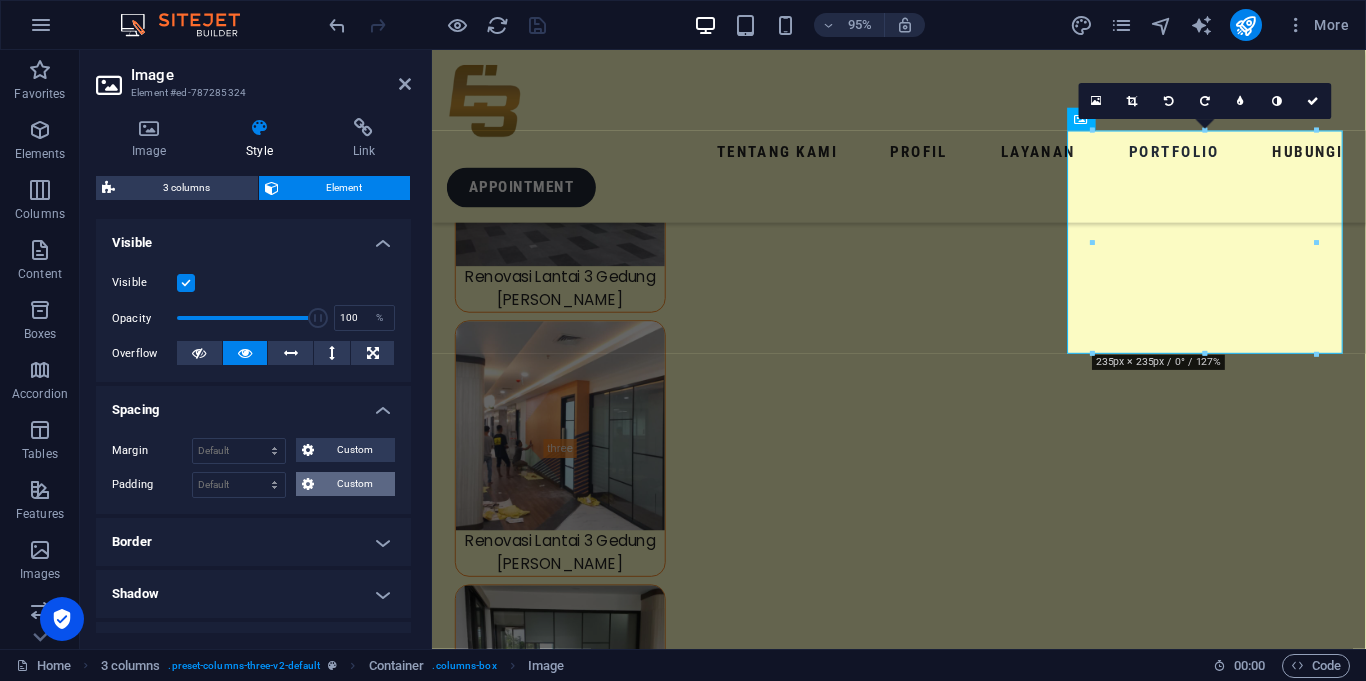 click on "Custom" at bounding box center [345, 484] 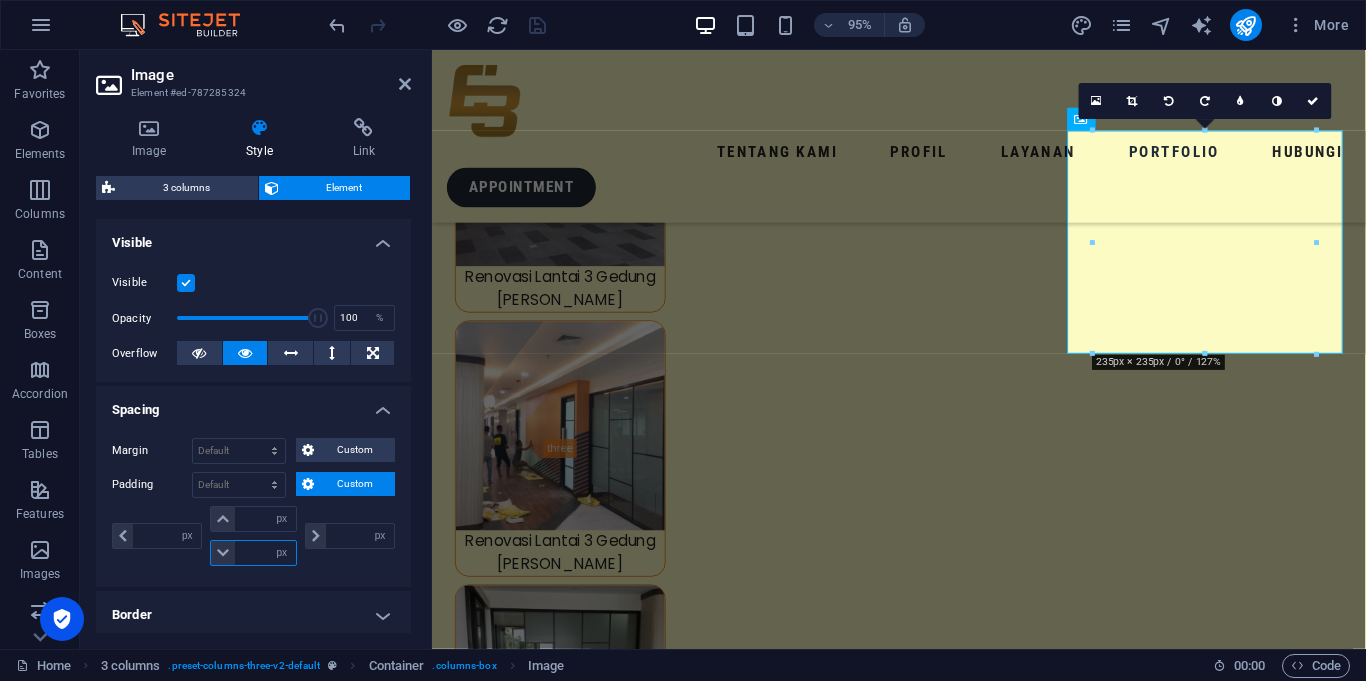 click at bounding box center [265, 553] 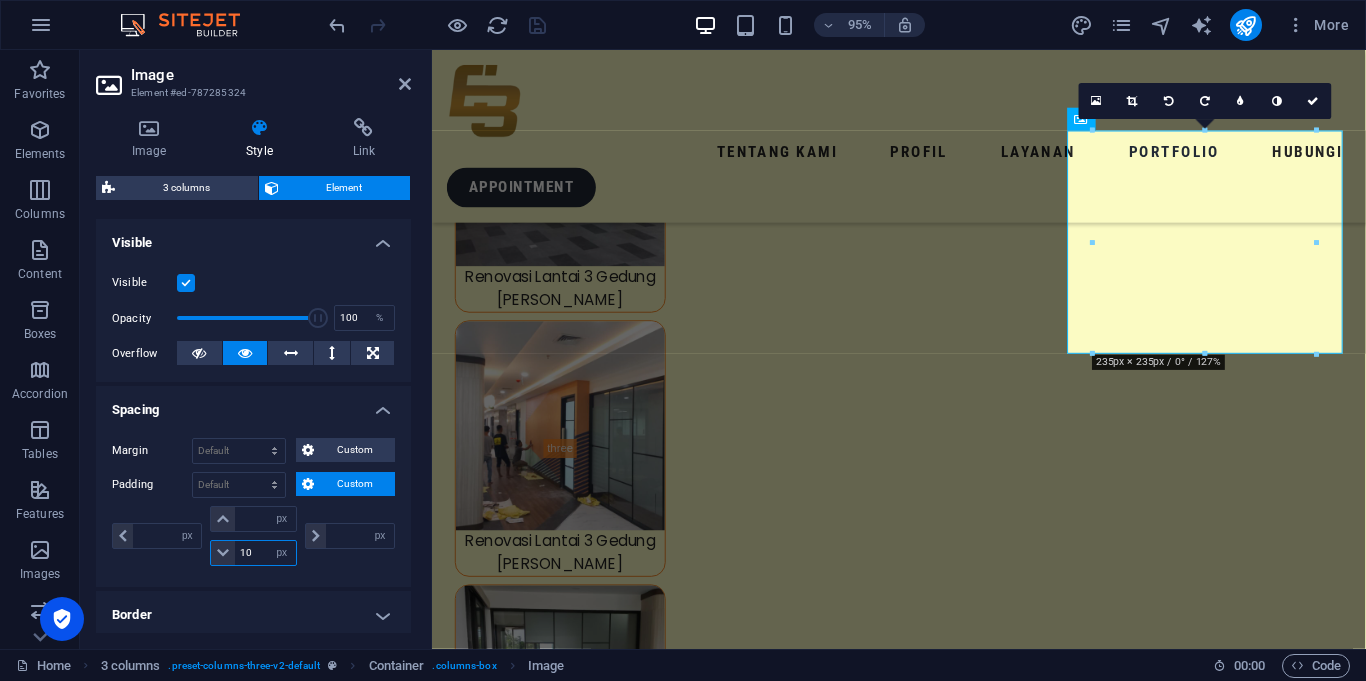 type on "10" 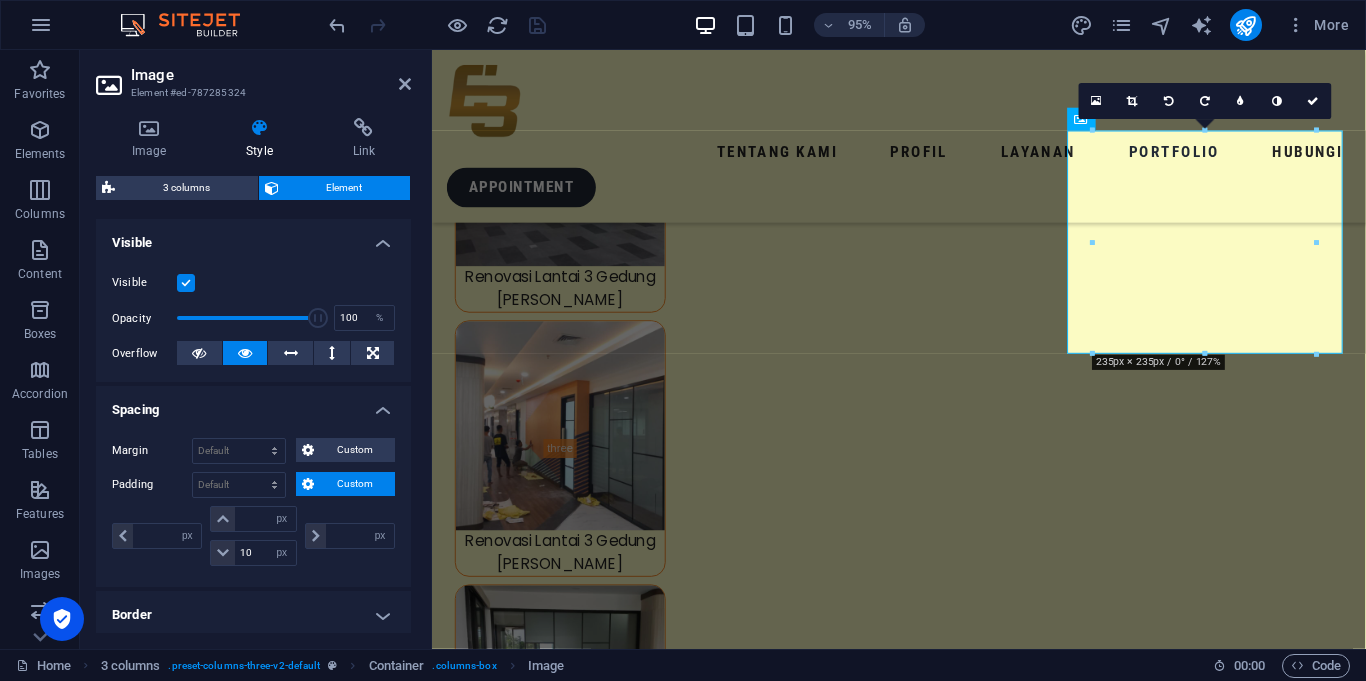 click on "Margin Default auto px % rem vw vh Custom Custom auto px % rem vw vh auto px % rem vw vh auto px % rem vw vh auto px % rem vw vh Padding Default px rem % vh vw Custom Custom px rem % vh vw px rem % vh vw 10 px rem % vh vw px rem % vh vw" at bounding box center (253, 504) 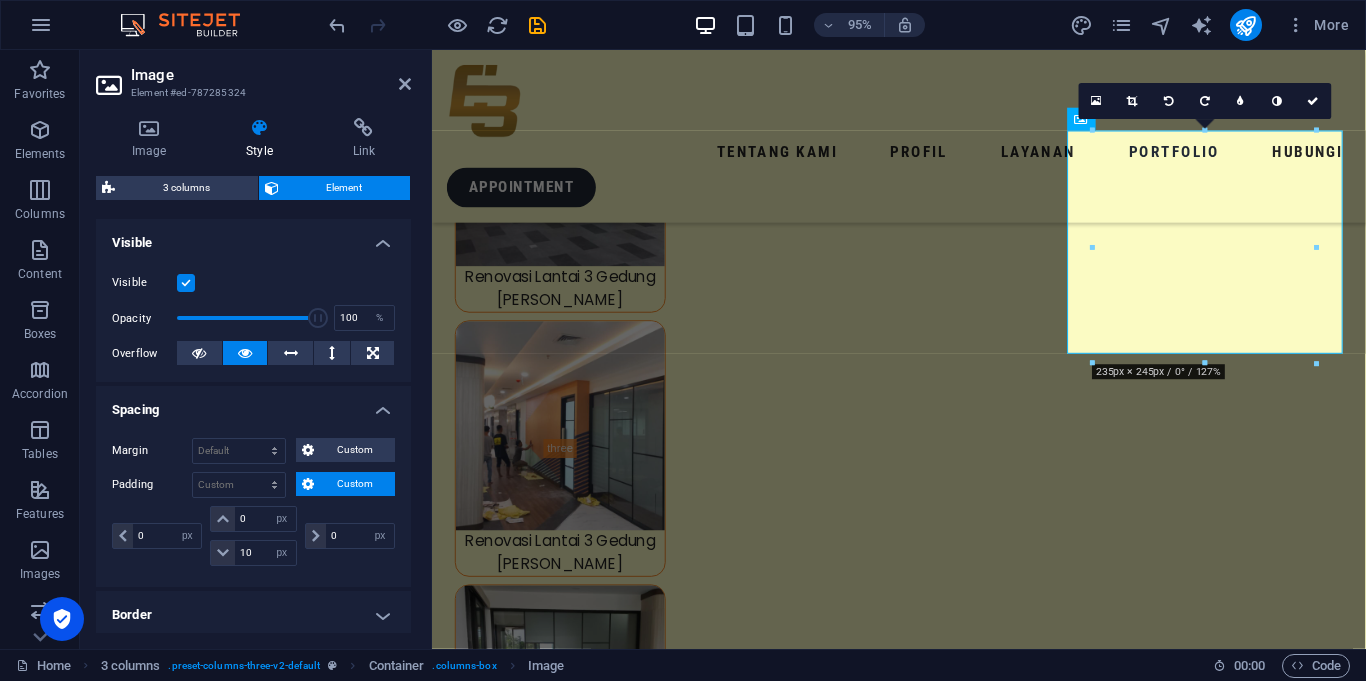 type on "0" 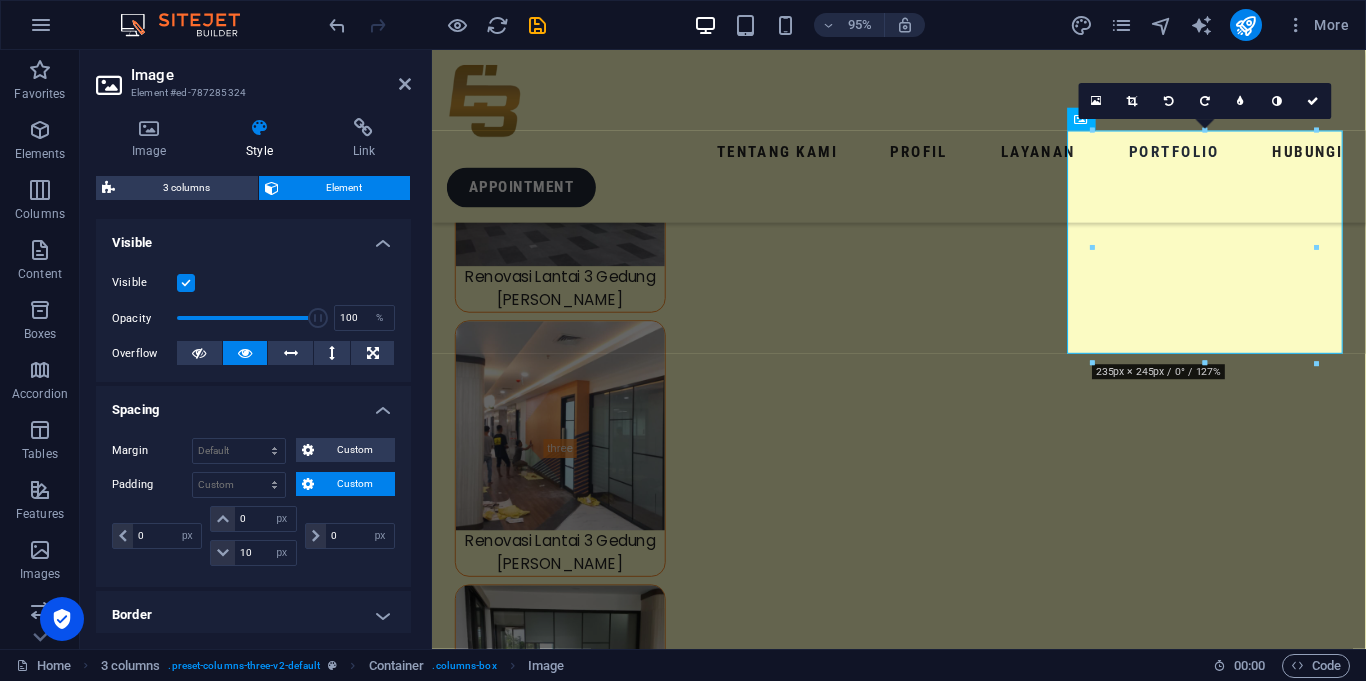 type on "0" 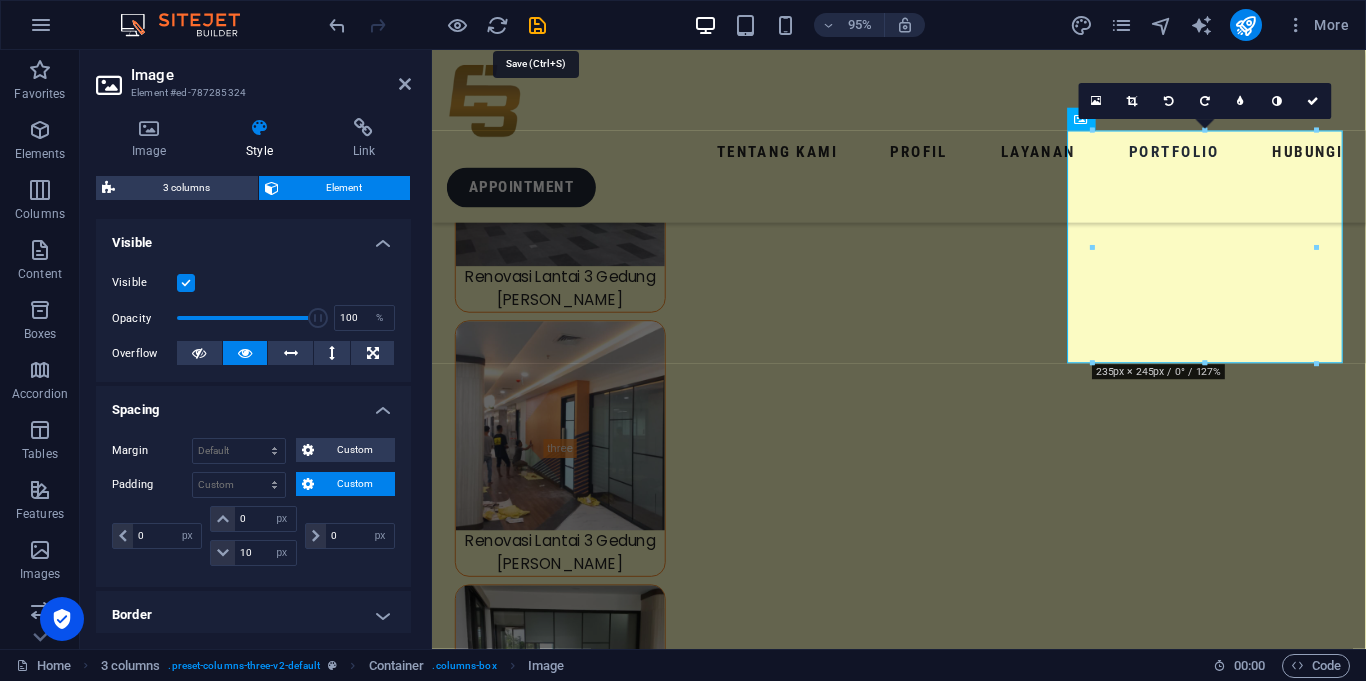click at bounding box center [537, 25] 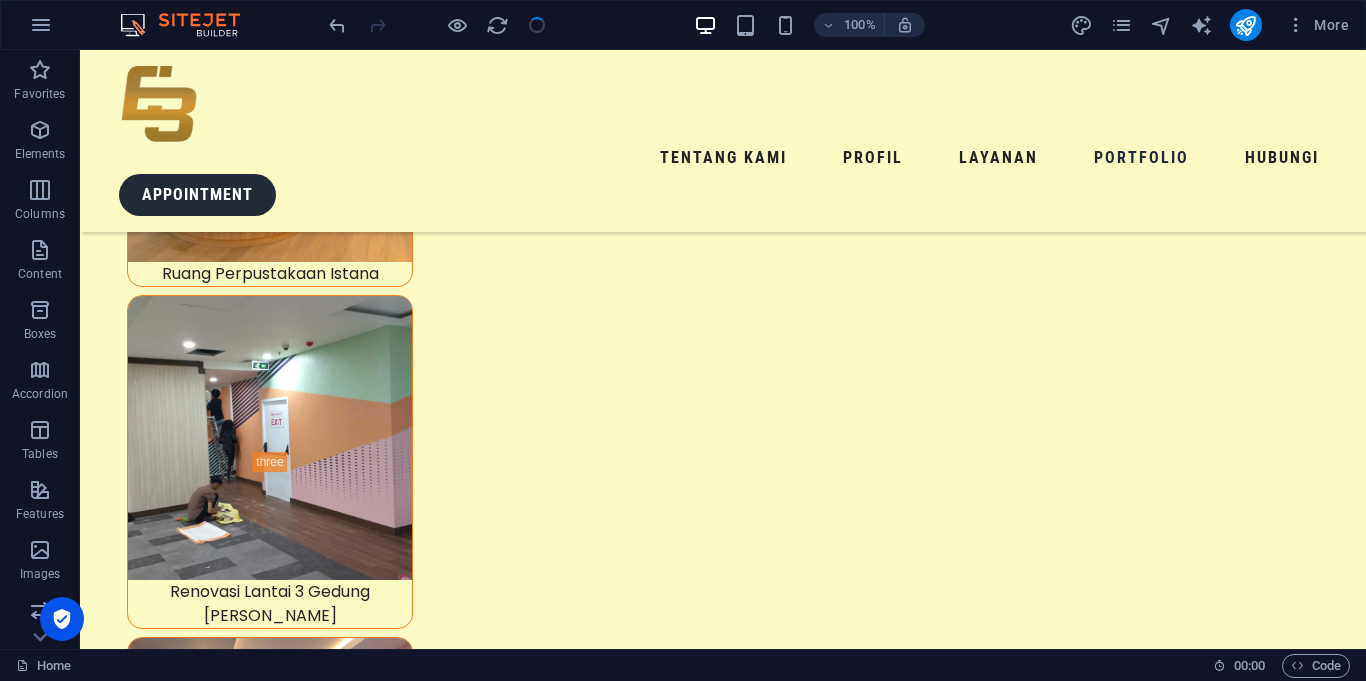 scroll, scrollTop: 9628, scrollLeft: 0, axis: vertical 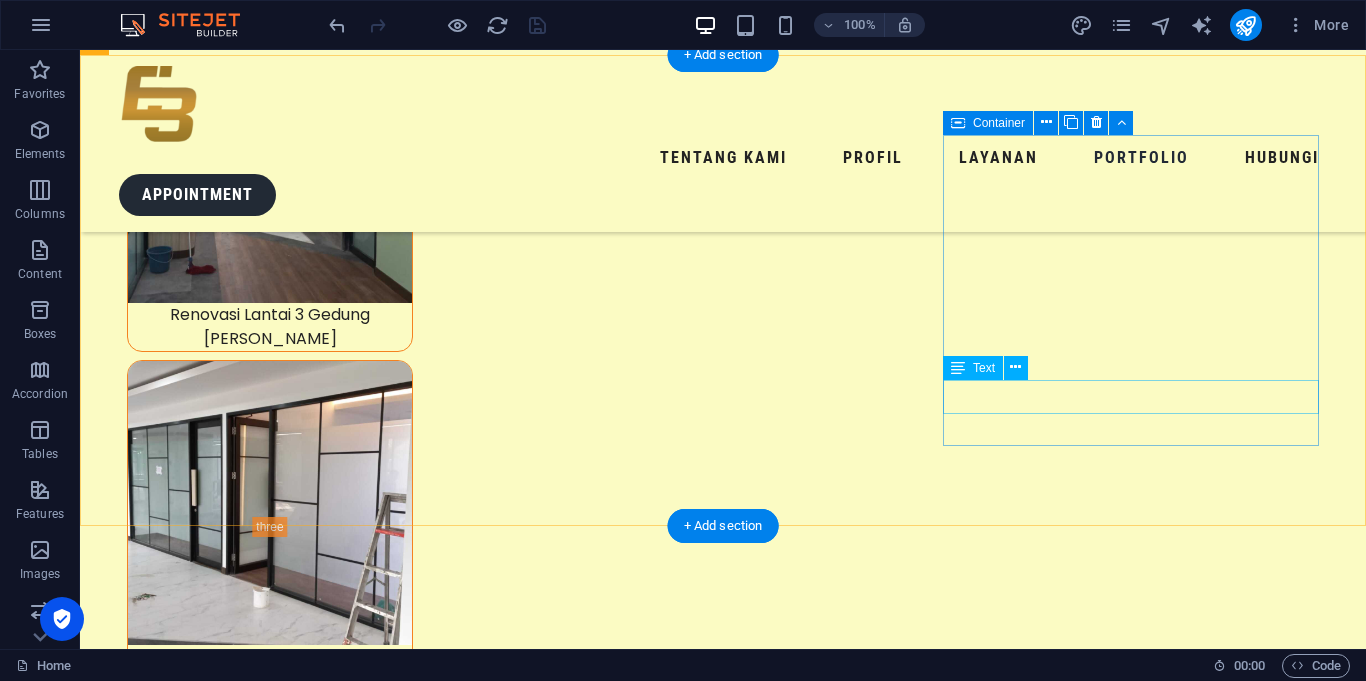 click on "Dewan Pertimbangan Presiden" at bounding box center (292, 20742) 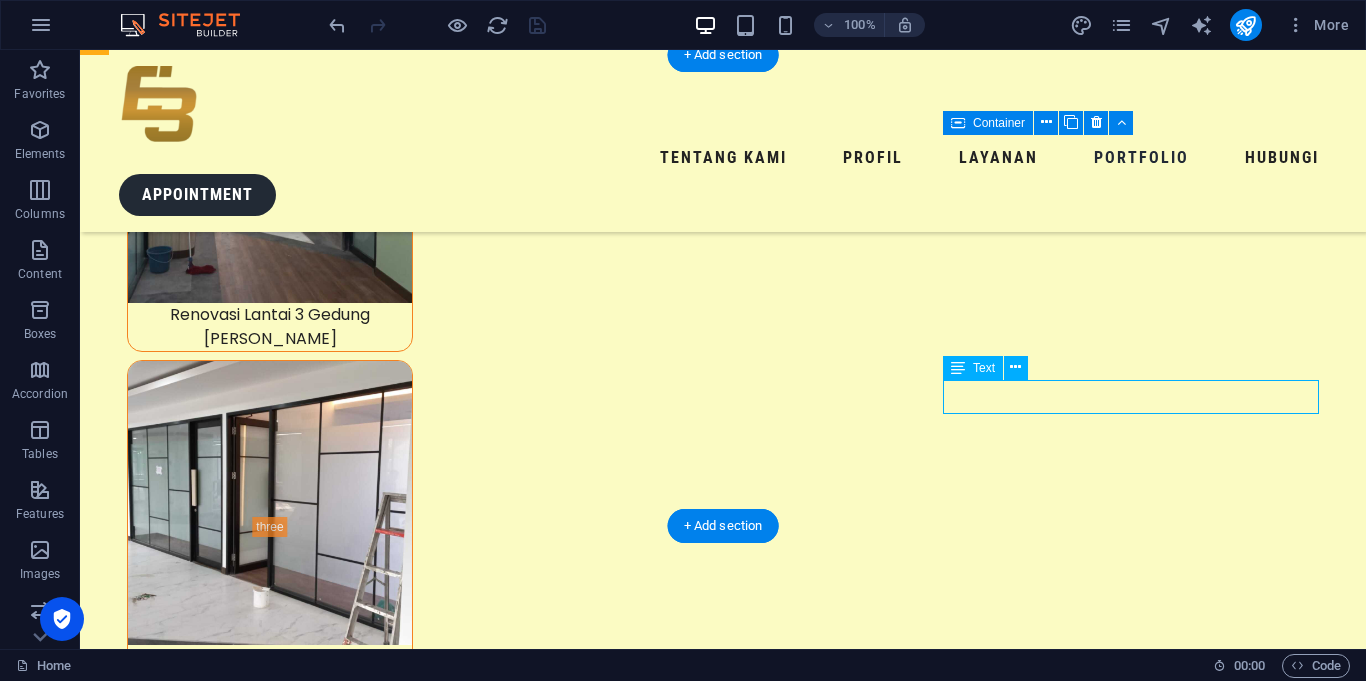 click on "Dewan Pertimbangan Presiden" at bounding box center (292, 20742) 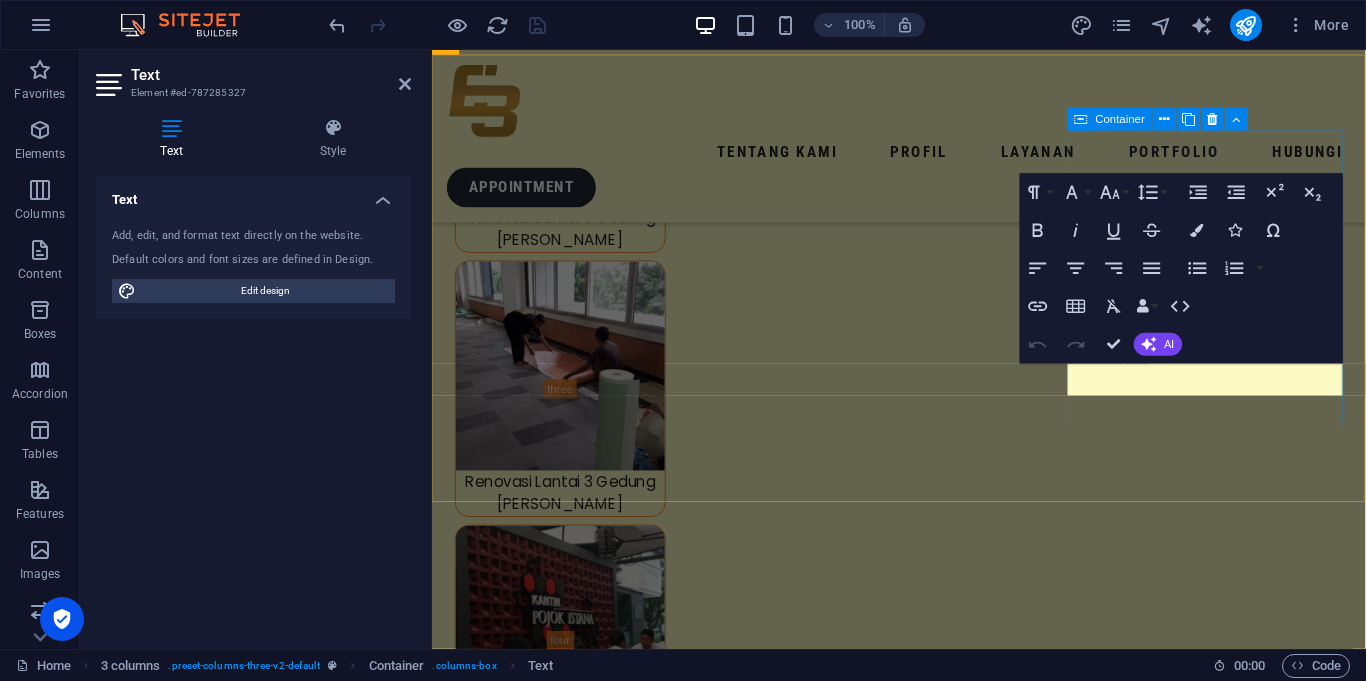 scroll, scrollTop: 9009, scrollLeft: 0, axis: vertical 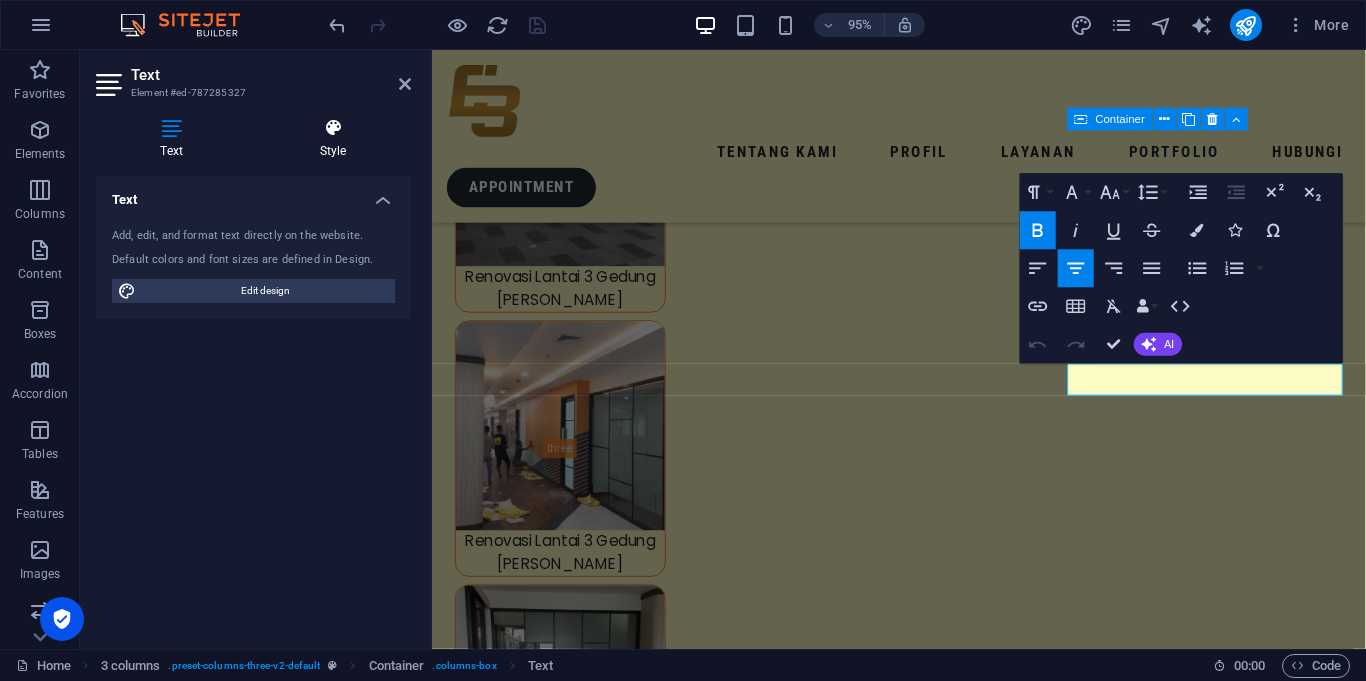 click on "Style" at bounding box center [333, 139] 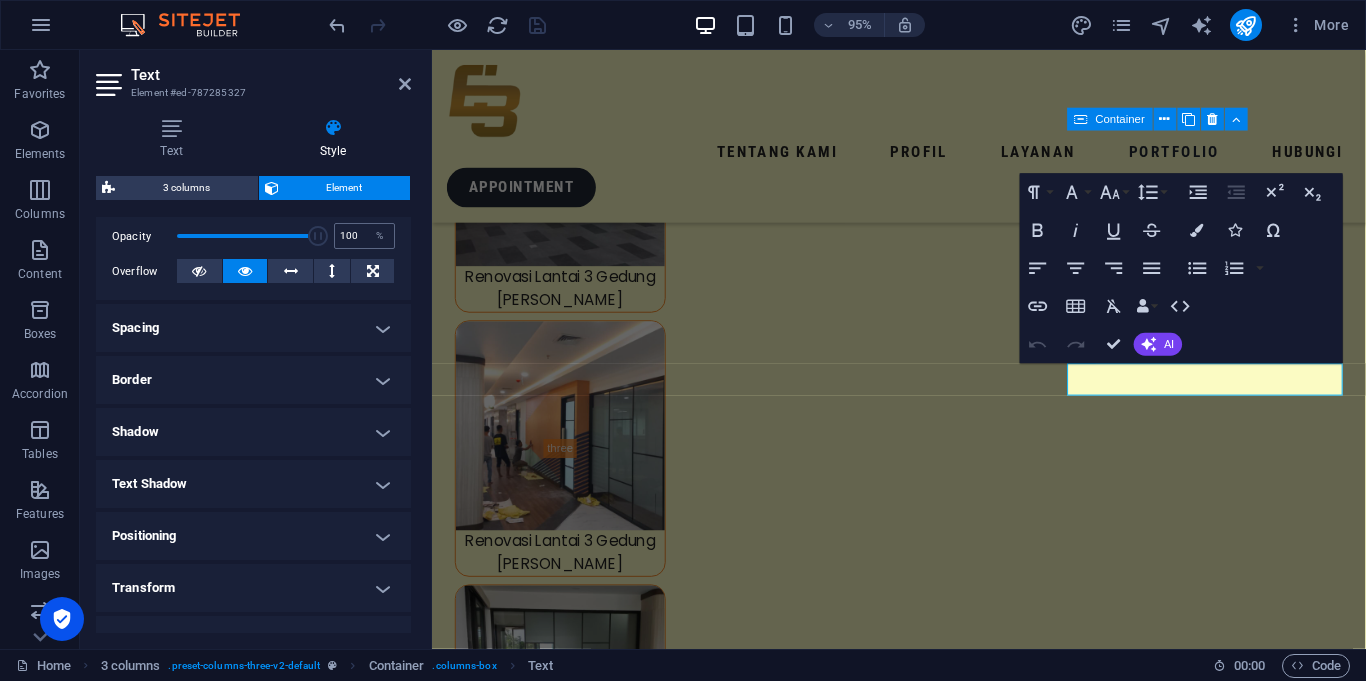scroll, scrollTop: 296, scrollLeft: 0, axis: vertical 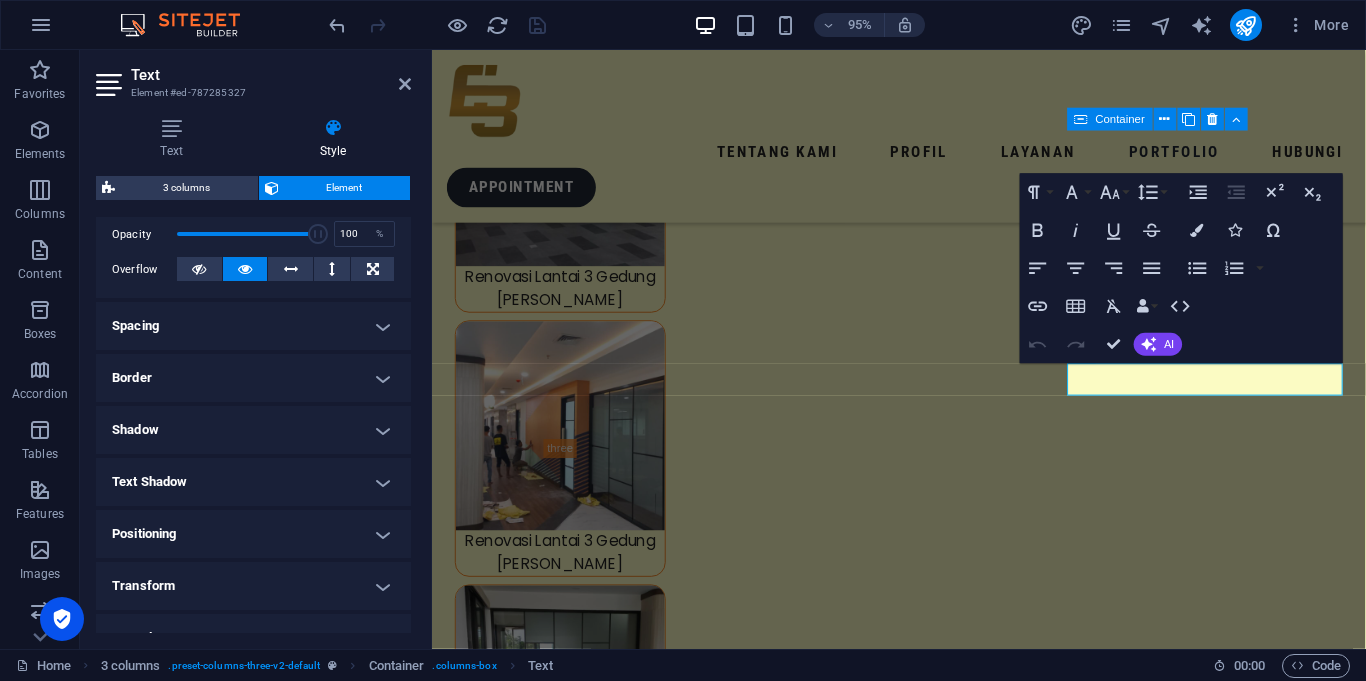 click on "Spacing" at bounding box center (253, 326) 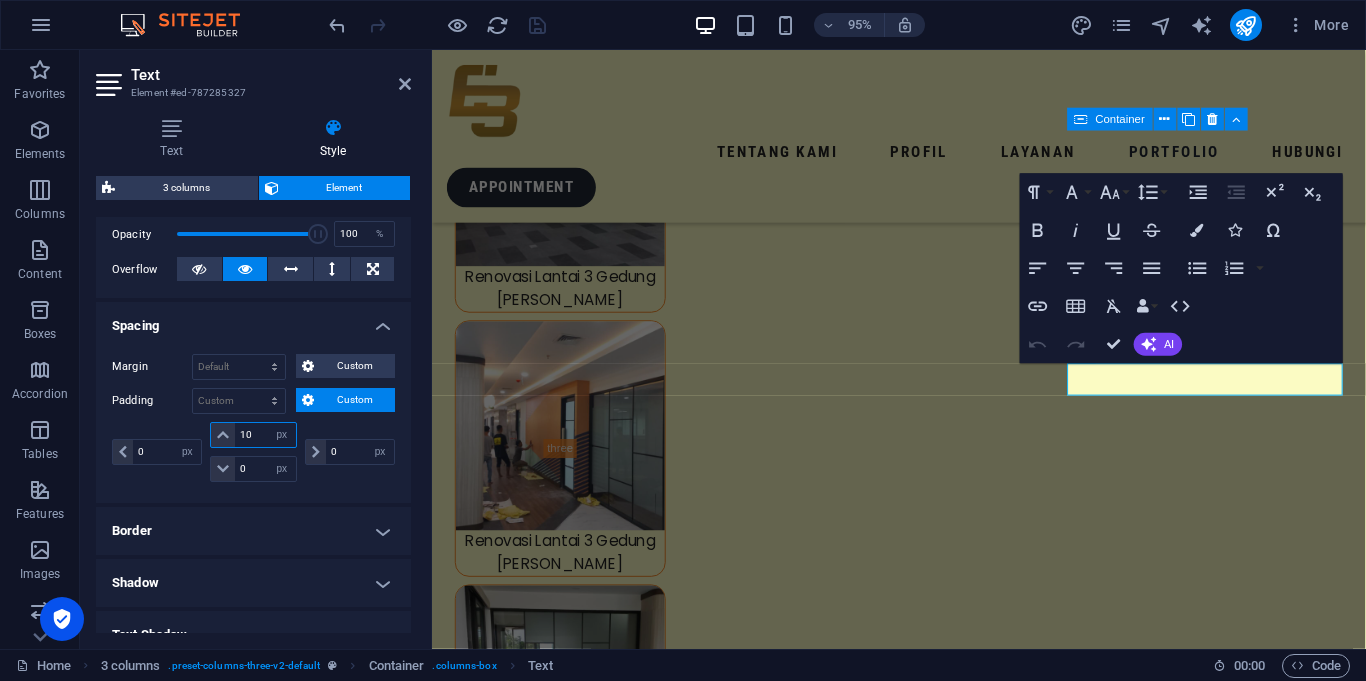 click on "10" at bounding box center (265, 435) 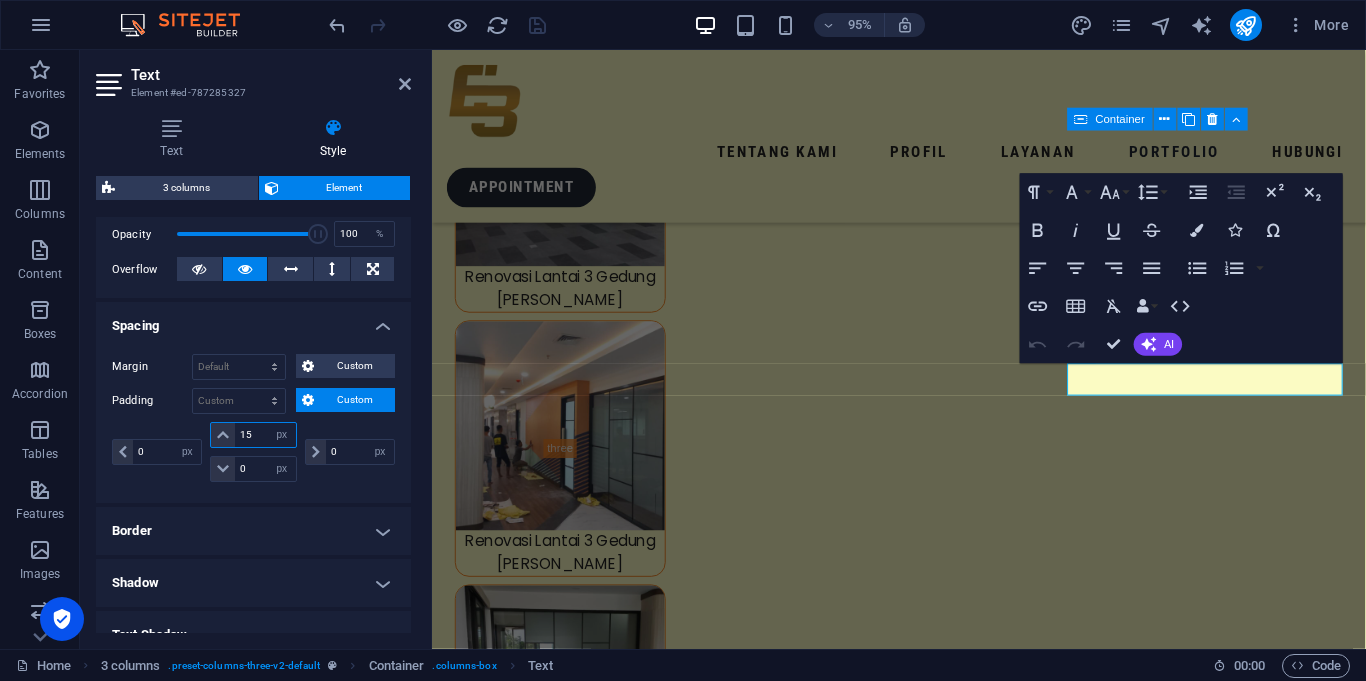 type on "15" 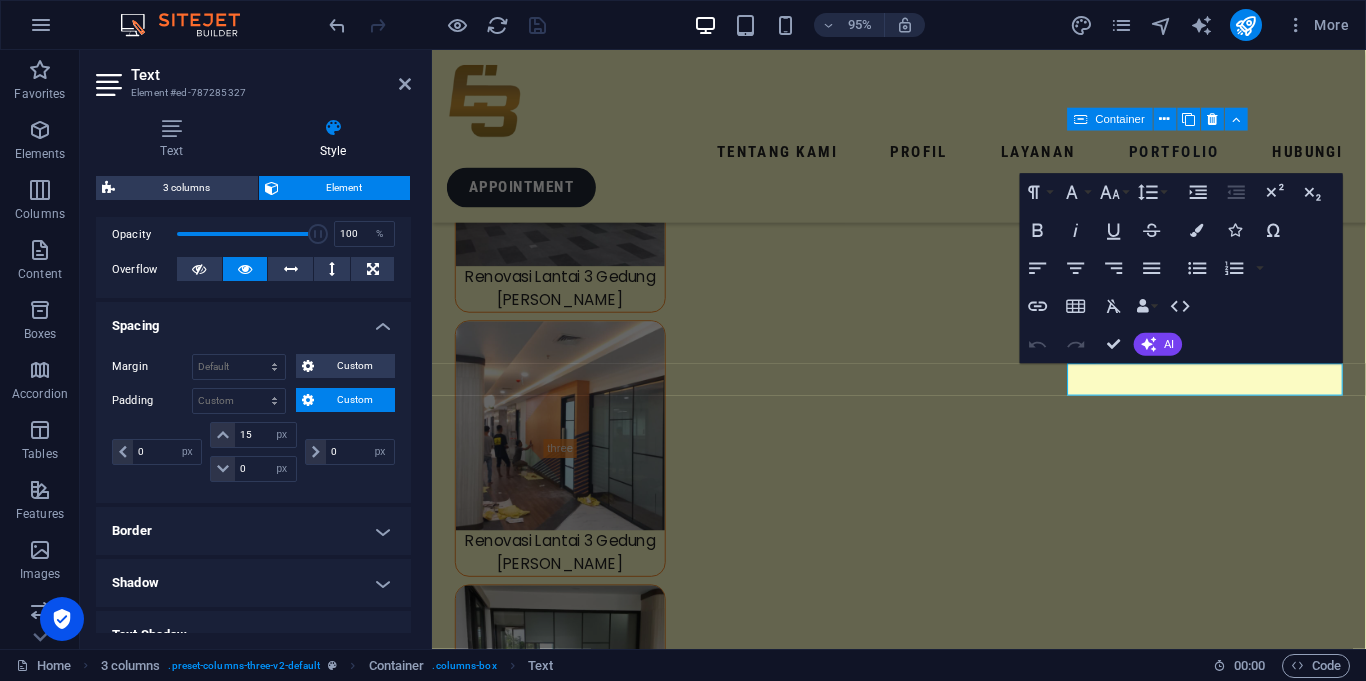 click on "Margin Default auto px % rem vw vh Custom Custom auto px % rem vw vh auto px % rem vw vh auto px % rem vw vh auto px % rem vw vh Padding Default px rem % vh vw Custom Custom 0 px rem % vh vw 15 px rem % vh vw 0 px rem % vh vw 0 px rem % vh vw" at bounding box center [253, 420] 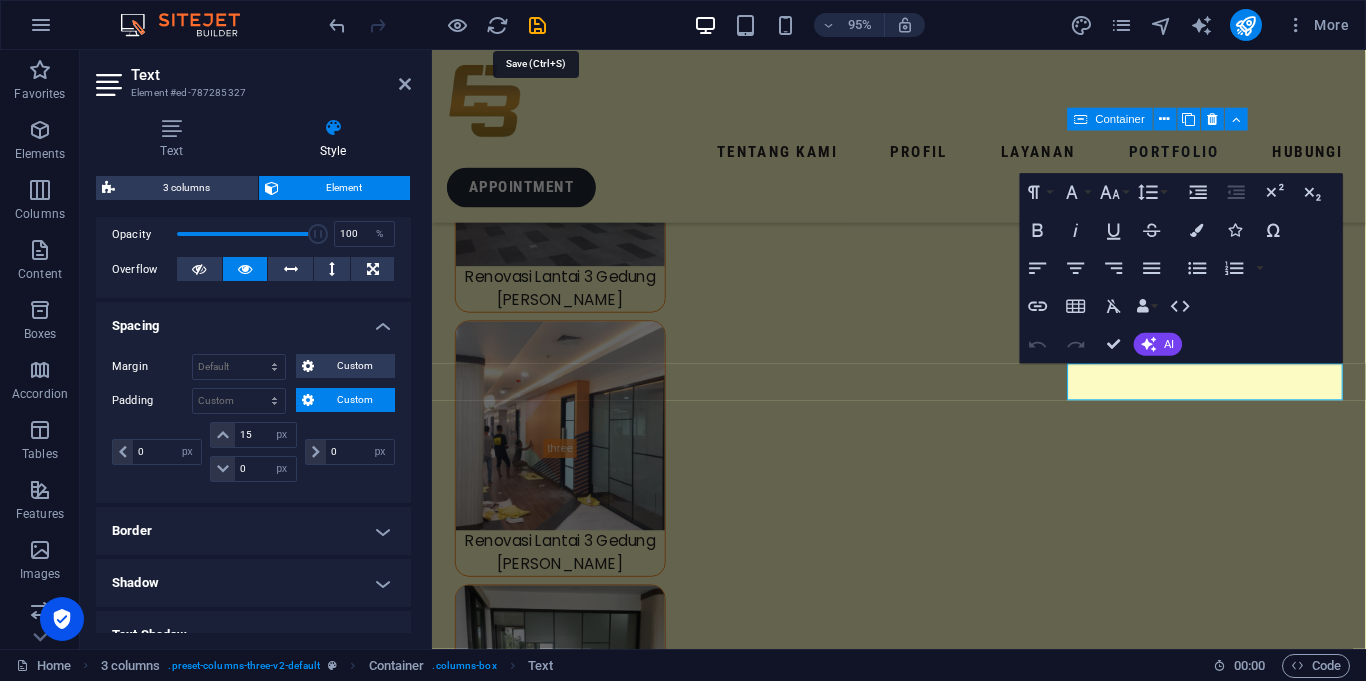 click at bounding box center [537, 25] 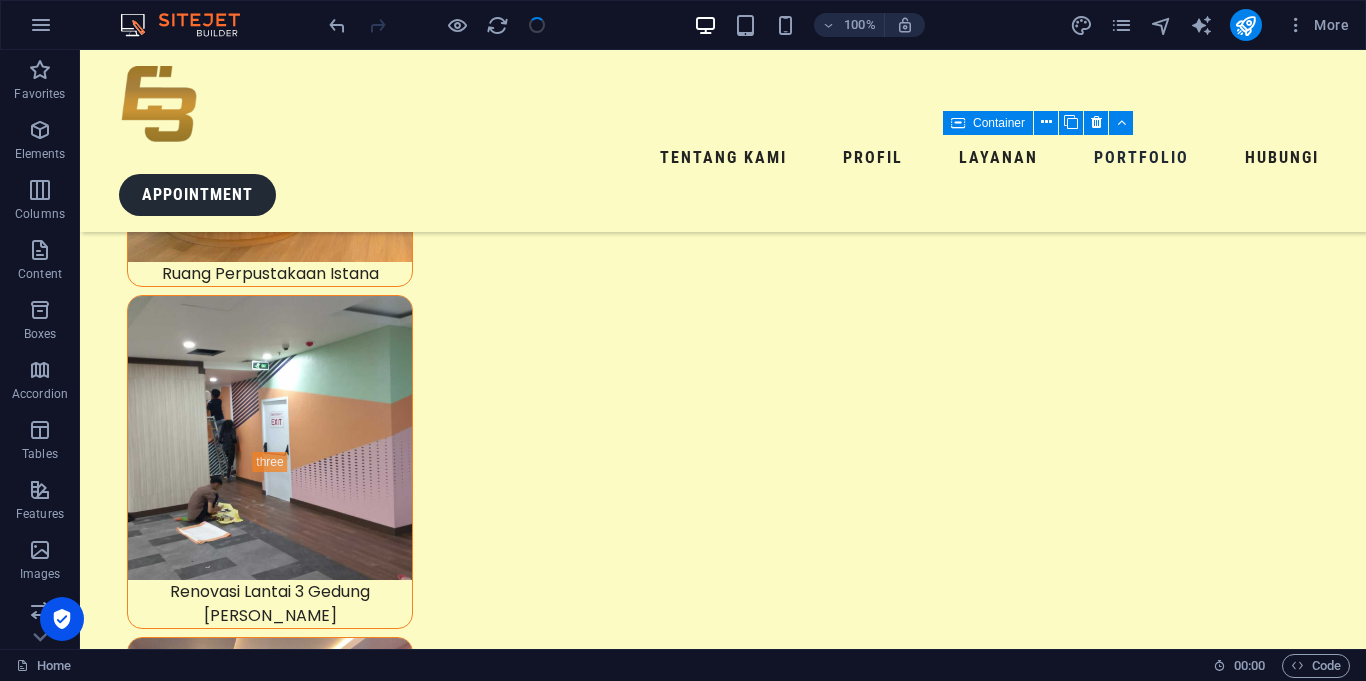 scroll, scrollTop: 9628, scrollLeft: 0, axis: vertical 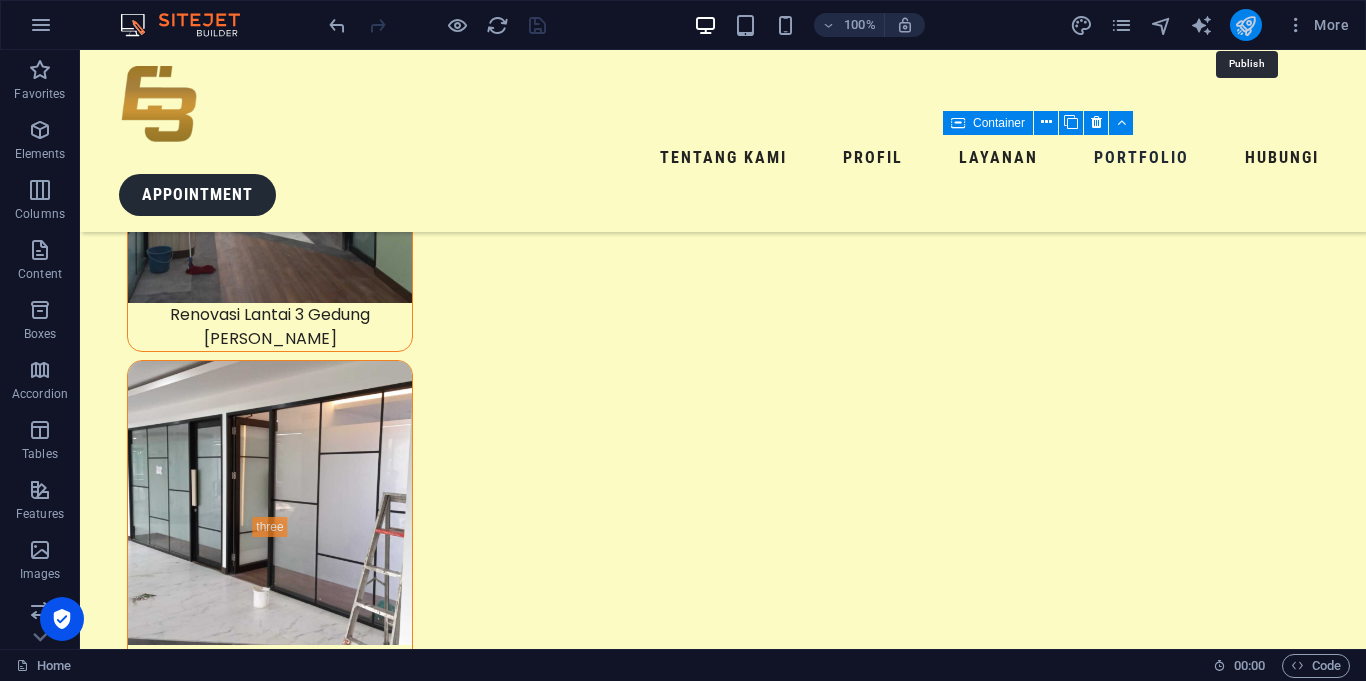 click at bounding box center (1245, 25) 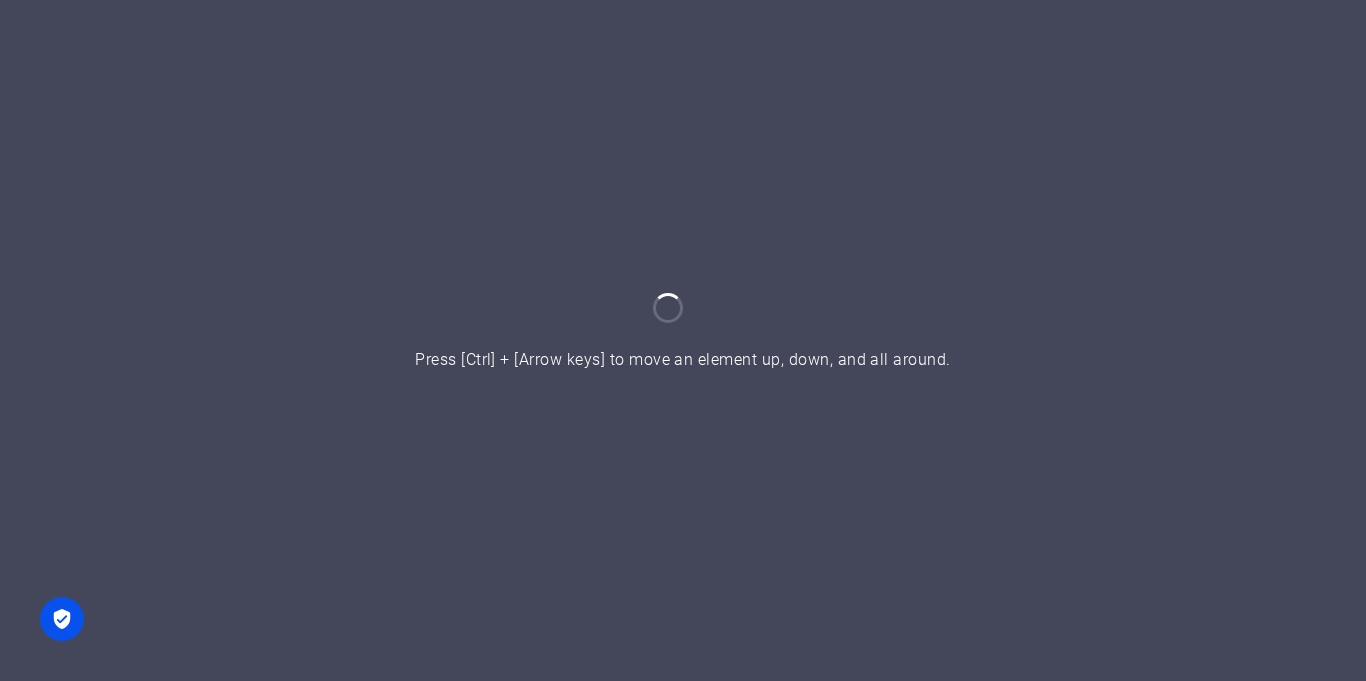 scroll, scrollTop: 0, scrollLeft: 0, axis: both 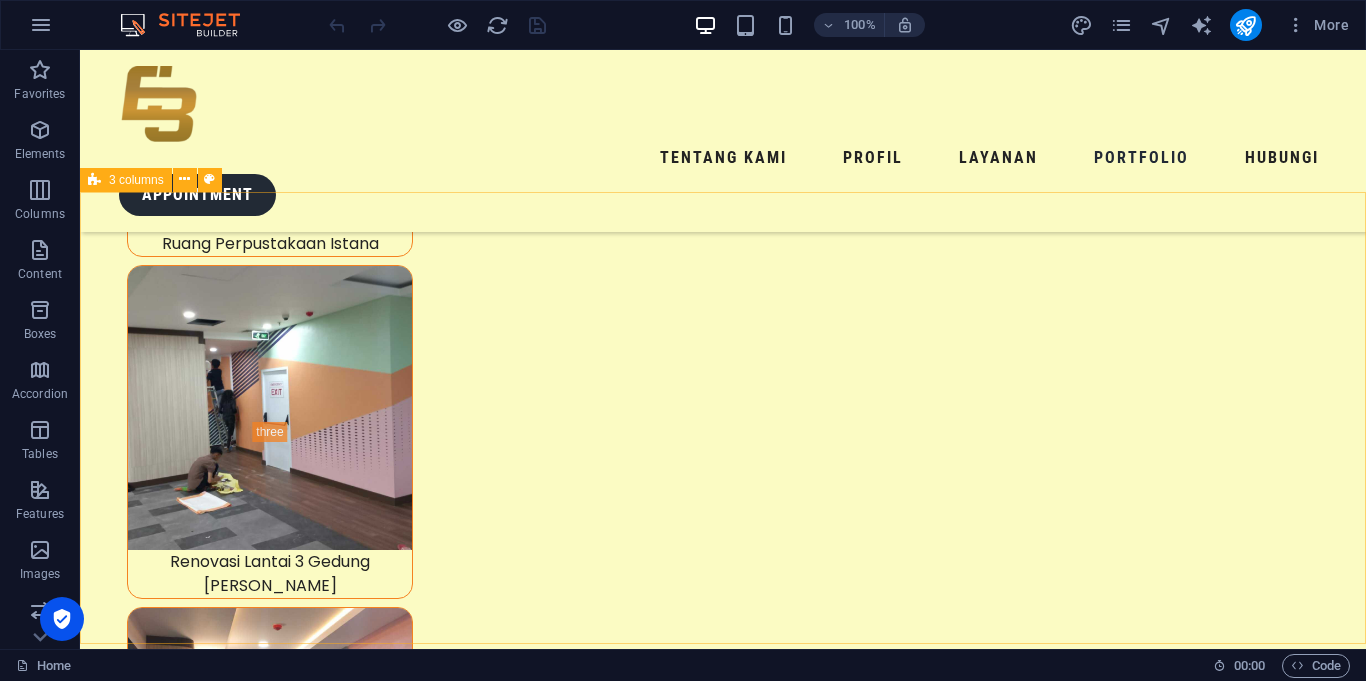 click on "3 columns" at bounding box center (126, 180) 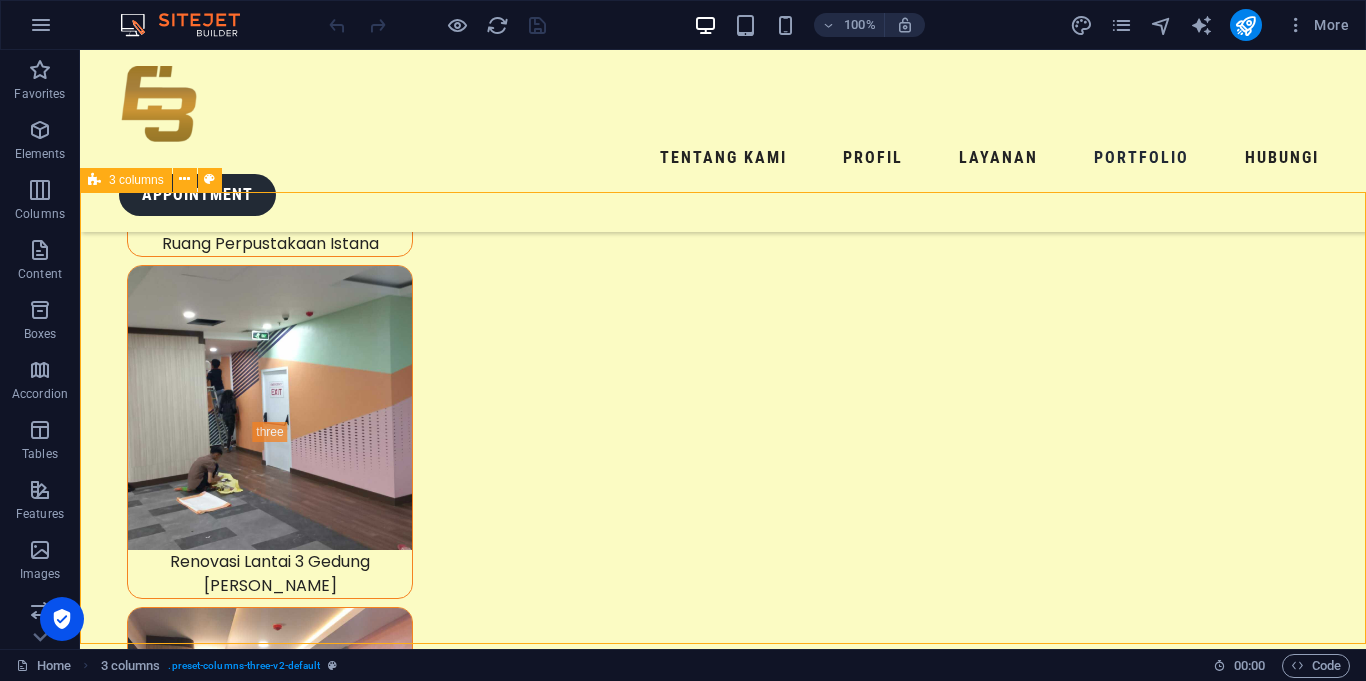click on "3 columns" at bounding box center (126, 180) 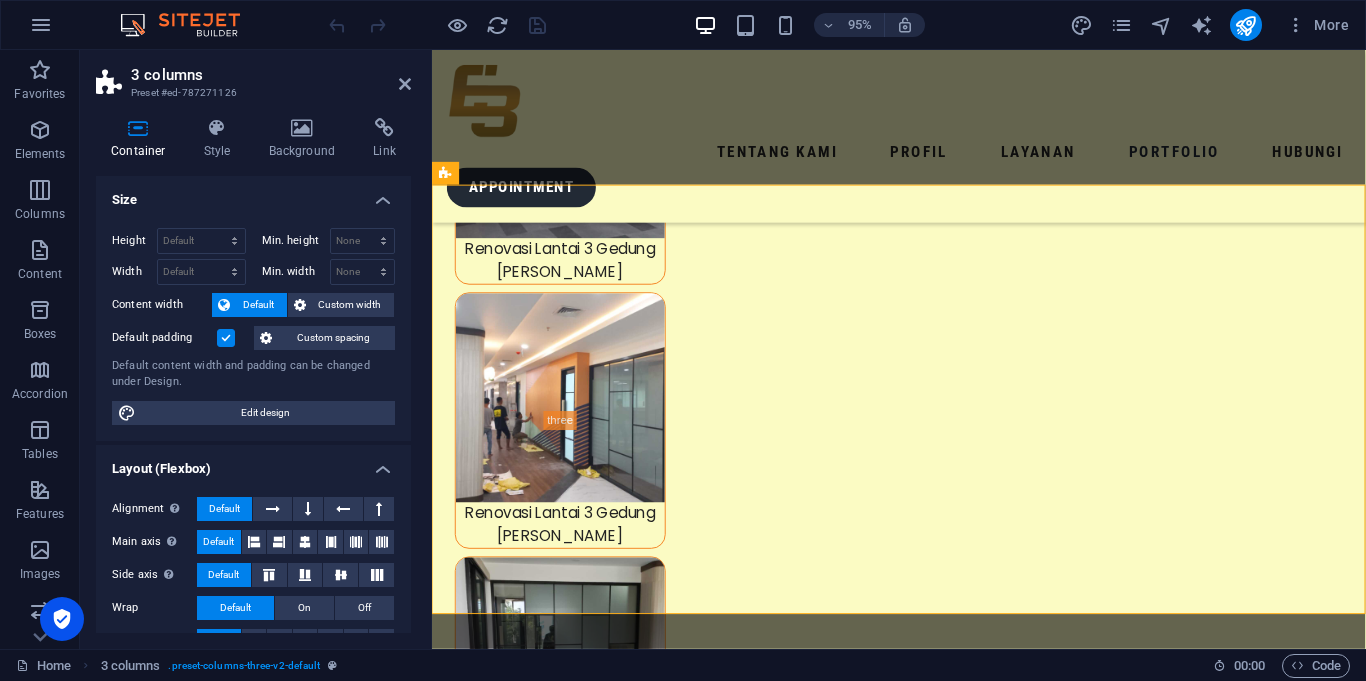 scroll, scrollTop: 8420, scrollLeft: 0, axis: vertical 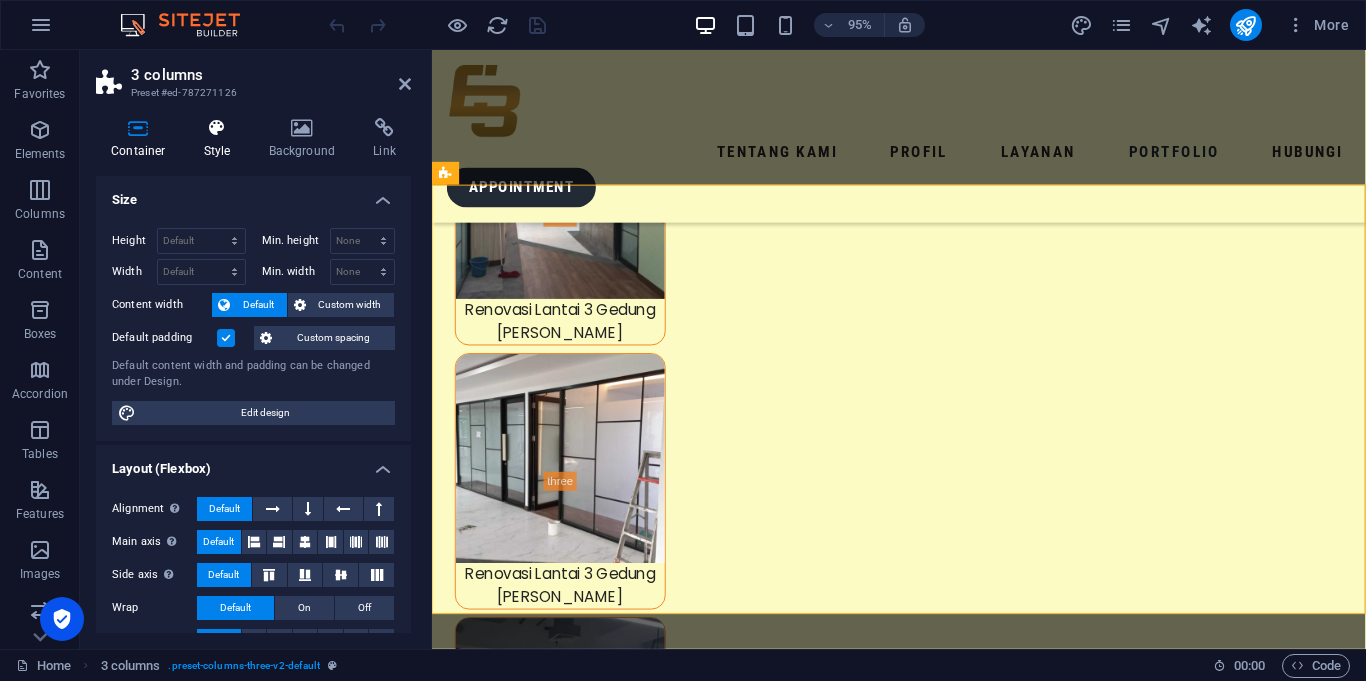 click at bounding box center (217, 128) 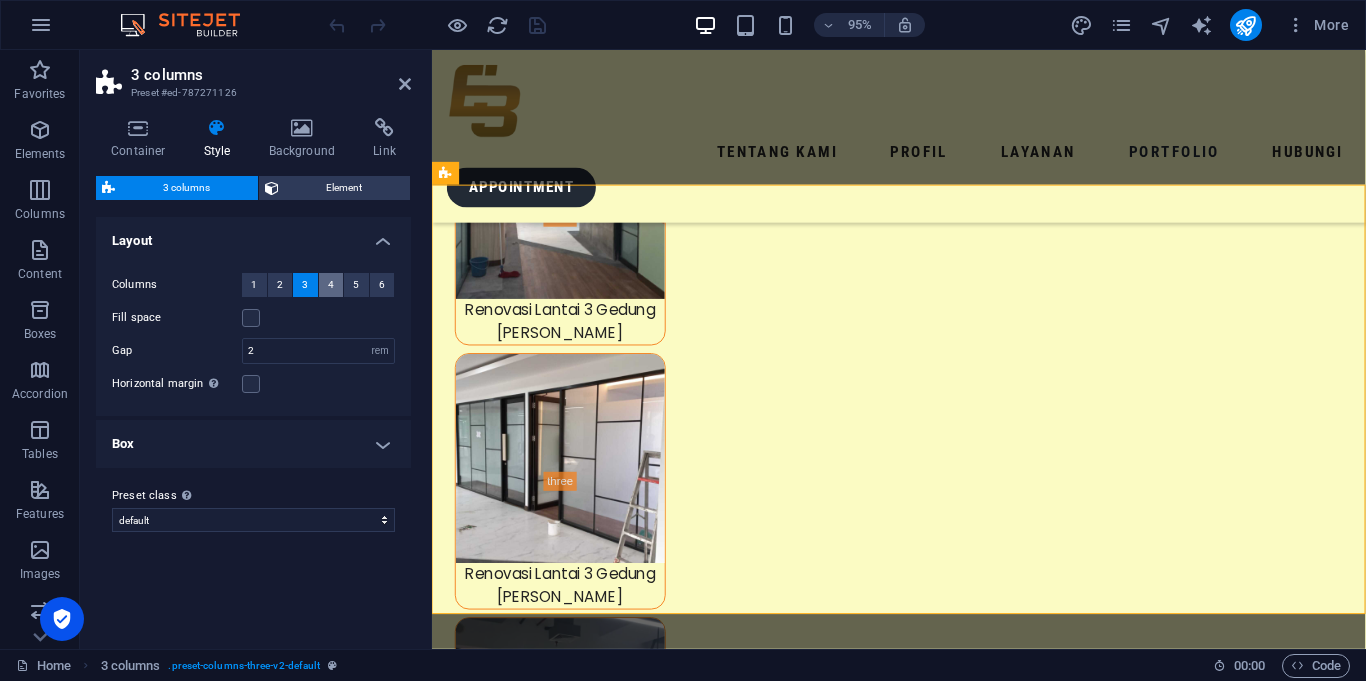 click on "4" at bounding box center [331, 285] 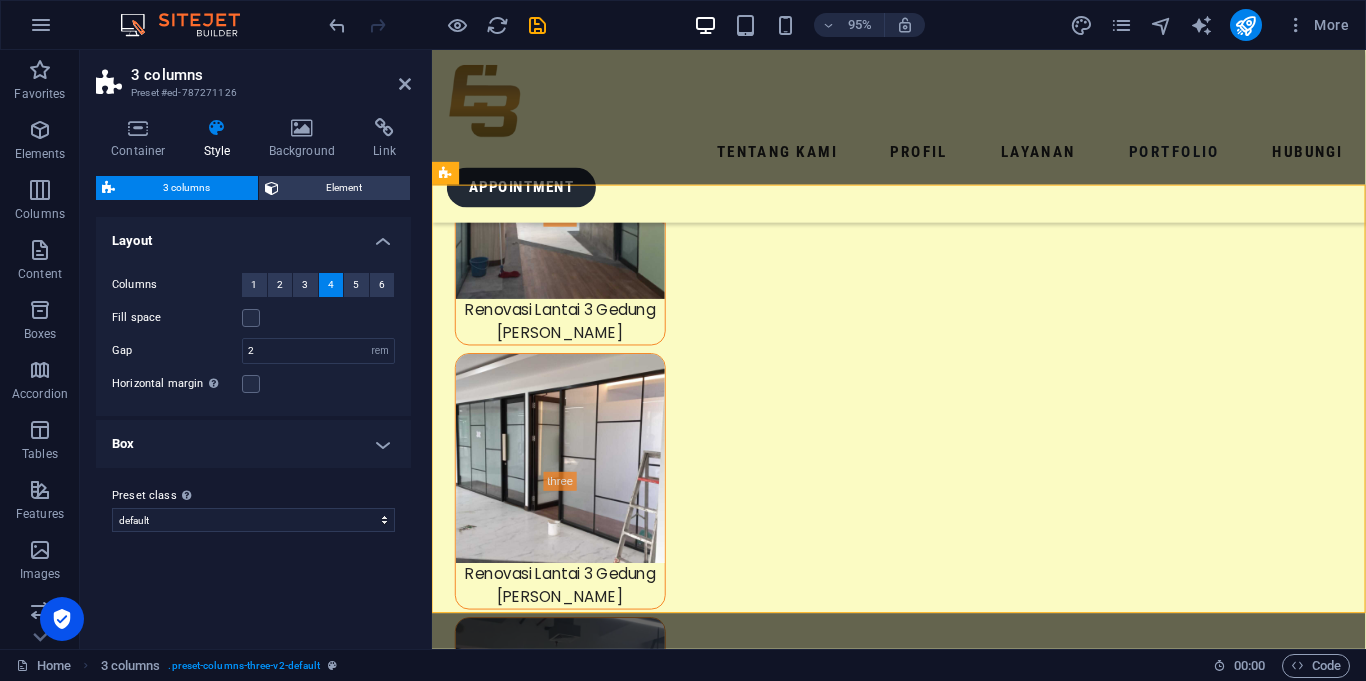 click on "Box" at bounding box center [253, 444] 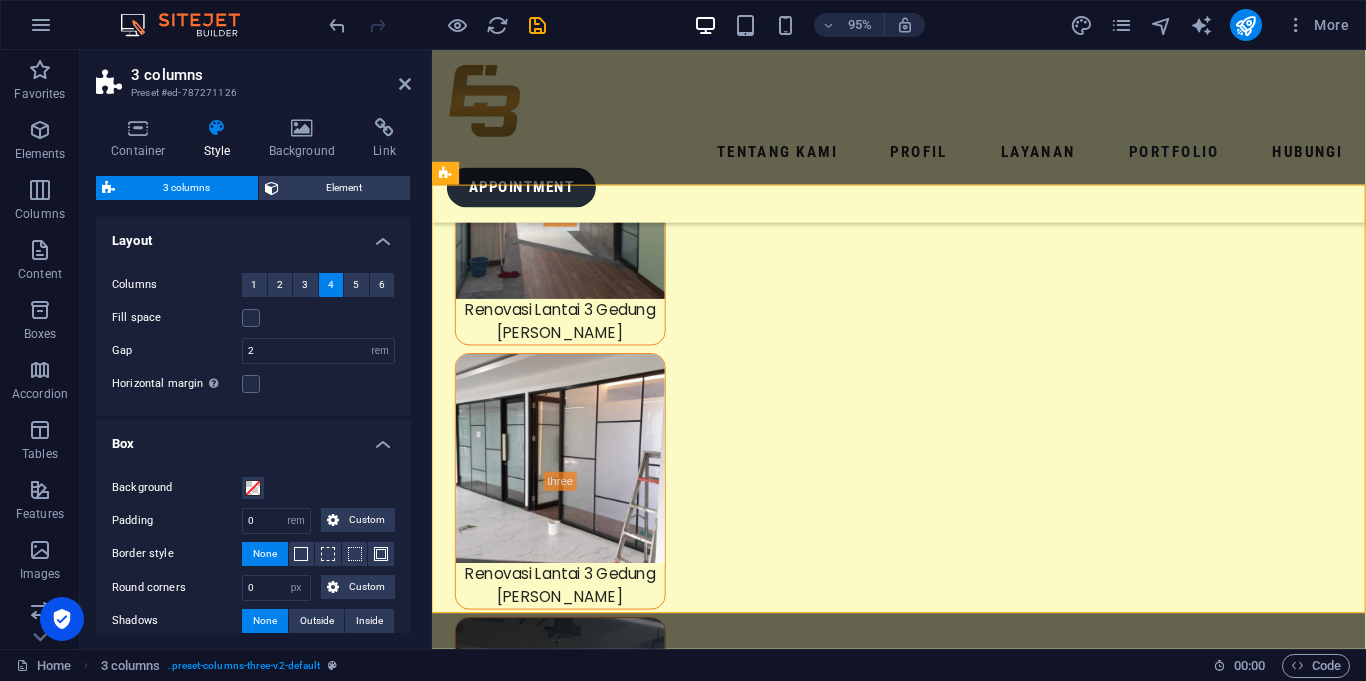 scroll, scrollTop: 1, scrollLeft: 0, axis: vertical 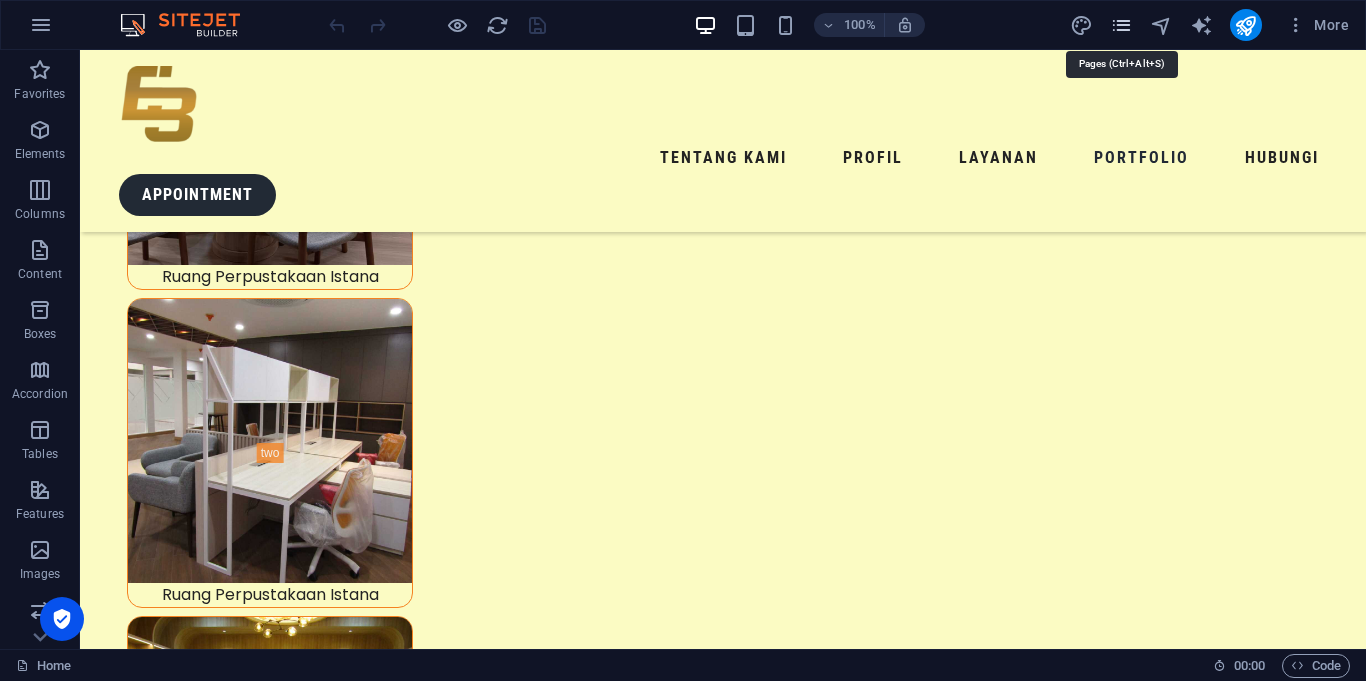 click at bounding box center (1121, 25) 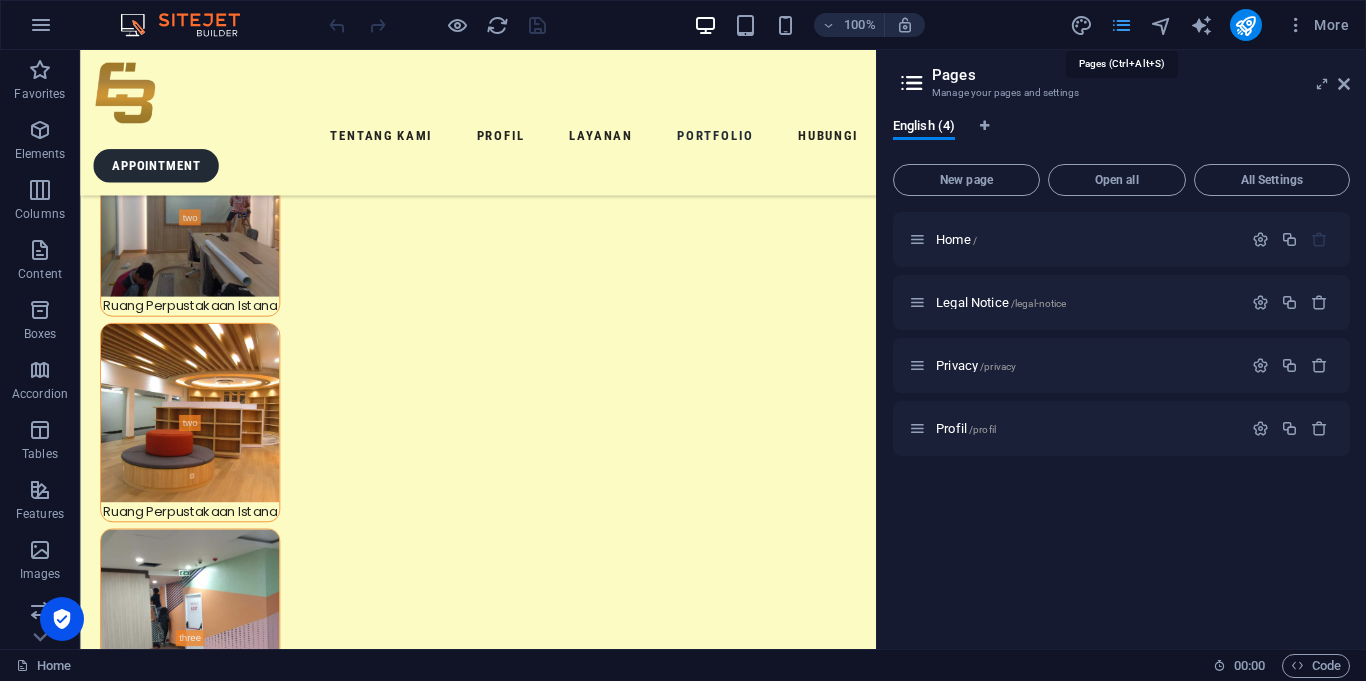 scroll, scrollTop: 7253, scrollLeft: 0, axis: vertical 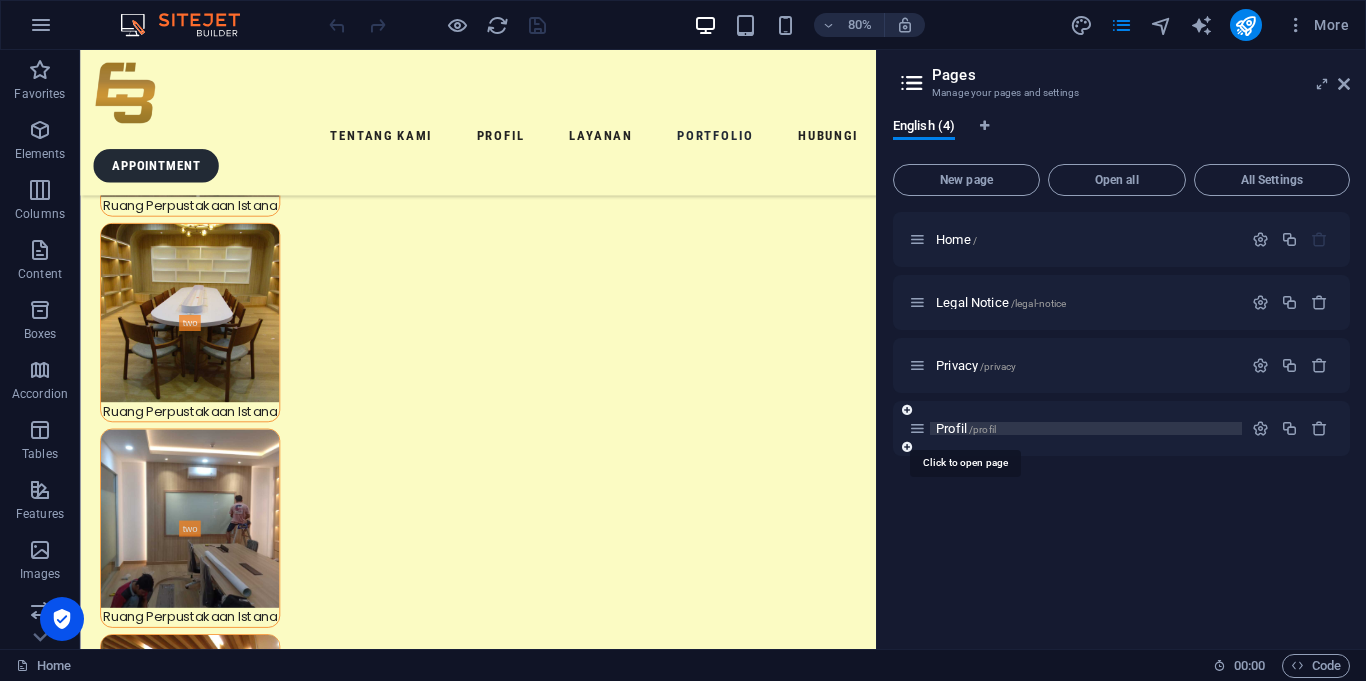click on "Profil /profil" at bounding box center (966, 428) 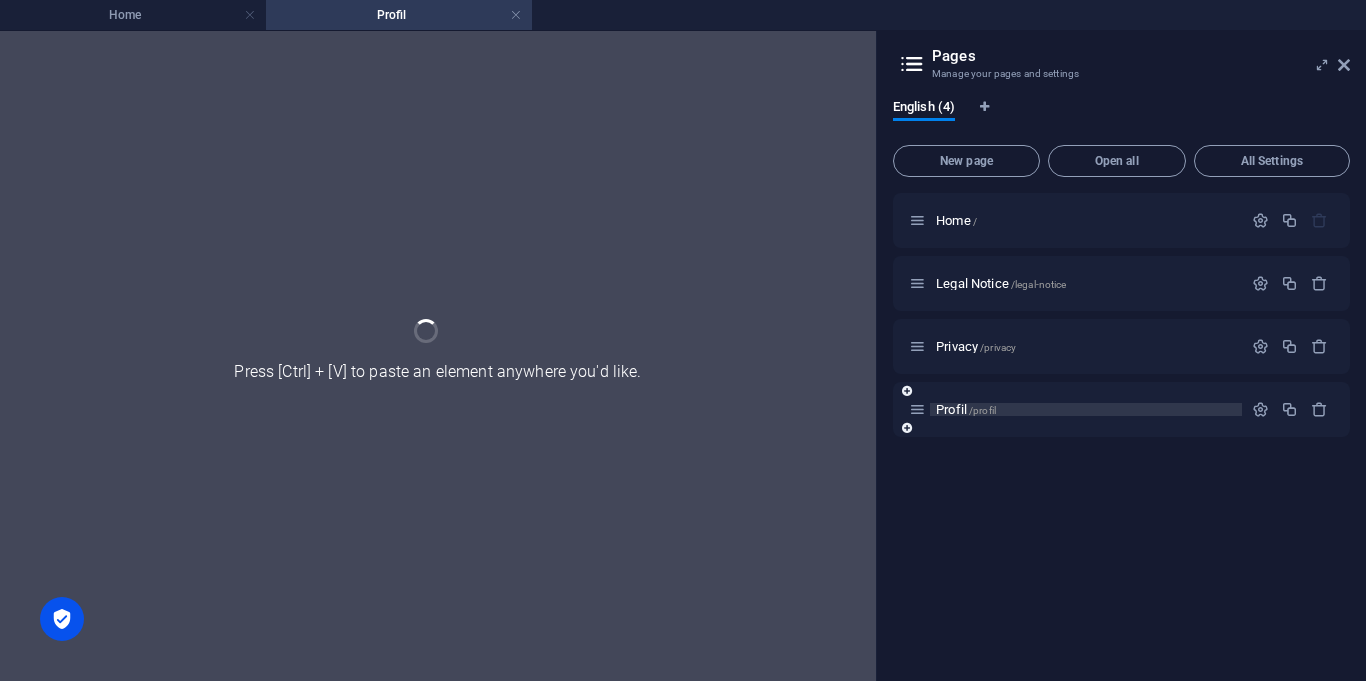 scroll, scrollTop: 0, scrollLeft: 0, axis: both 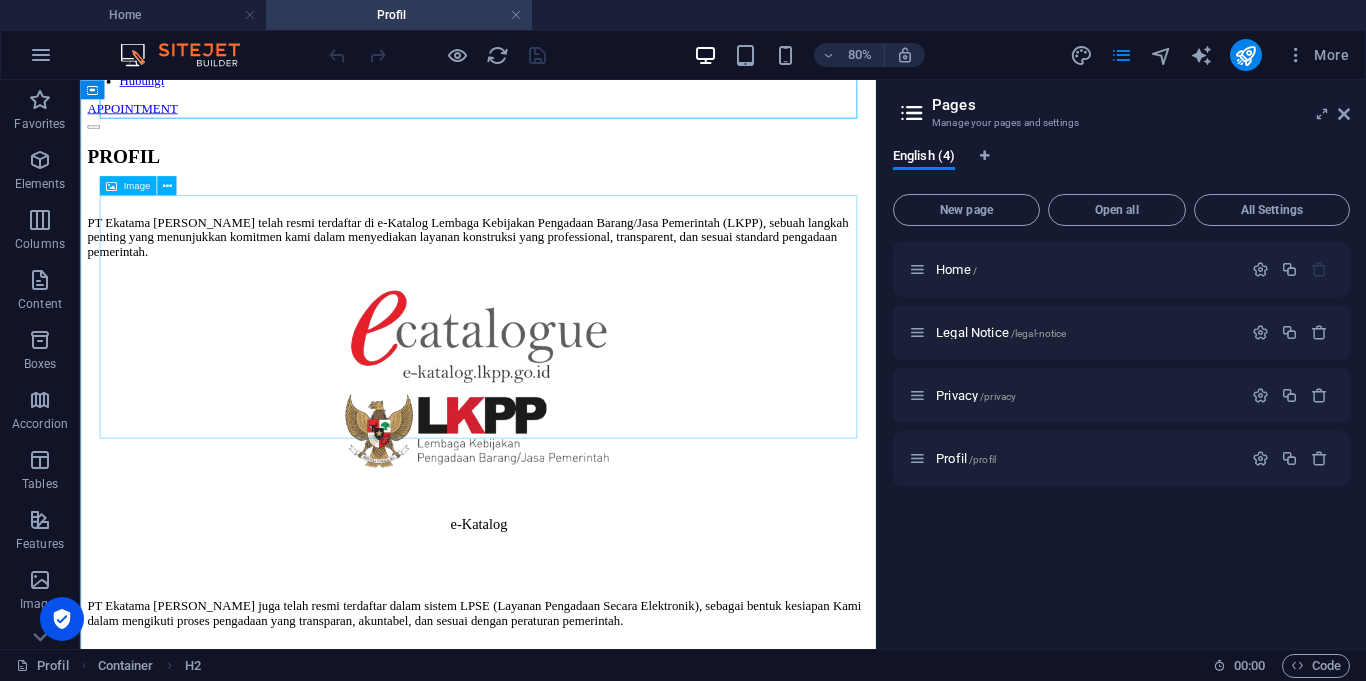 click on "e-Katalog" at bounding box center (577, 482) 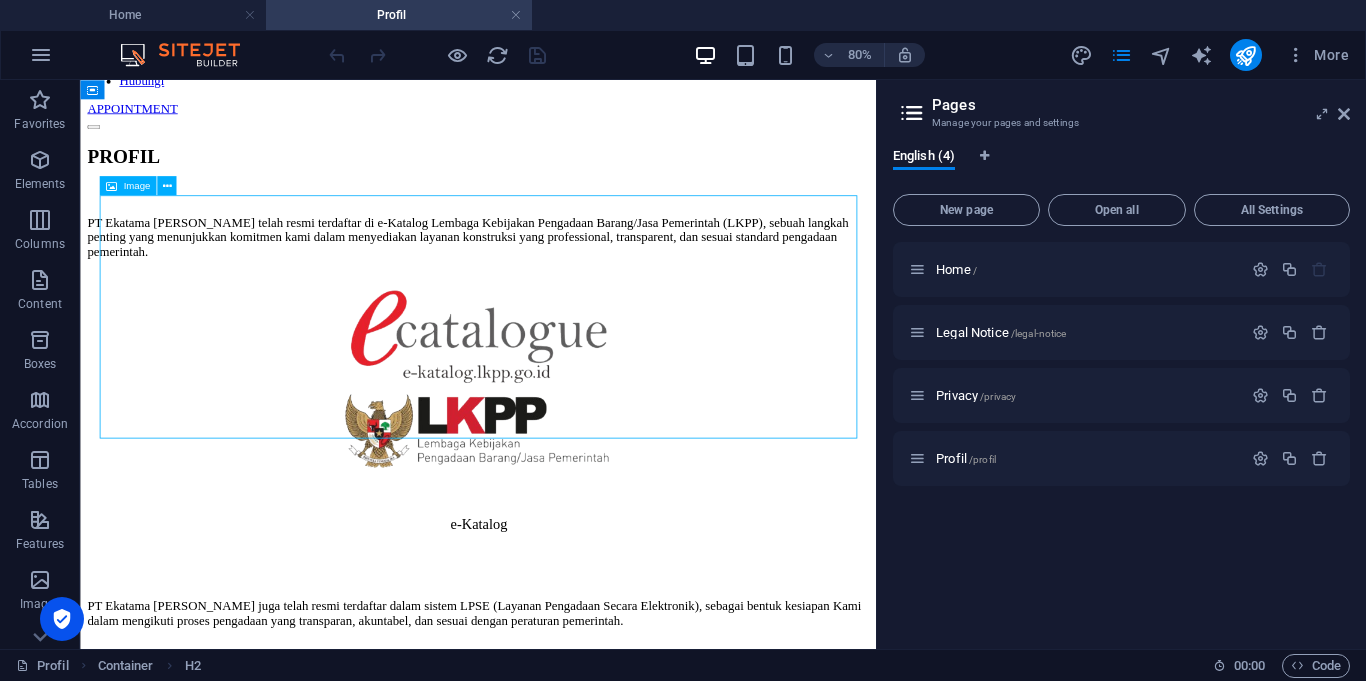 click on "e-Katalog" at bounding box center [577, 482] 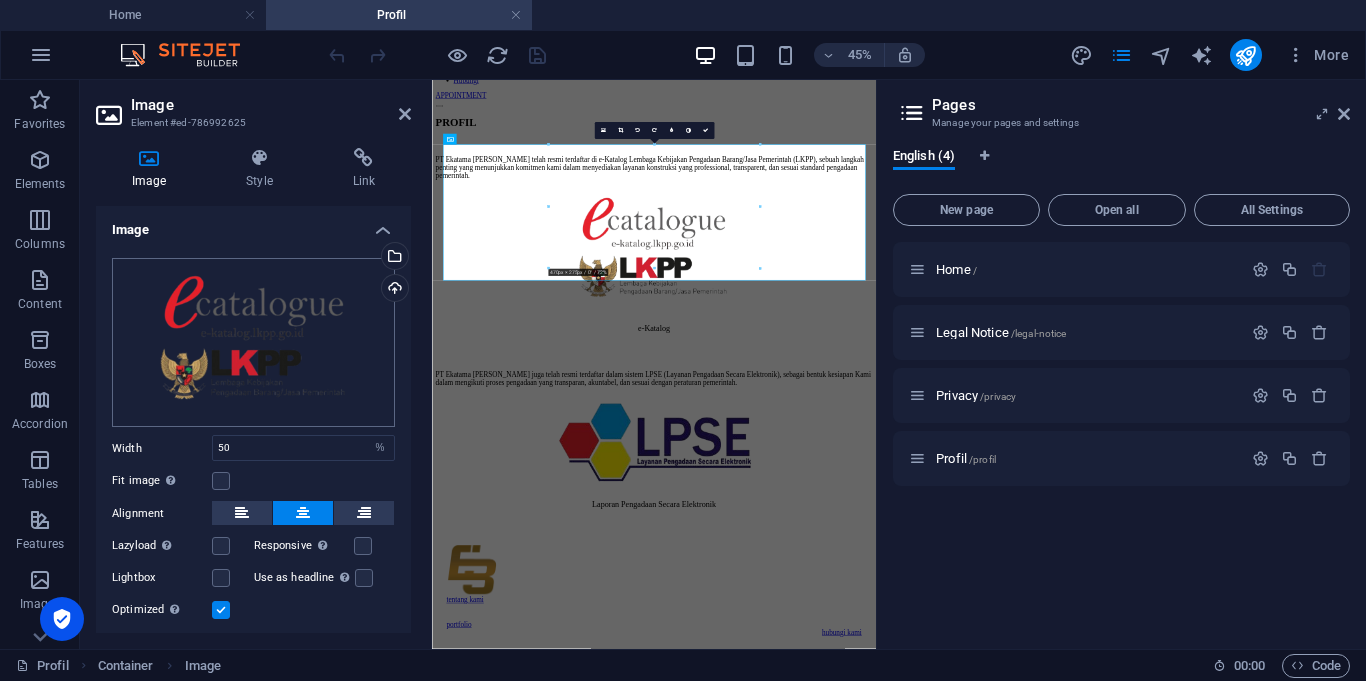 scroll, scrollTop: 55, scrollLeft: 0, axis: vertical 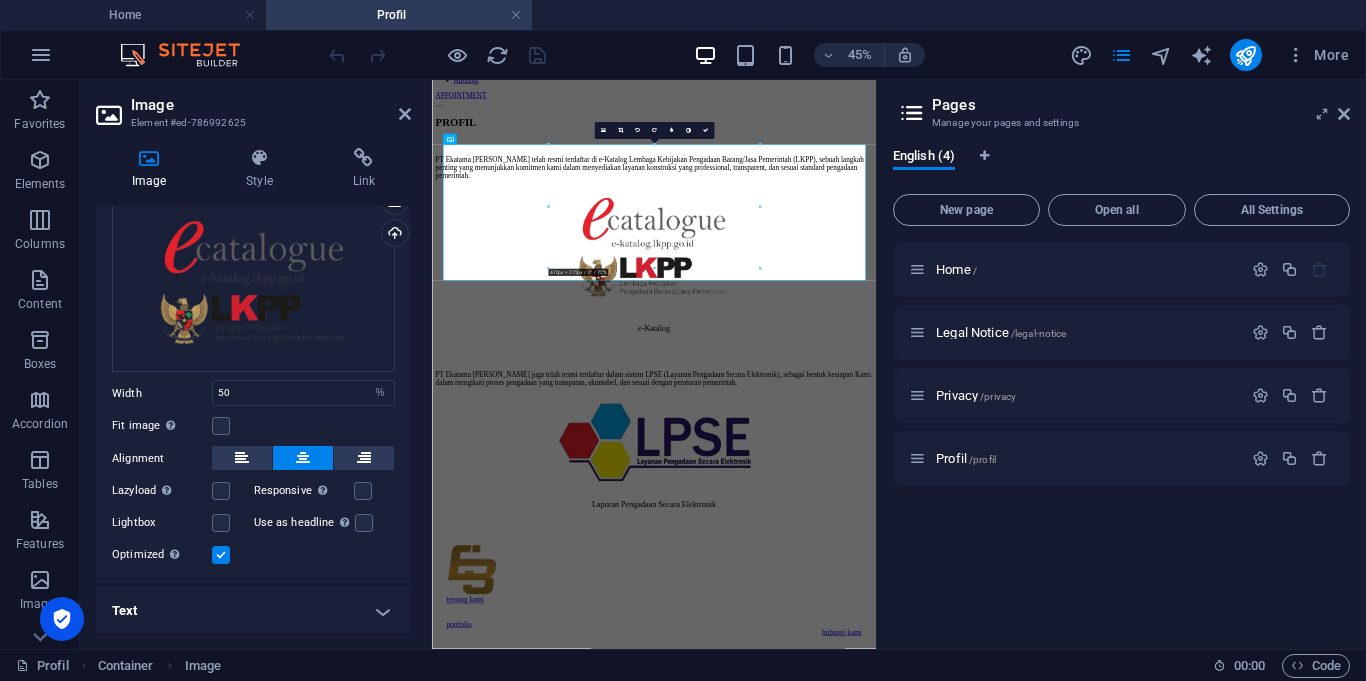 click on "Text" at bounding box center [253, 611] 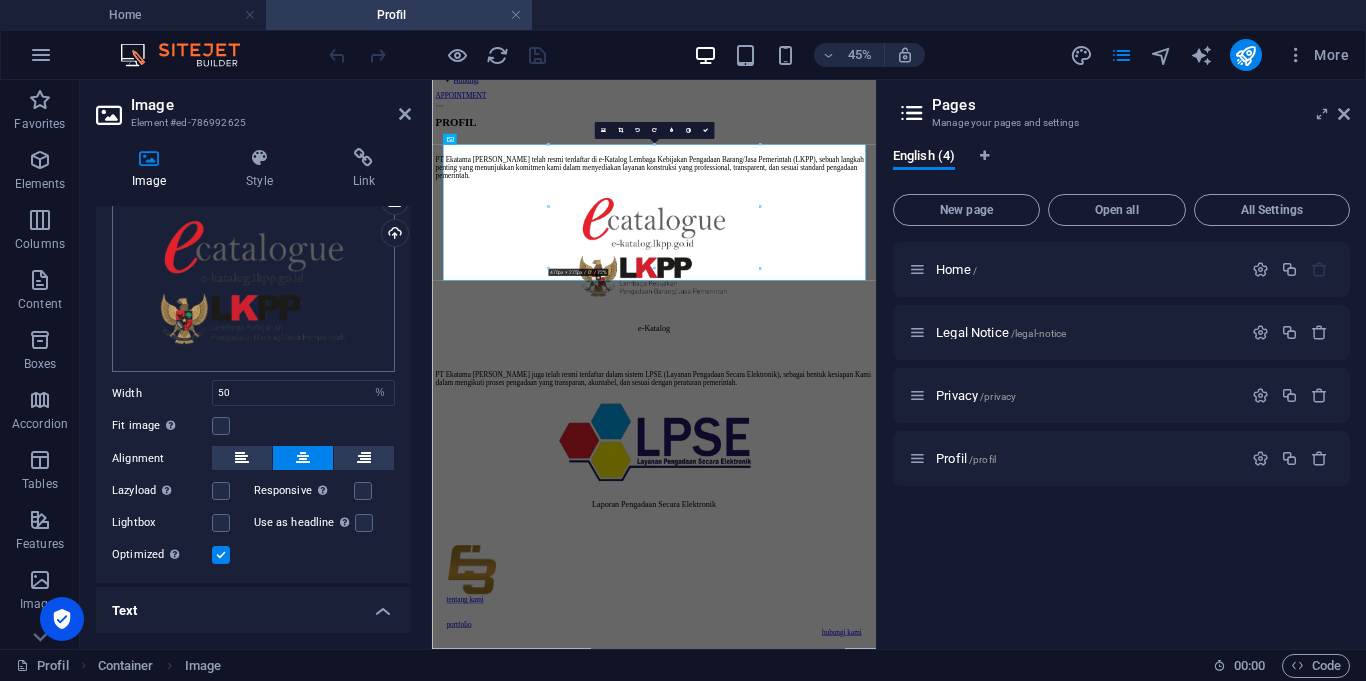 scroll, scrollTop: 243, scrollLeft: 0, axis: vertical 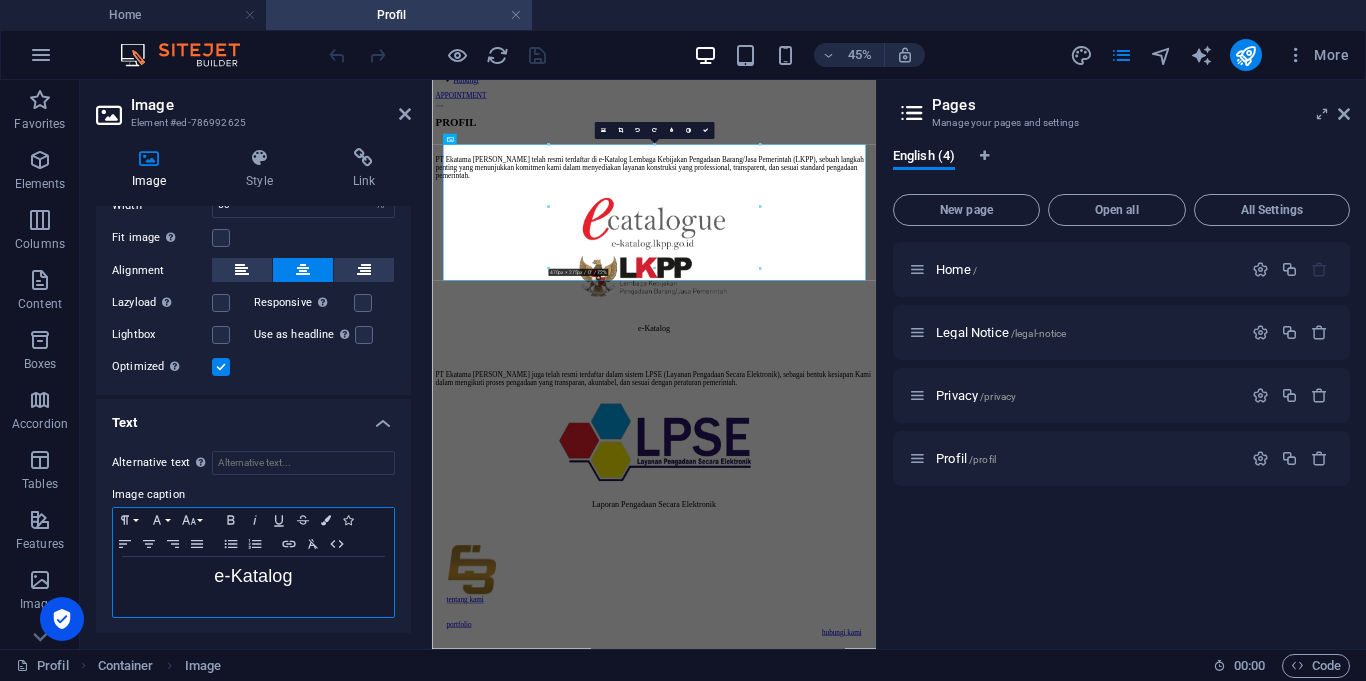 click on "e-Katalog" at bounding box center (253, 576) 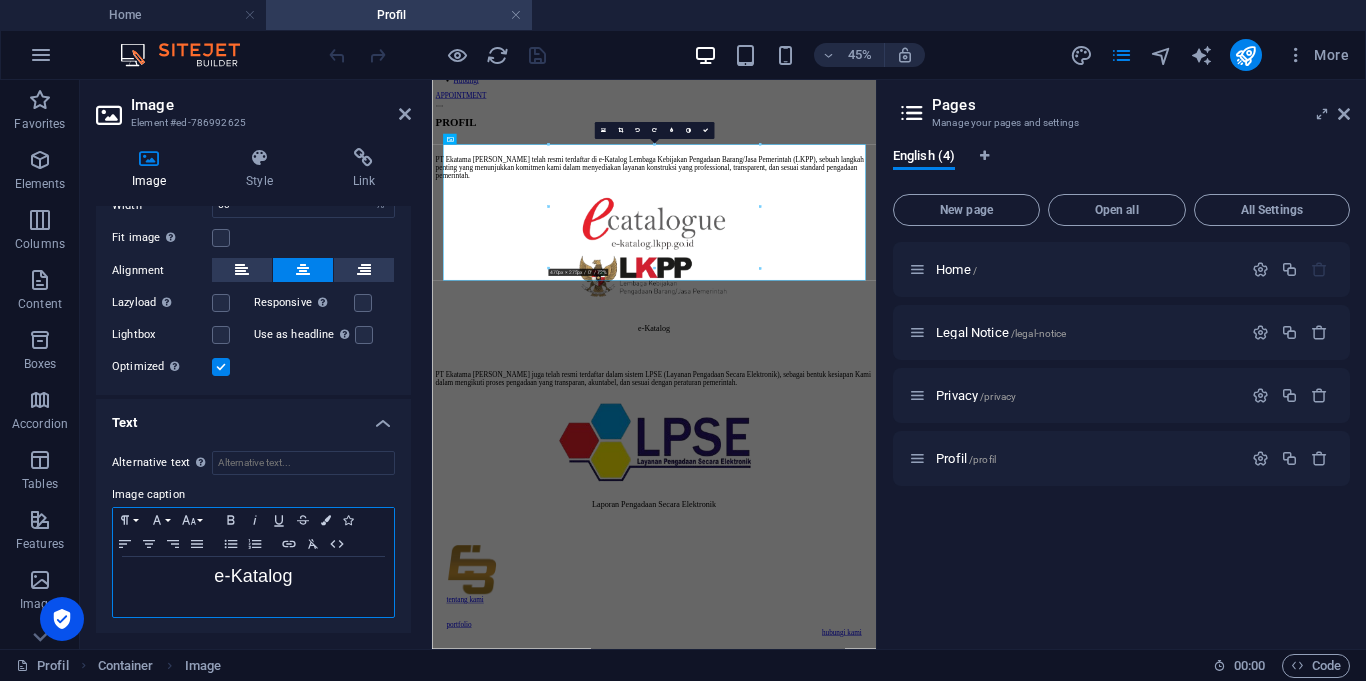 click on "e-Katalog" at bounding box center (253, 576) 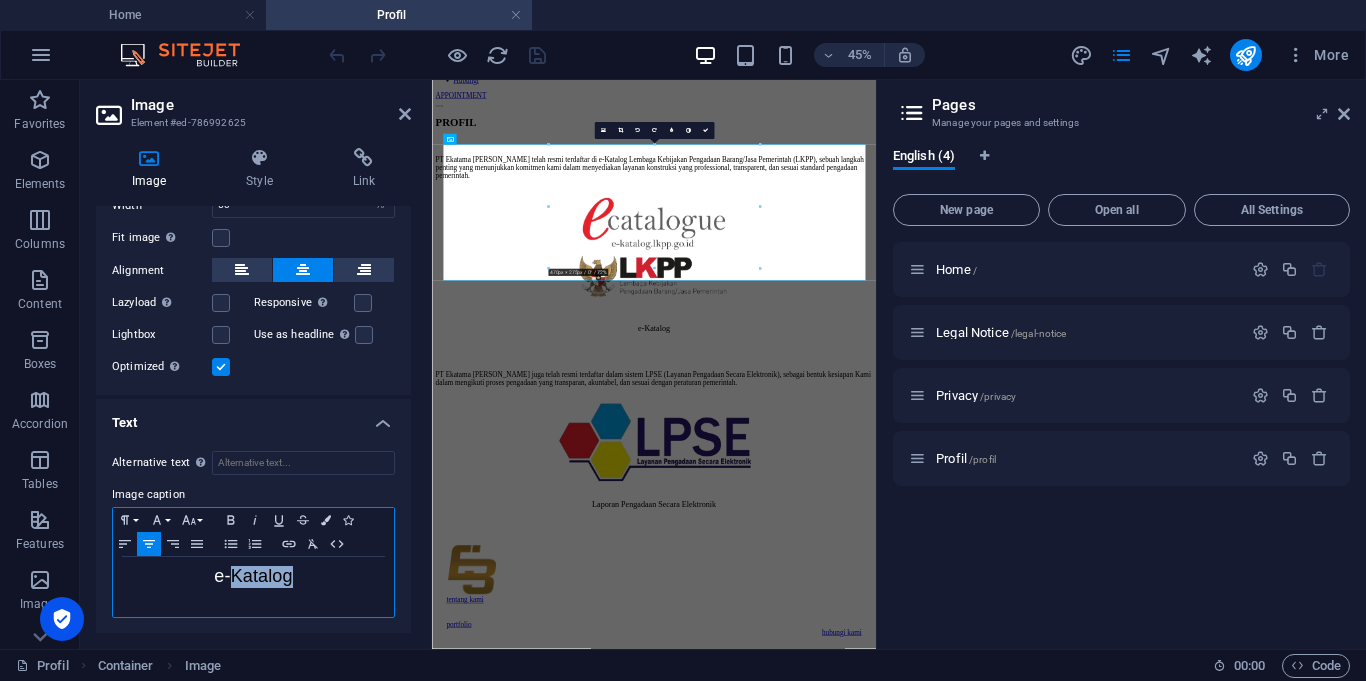 click on "e-Katalog" at bounding box center (253, 576) 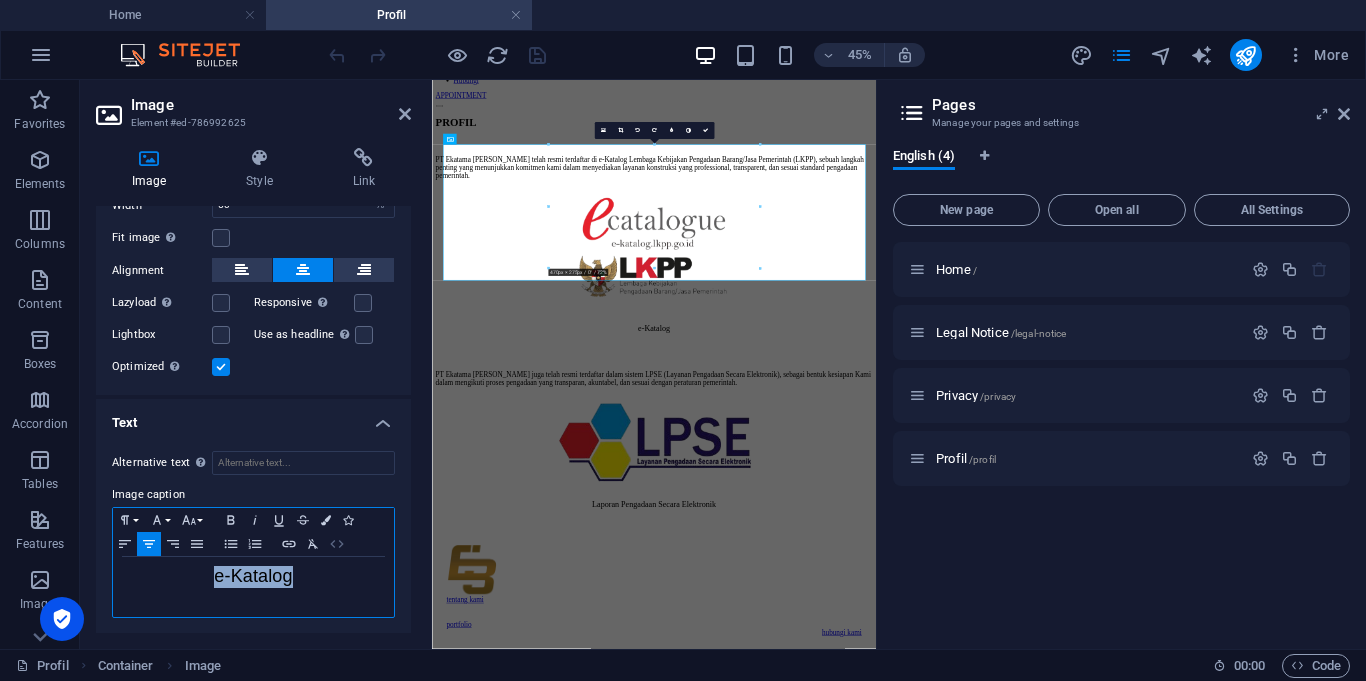 click 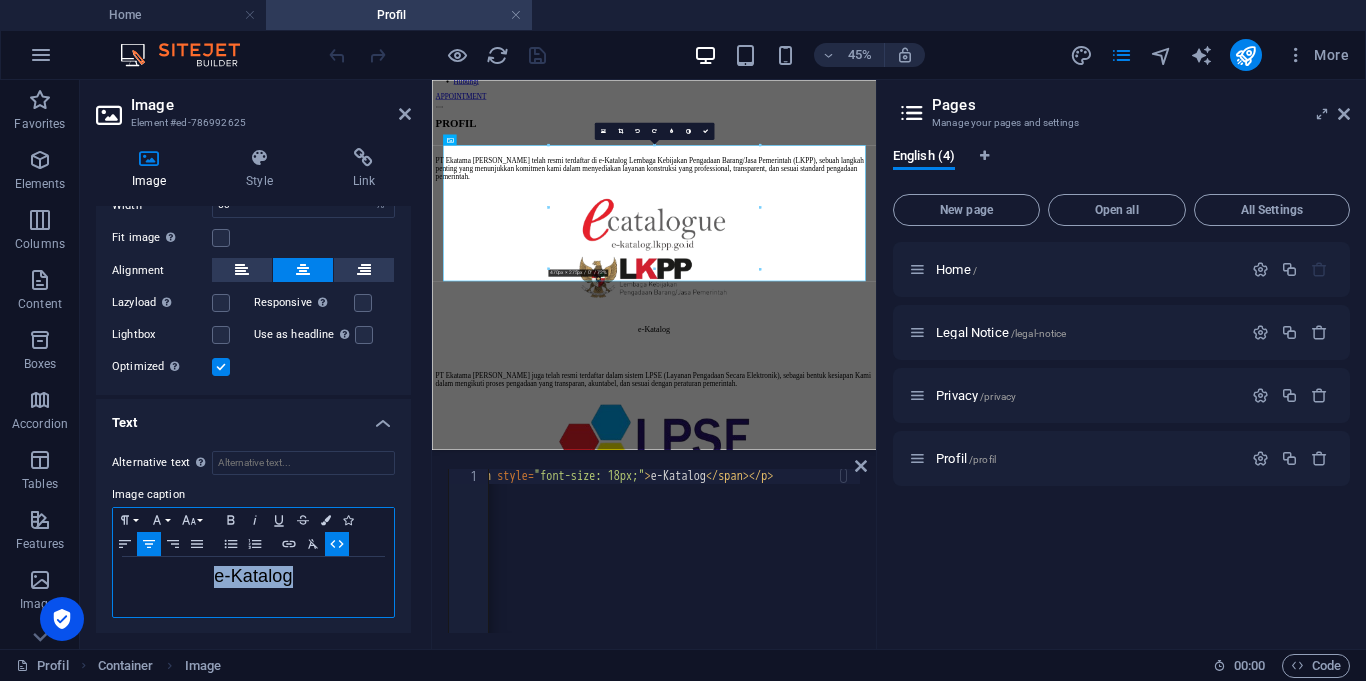scroll, scrollTop: 0, scrollLeft: 222, axis: horizontal 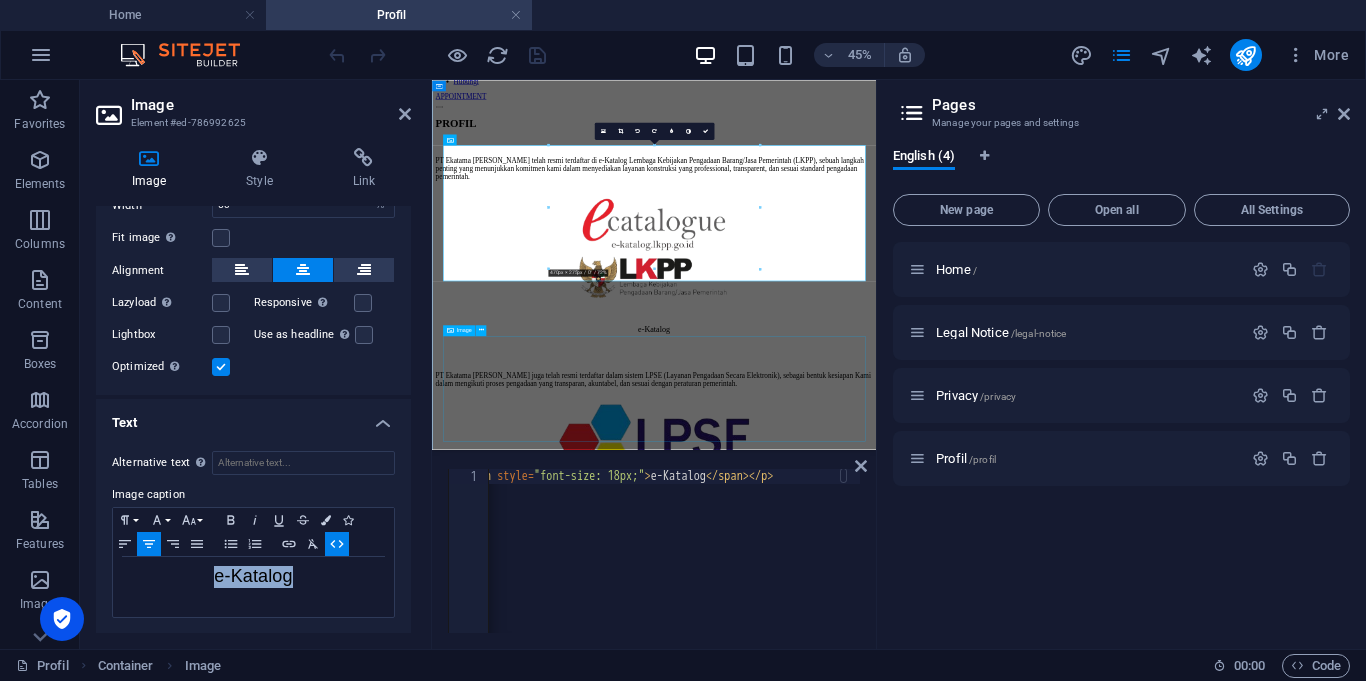 click on "Laporan Pengadaan Secara Elektronik" at bounding box center (925, 906) 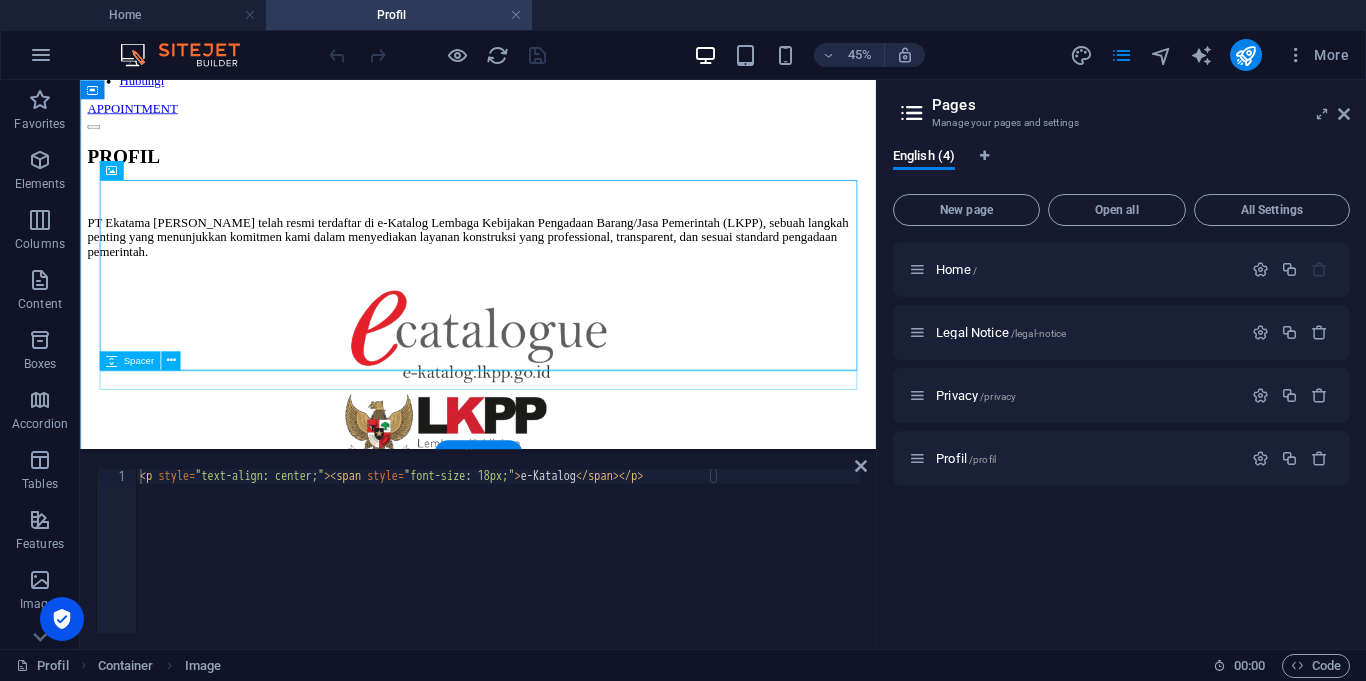 scroll, scrollTop: 0, scrollLeft: 0, axis: both 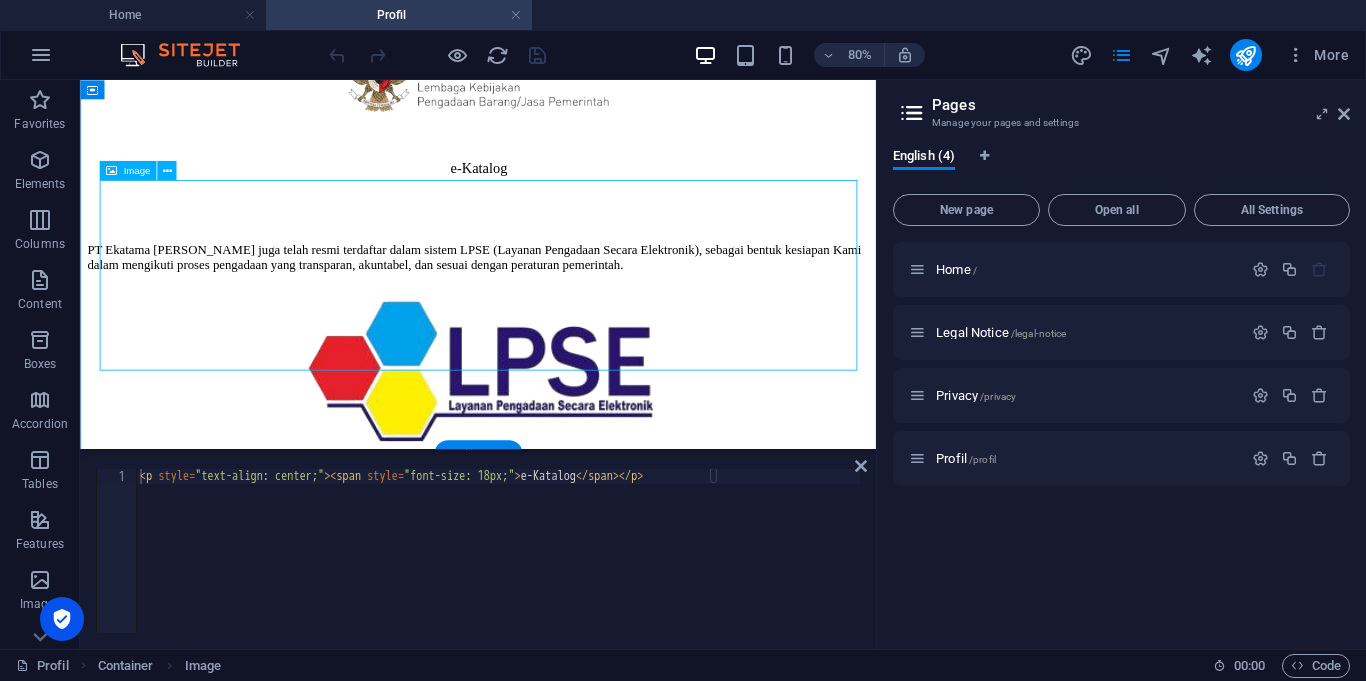click on "Laporan Pengadaan Secara Elektronik" at bounding box center (577, 464) 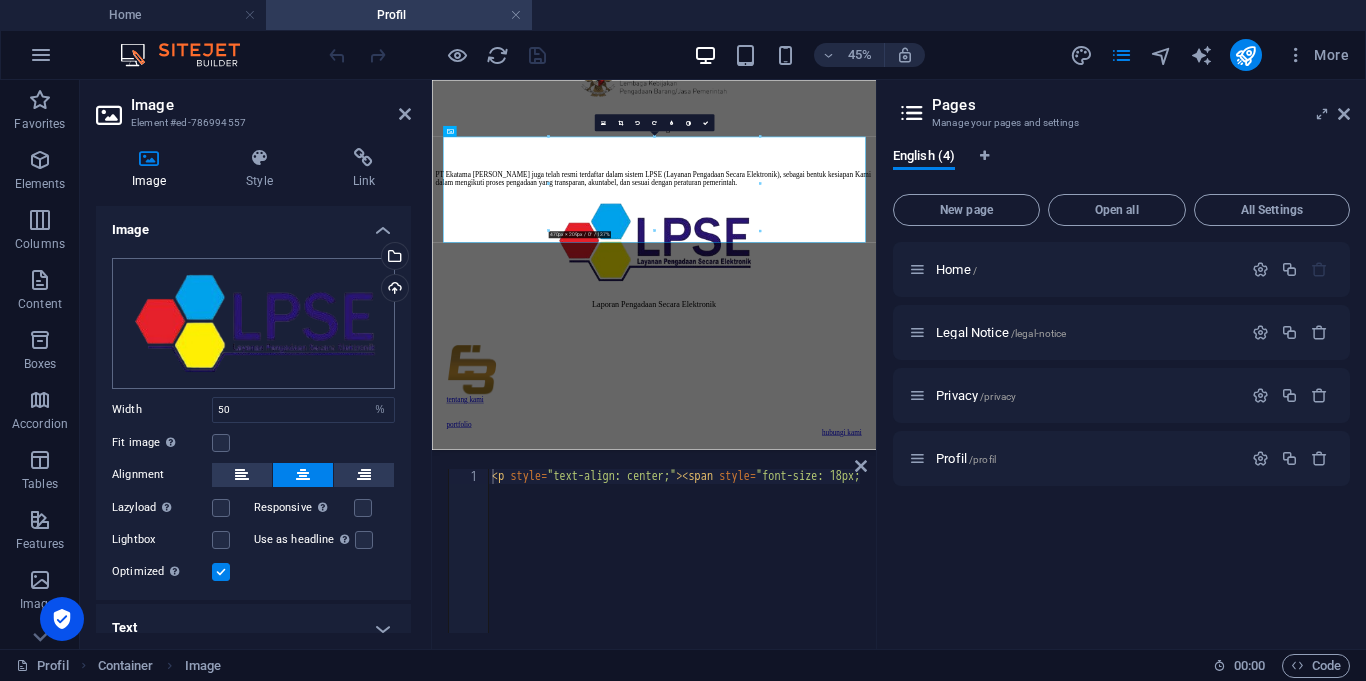 scroll, scrollTop: 645, scrollLeft: 0, axis: vertical 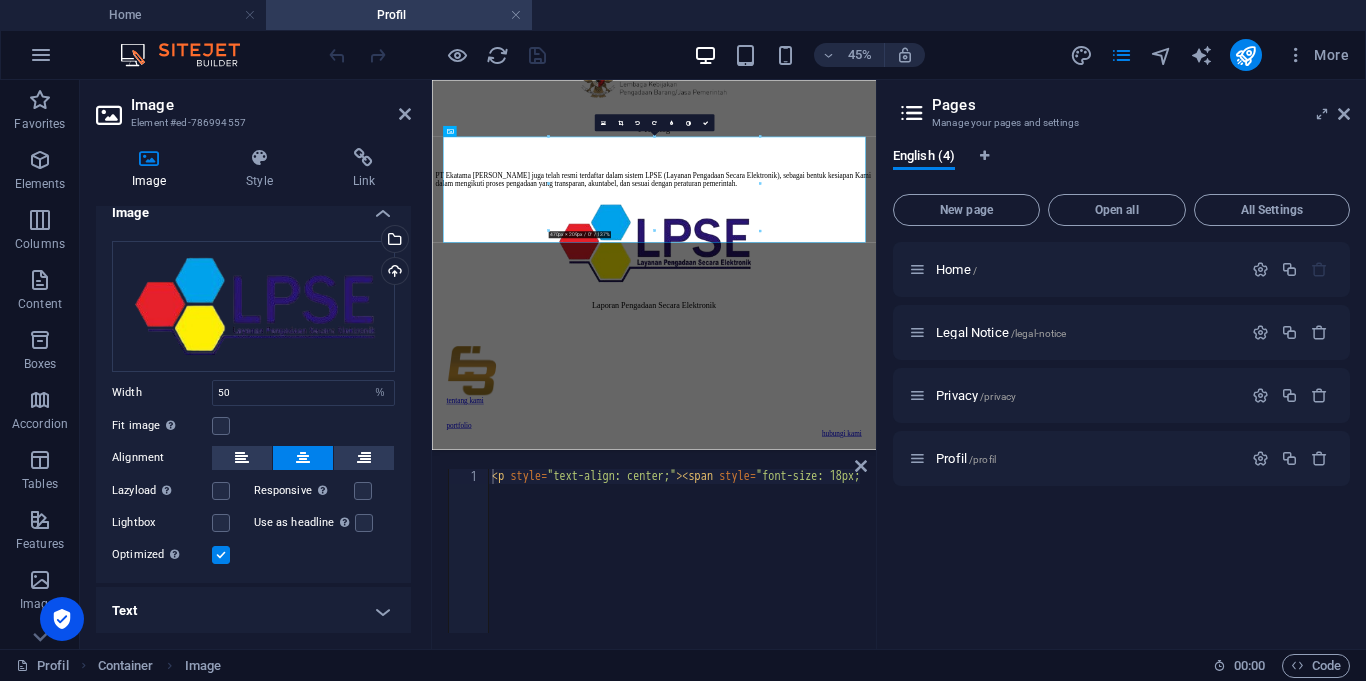 click on "Text" at bounding box center [253, 611] 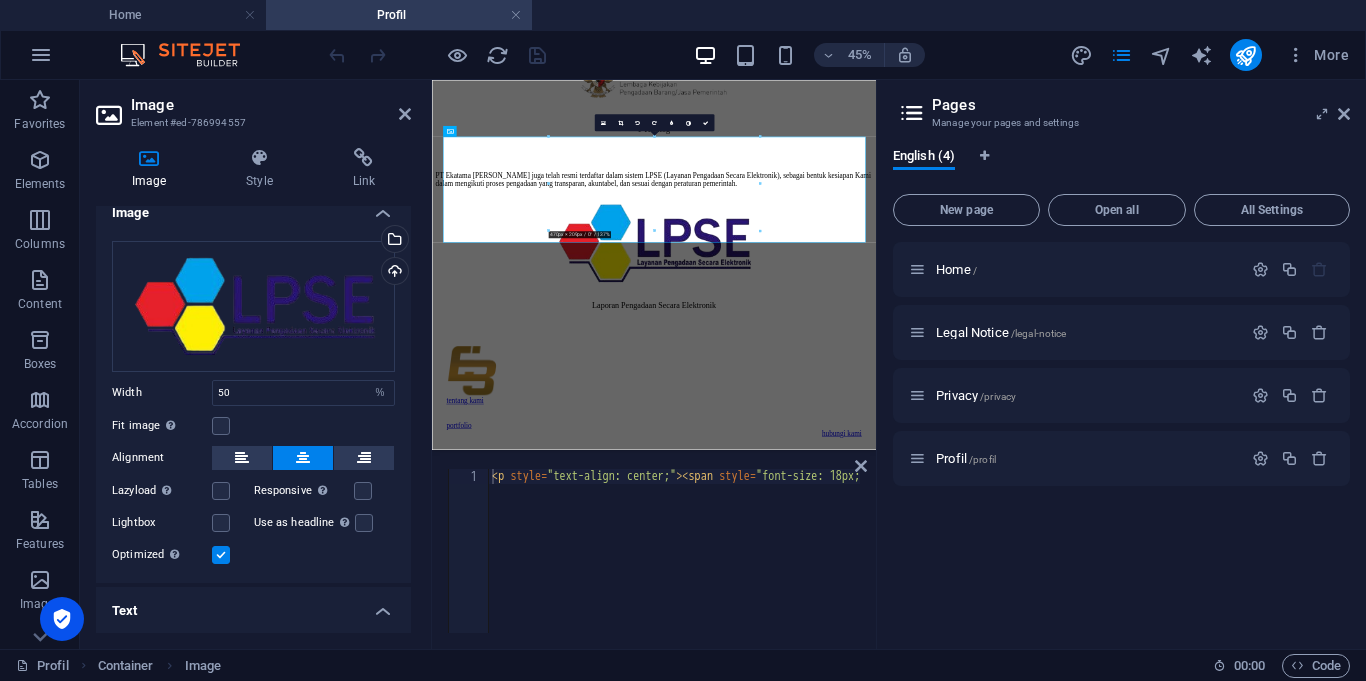 scroll, scrollTop: 207, scrollLeft: 0, axis: vertical 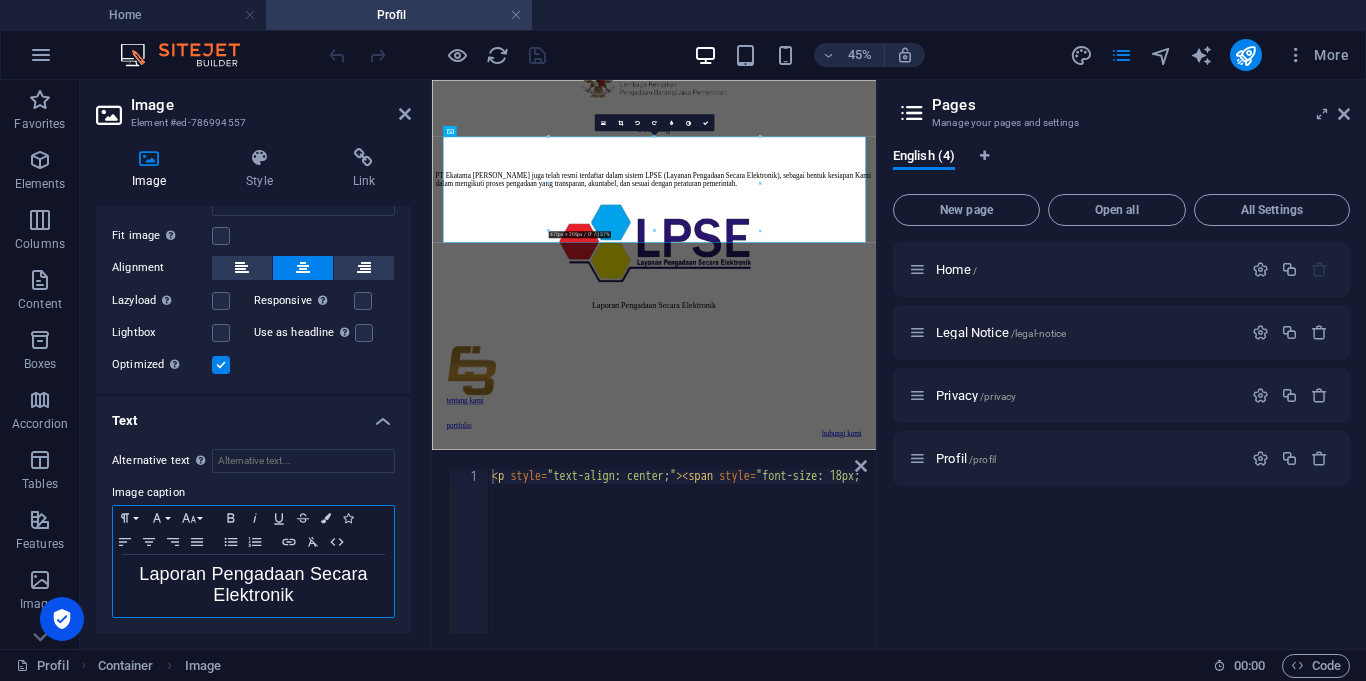 click on "Laporan Pengadaan Secara Elektronik" at bounding box center (253, 584) 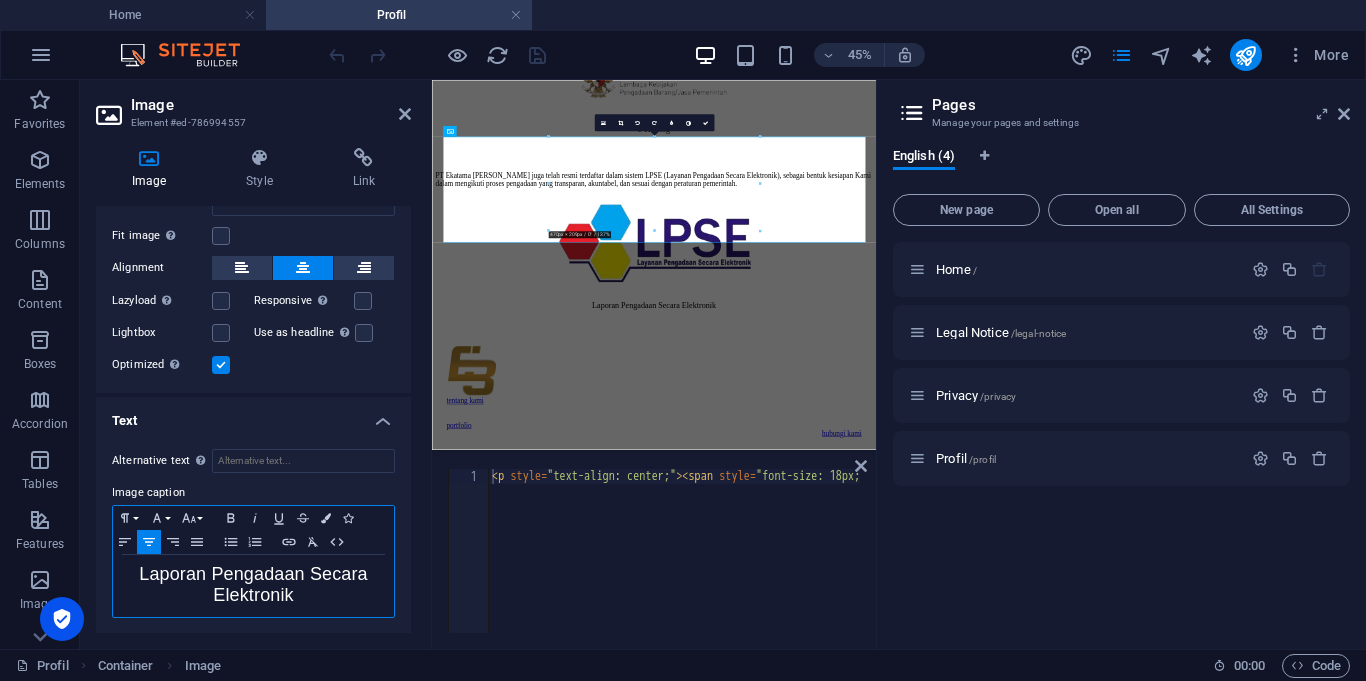 click on "Laporan Pengadaan Secara Elektronik" at bounding box center (253, 584) 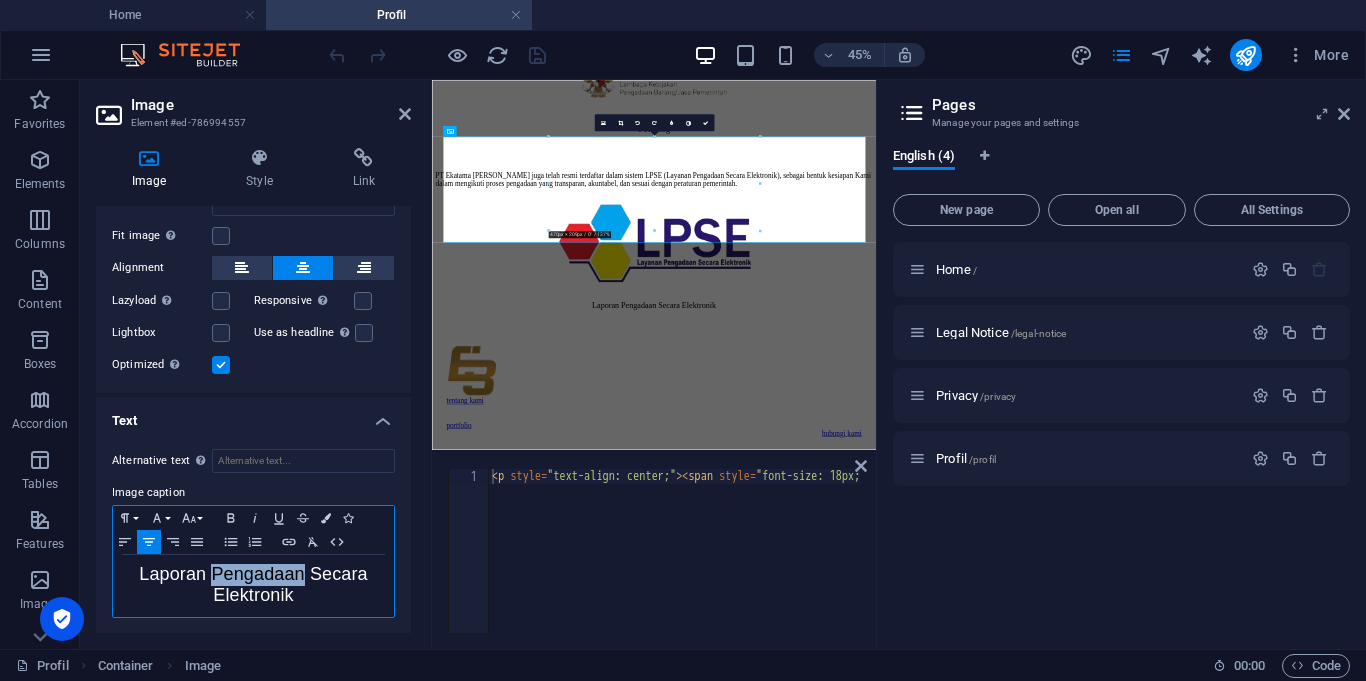 click on "Laporan Pengadaan Secara Elektronik" at bounding box center (253, 584) 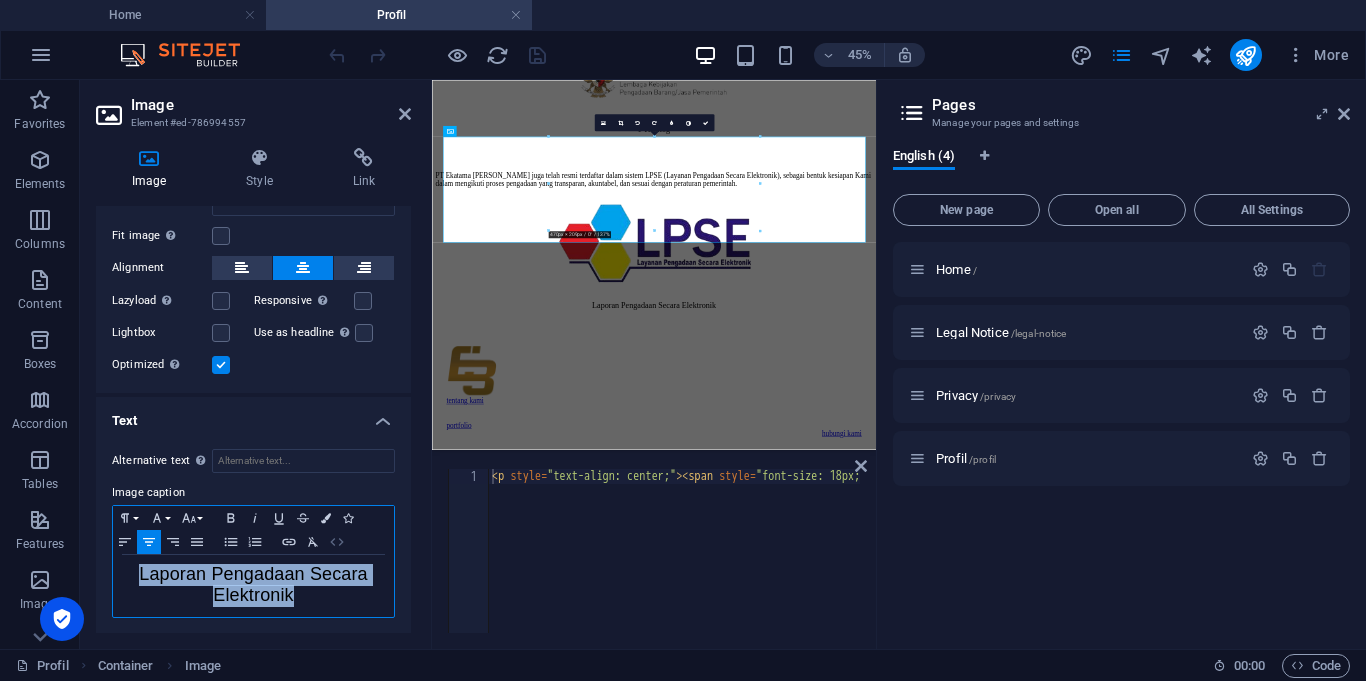 click 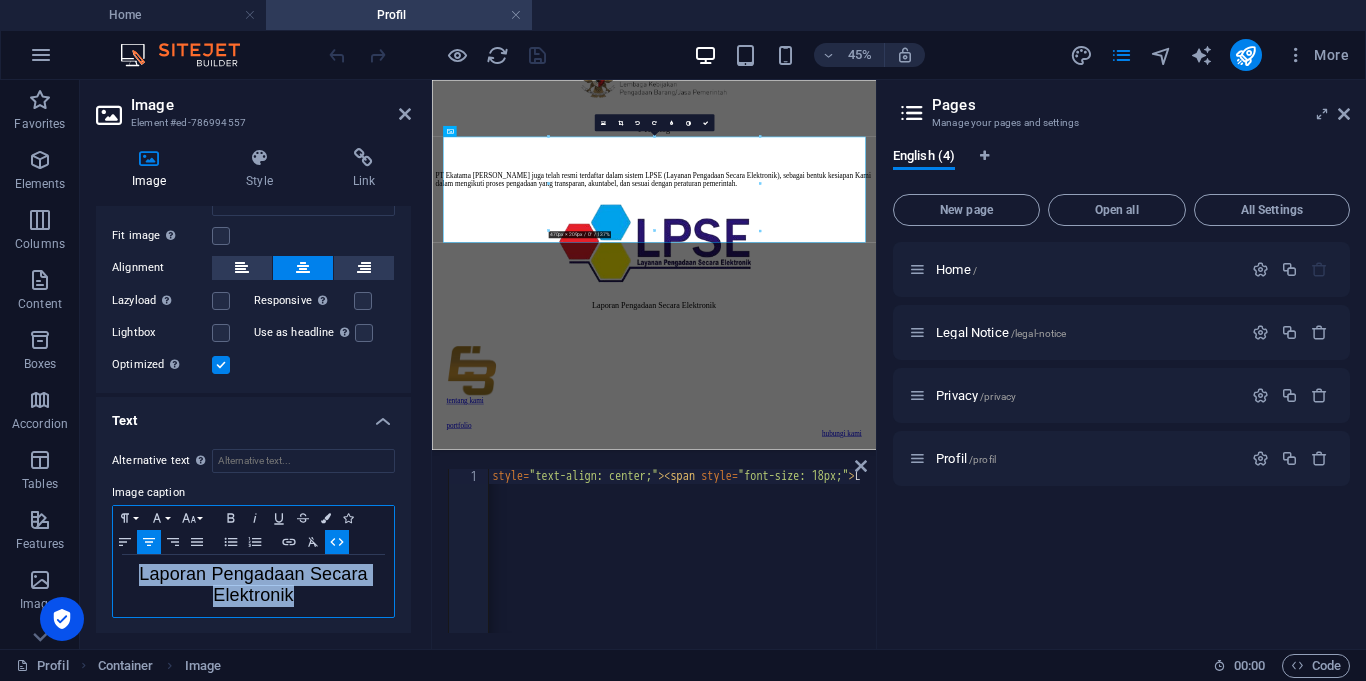 scroll, scrollTop: 0, scrollLeft: 180, axis: horizontal 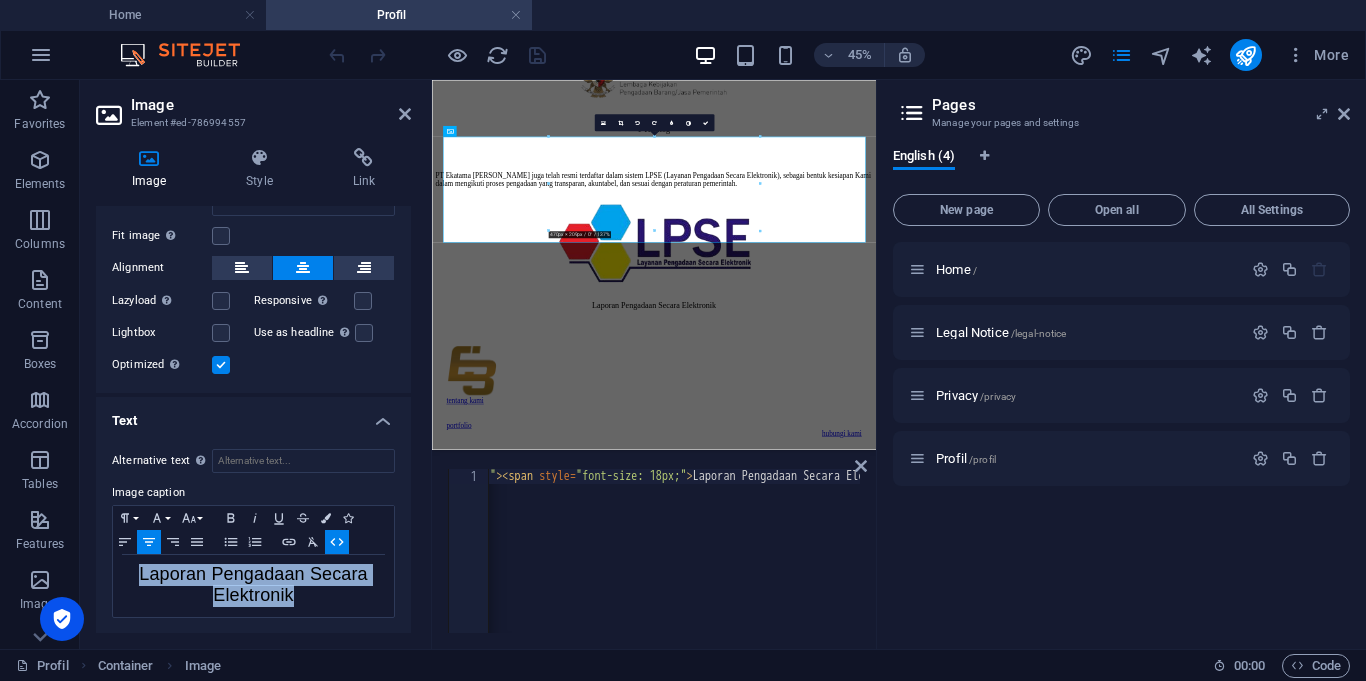 click on "< p   style = "text-align: center;" > < span   style = "font-size: 18px;" > Laporan Pengadaan Secara Elektronik </ span > </ p >" at bounding box center [697, 564] 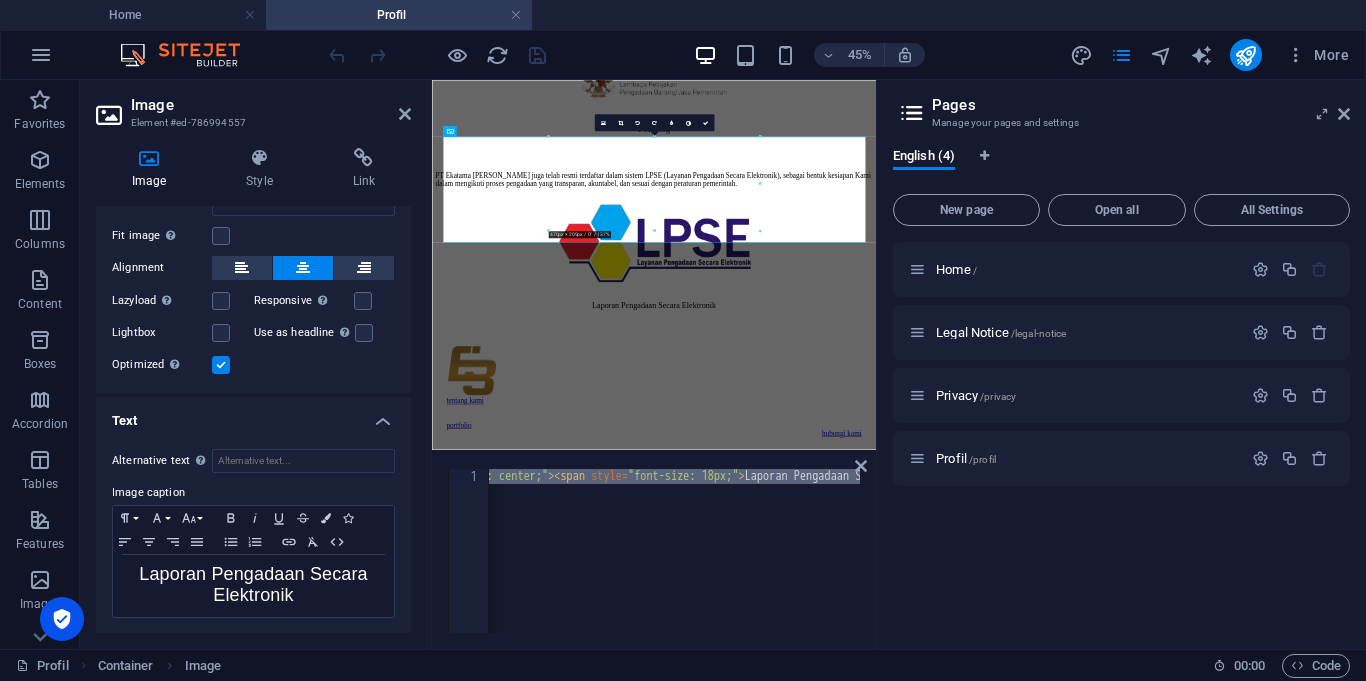 scroll, scrollTop: 0, scrollLeft: 124, axis: horizontal 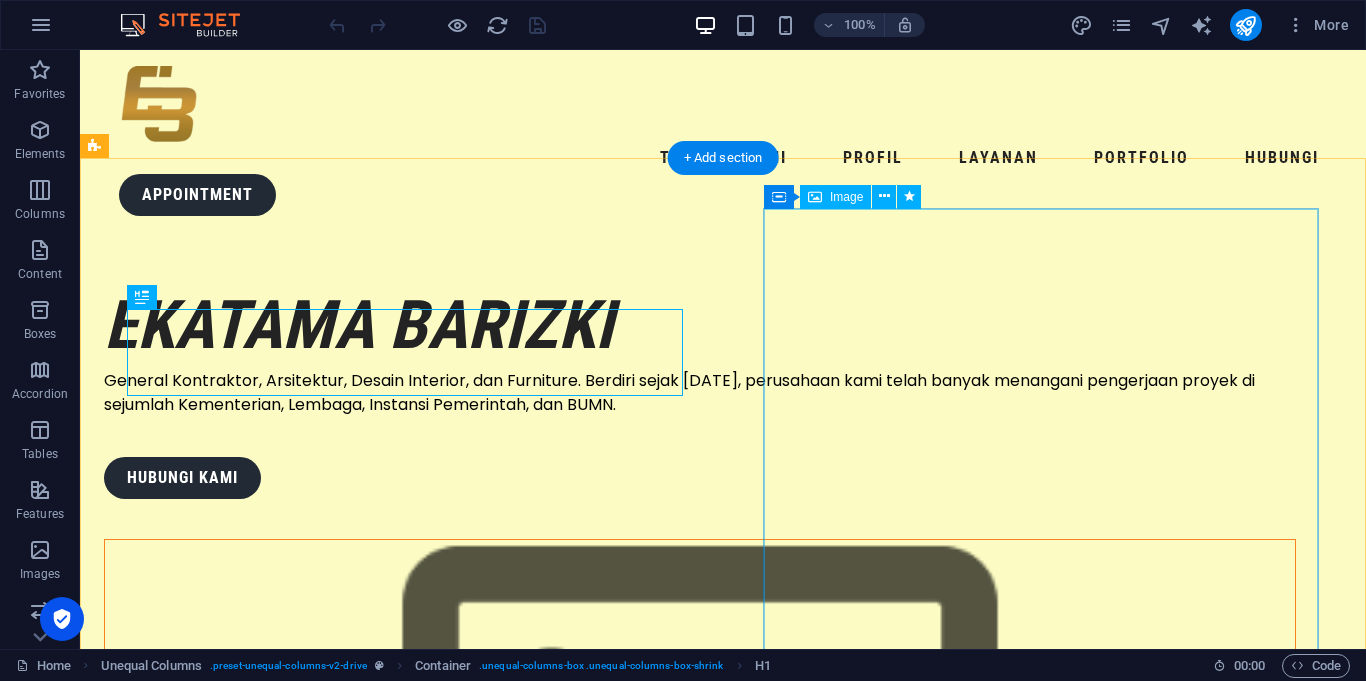 click at bounding box center [700, 1506] 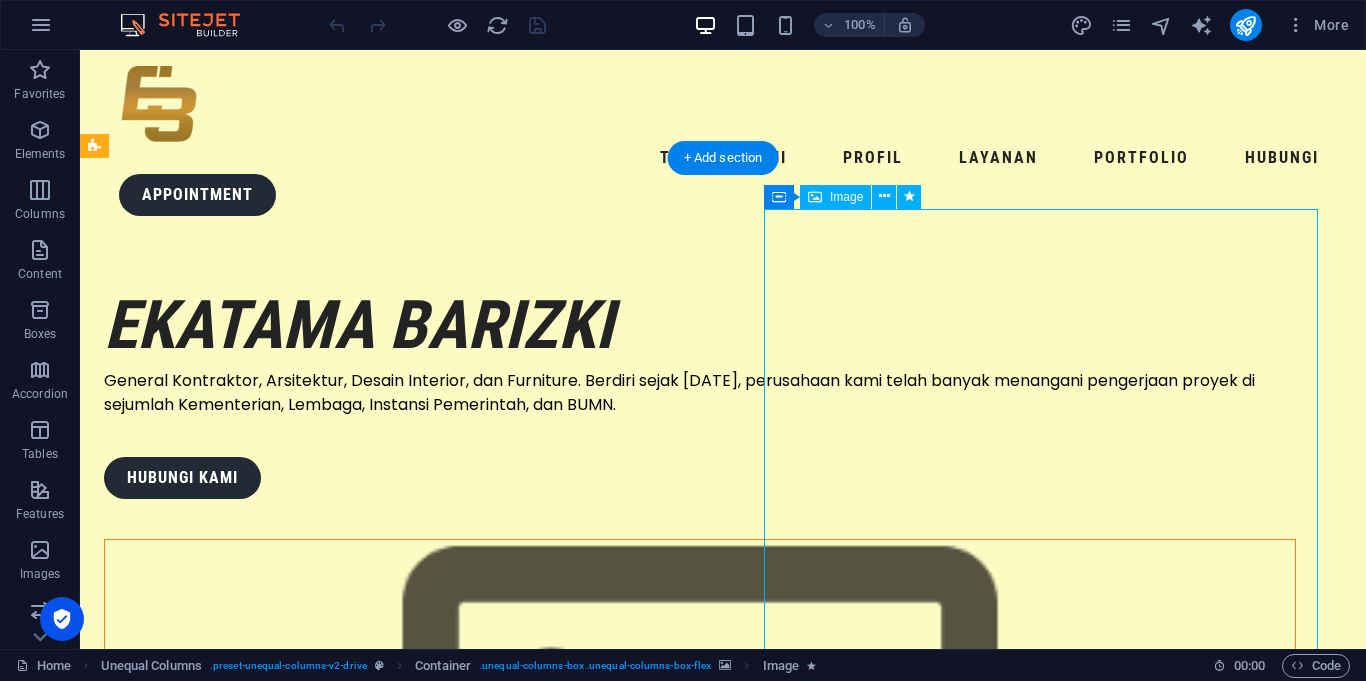 click at bounding box center [700, 1506] 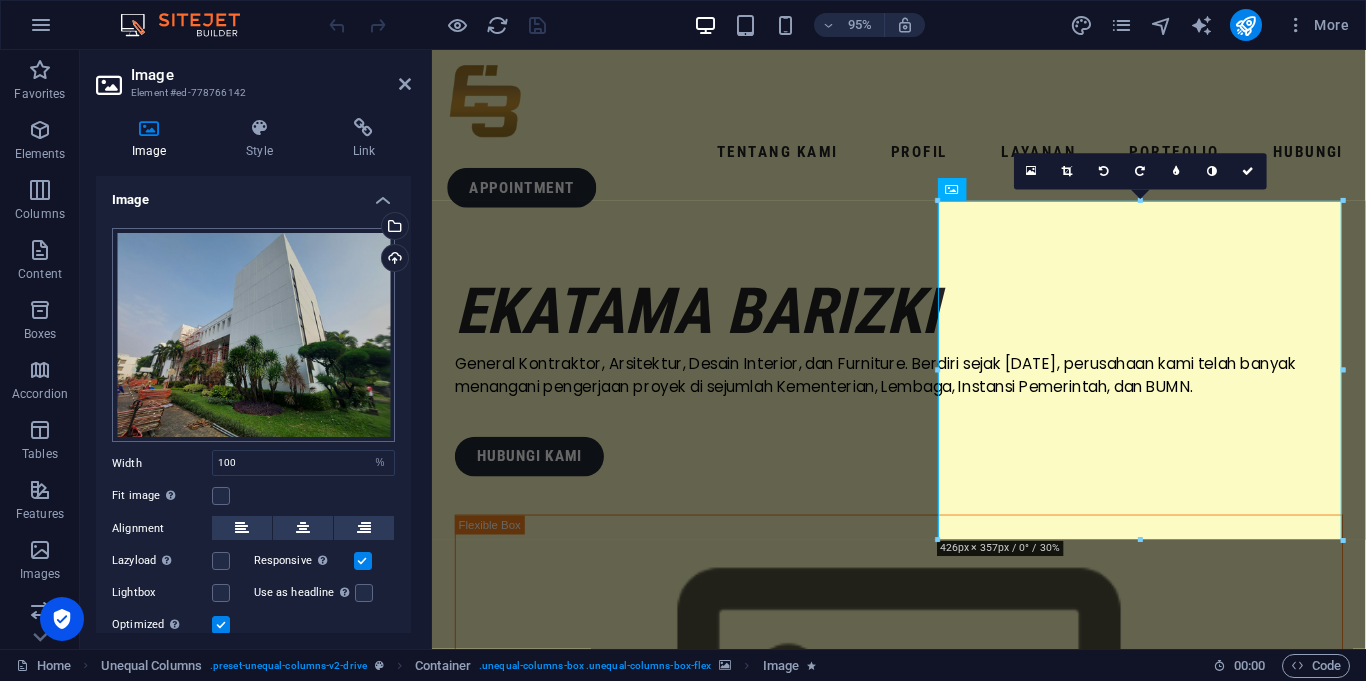 scroll, scrollTop: 69, scrollLeft: 0, axis: vertical 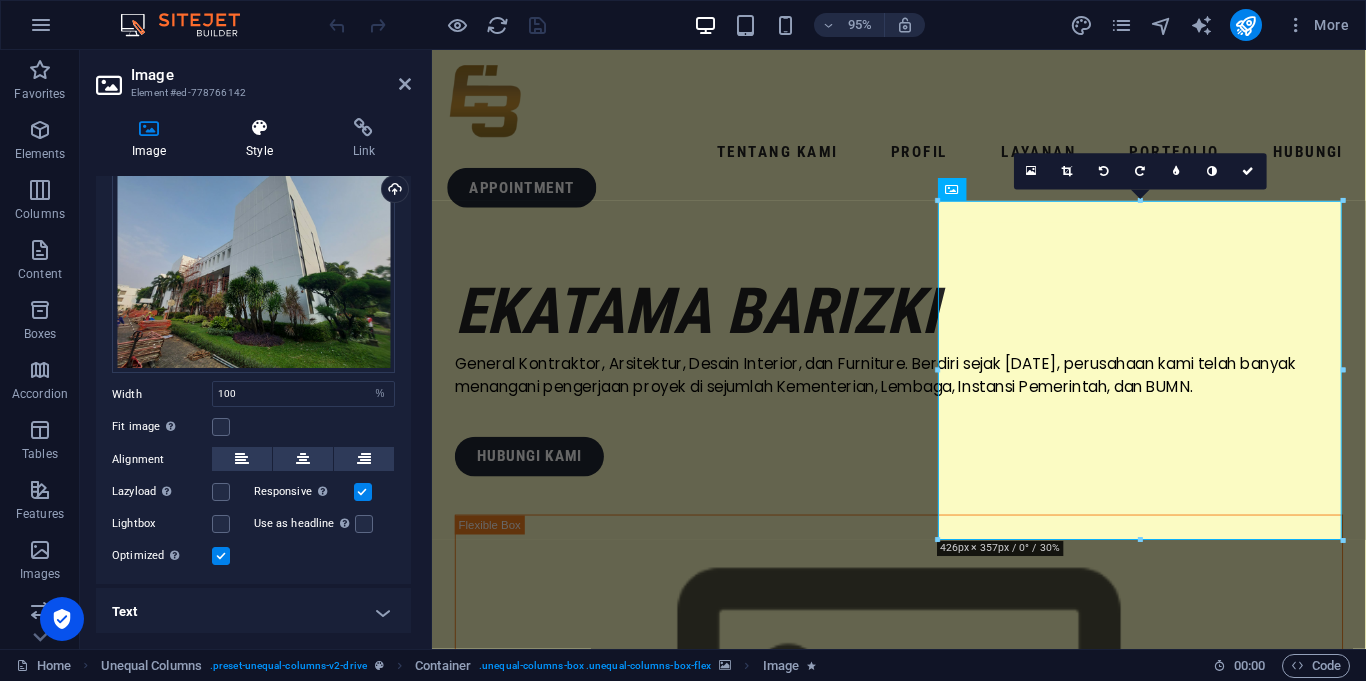 click on "Style" at bounding box center (263, 139) 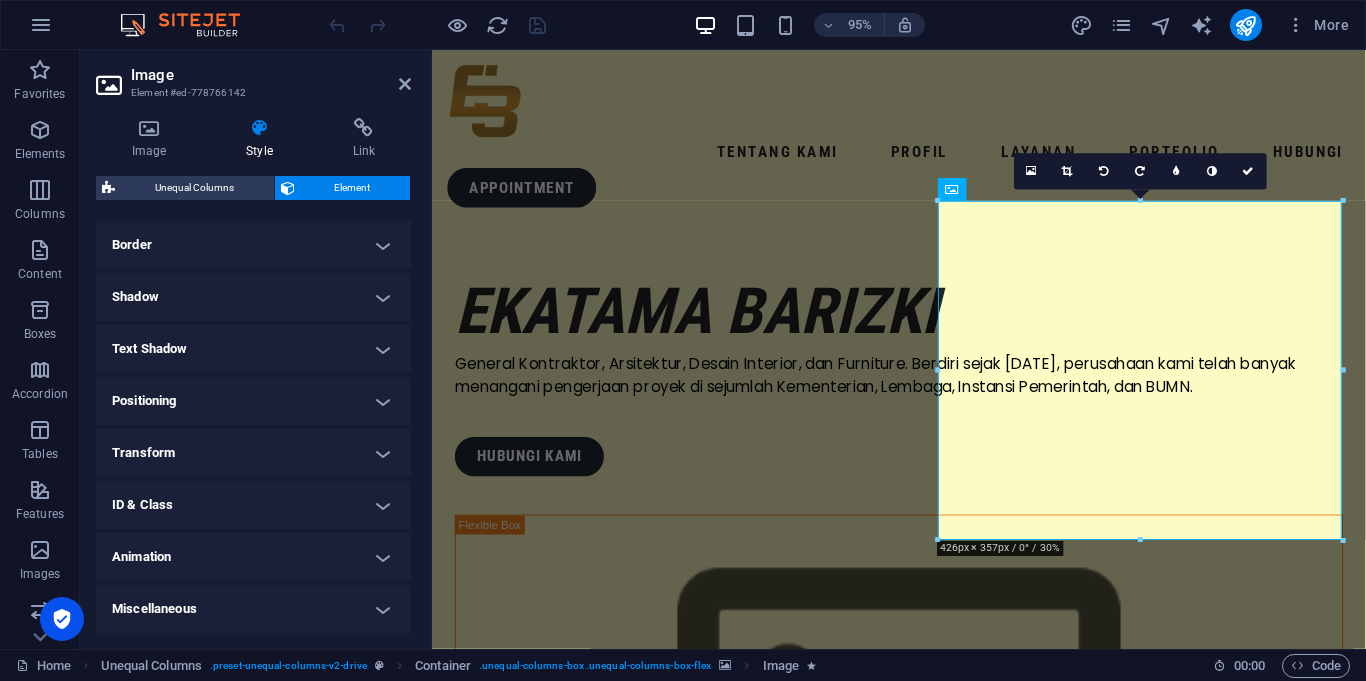 scroll, scrollTop: 0, scrollLeft: 0, axis: both 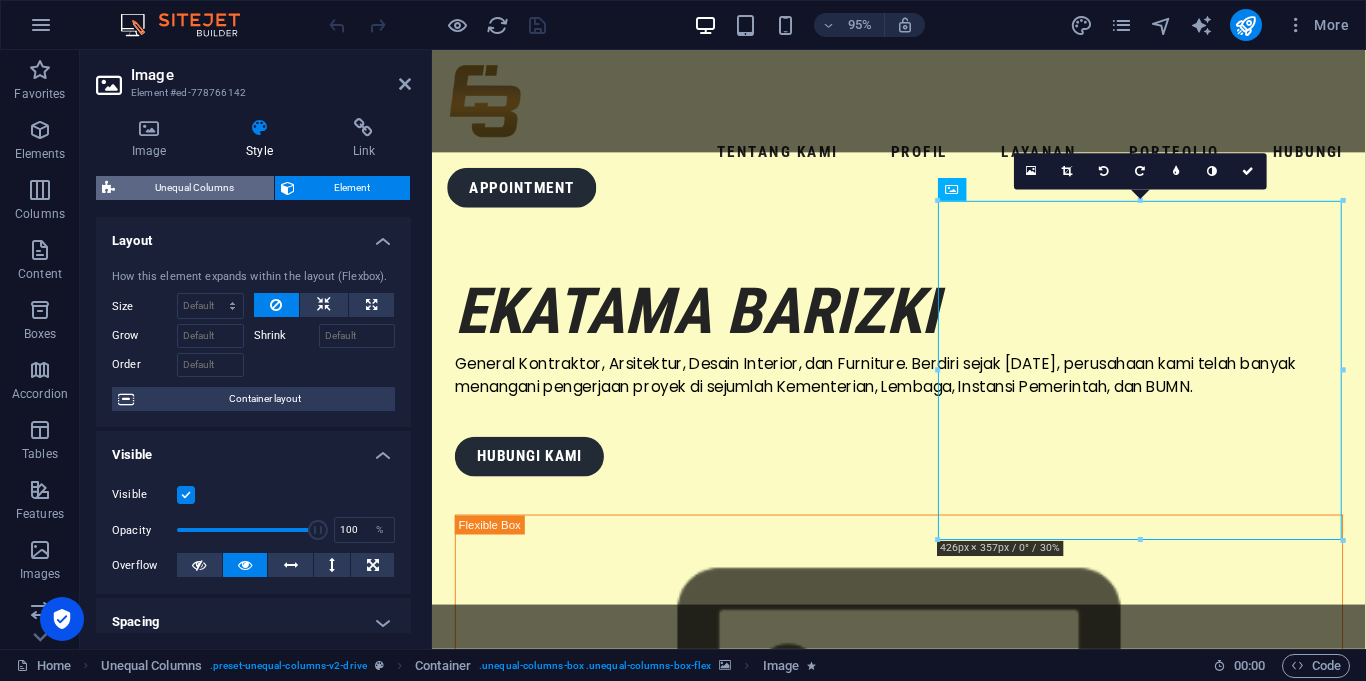 click on "Unequal Columns" at bounding box center [194, 188] 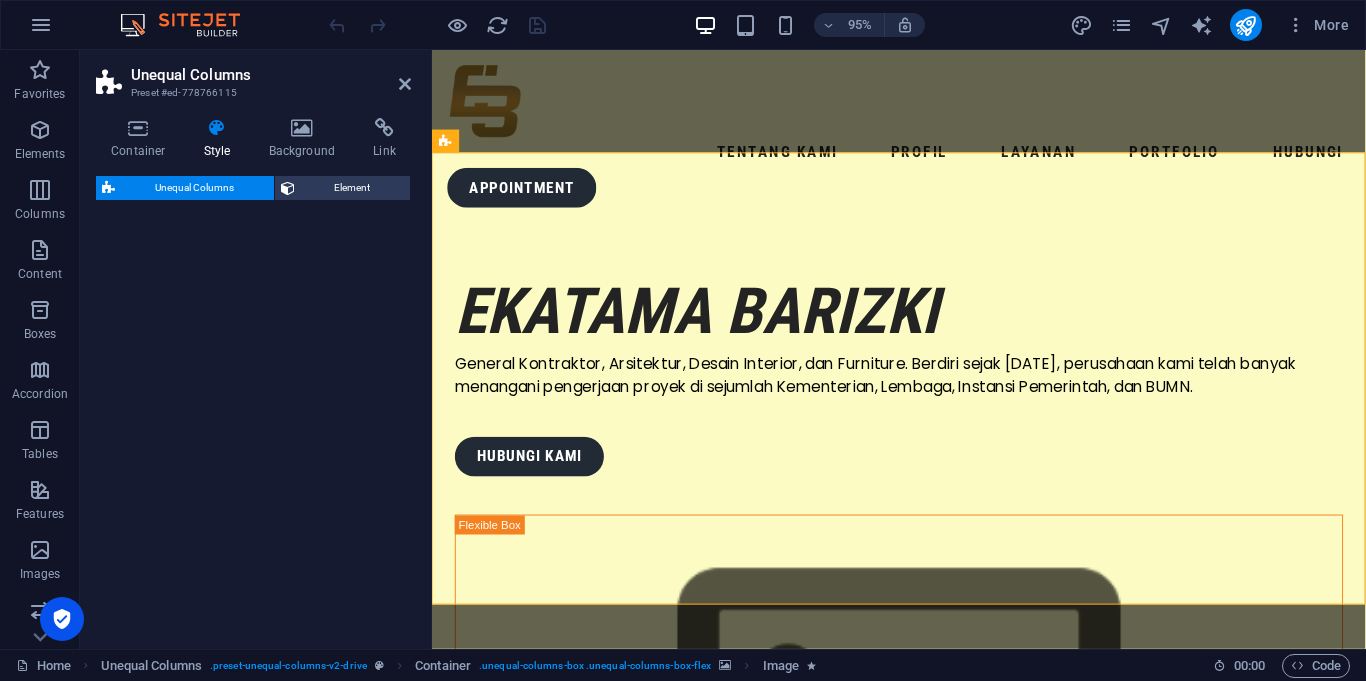 select on "%" 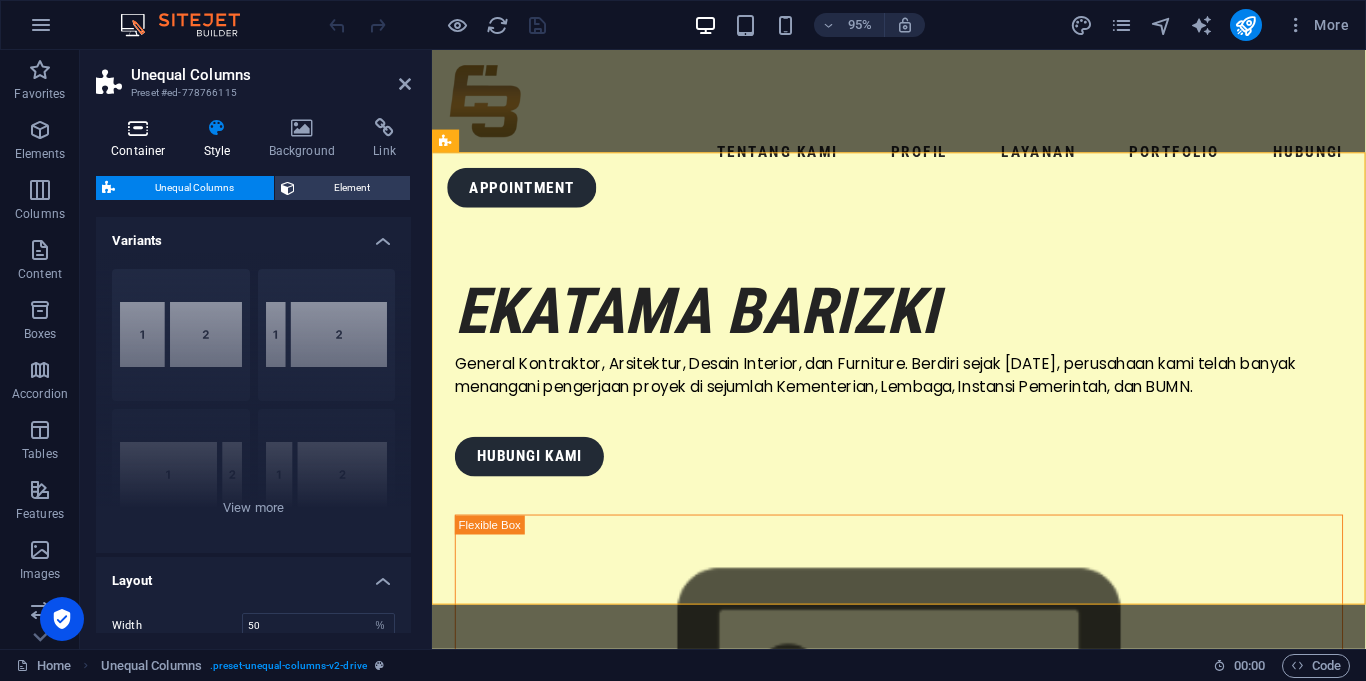 click at bounding box center [138, 128] 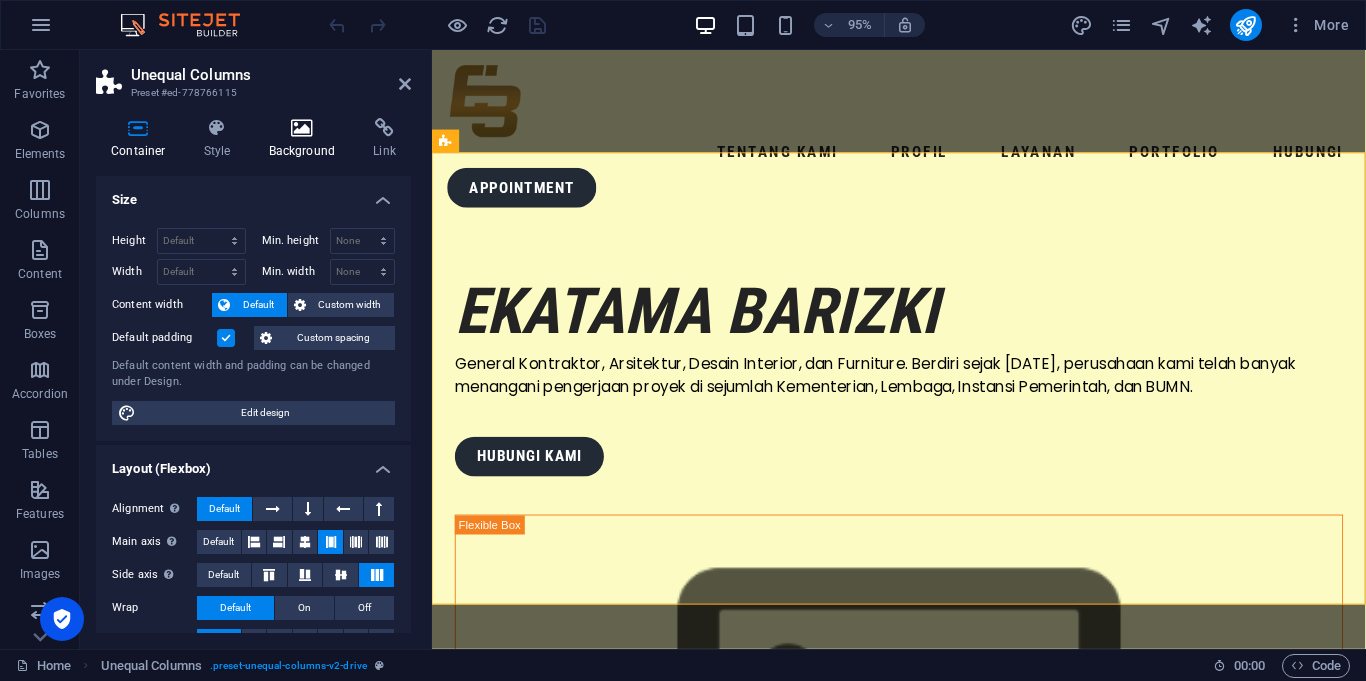 click at bounding box center (302, 128) 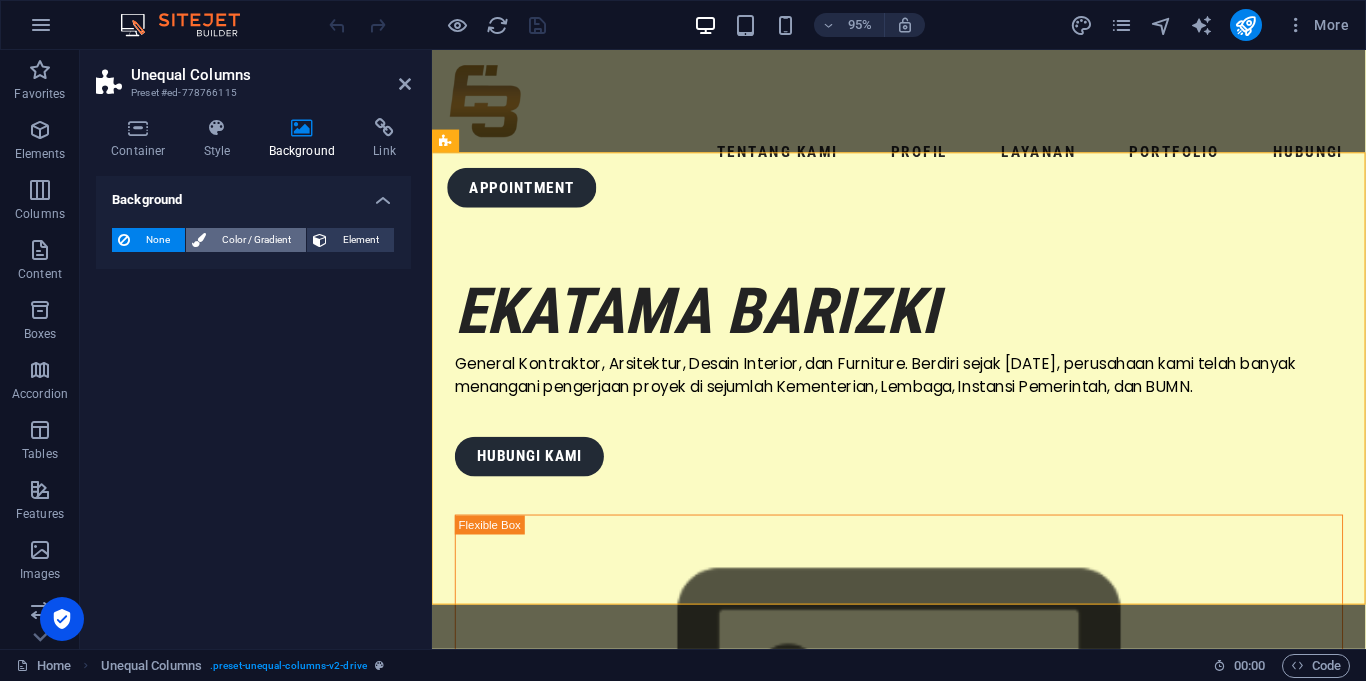 click on "Color / Gradient" at bounding box center [256, 240] 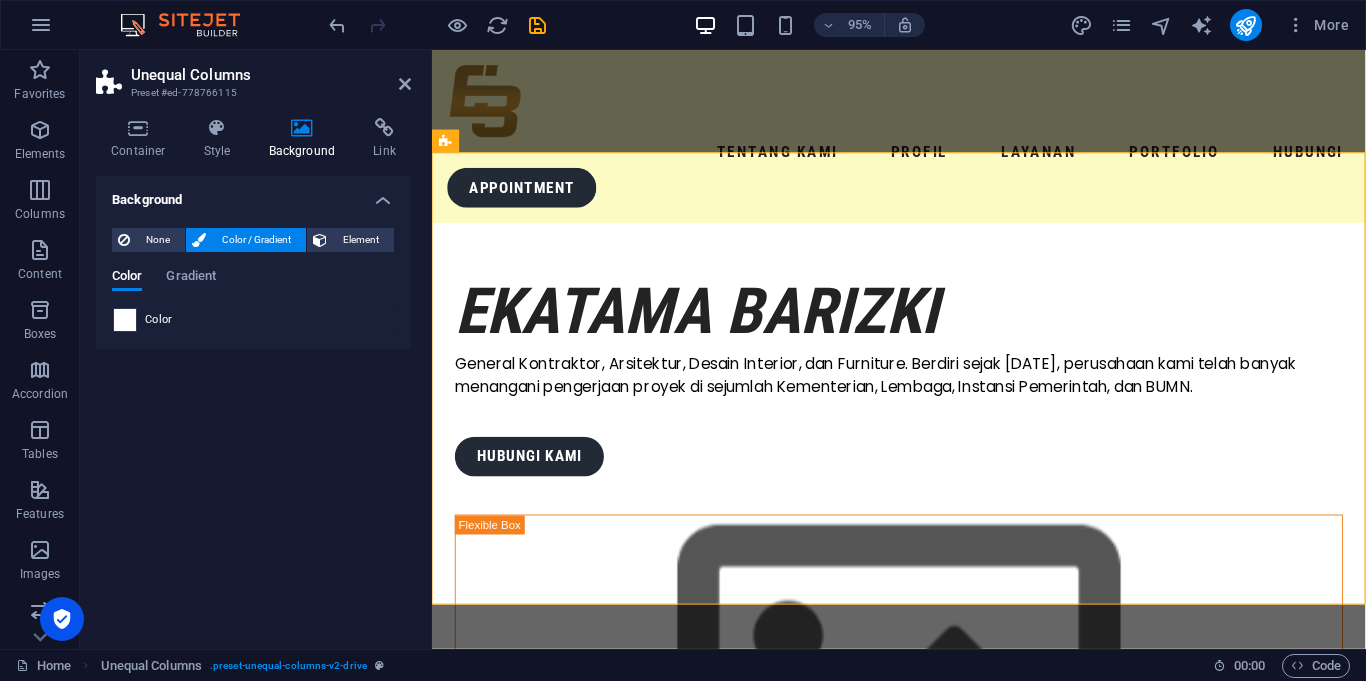 click at bounding box center (125, 320) 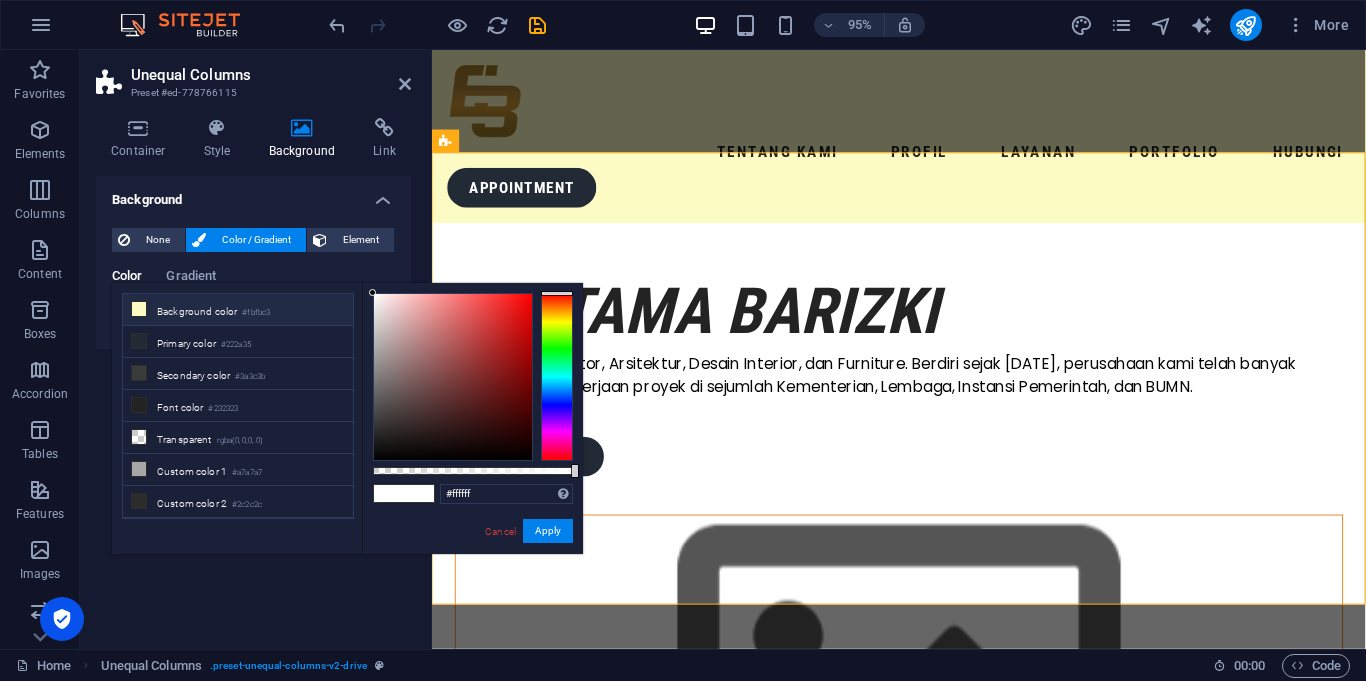click at bounding box center [139, 309] 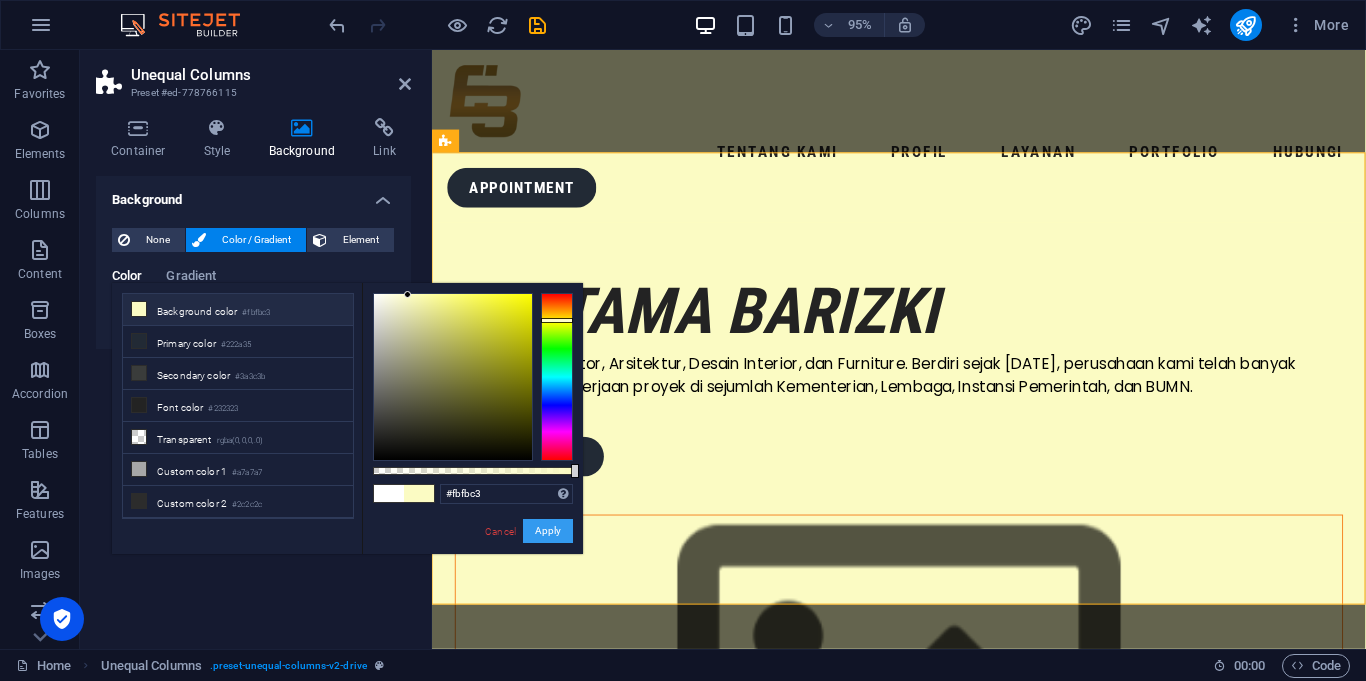 click on "Apply" at bounding box center (548, 531) 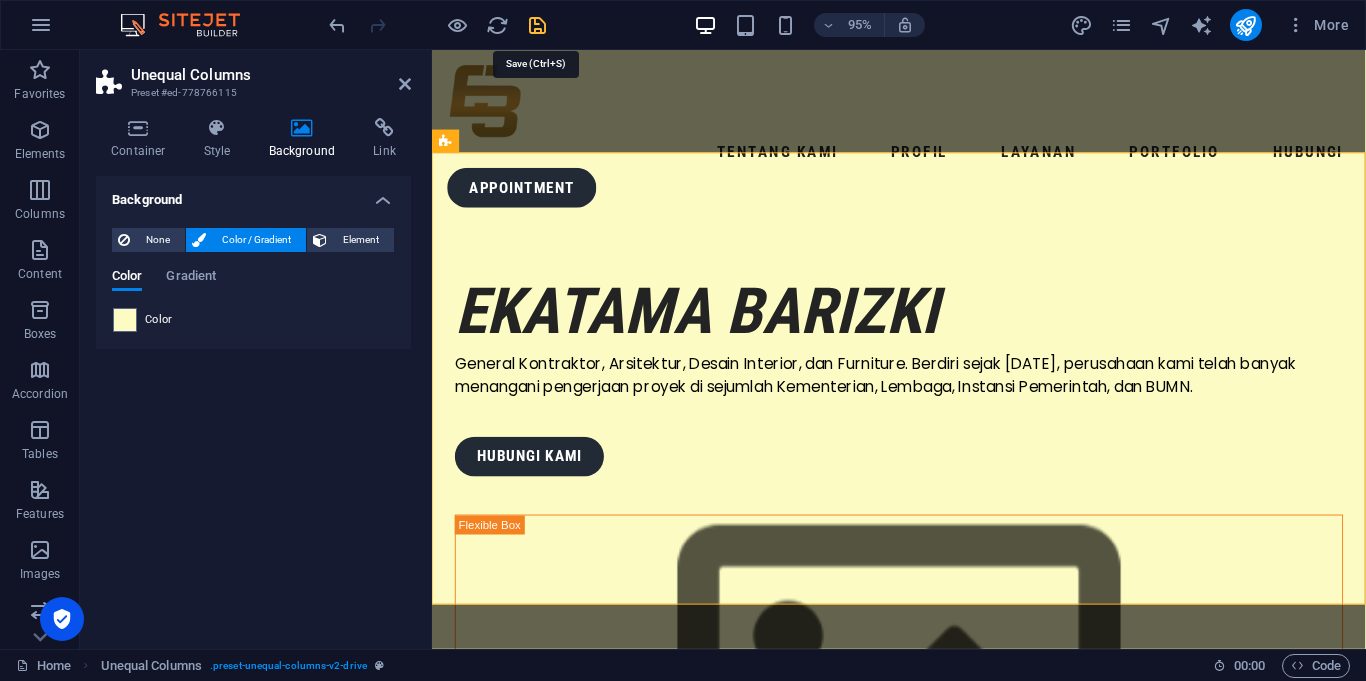 click at bounding box center [537, 25] 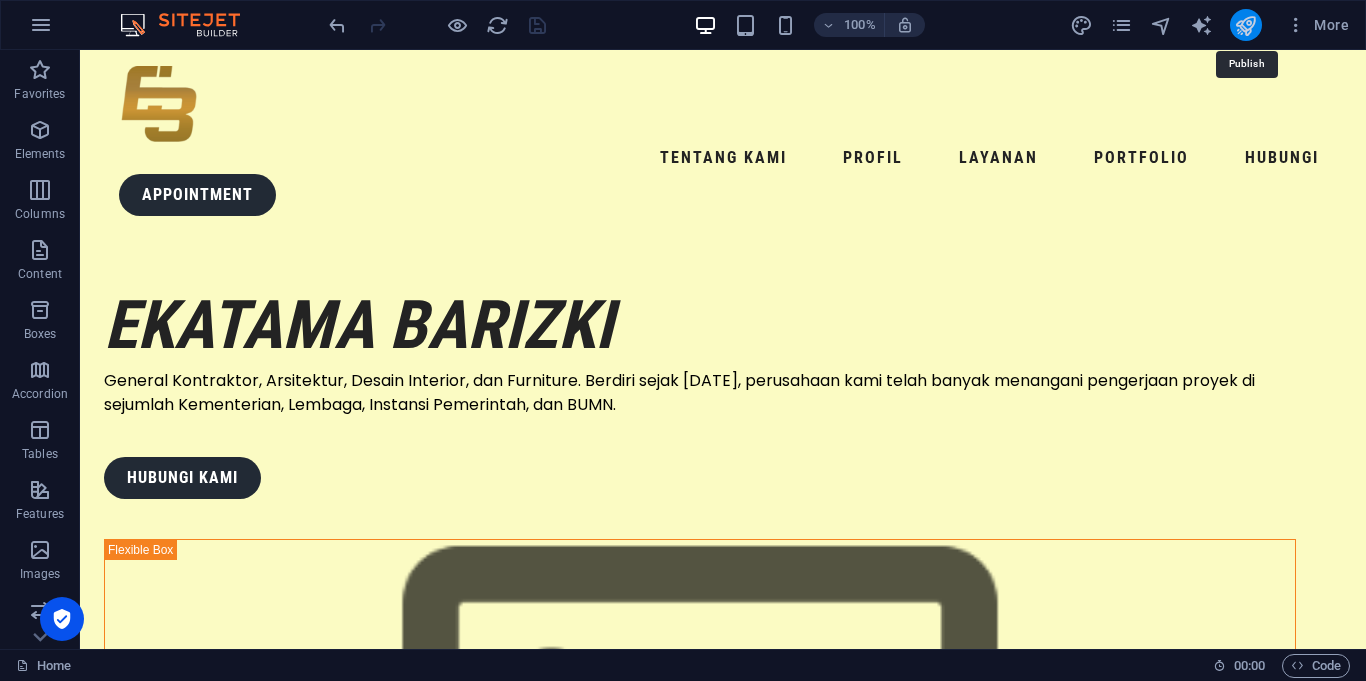 click at bounding box center (1245, 25) 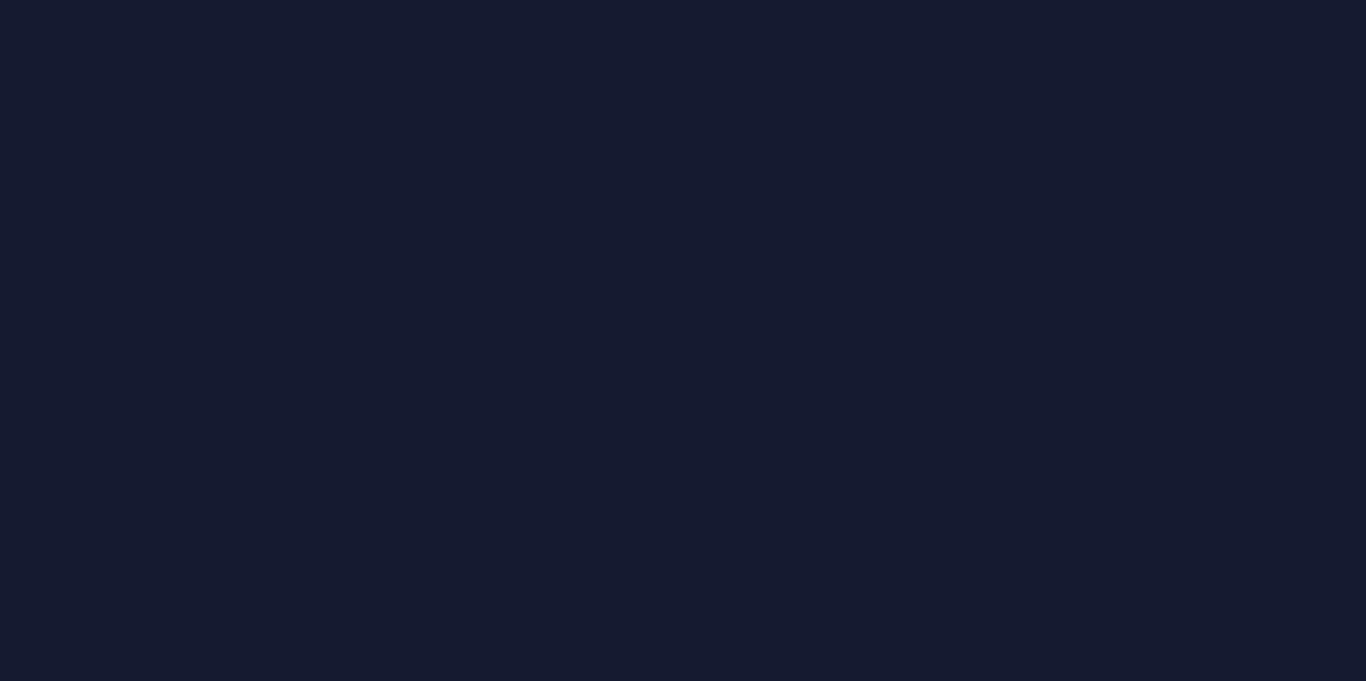 scroll, scrollTop: 0, scrollLeft: 0, axis: both 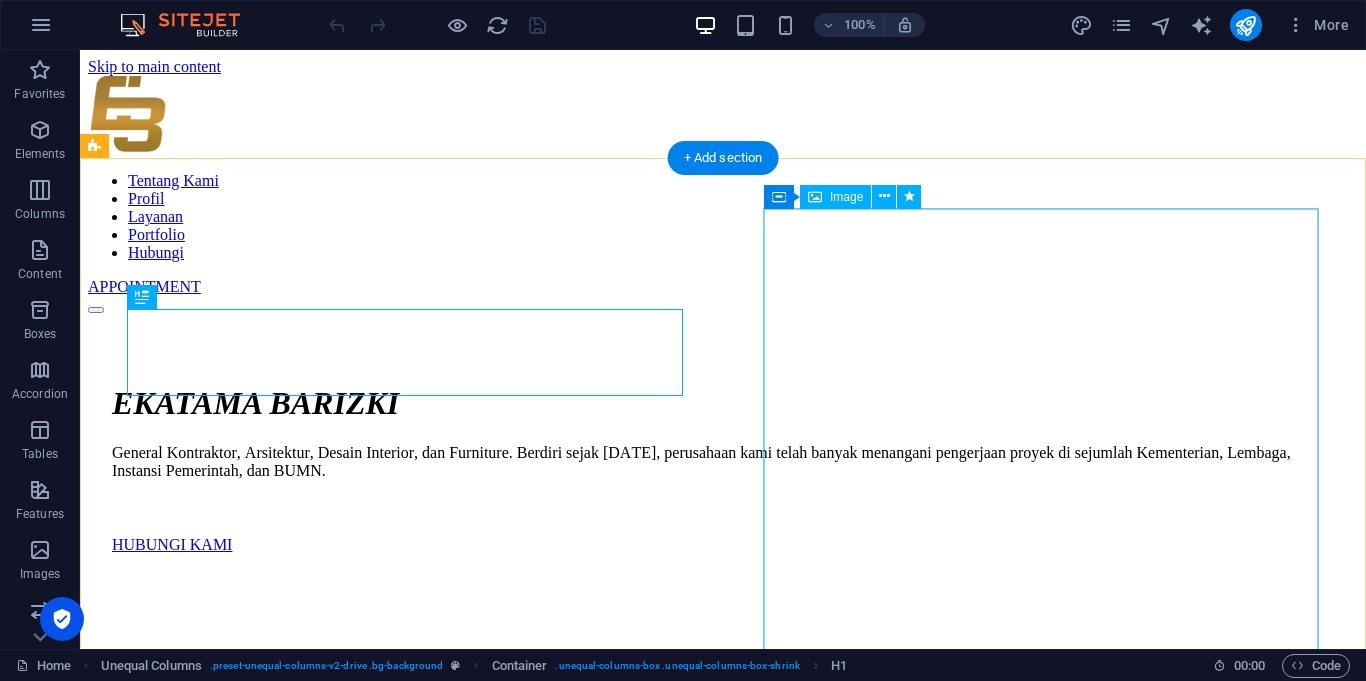 click at bounding box center [723, 1536] 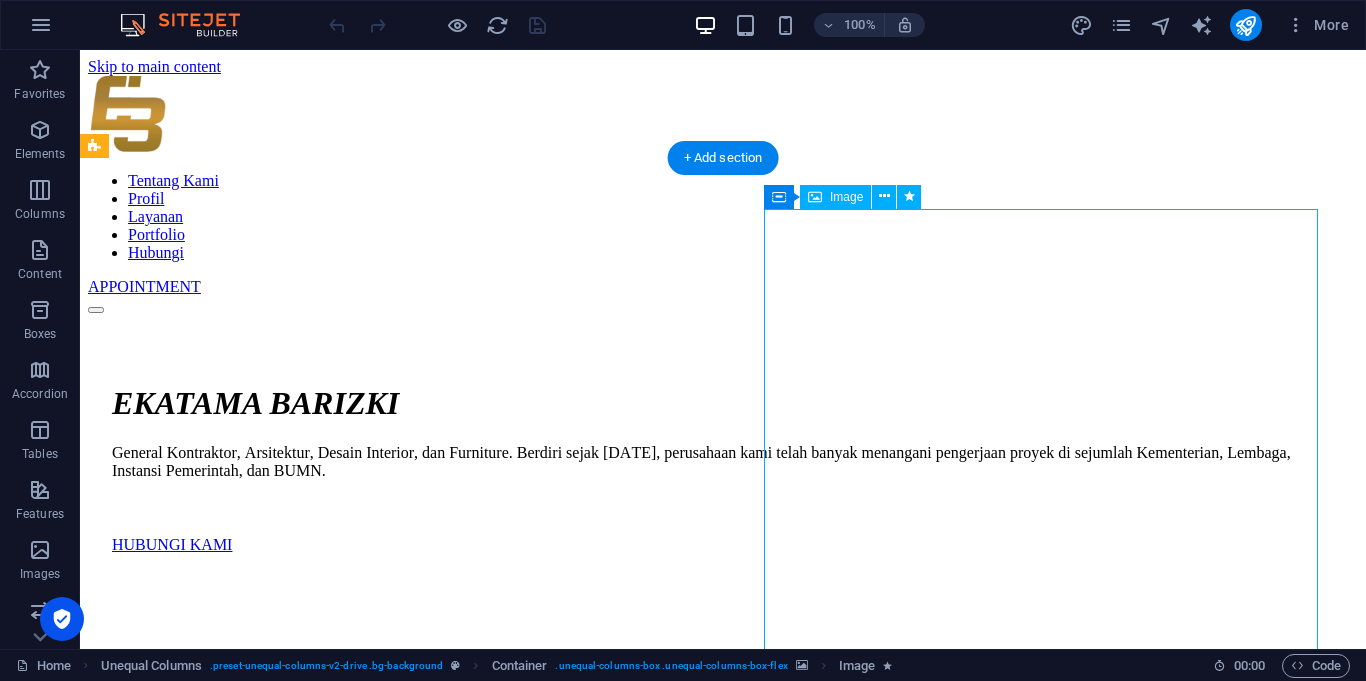 click at bounding box center [723, 1536] 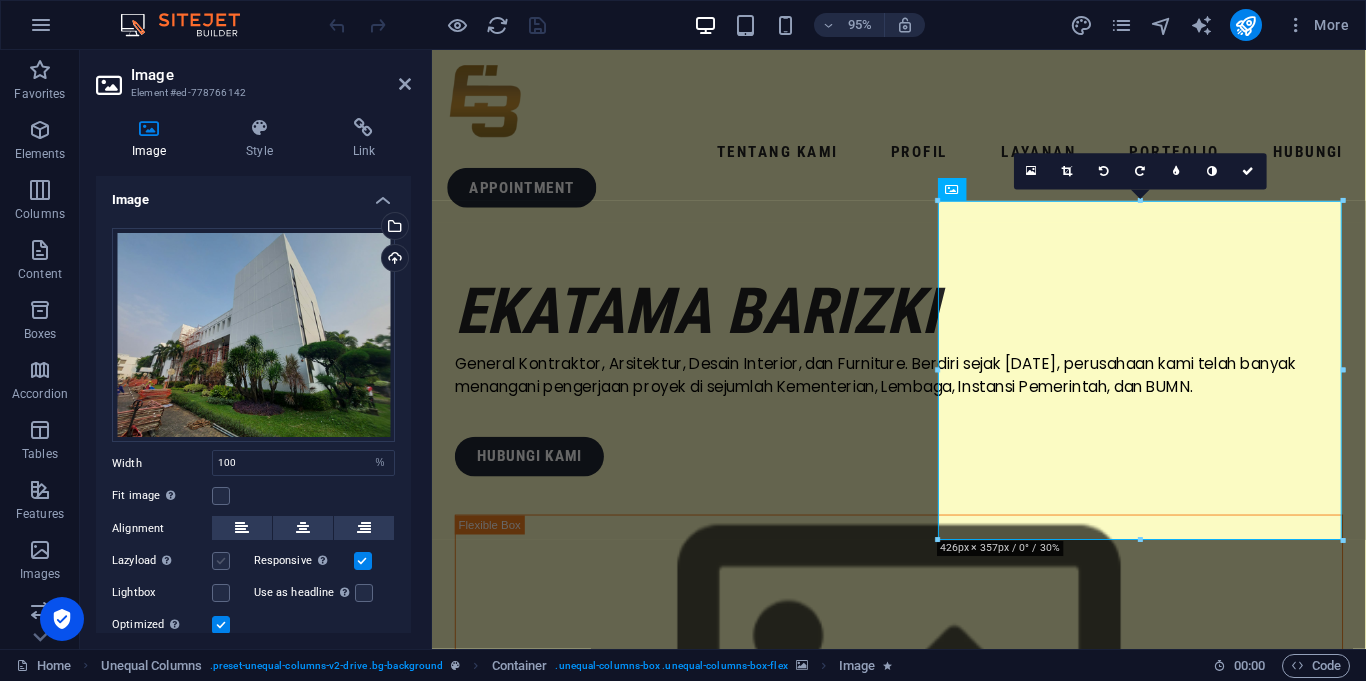 click at bounding box center (221, 561) 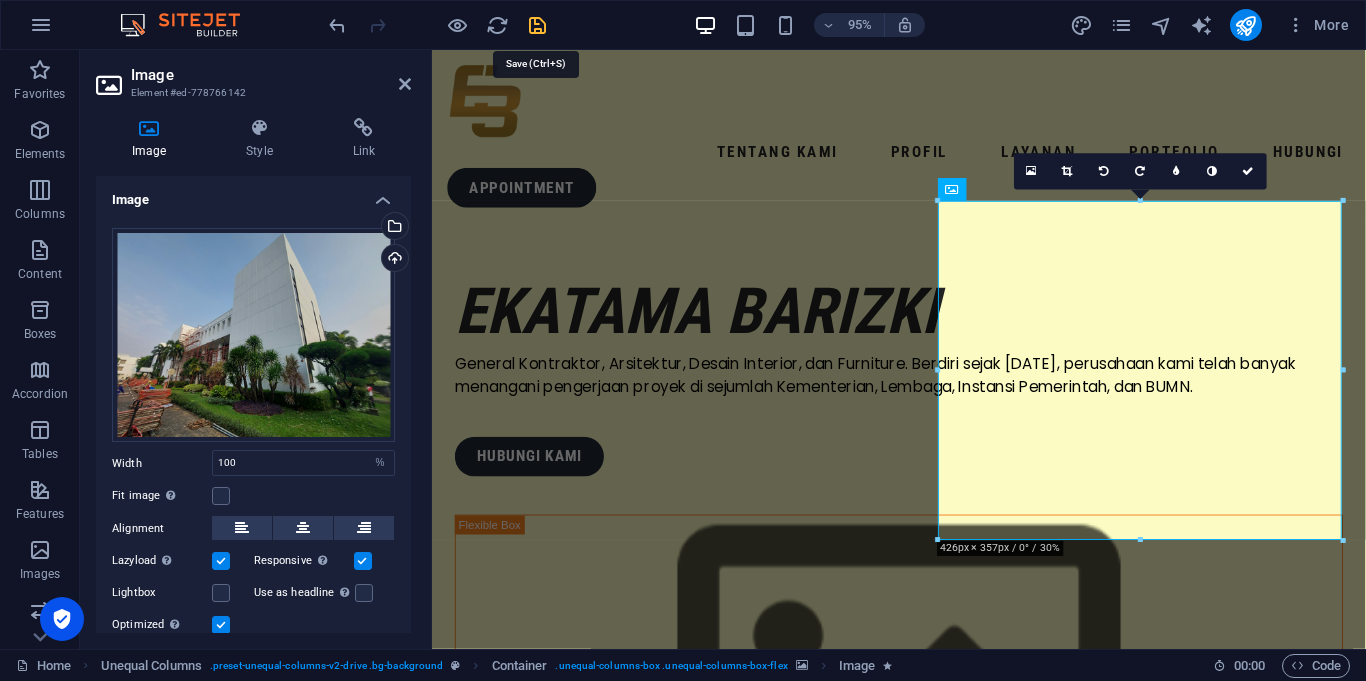 click at bounding box center [537, 25] 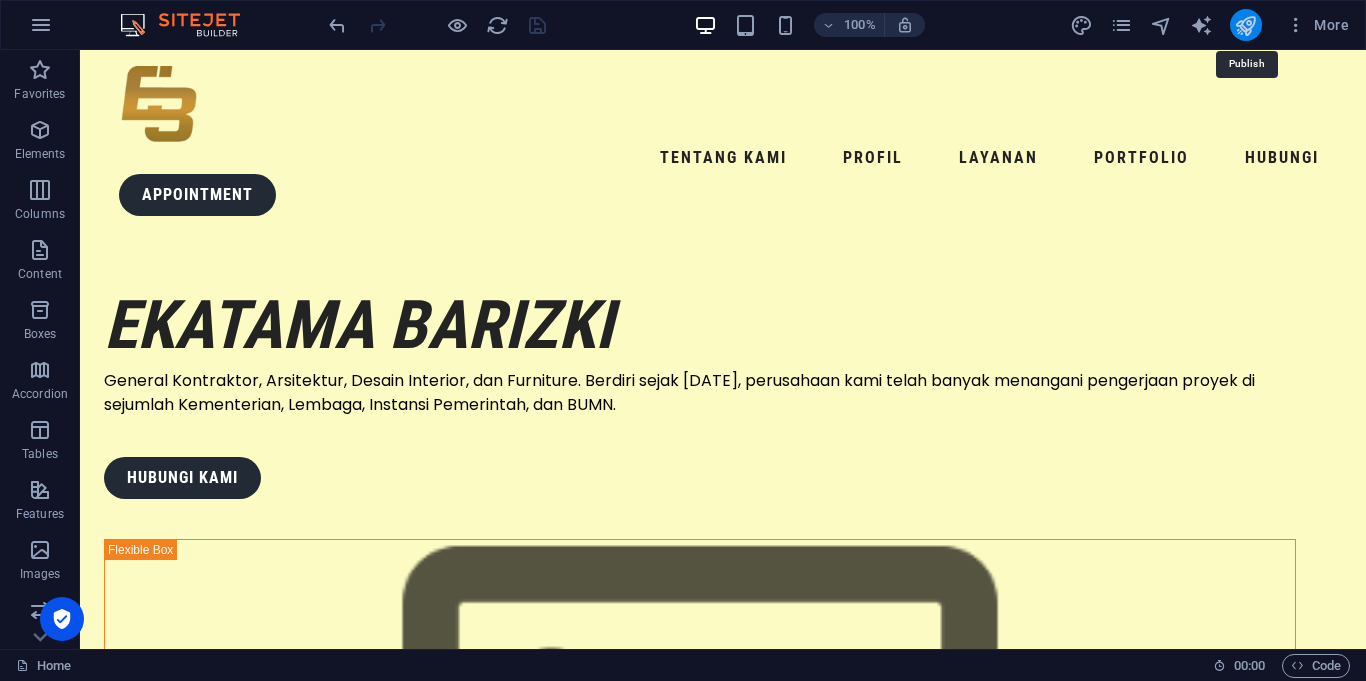click at bounding box center [1245, 25] 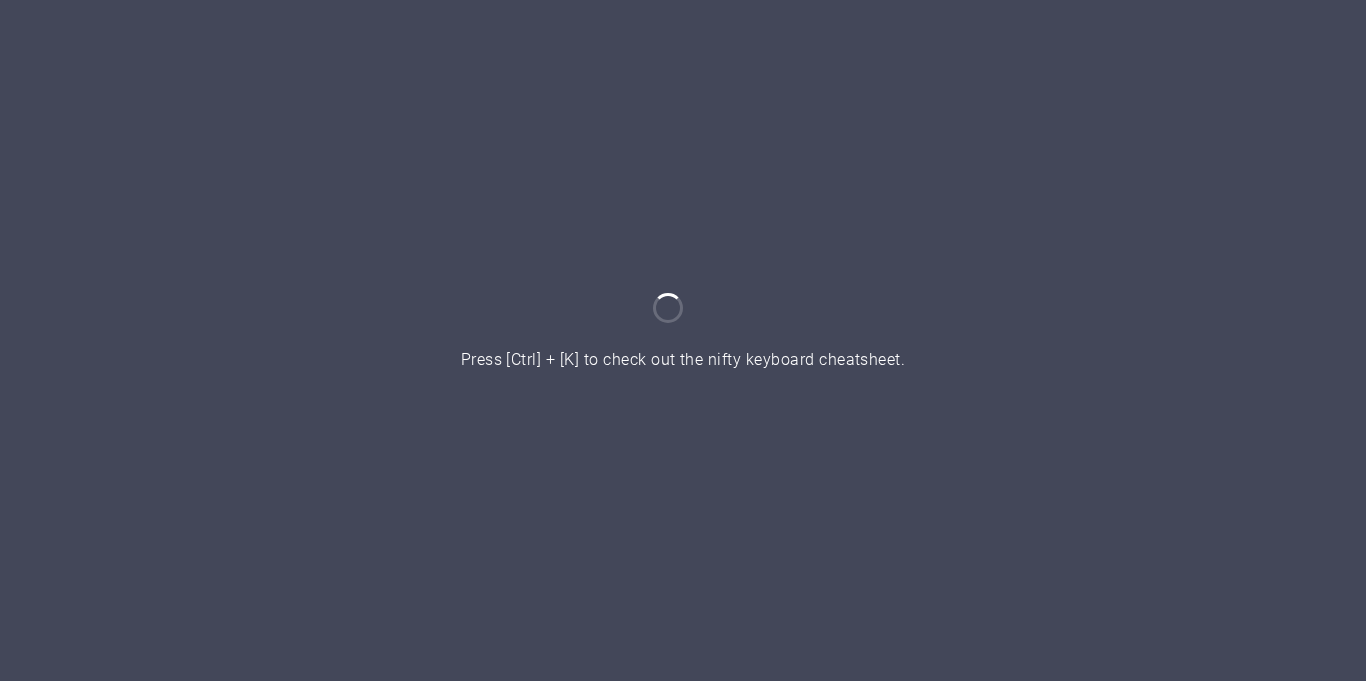 scroll, scrollTop: 0, scrollLeft: 0, axis: both 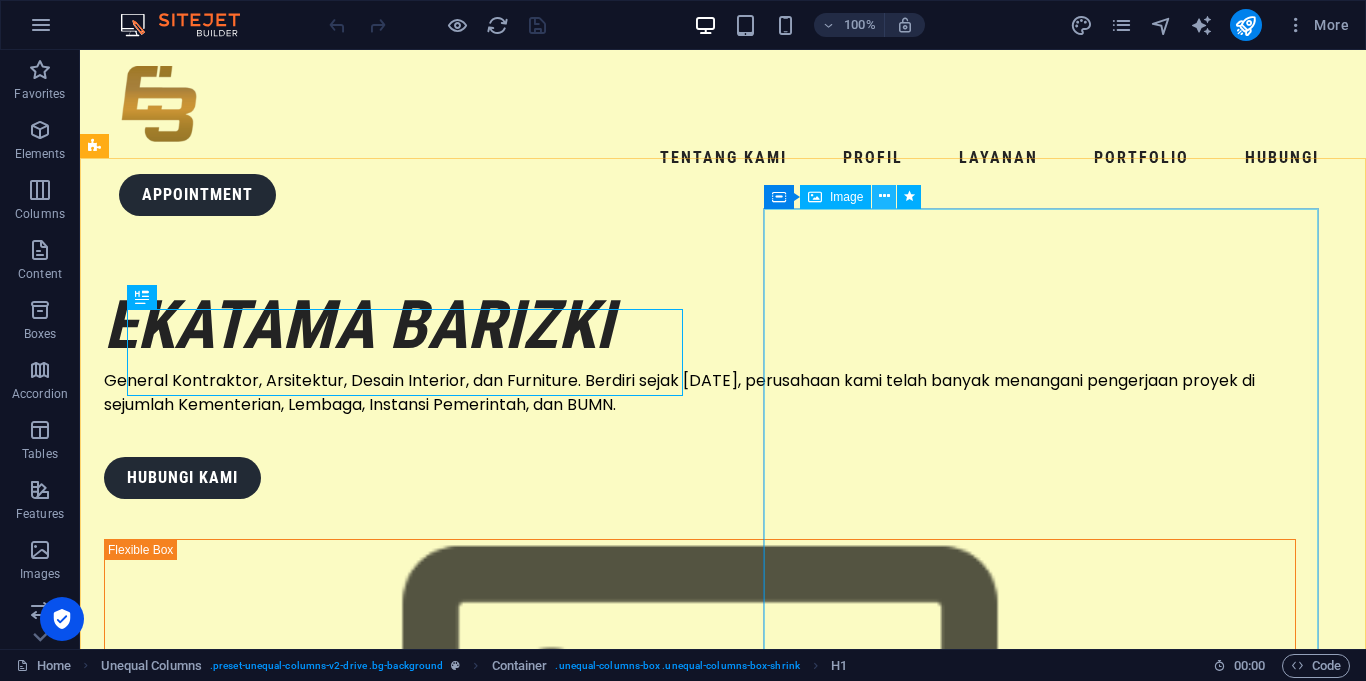 click at bounding box center (884, 196) 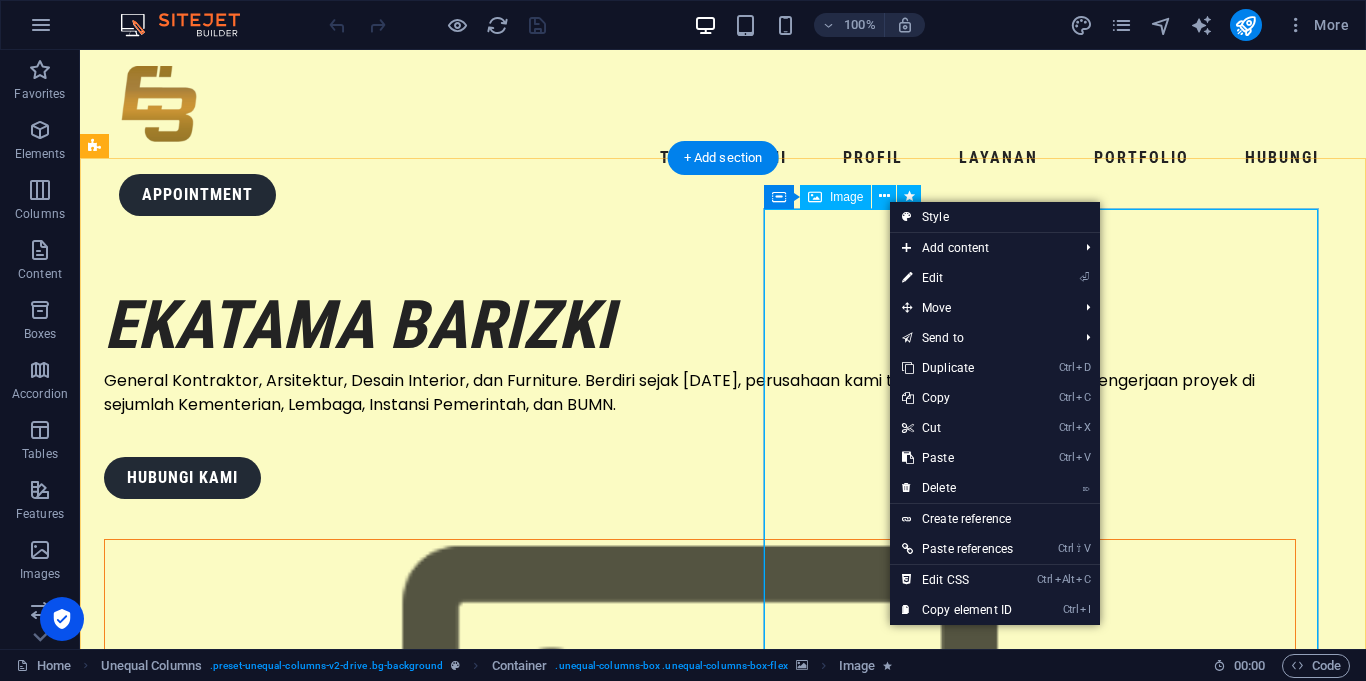 click at bounding box center (700, 1506) 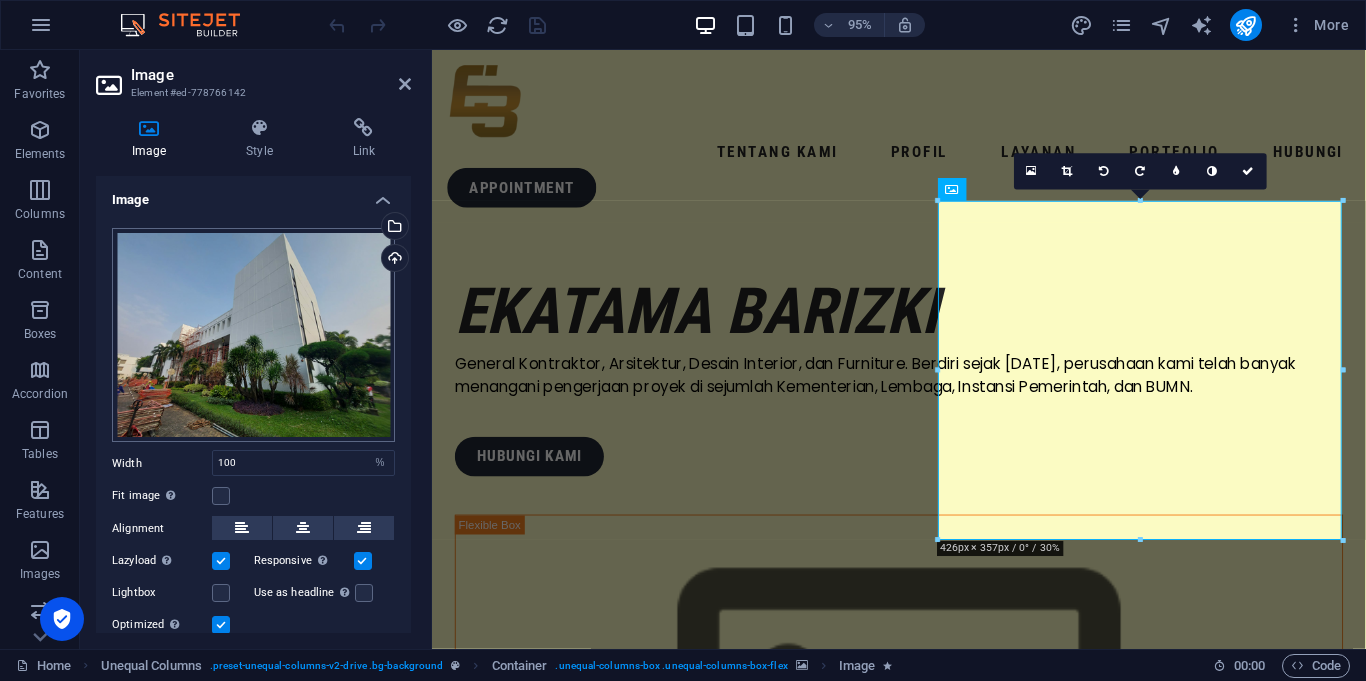 scroll, scrollTop: 69, scrollLeft: 0, axis: vertical 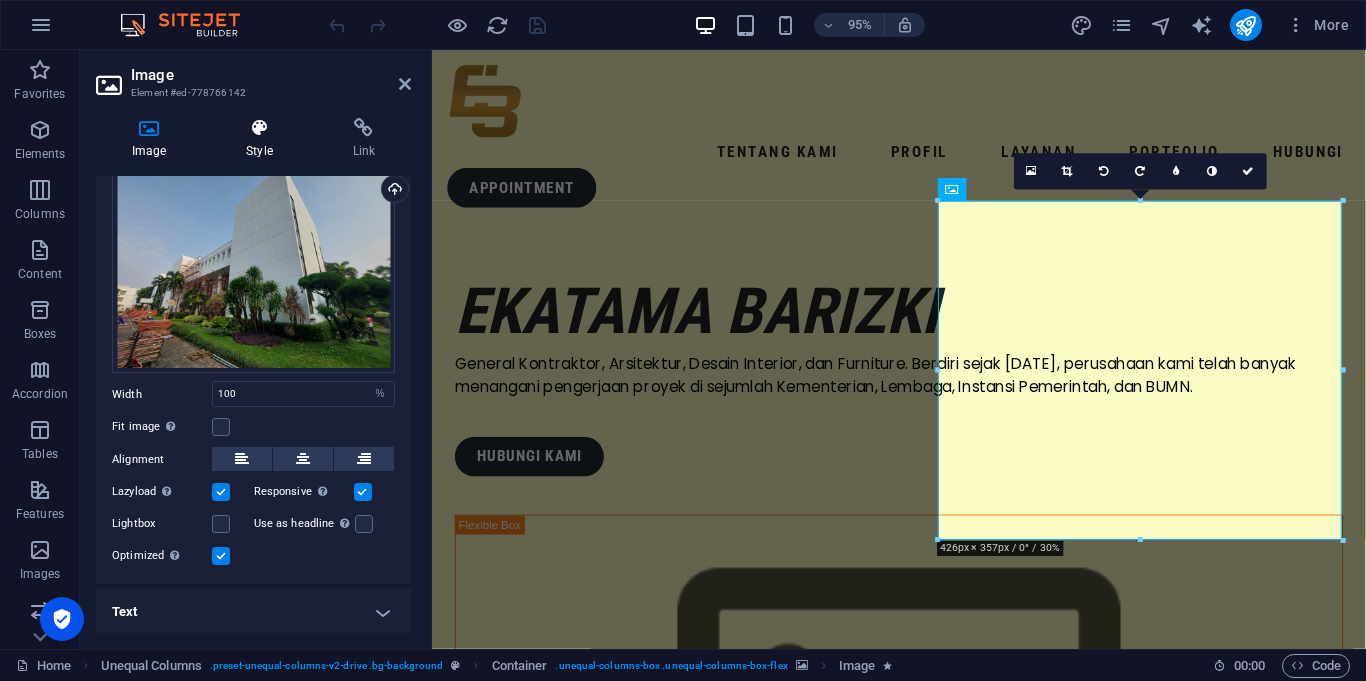 click at bounding box center [259, 128] 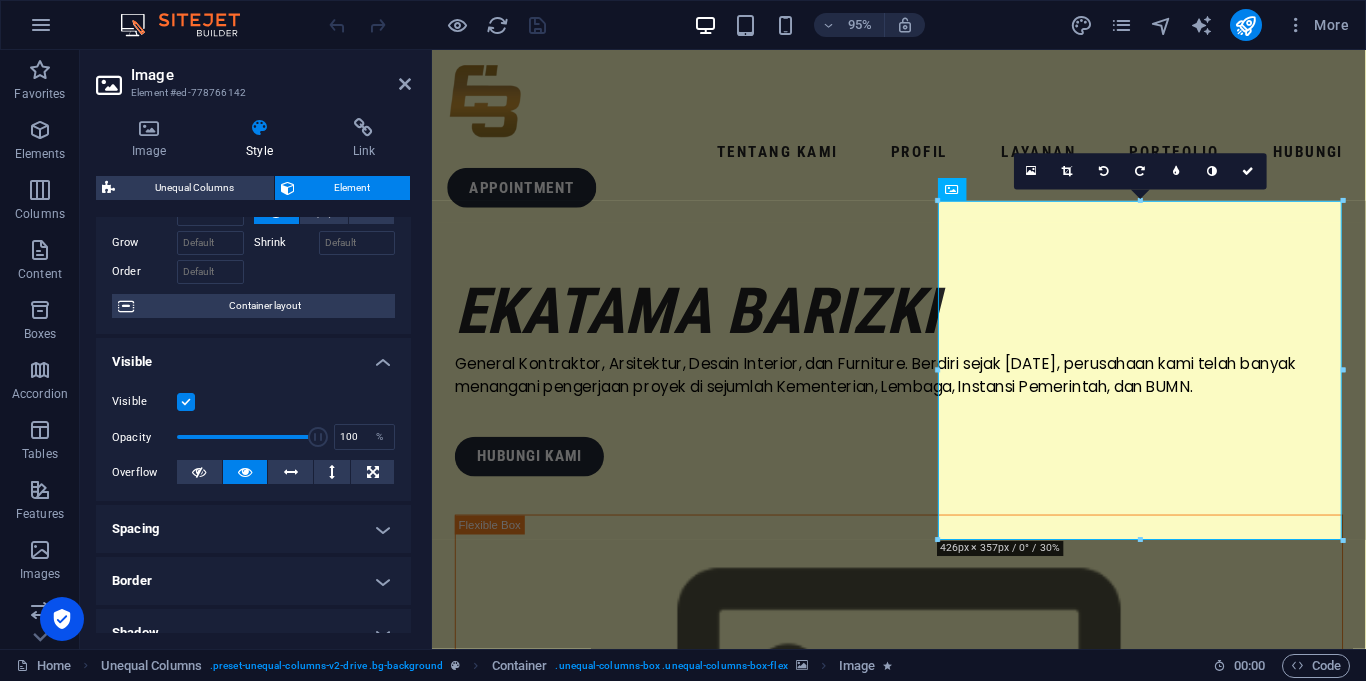 scroll, scrollTop: 84, scrollLeft: 0, axis: vertical 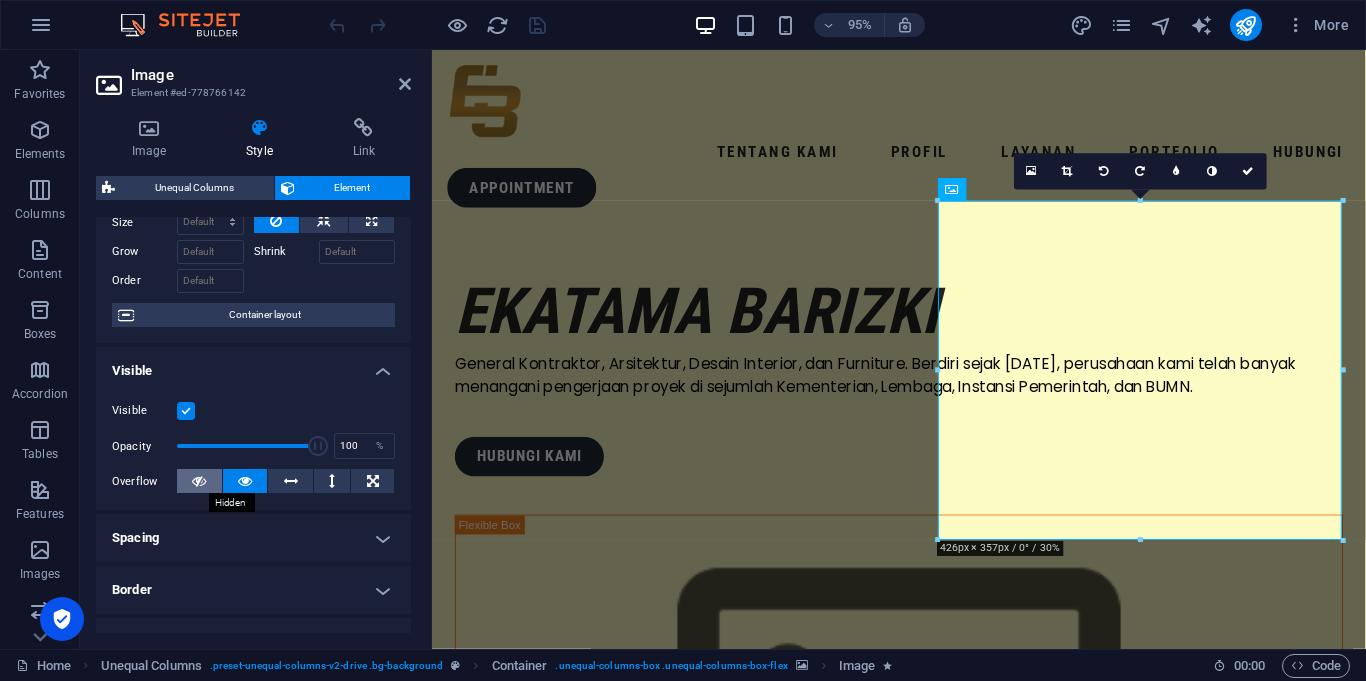 click at bounding box center (199, 481) 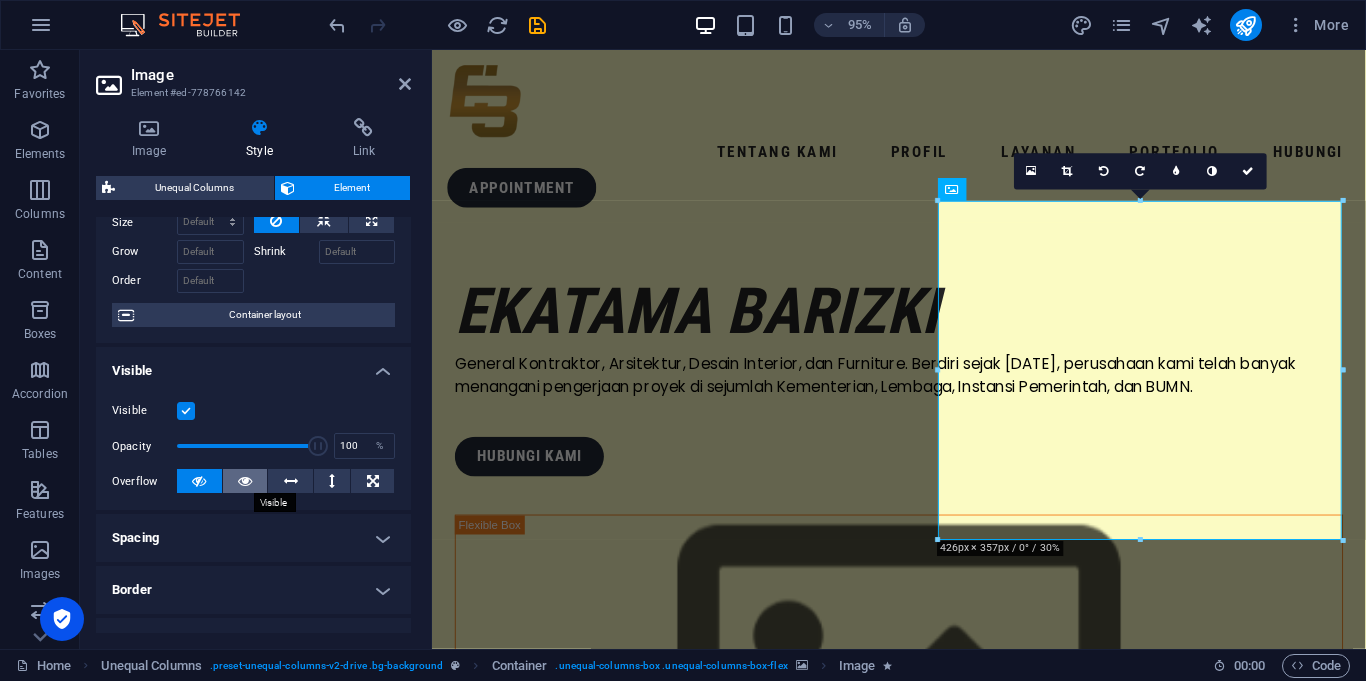 click at bounding box center [245, 481] 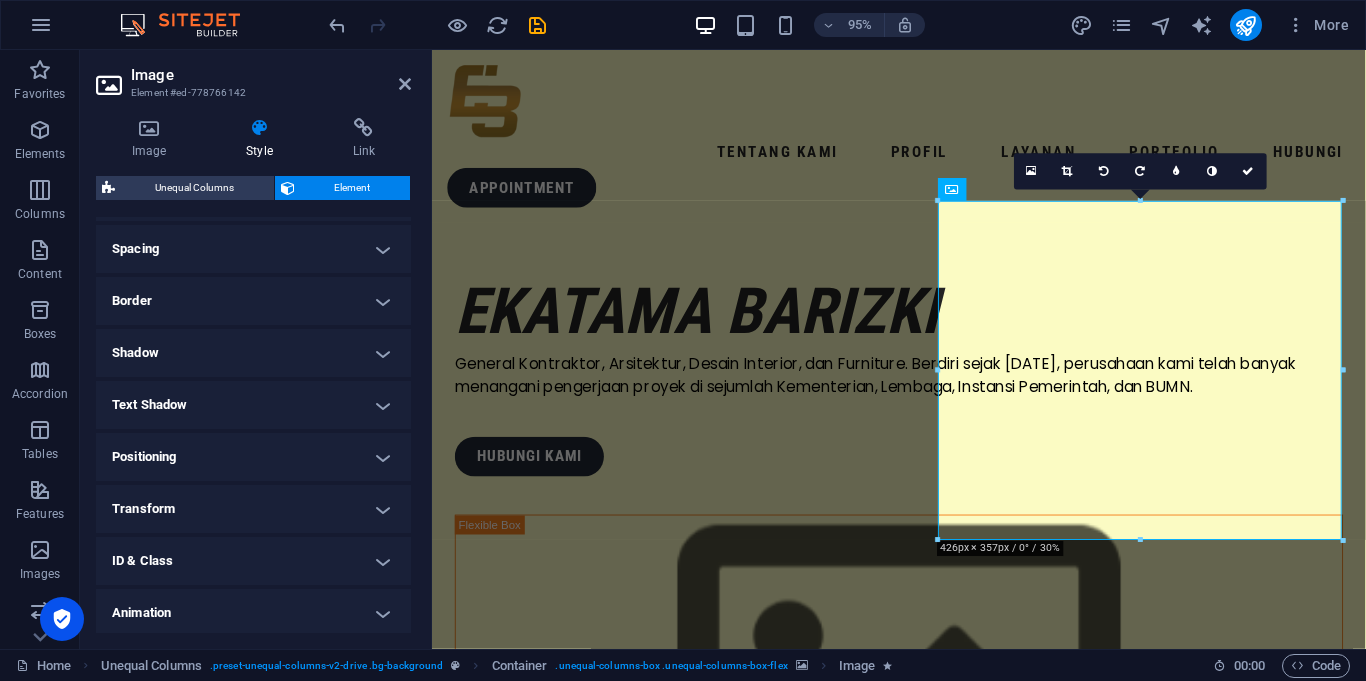 scroll, scrollTop: 429, scrollLeft: 0, axis: vertical 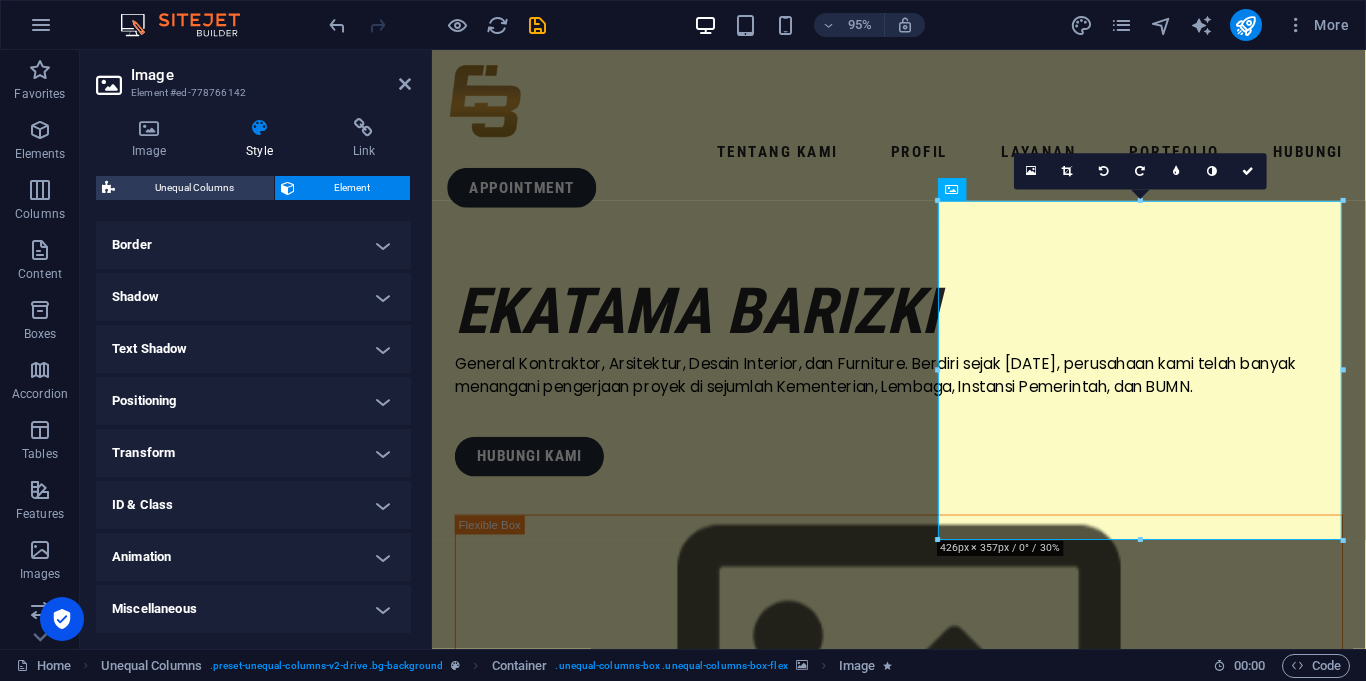 click on "Animation" at bounding box center (253, 557) 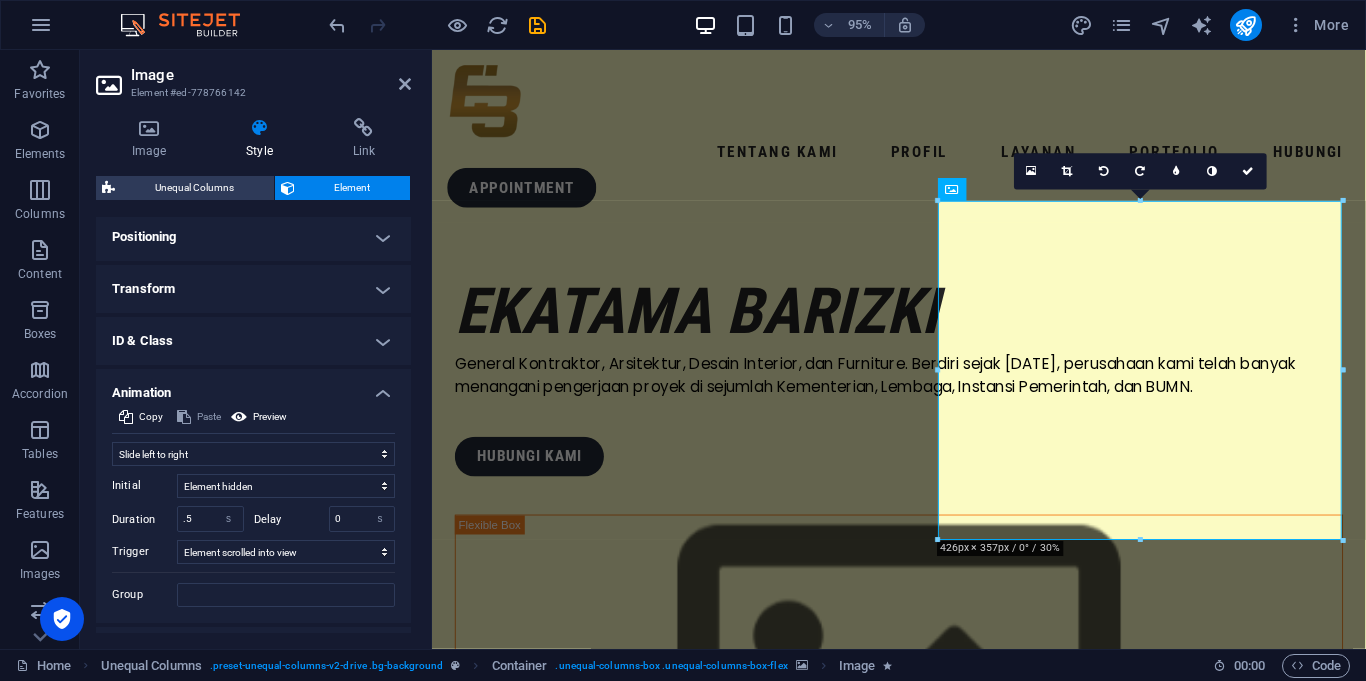 scroll, scrollTop: 597, scrollLeft: 0, axis: vertical 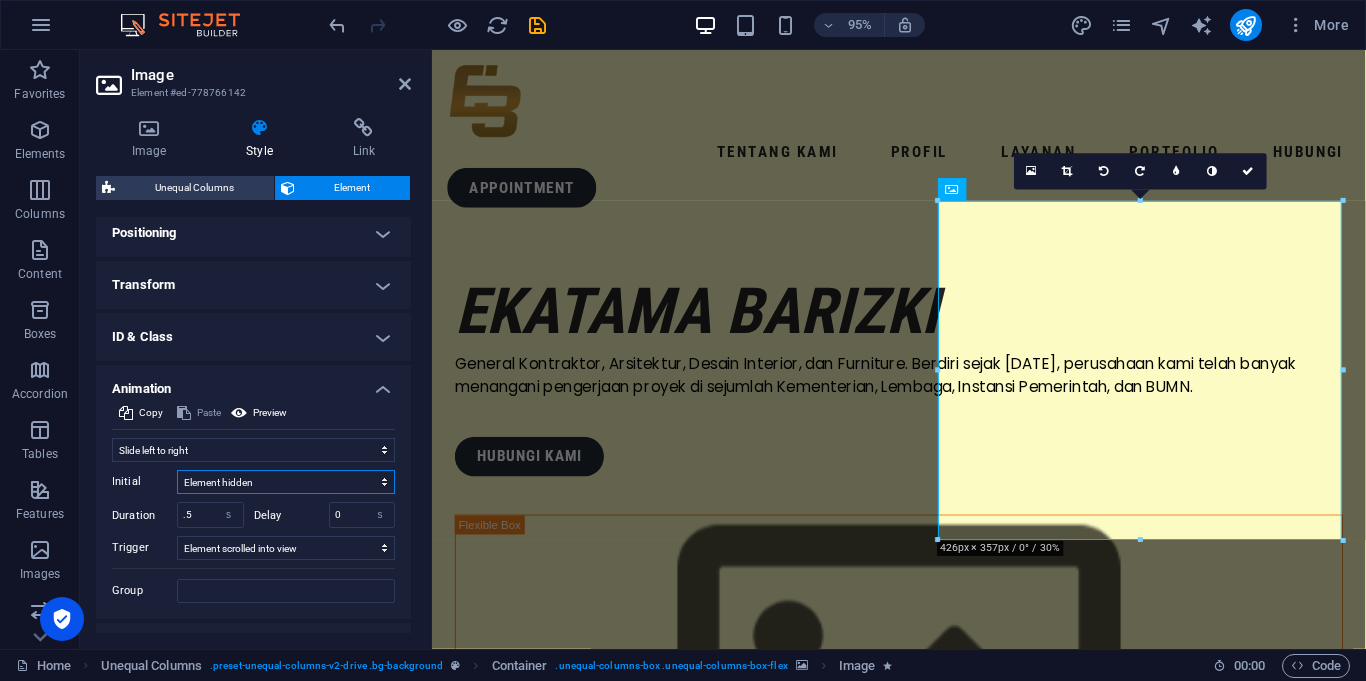 click on "Element hidden Element shown" at bounding box center [286, 482] 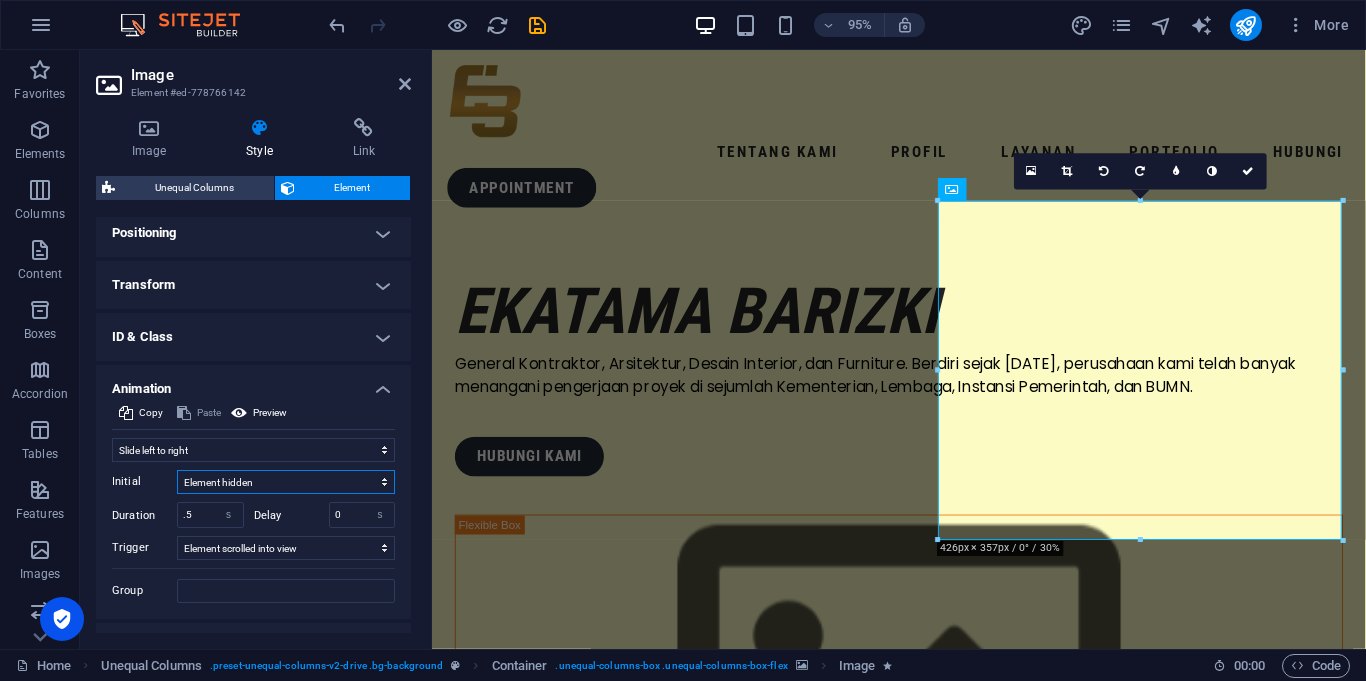 click on "Element hidden Element shown" at bounding box center (286, 482) 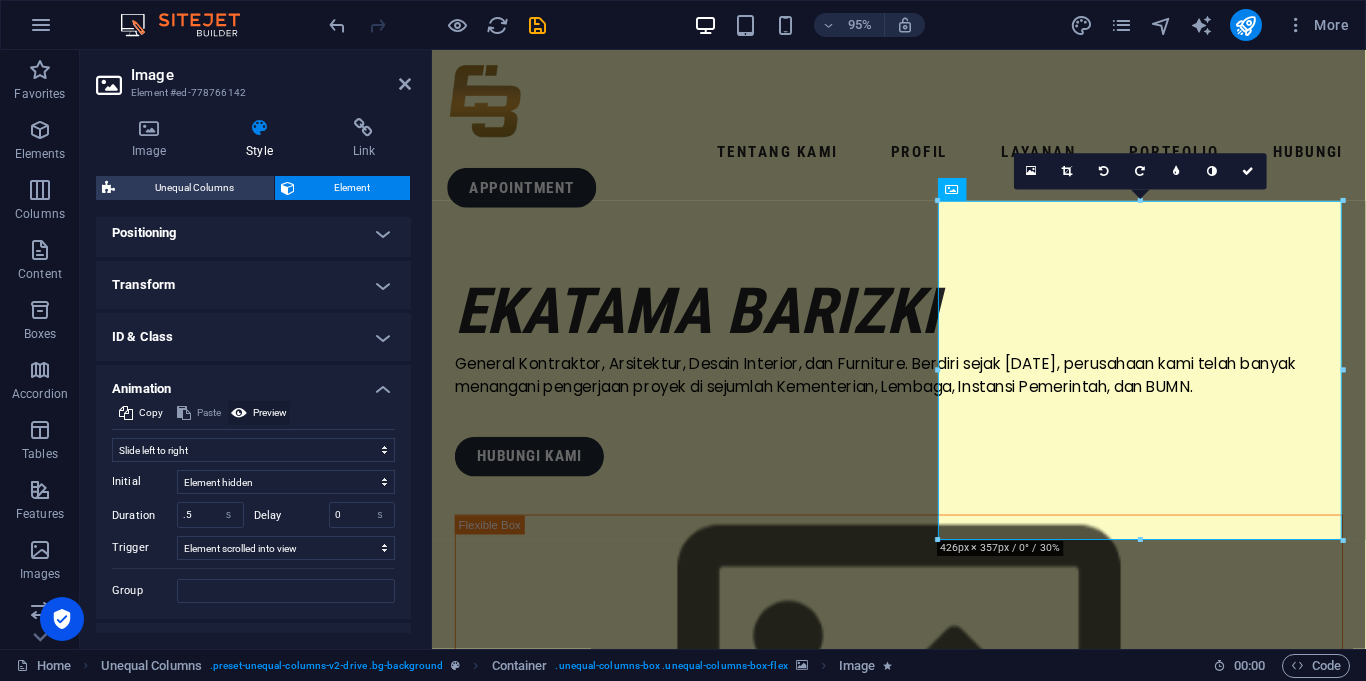 click on "Preview" at bounding box center (270, 413) 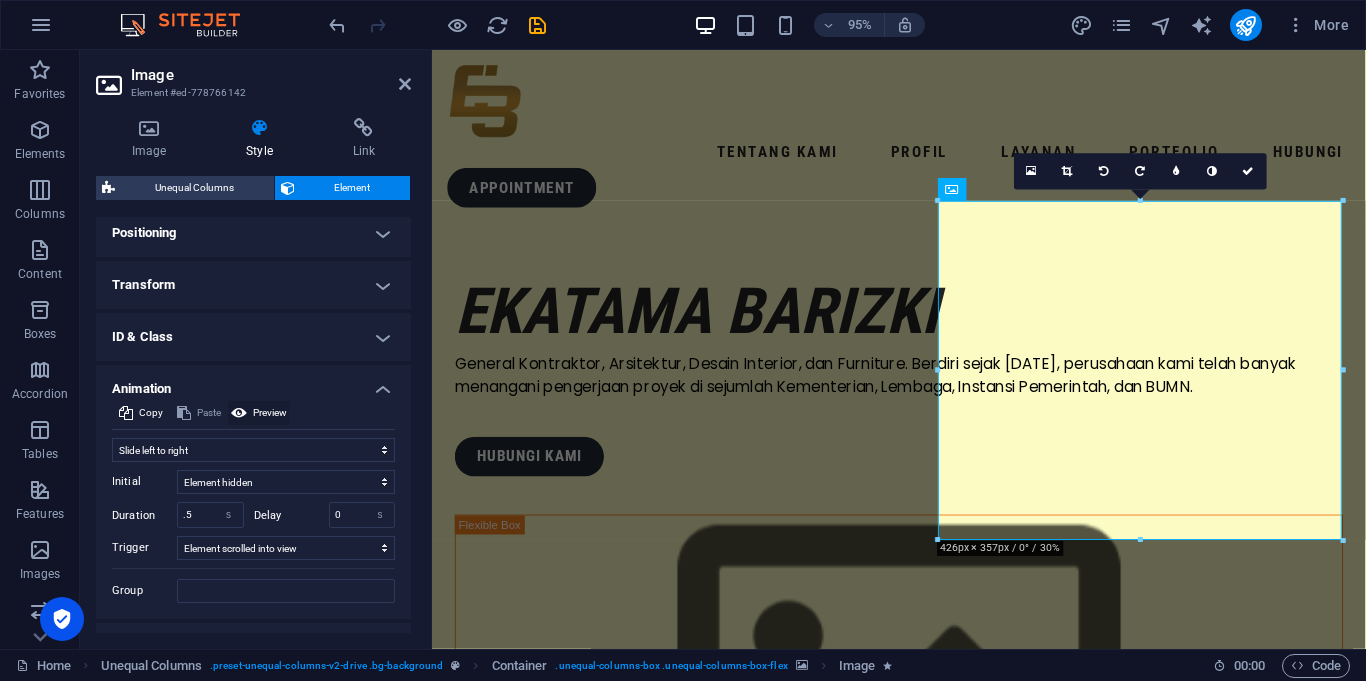 click on "Preview" at bounding box center [270, 413] 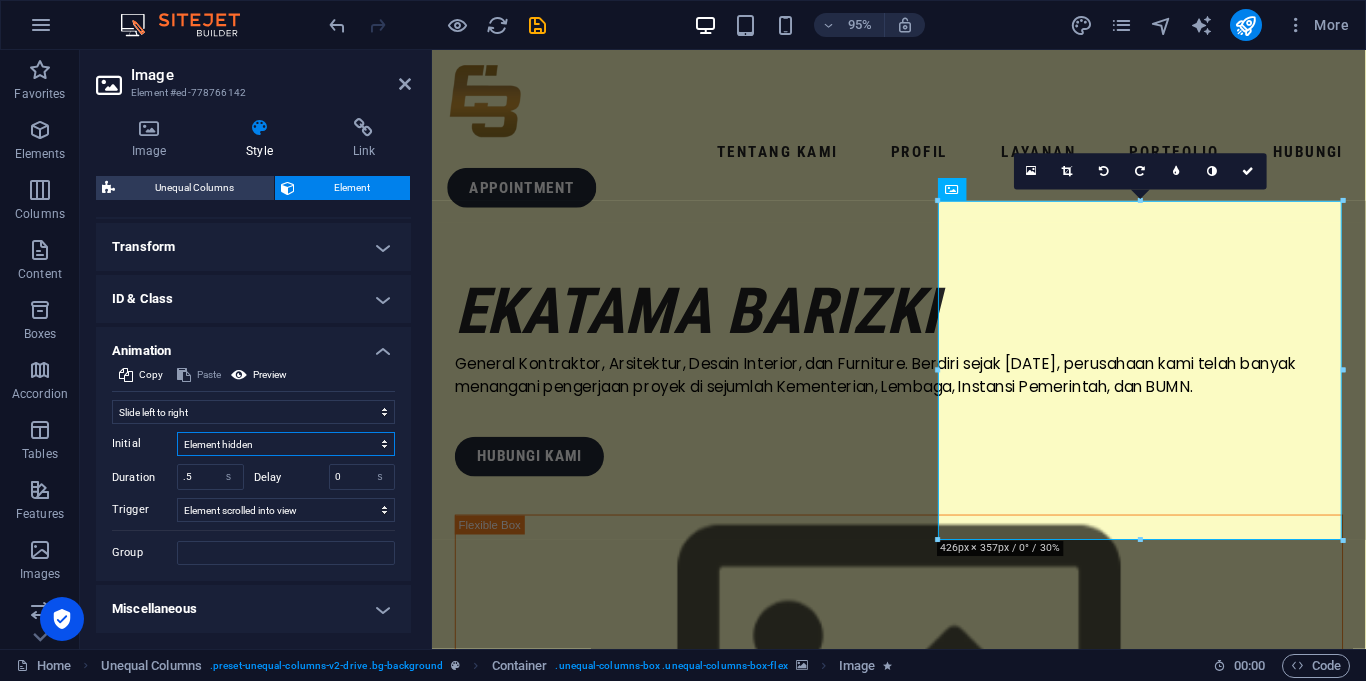 click on "Element hidden Element shown" at bounding box center (286, 444) 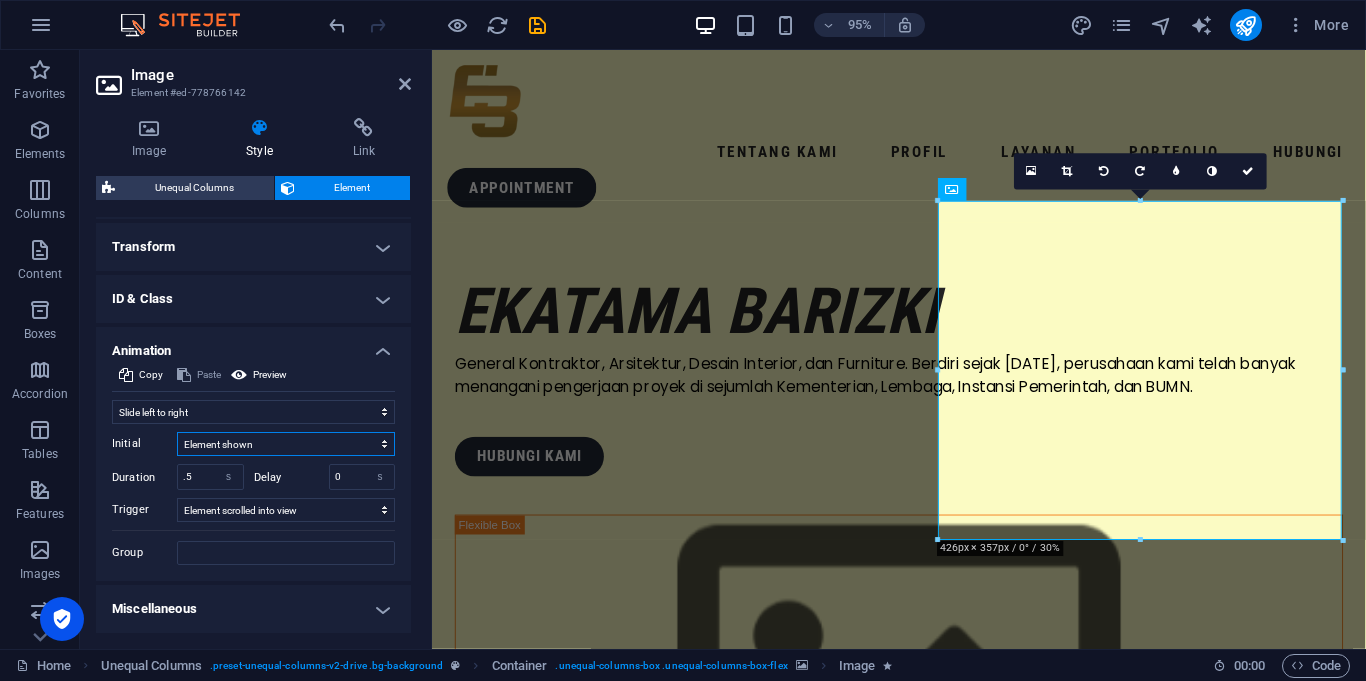 click on "Element hidden Element shown" at bounding box center [286, 444] 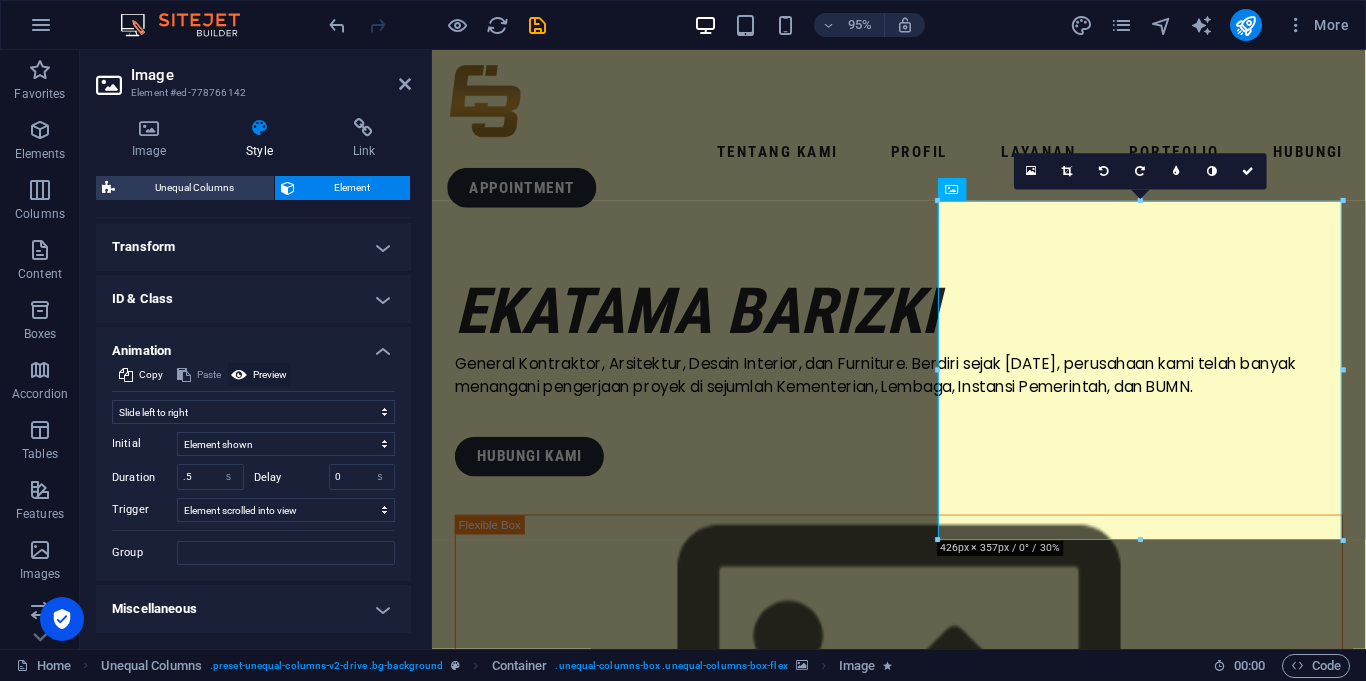 click on "Preview" at bounding box center (270, 375) 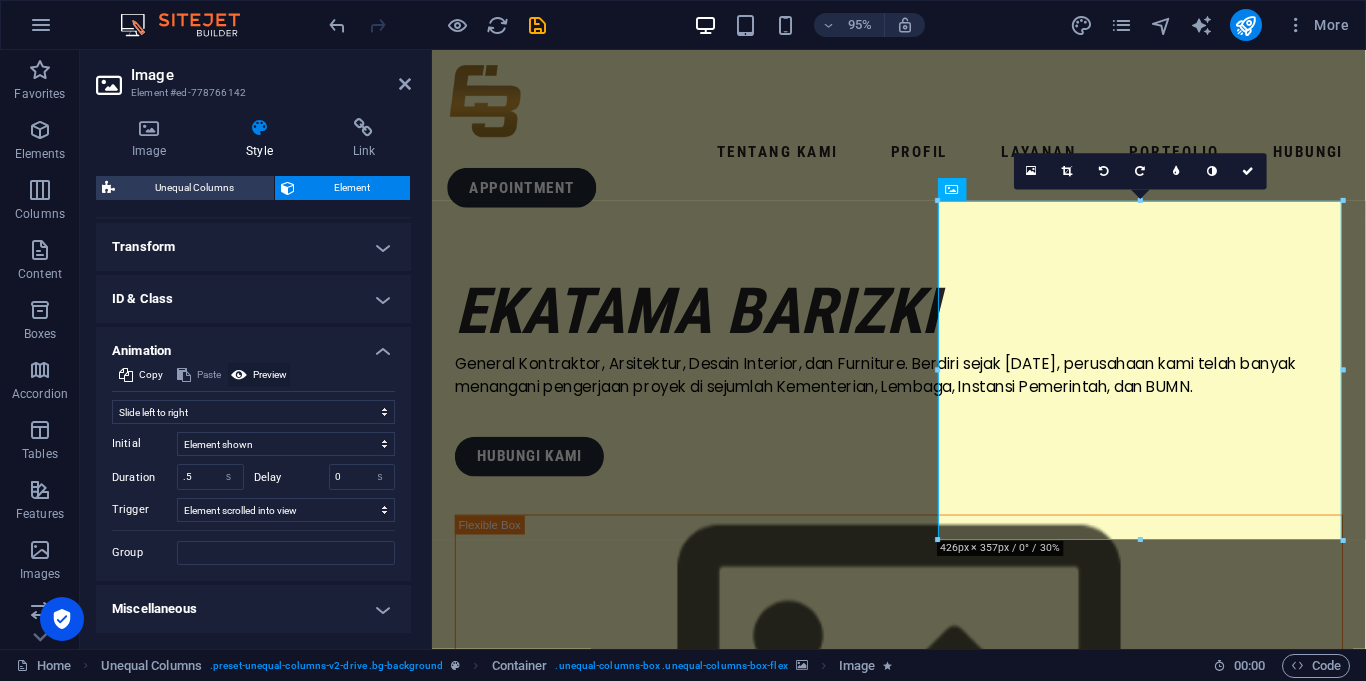 click on "Preview" at bounding box center [270, 375] 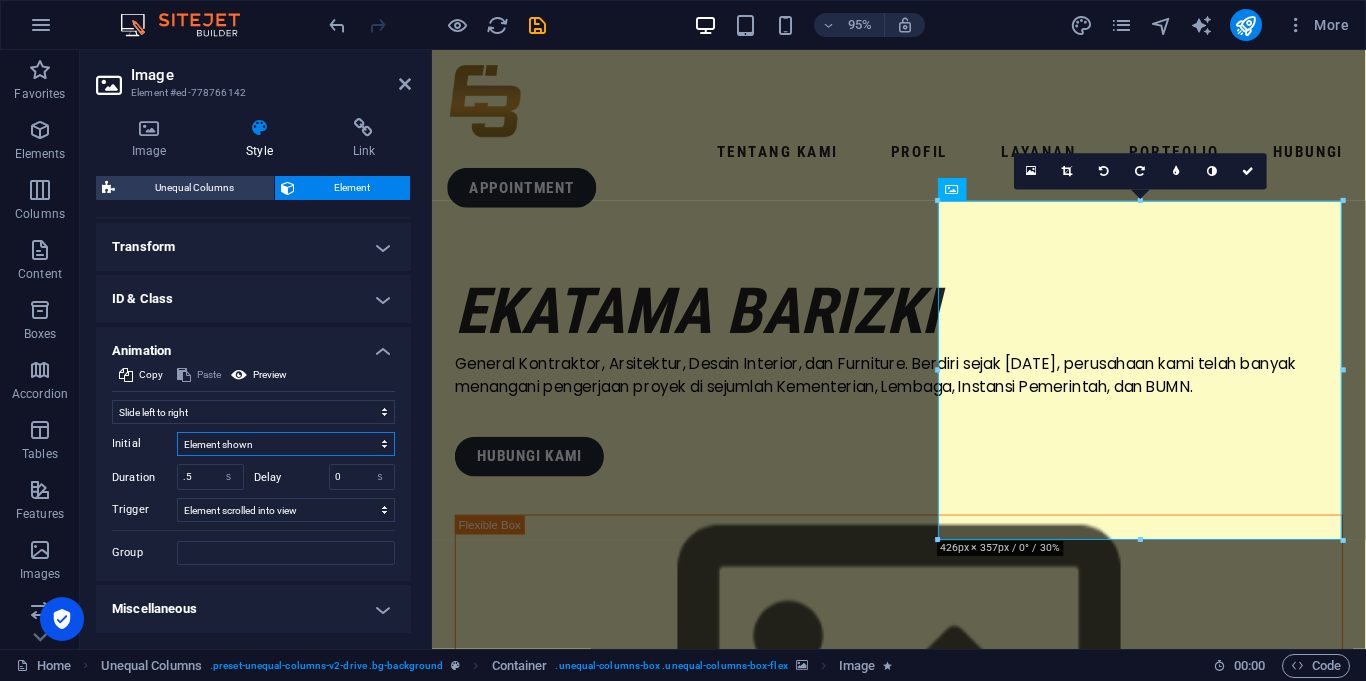 click on "Element hidden Element shown" at bounding box center [286, 444] 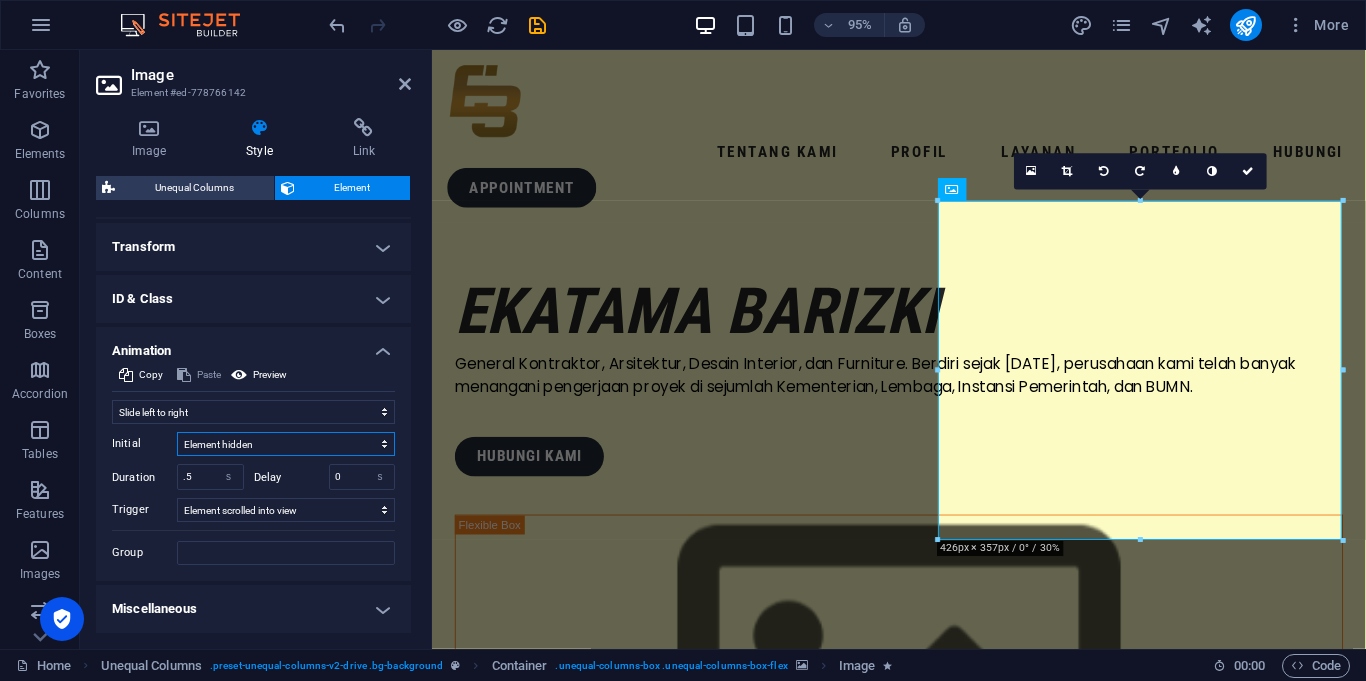 click on "Element hidden Element shown" at bounding box center (286, 444) 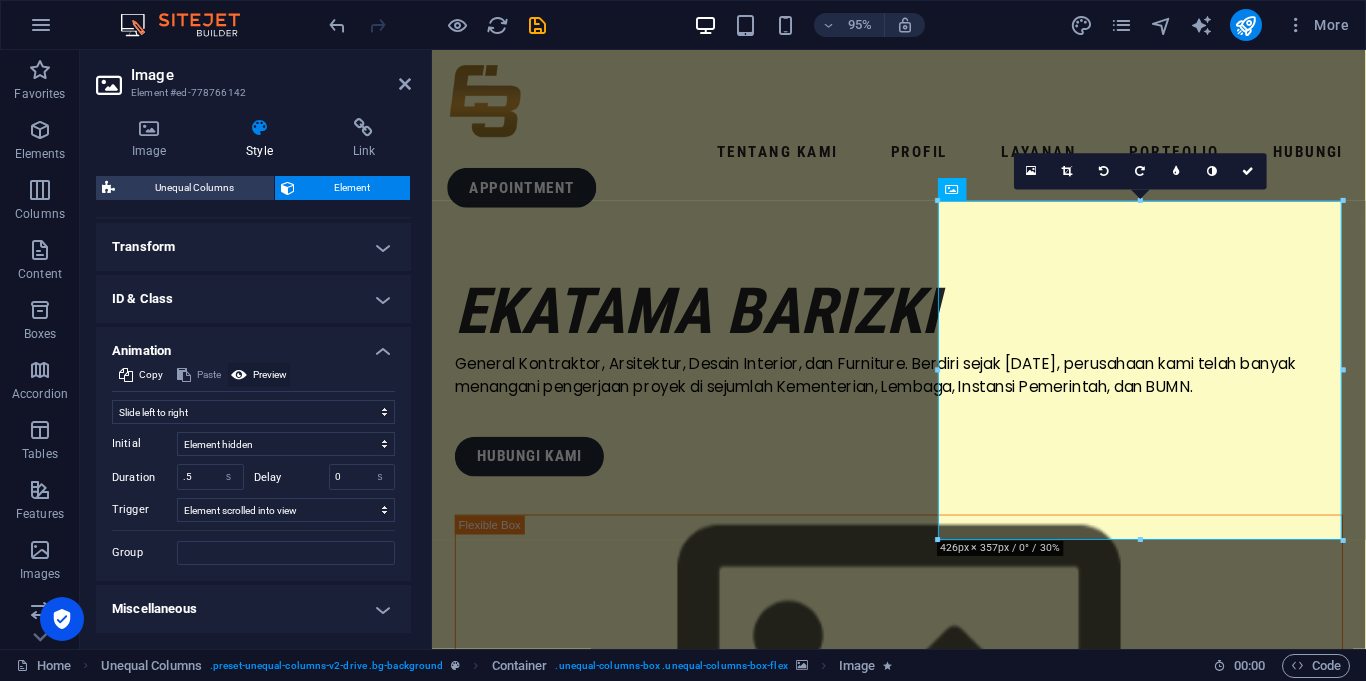 click on "Preview" at bounding box center [270, 375] 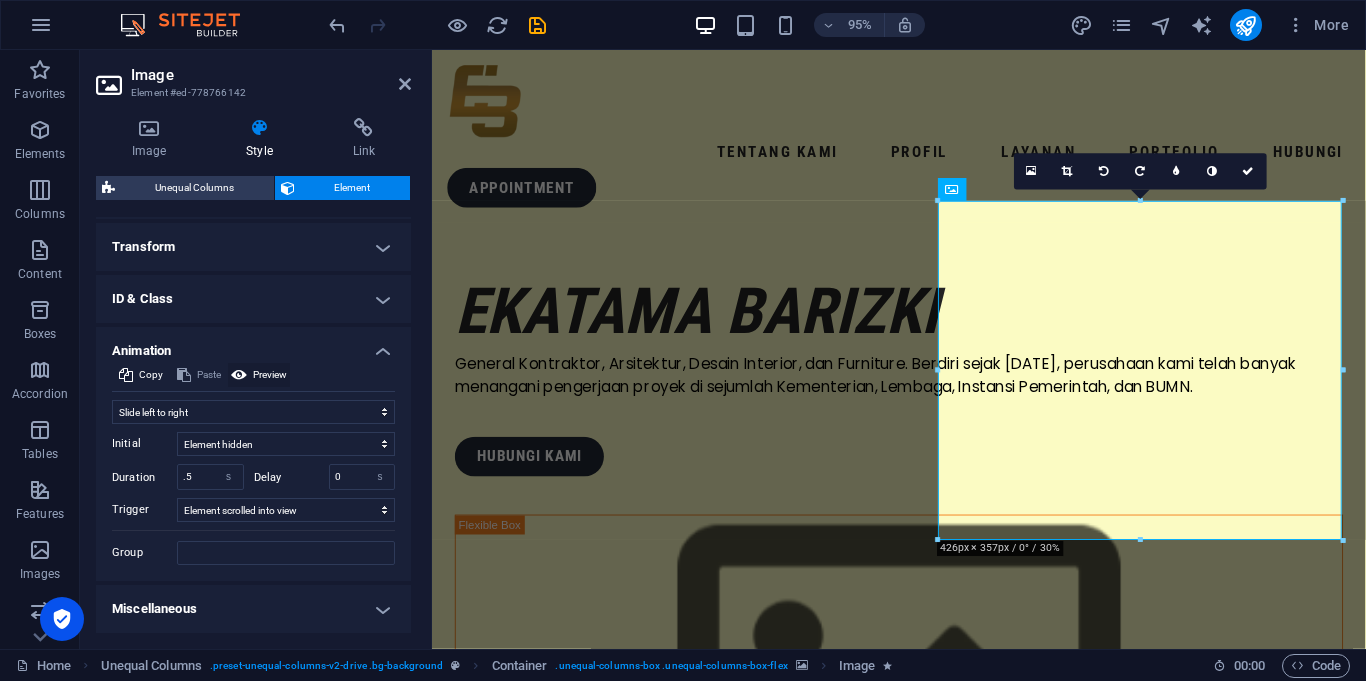 click on "Preview" at bounding box center (270, 375) 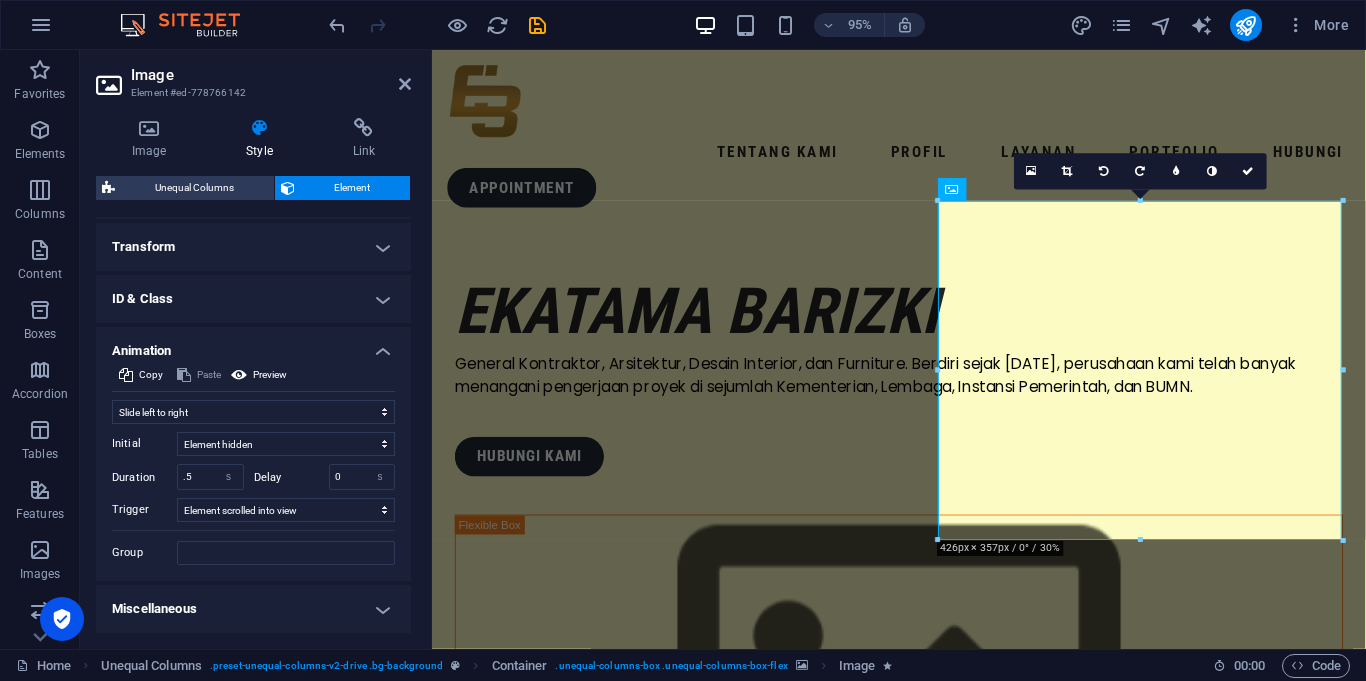 click on "ID & Class" at bounding box center [253, 299] 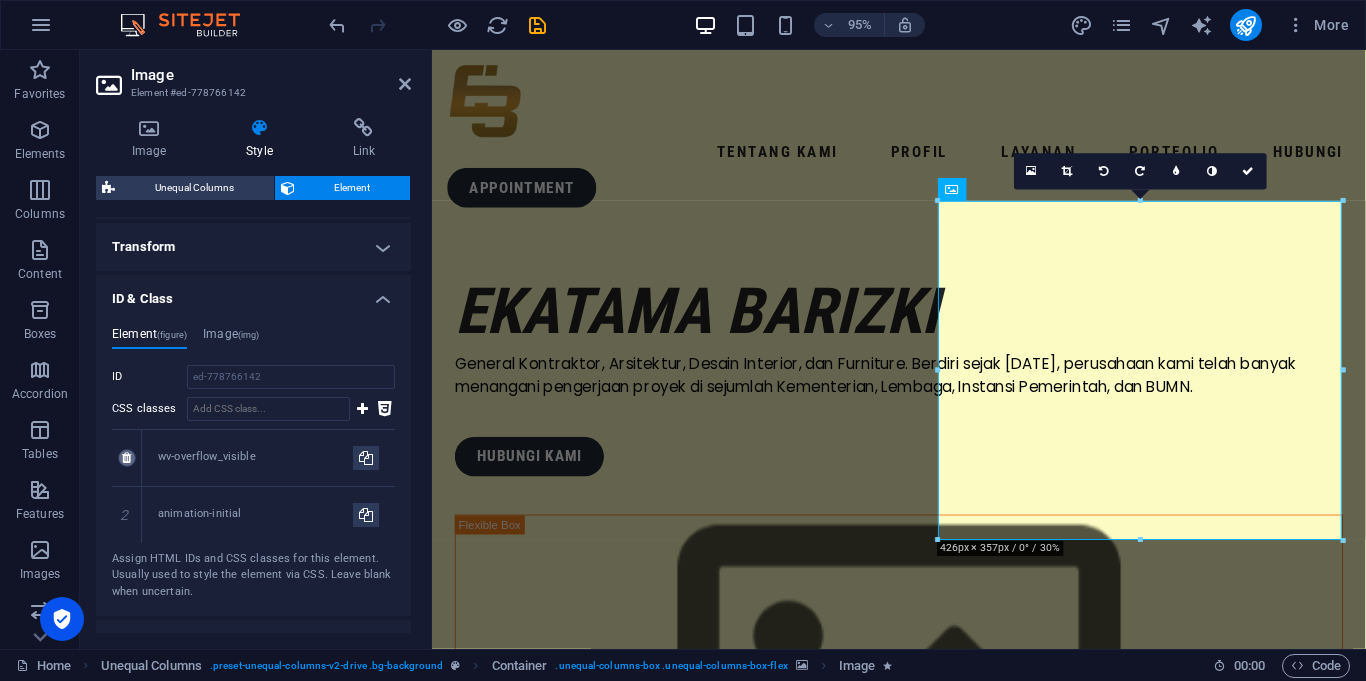 click at bounding box center (126, 458) 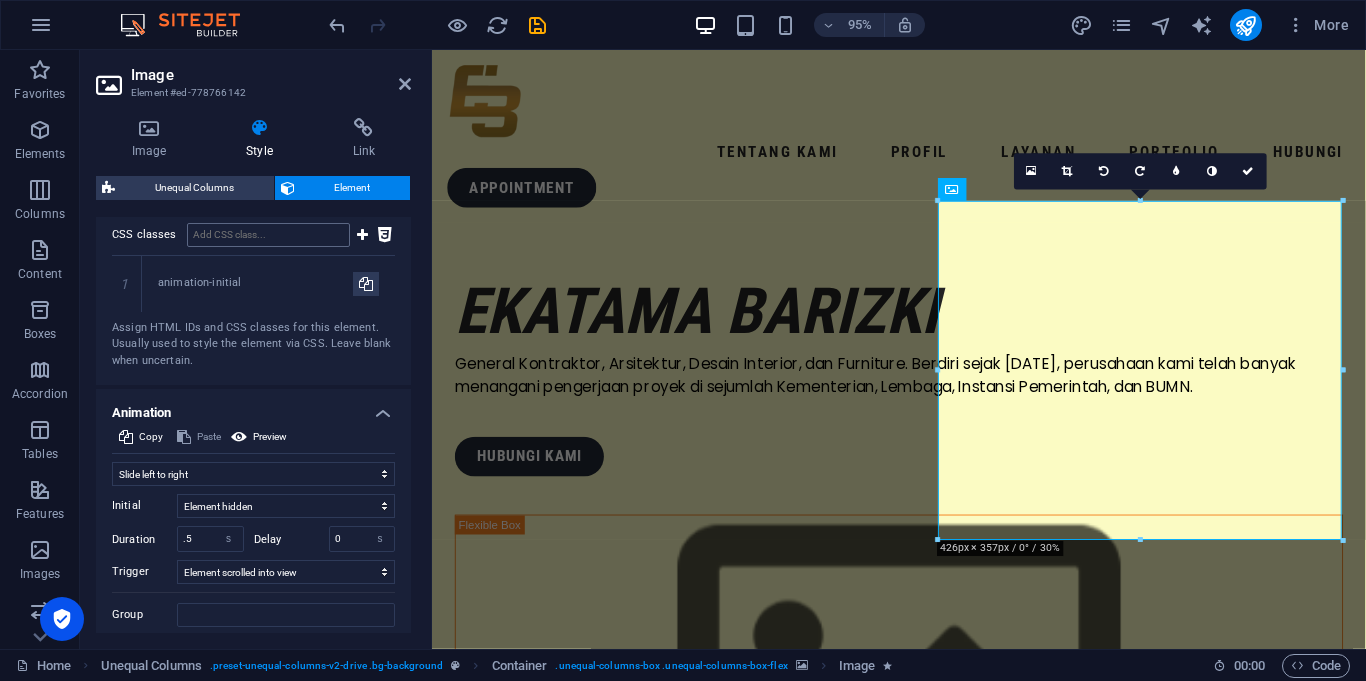 scroll, scrollTop: 812, scrollLeft: 0, axis: vertical 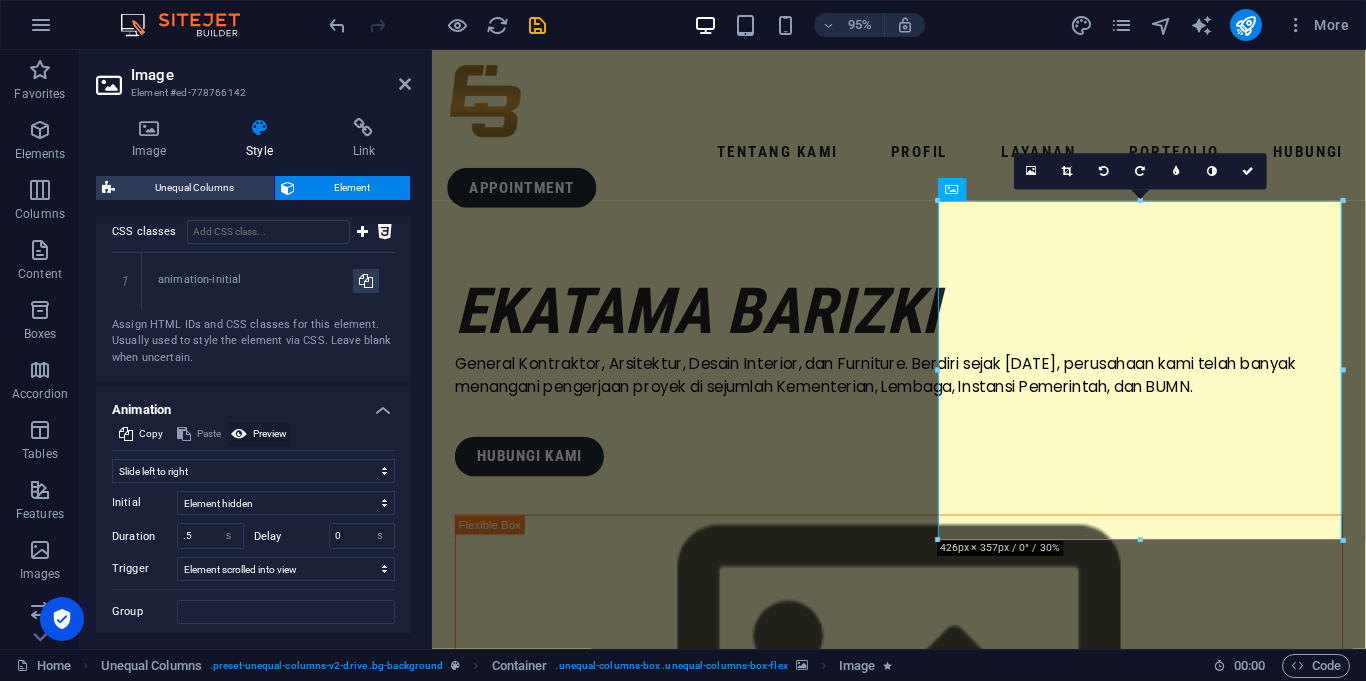 click on "Preview" at bounding box center (270, 434) 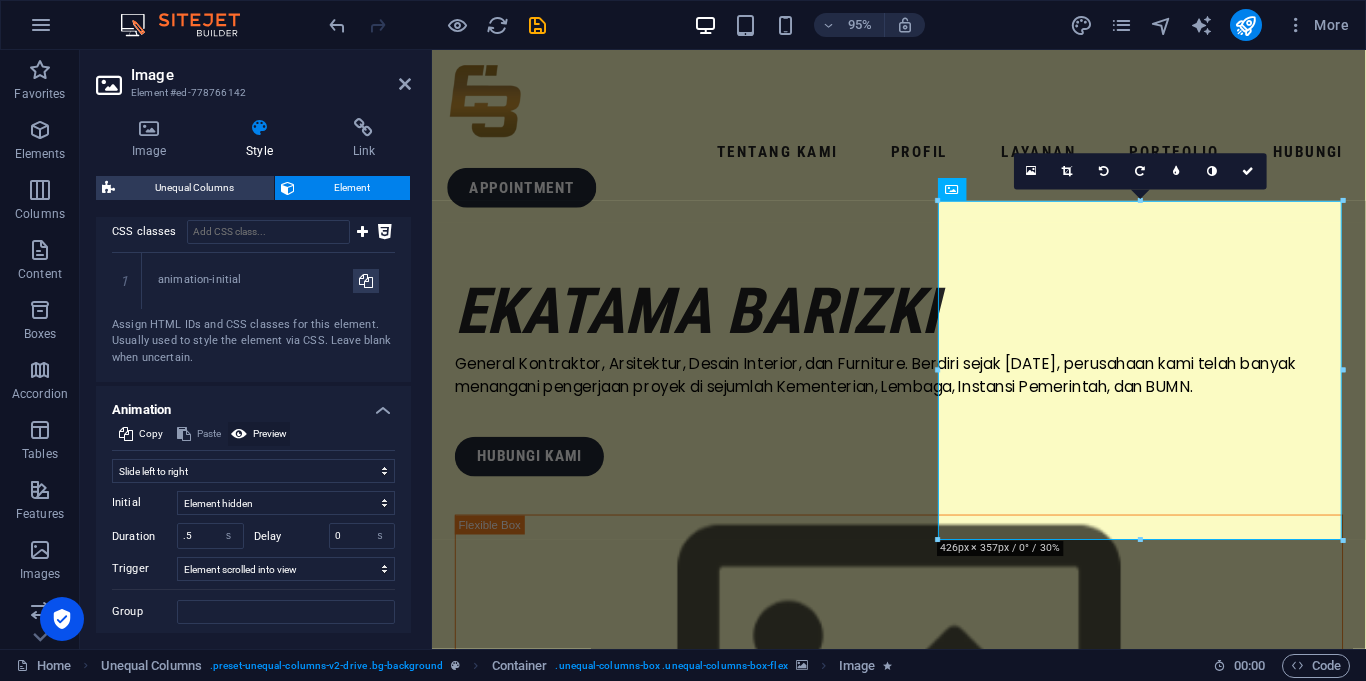 click on "Preview" at bounding box center (270, 434) 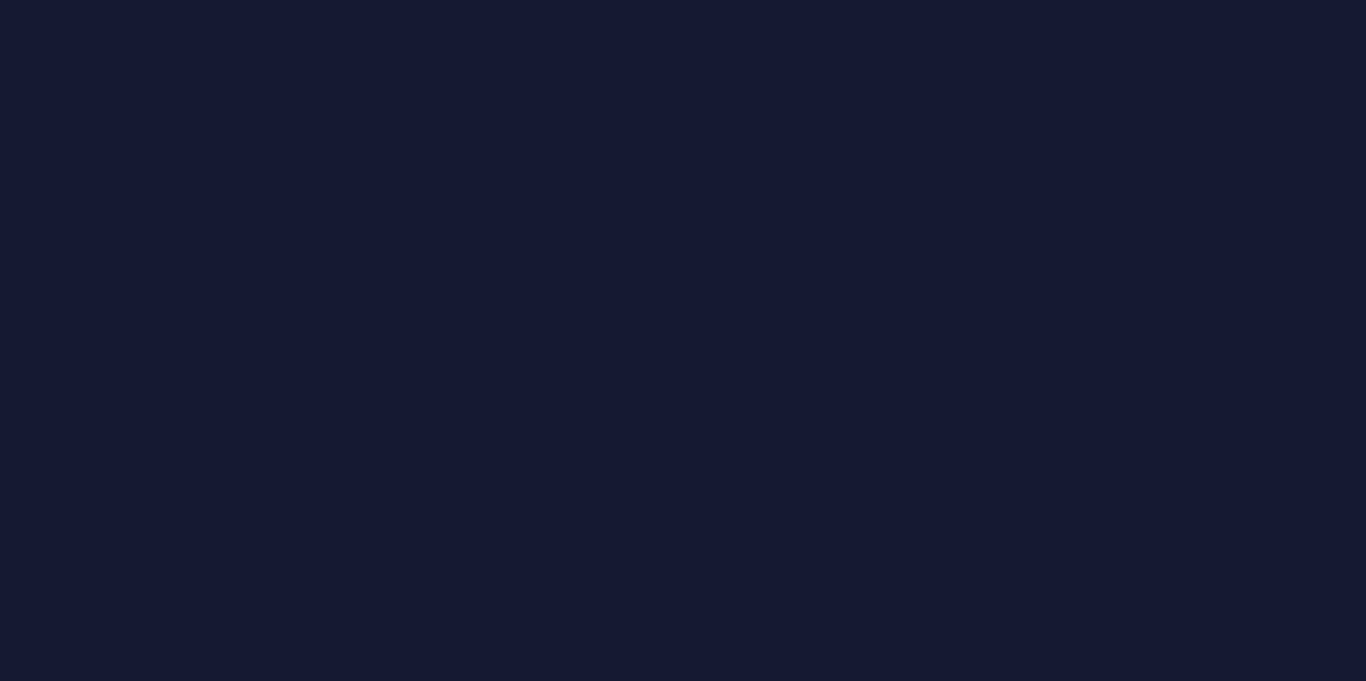 scroll, scrollTop: 0, scrollLeft: 0, axis: both 